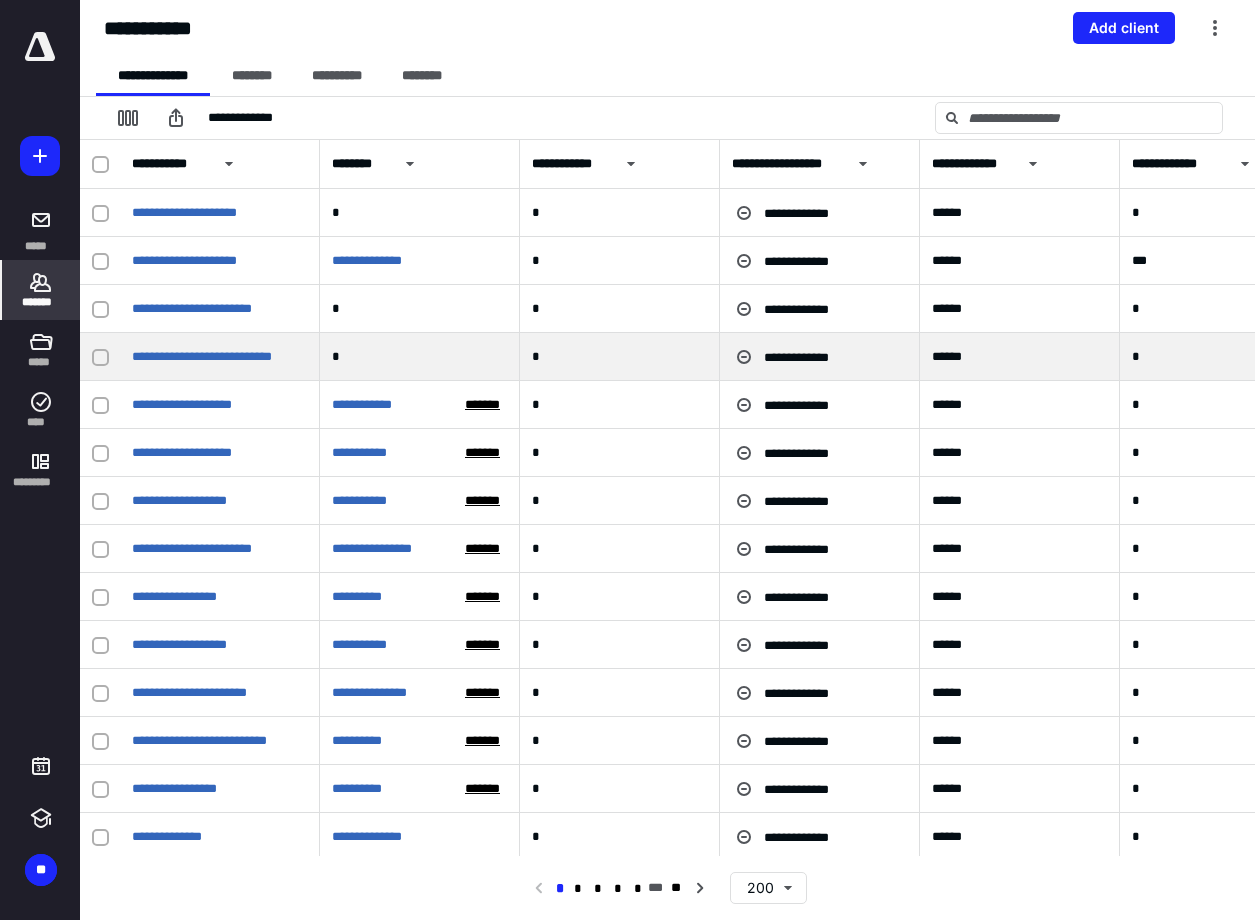 scroll, scrollTop: 0, scrollLeft: 0, axis: both 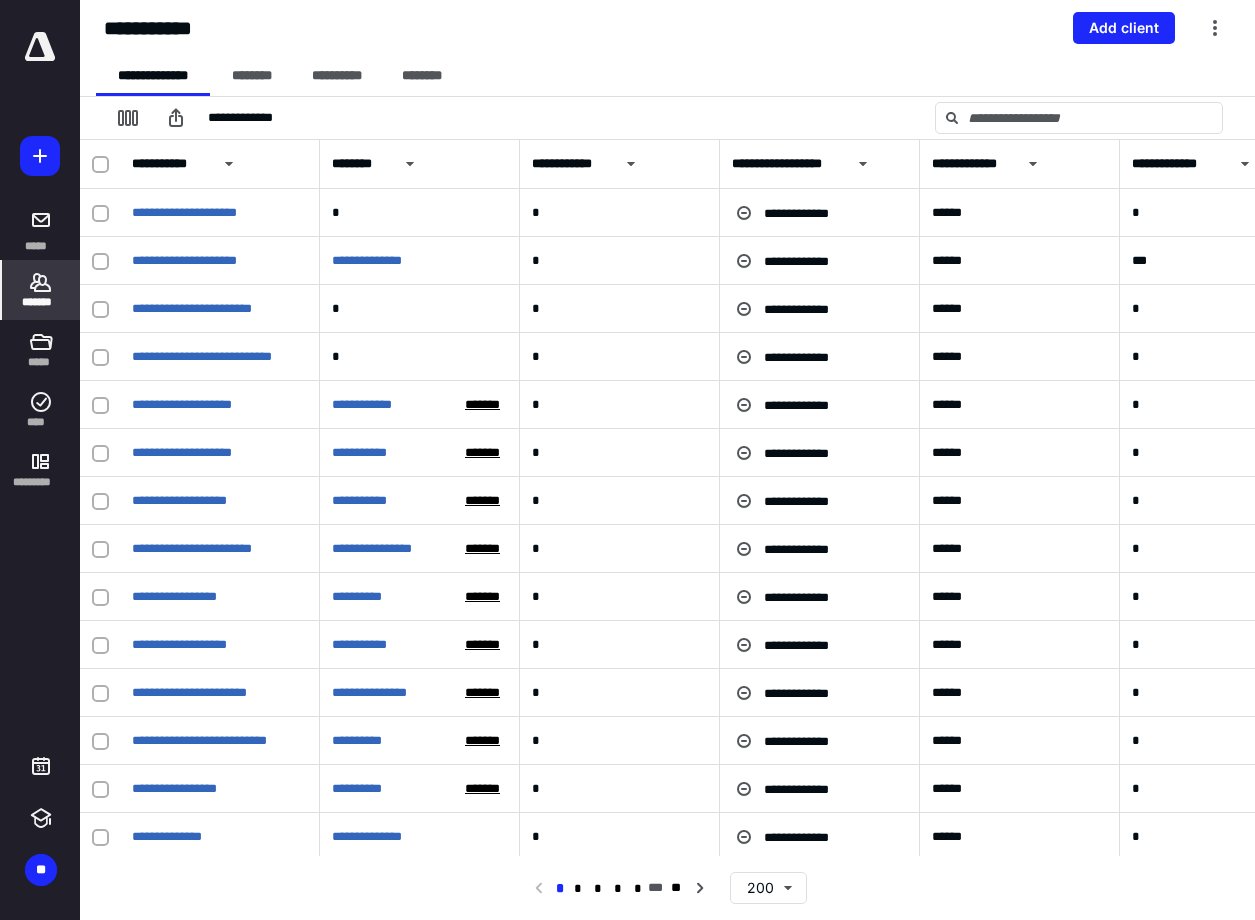 click 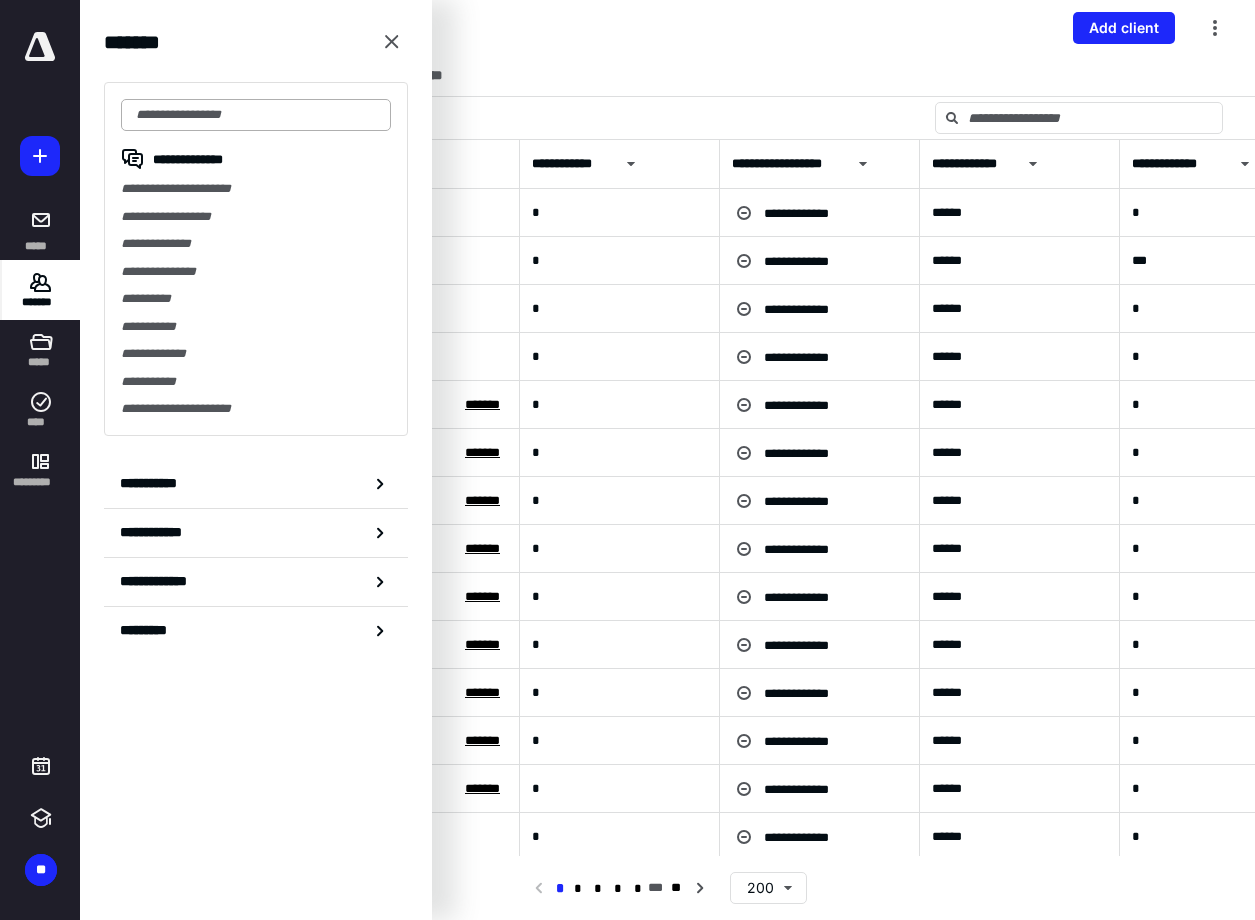 click at bounding box center (256, 115) 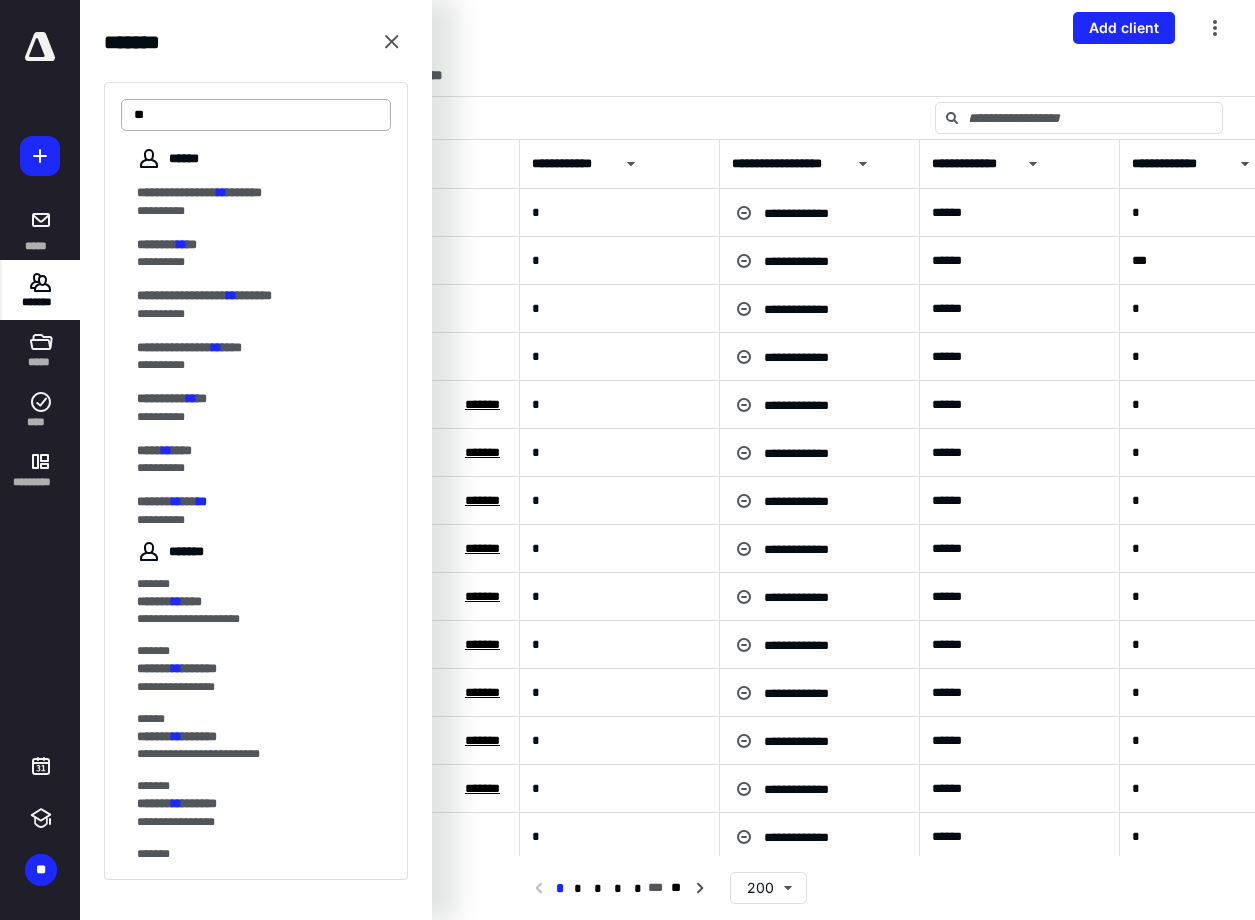 type on "*" 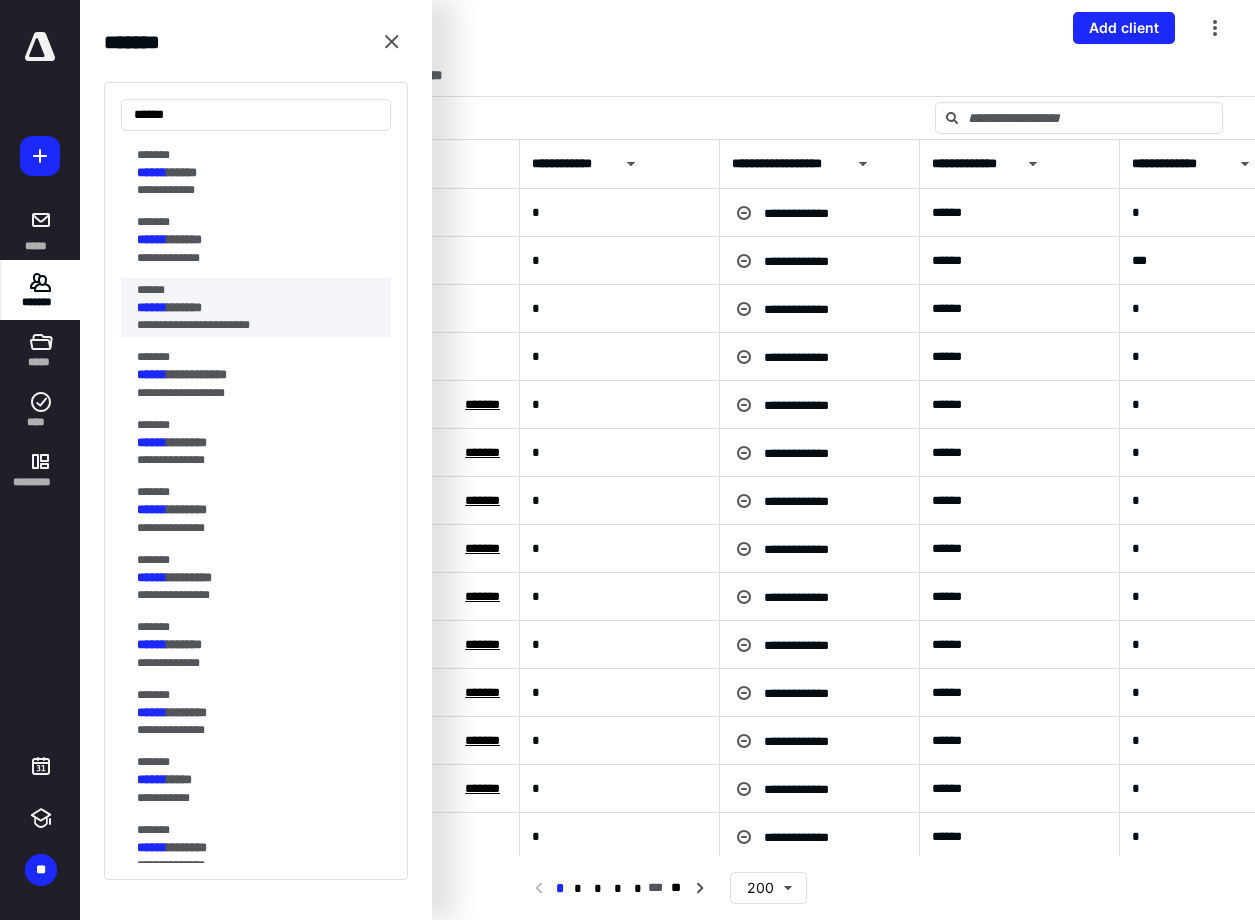 scroll, scrollTop: 700, scrollLeft: 0, axis: vertical 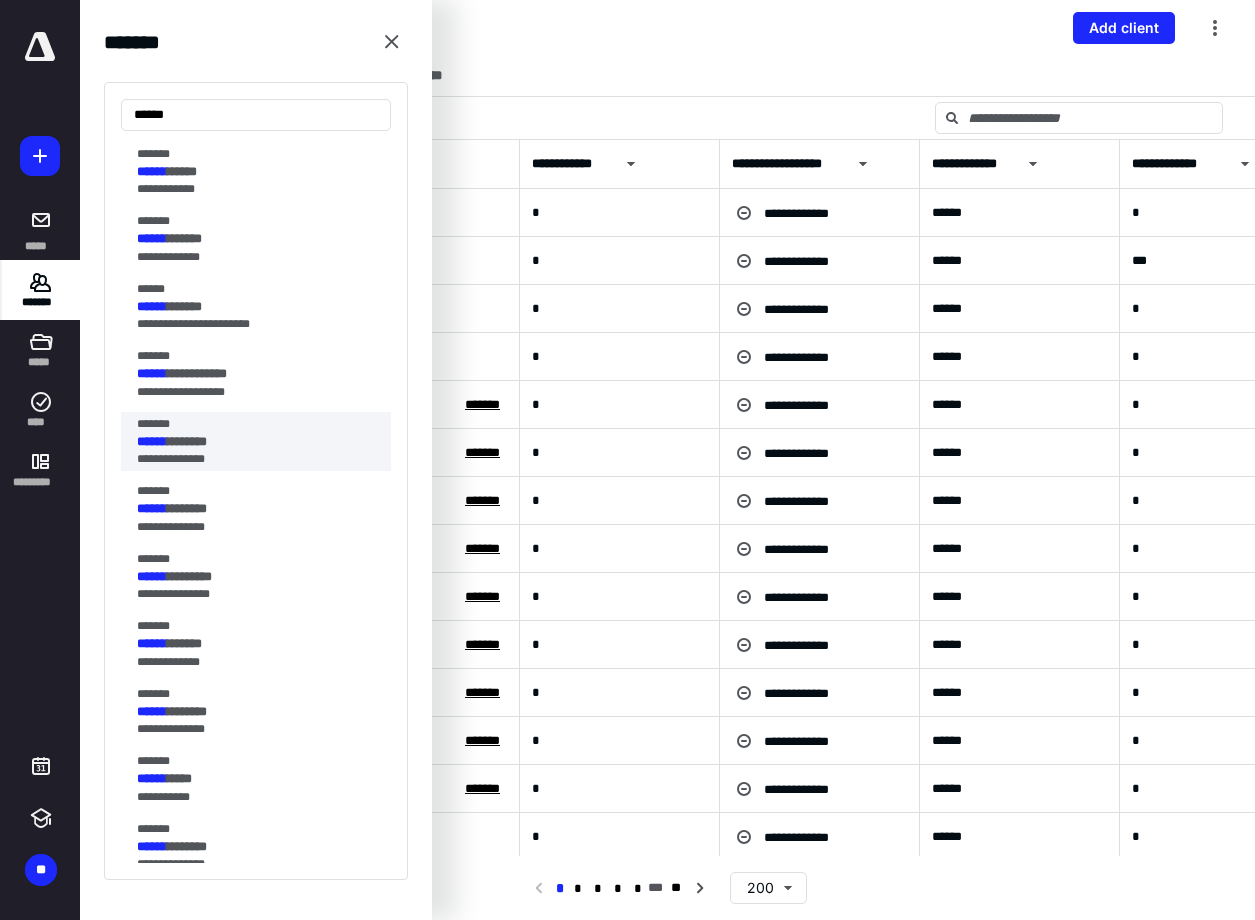 type on "******" 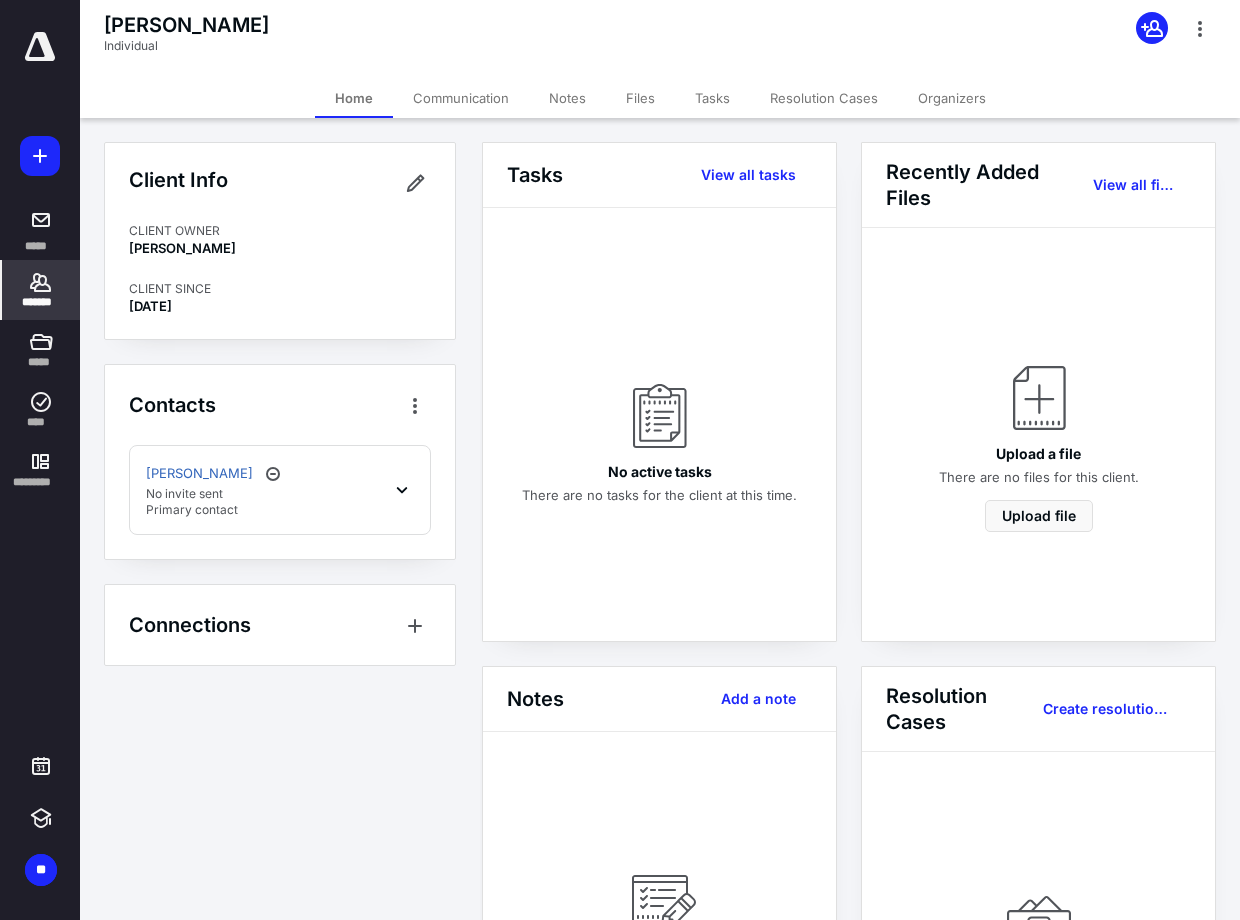 click on "Files" at bounding box center (640, 98) 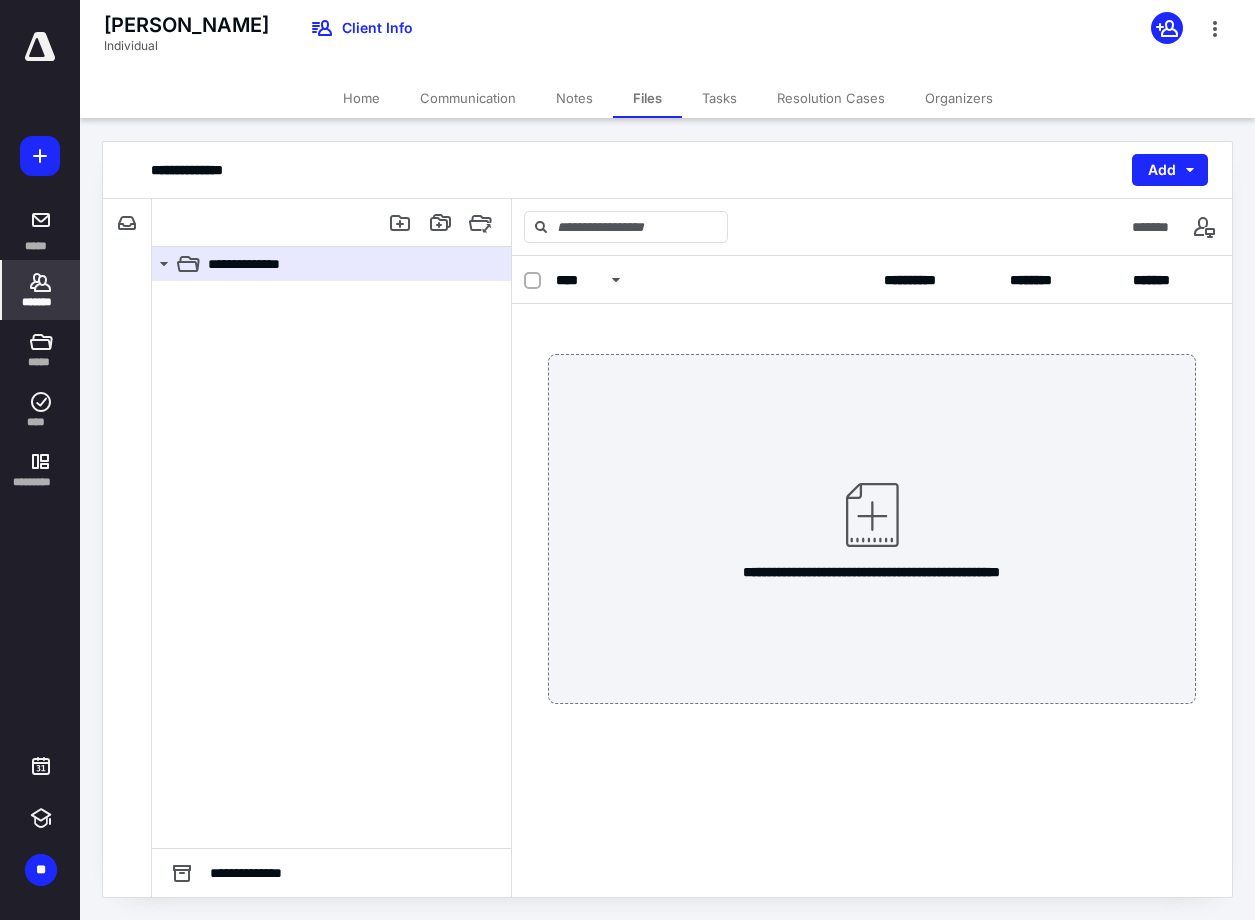 click 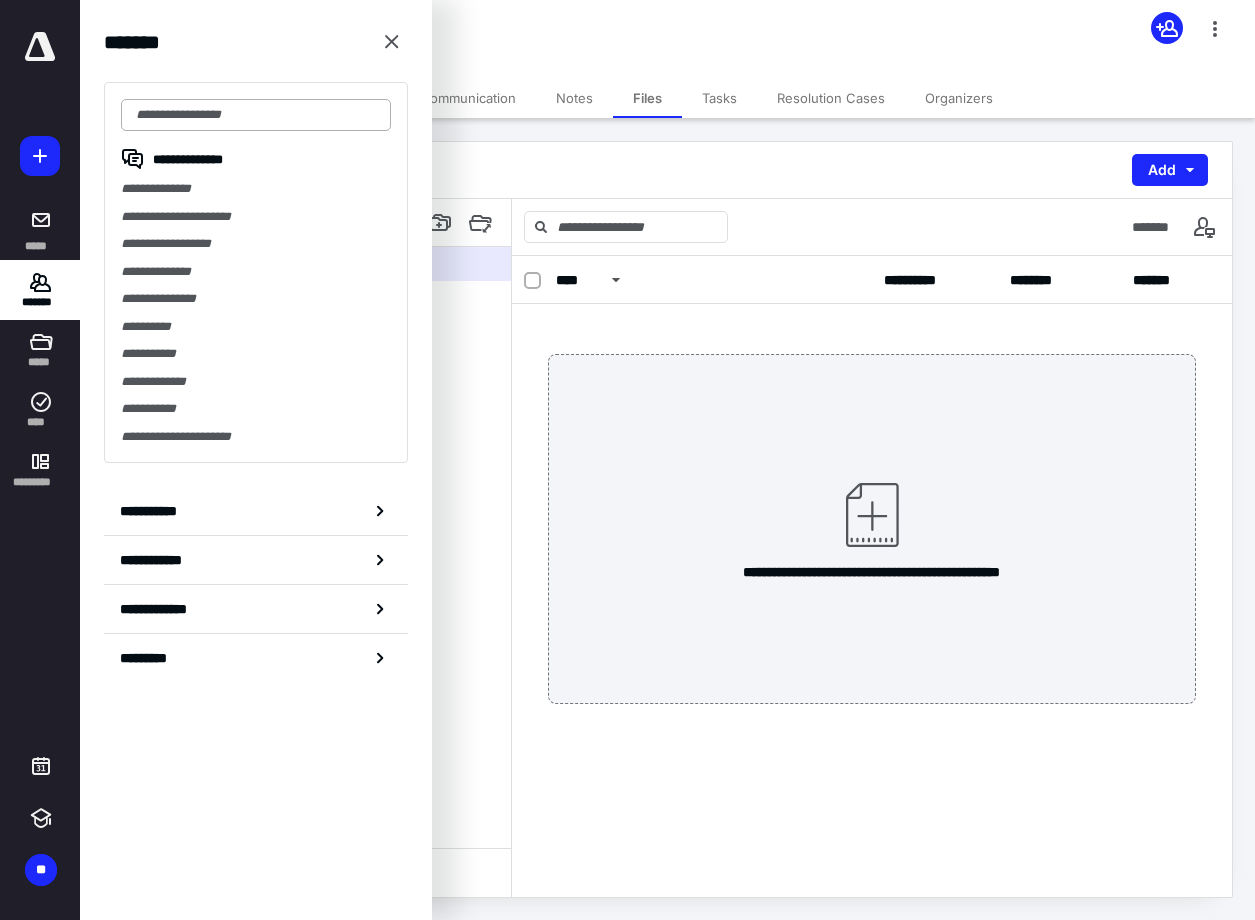 click at bounding box center (256, 115) 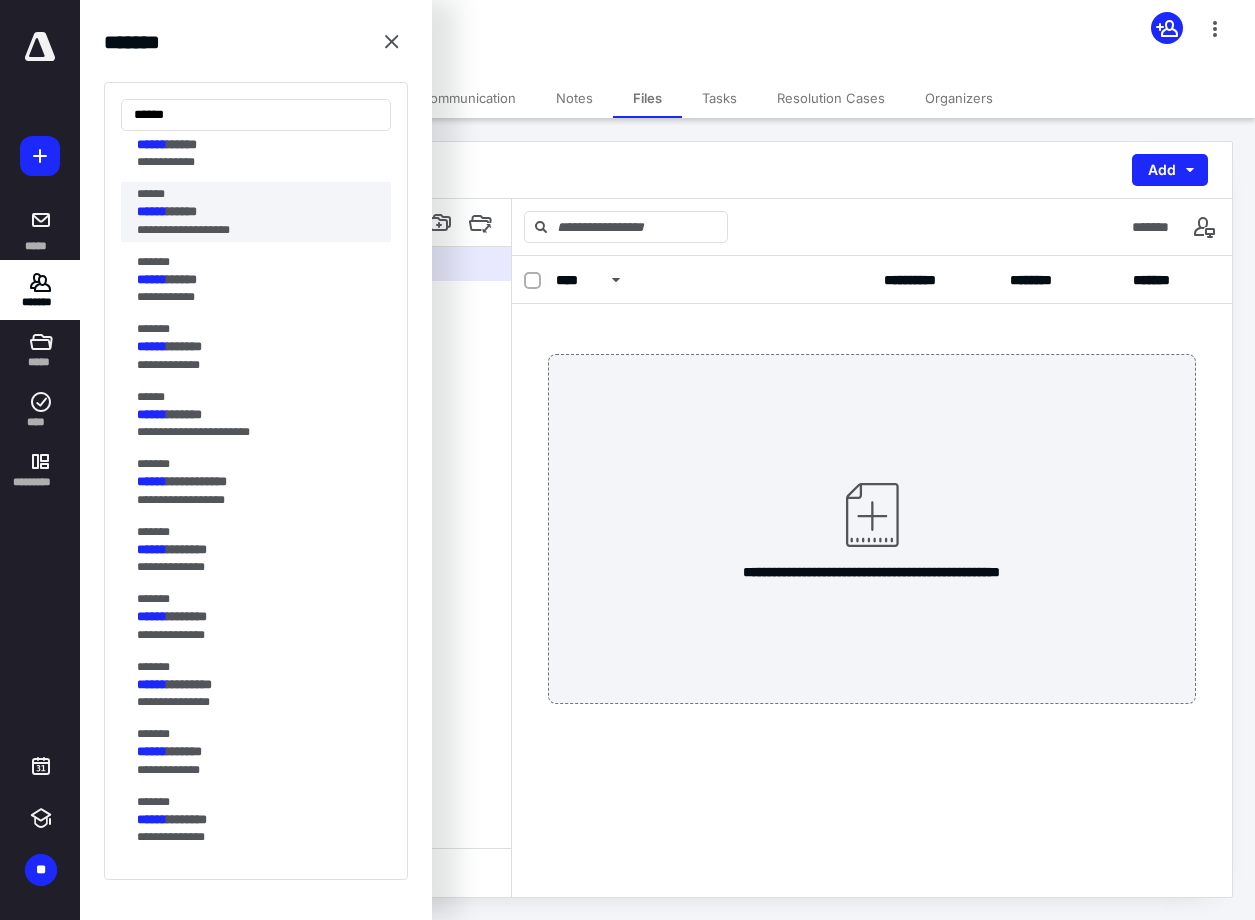 scroll, scrollTop: 600, scrollLeft: 0, axis: vertical 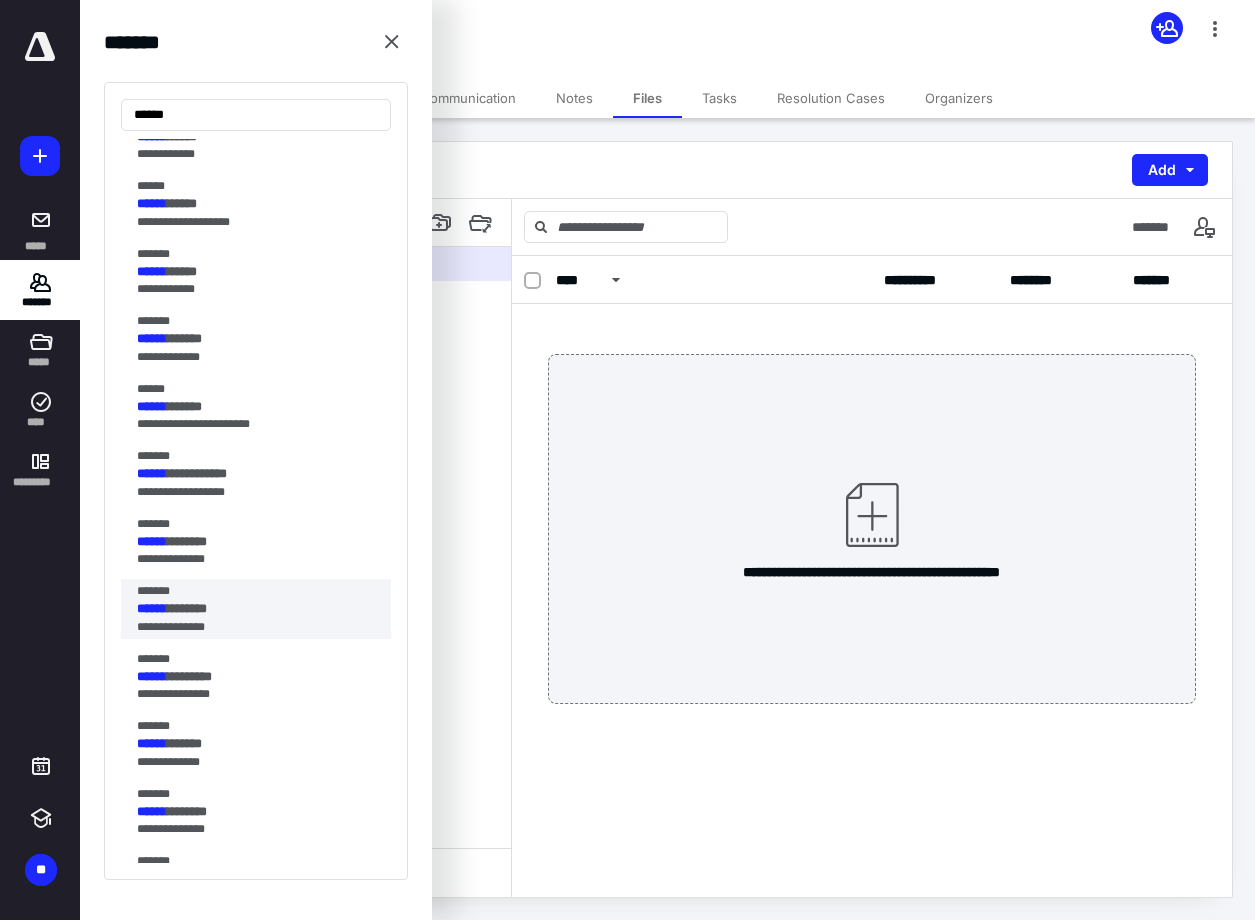 type on "******" 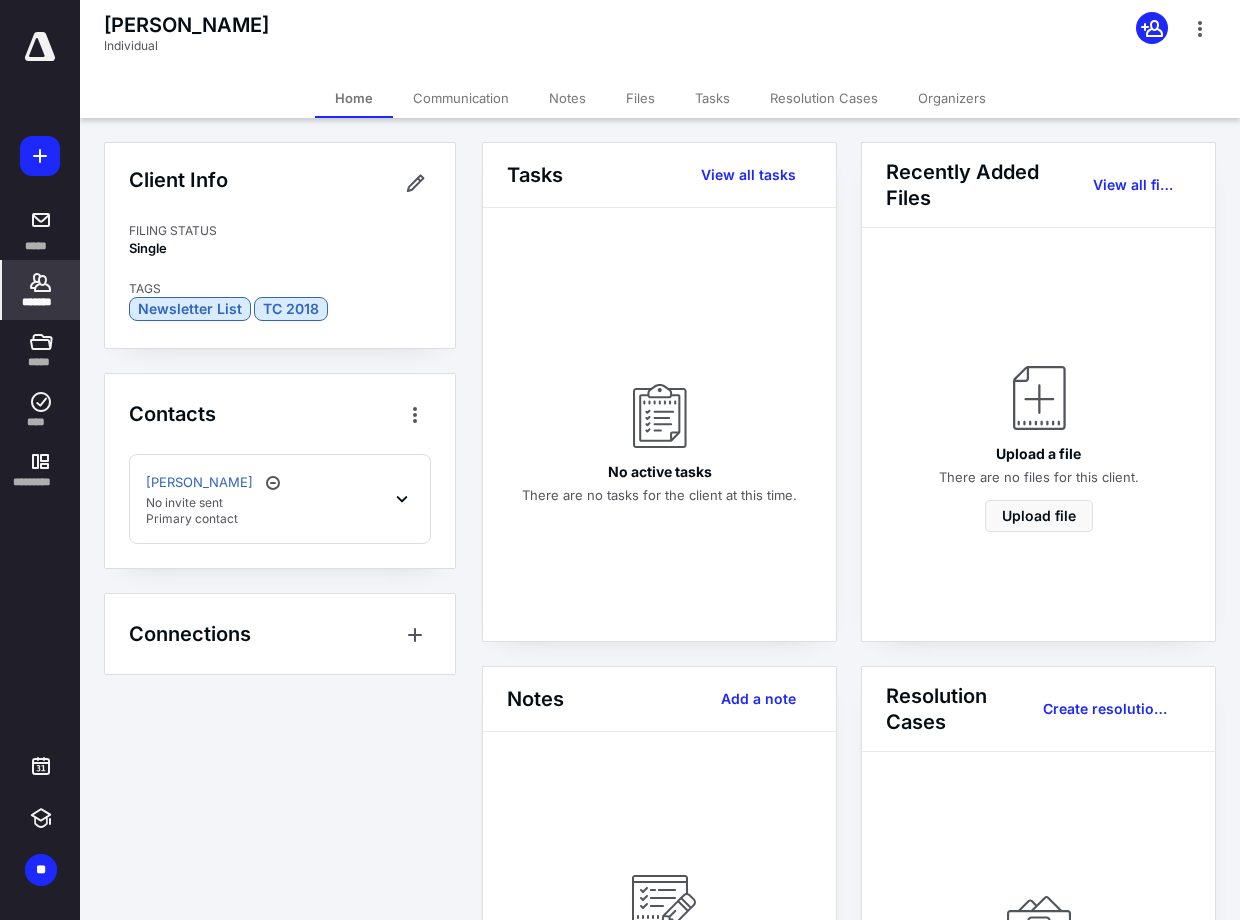 click on "Files" at bounding box center (640, 98) 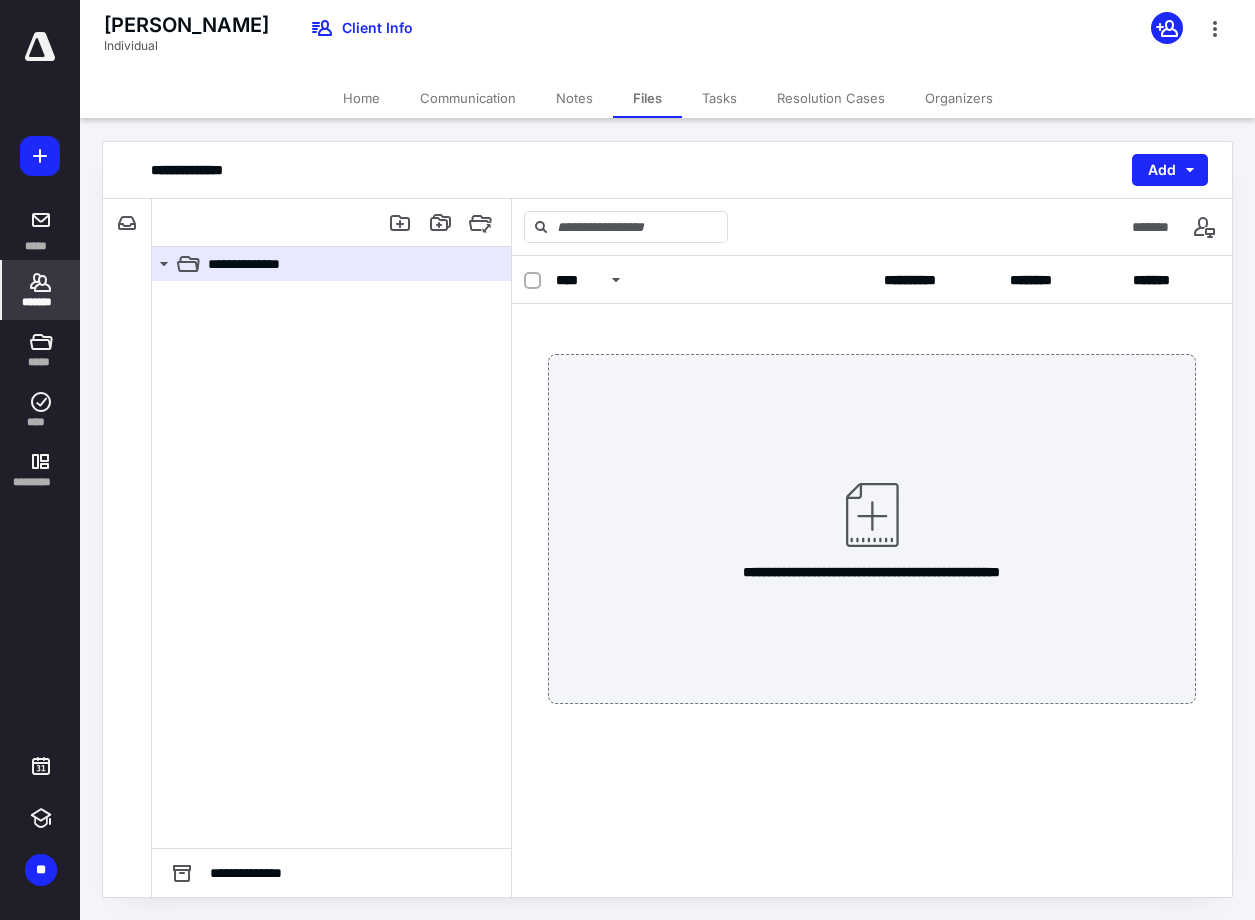 click on "*******" at bounding box center (41, 302) 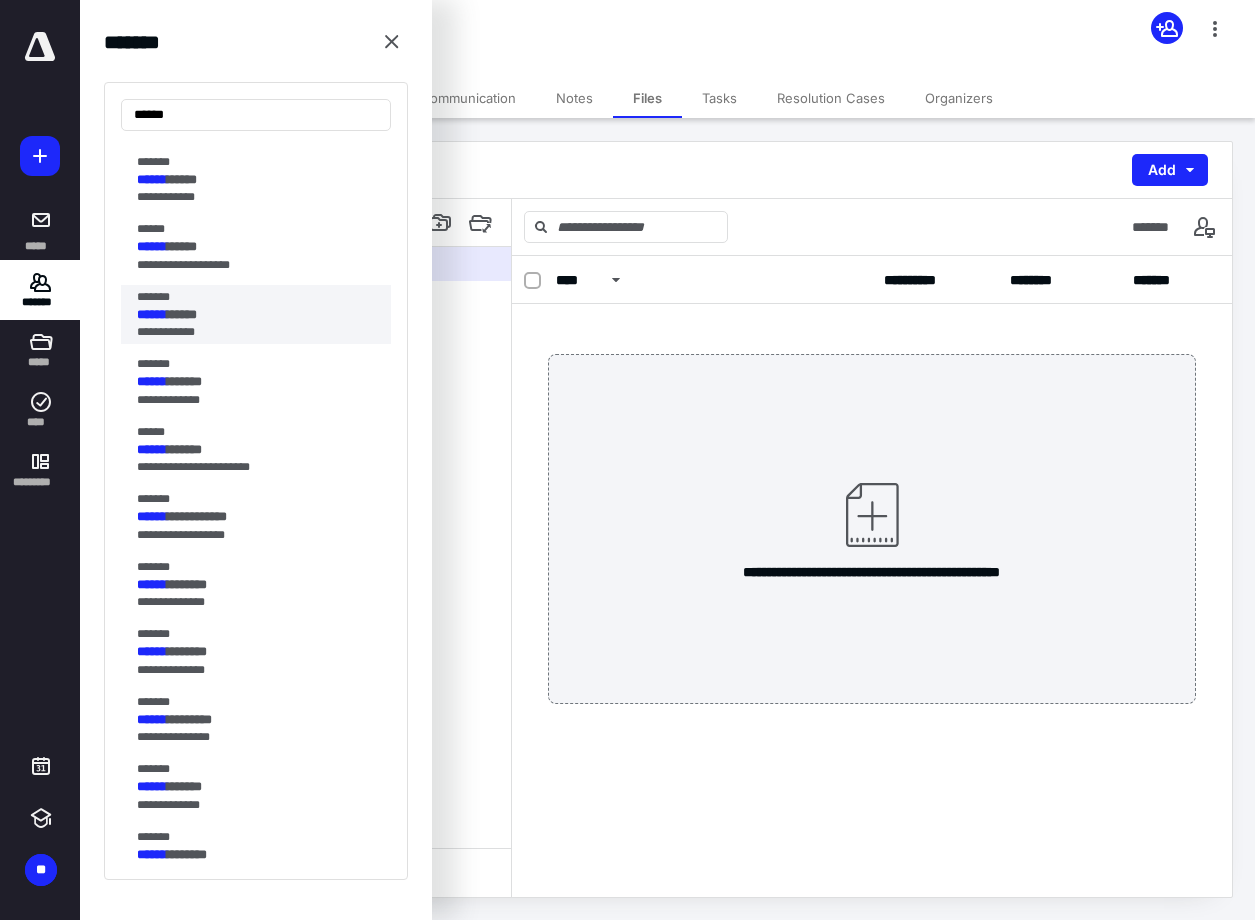 scroll, scrollTop: 800, scrollLeft: 0, axis: vertical 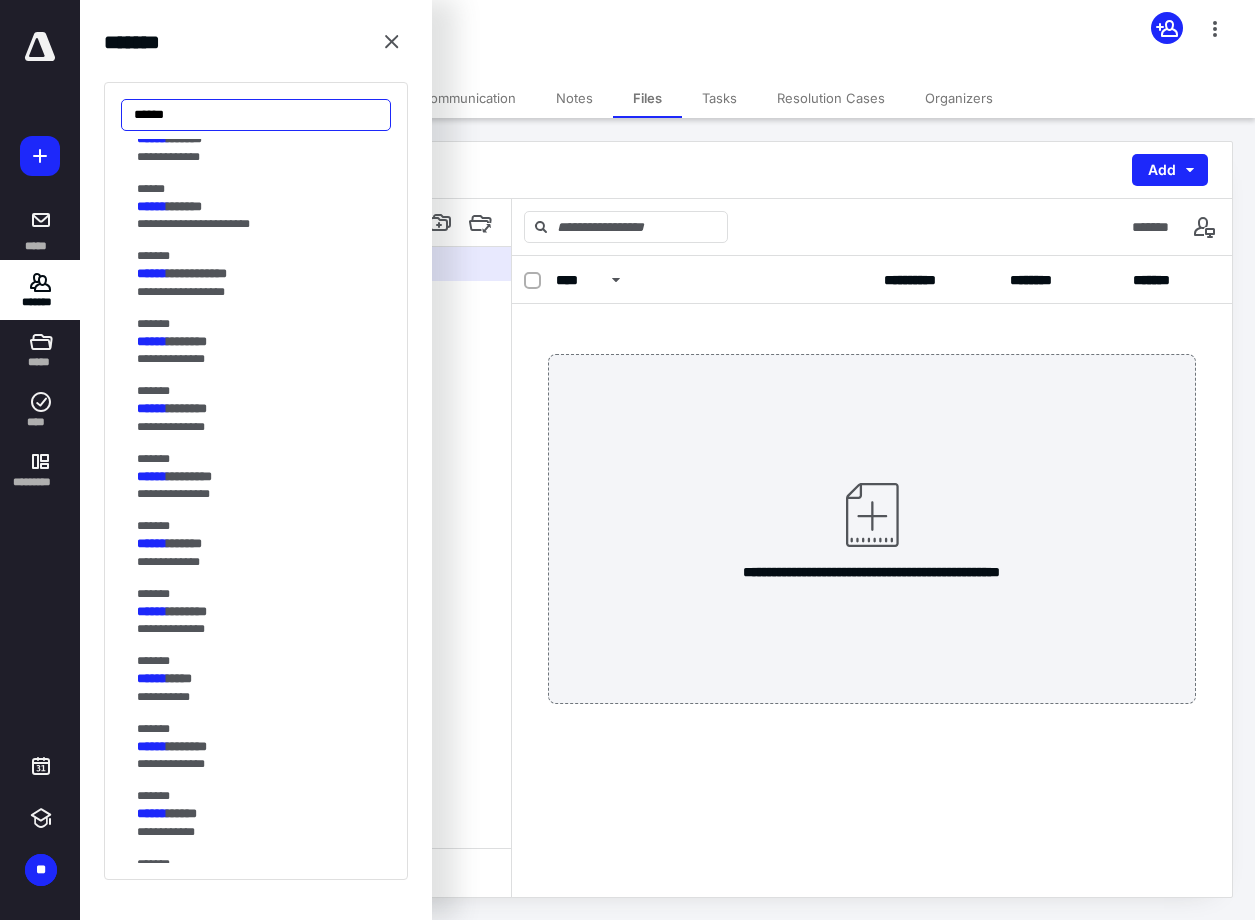 click on "******" at bounding box center [256, 115] 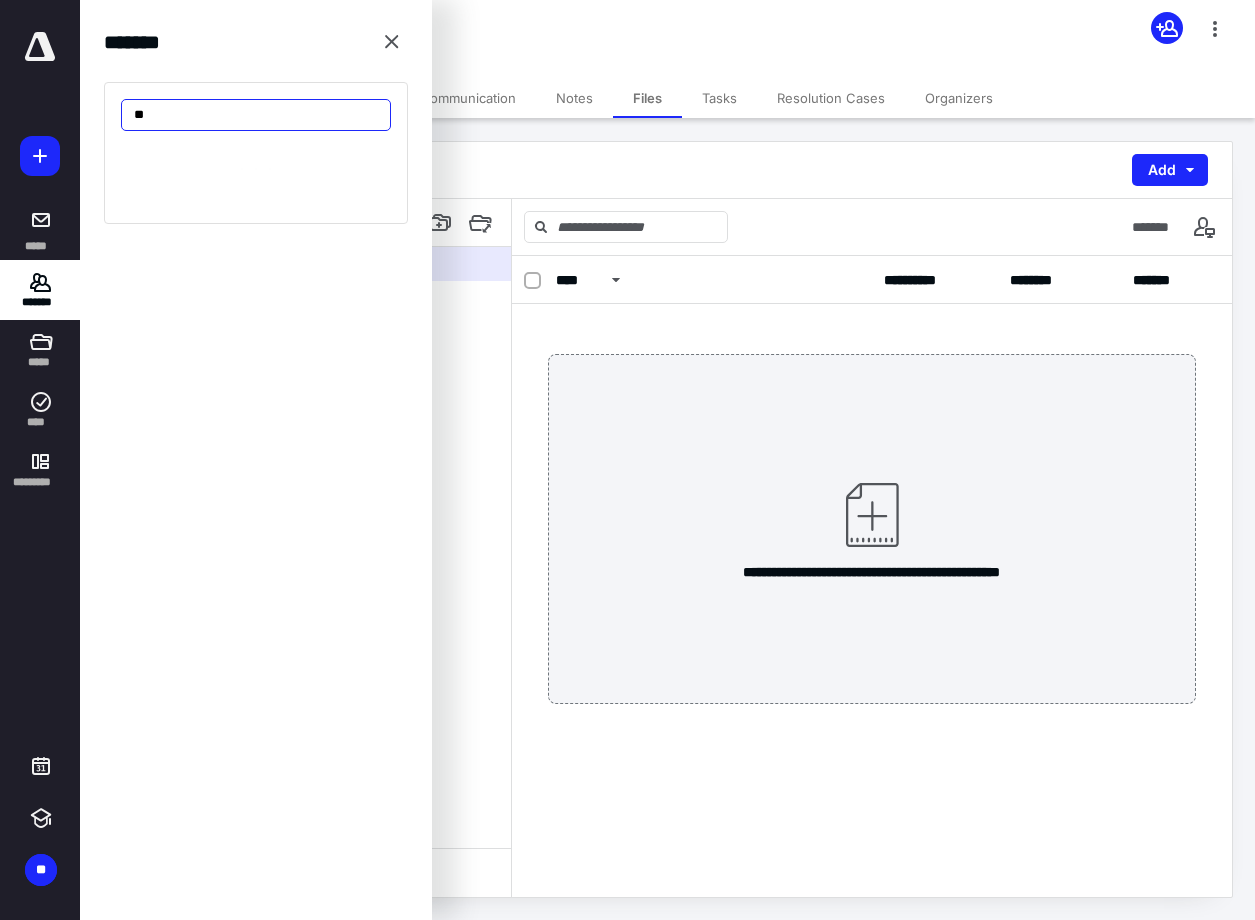 type on "*" 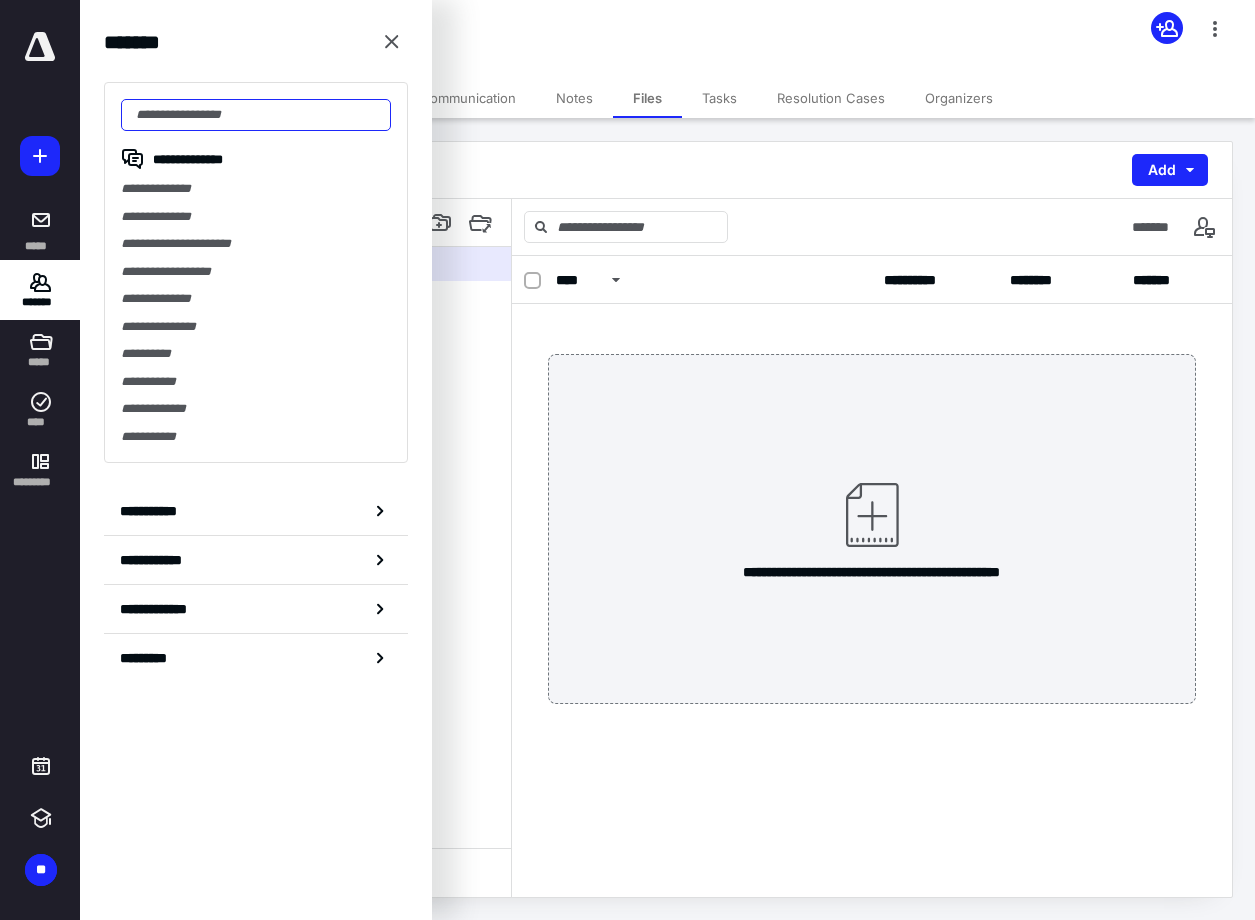 click at bounding box center [256, 115] 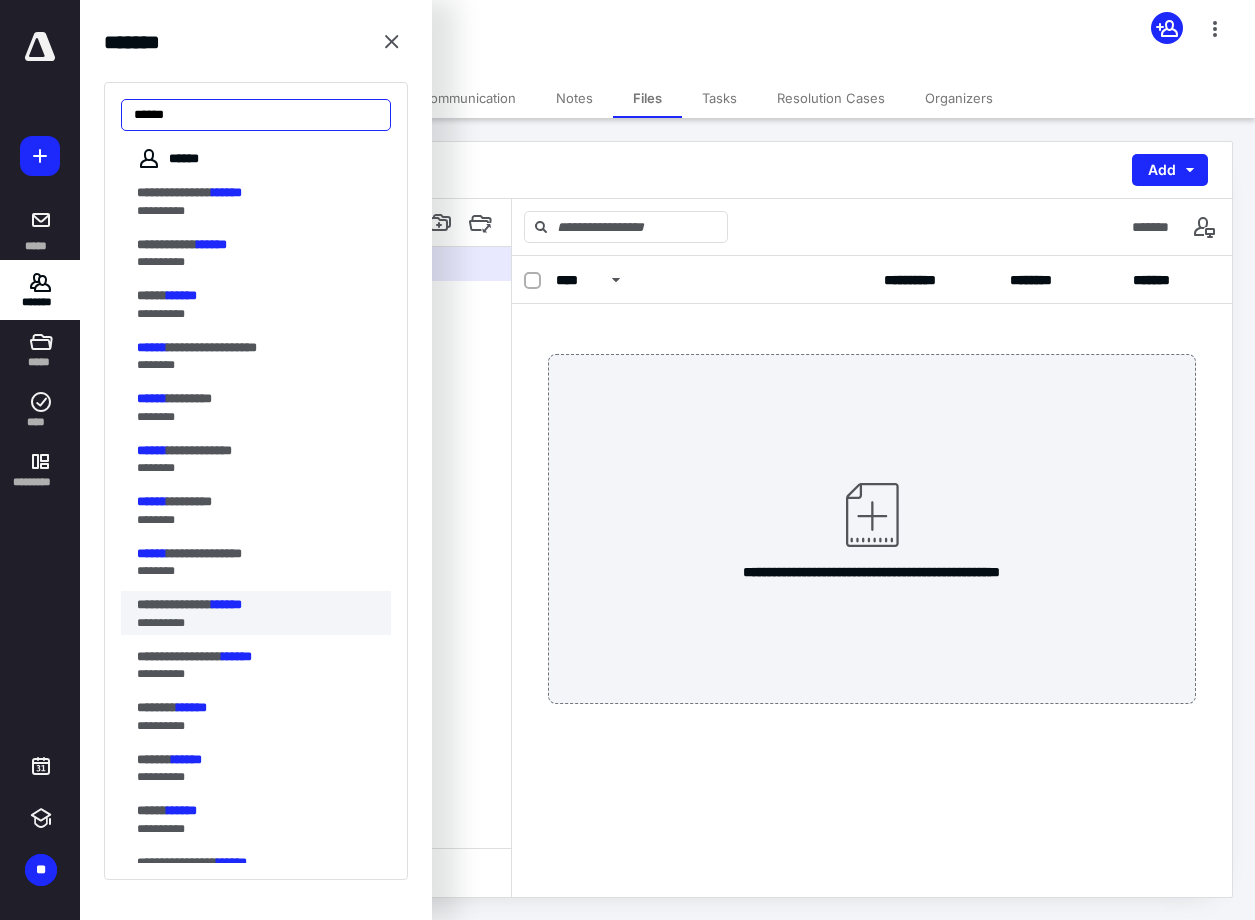 type on "******" 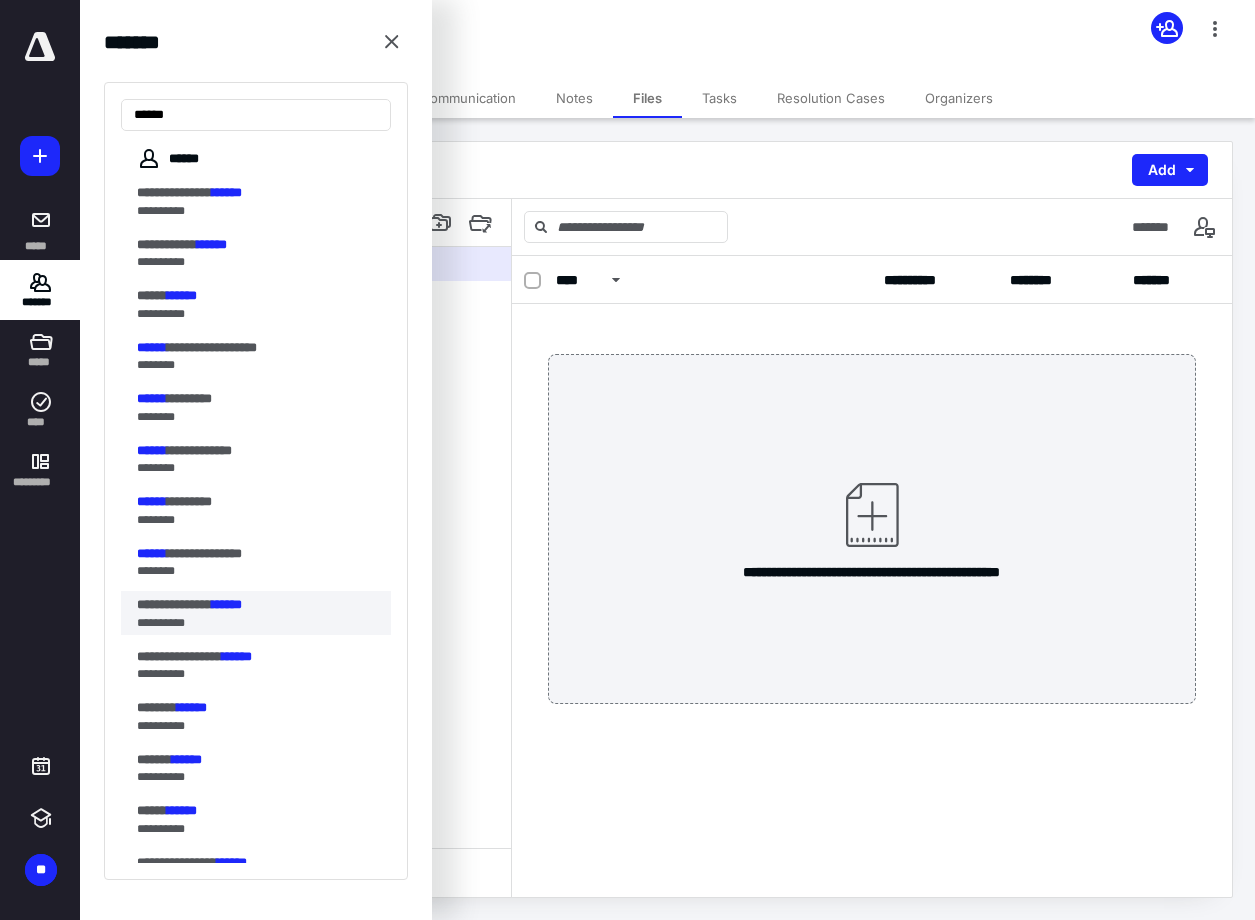 click on "**********" at bounding box center (250, 623) 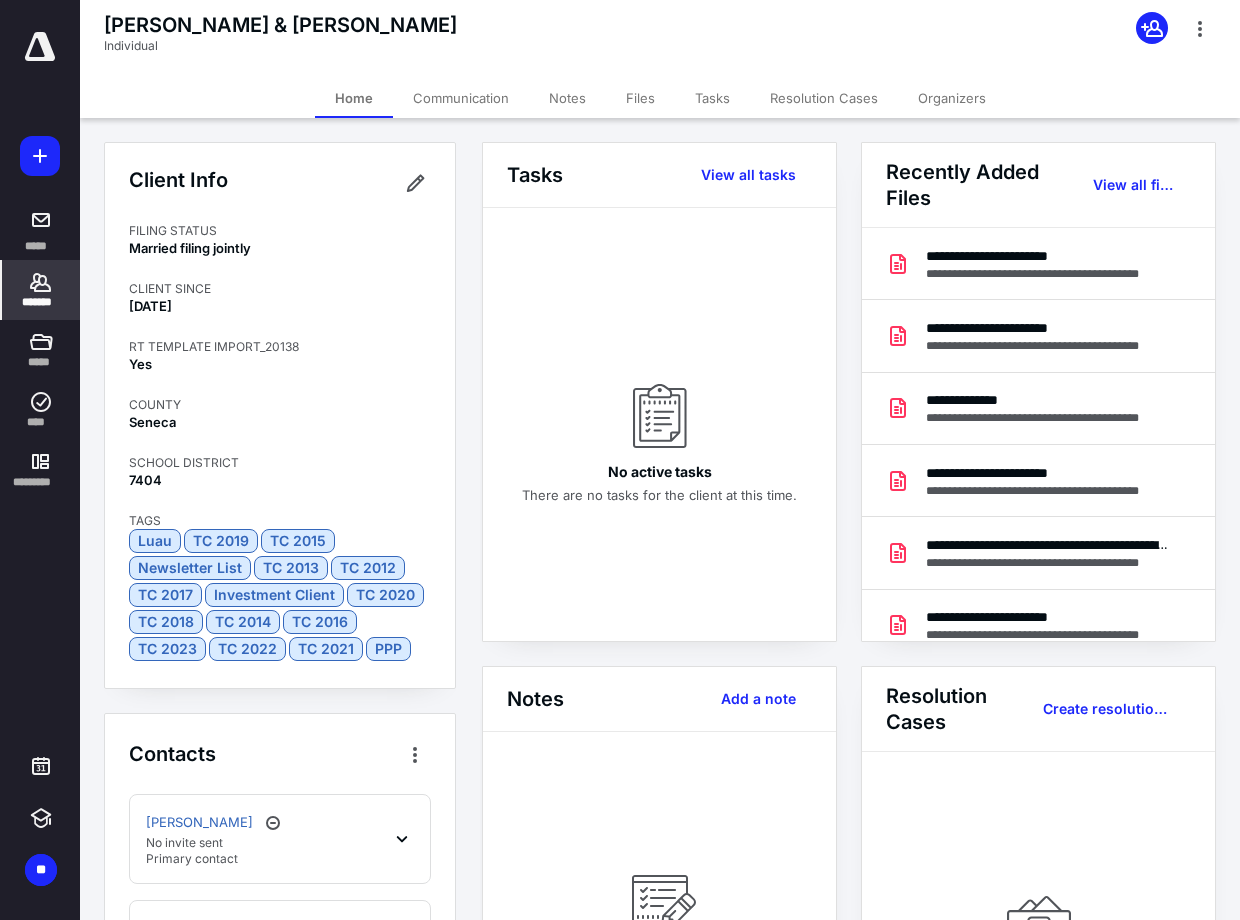 click on "Files" at bounding box center (640, 98) 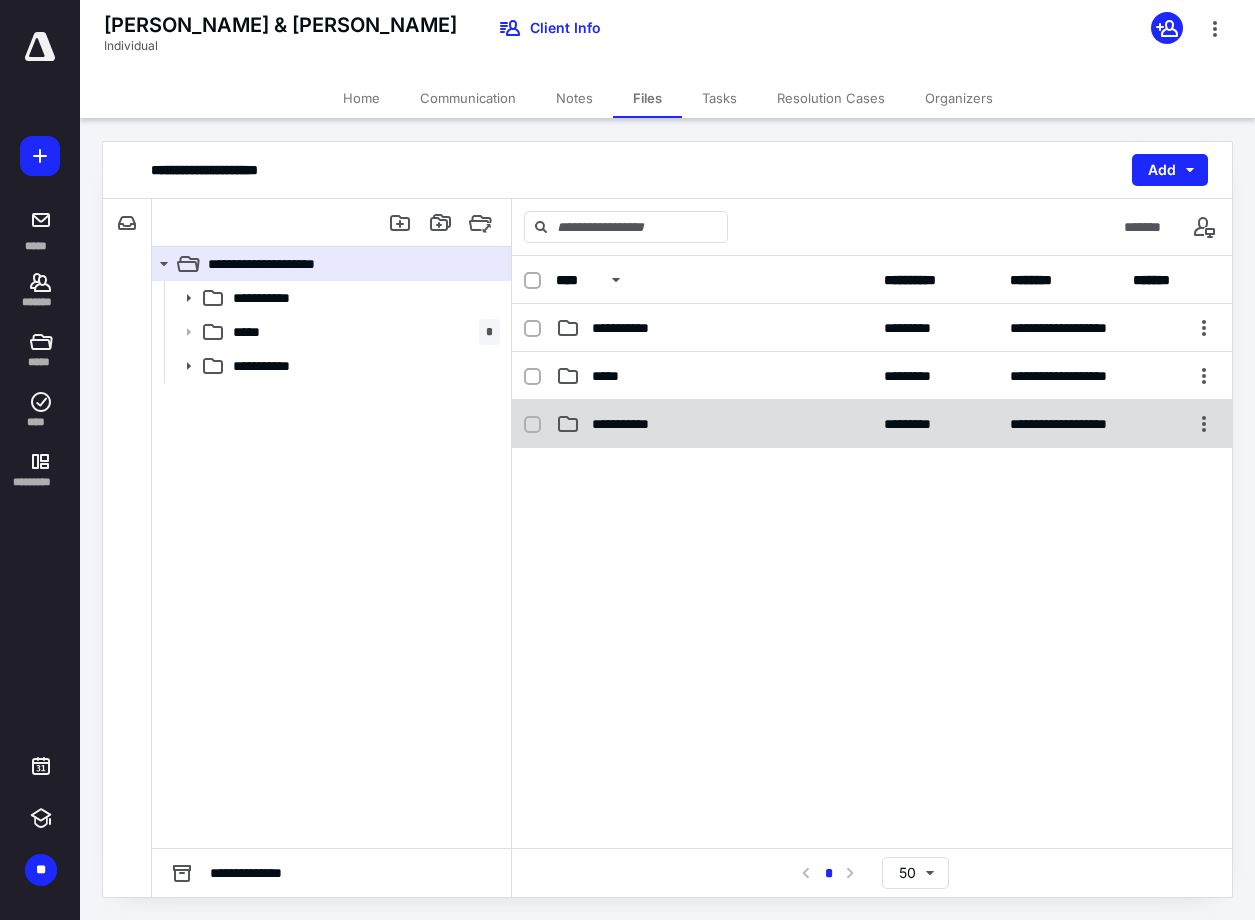 click on "**********" at bounding box center (714, 424) 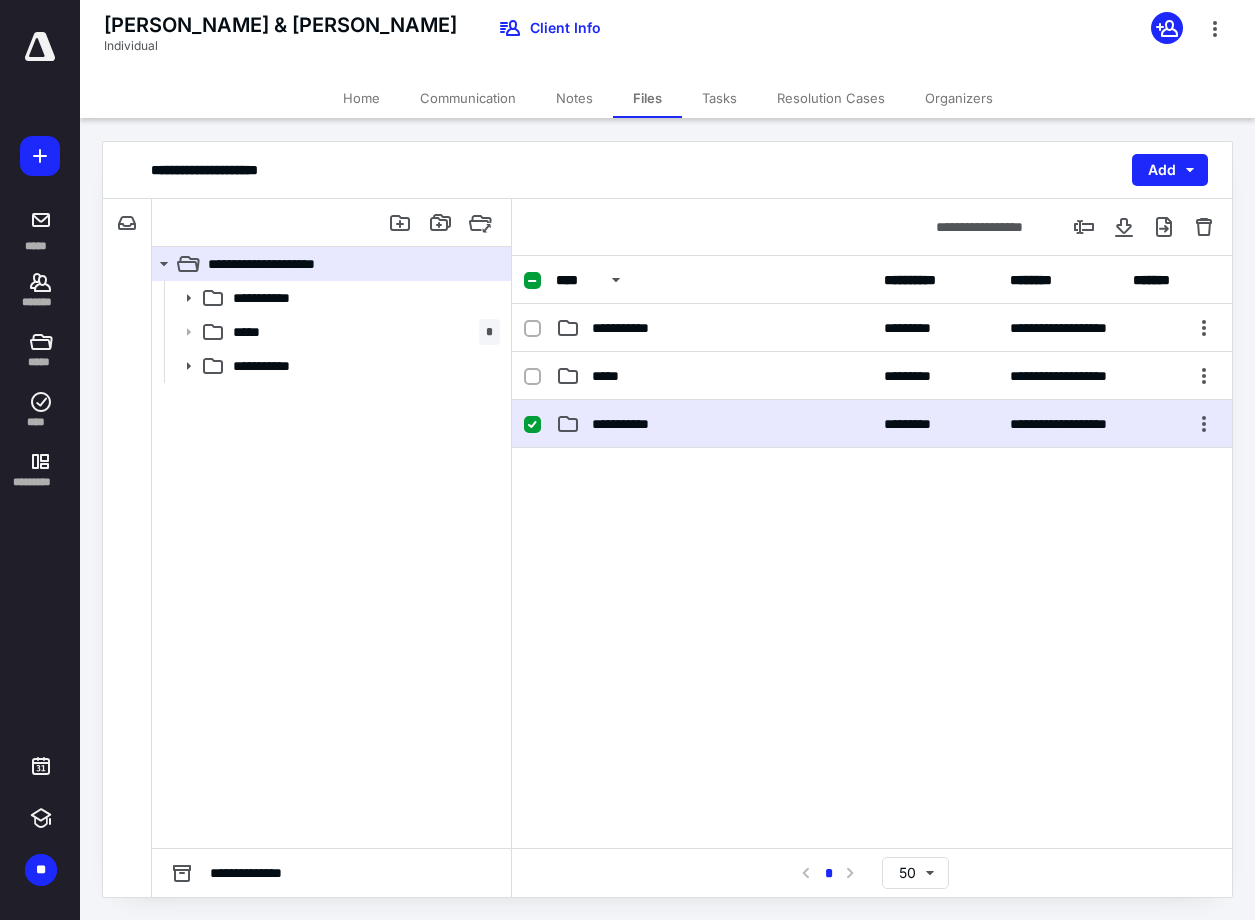 click on "**********" at bounding box center [714, 424] 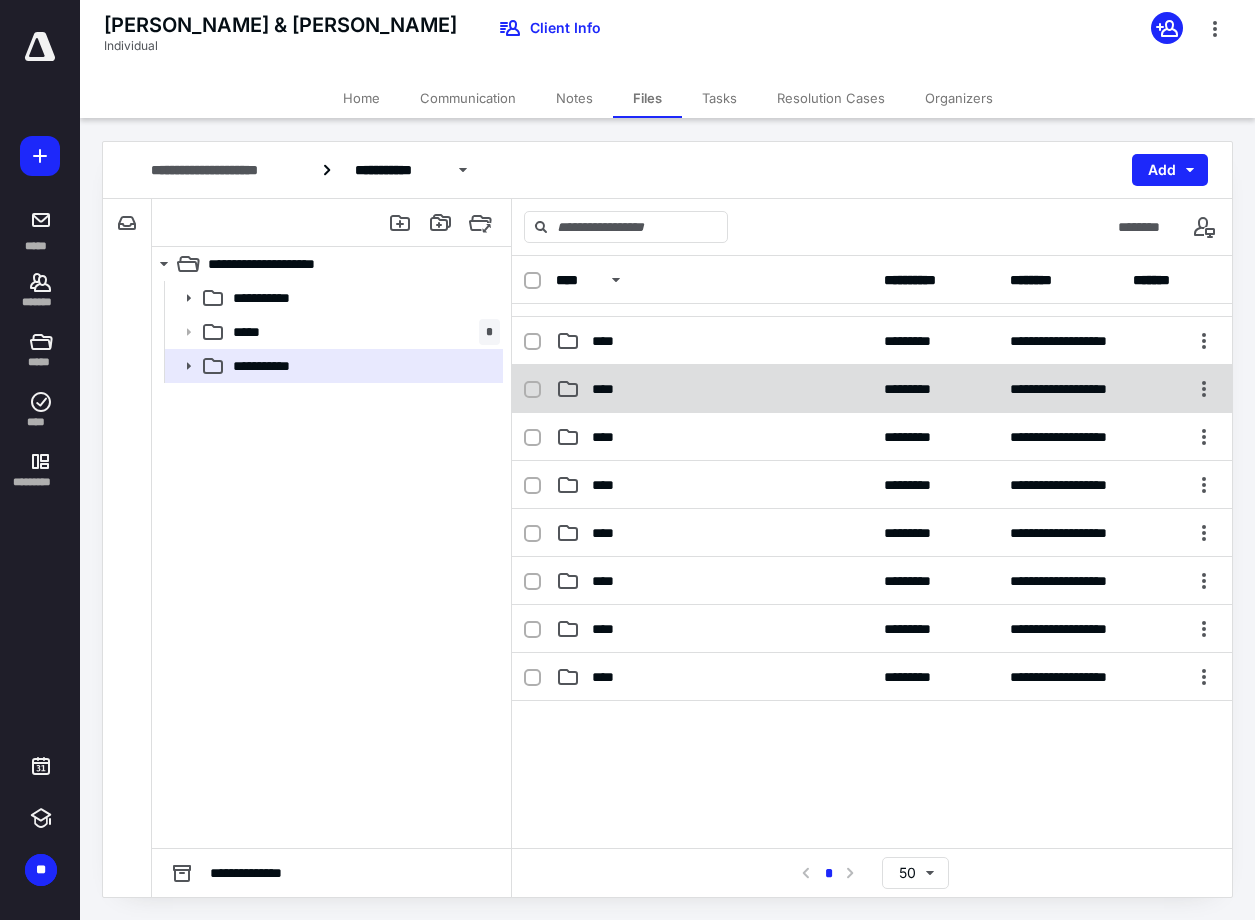 scroll, scrollTop: 380, scrollLeft: 0, axis: vertical 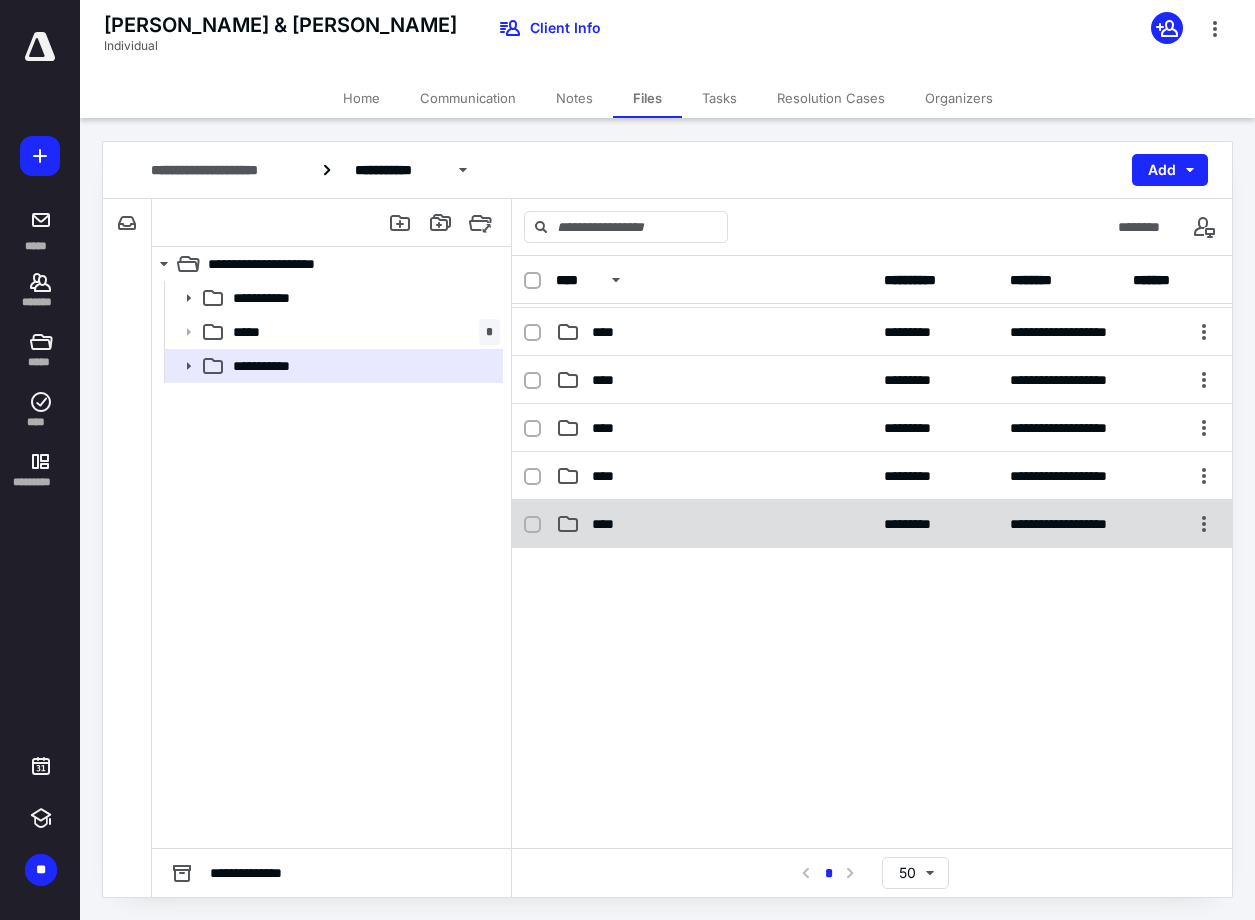 click on "****" at bounding box center (714, 524) 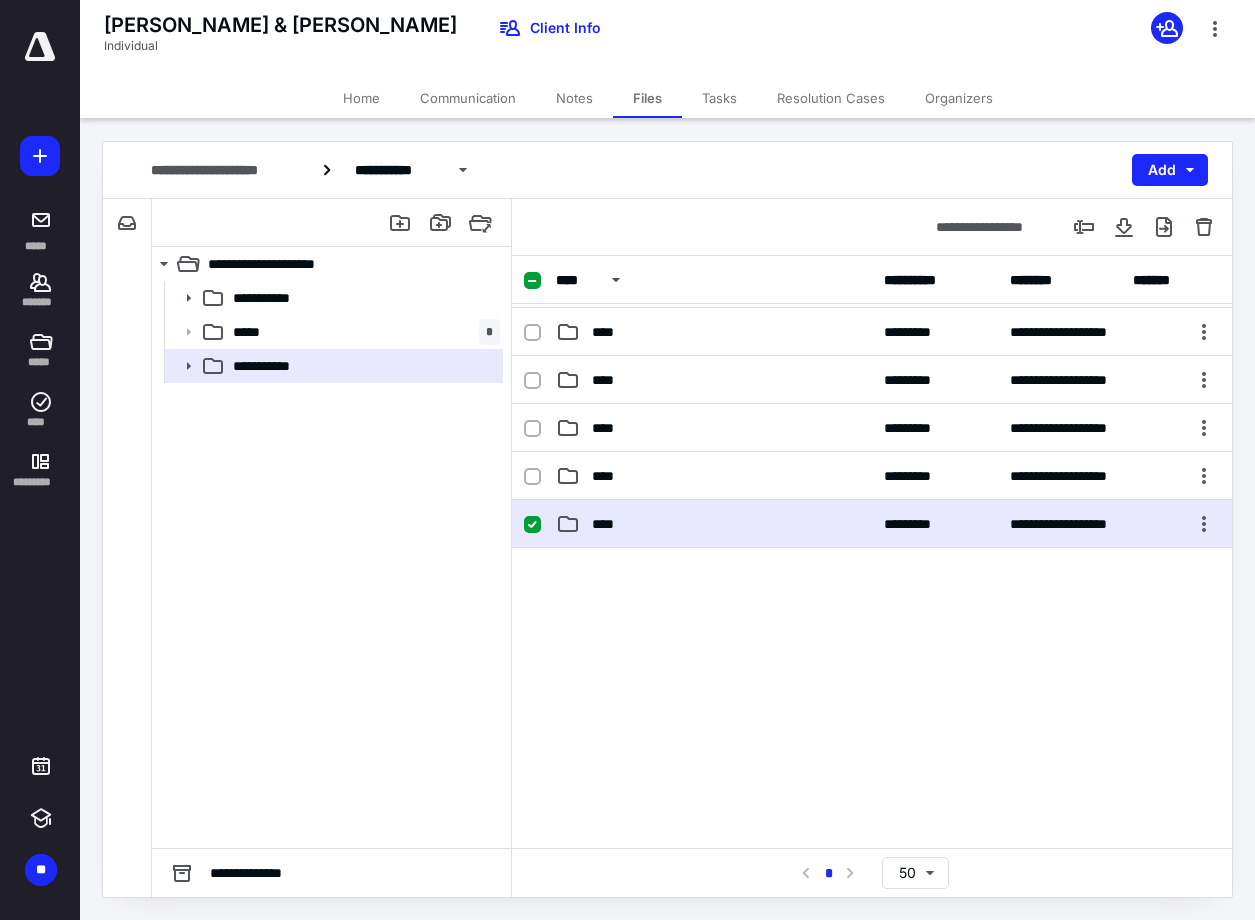 click on "****" at bounding box center (714, 524) 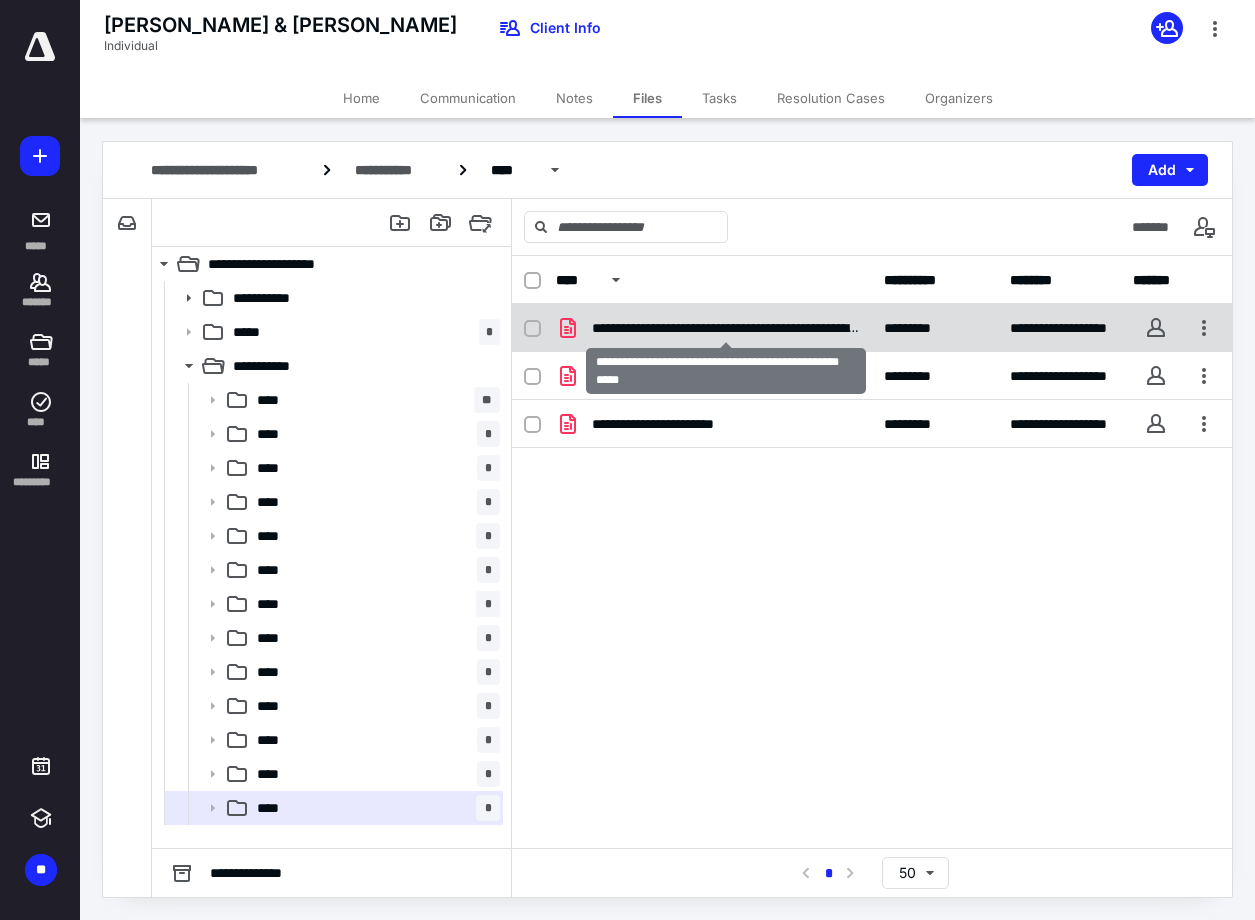 click on "**********" at bounding box center (726, 328) 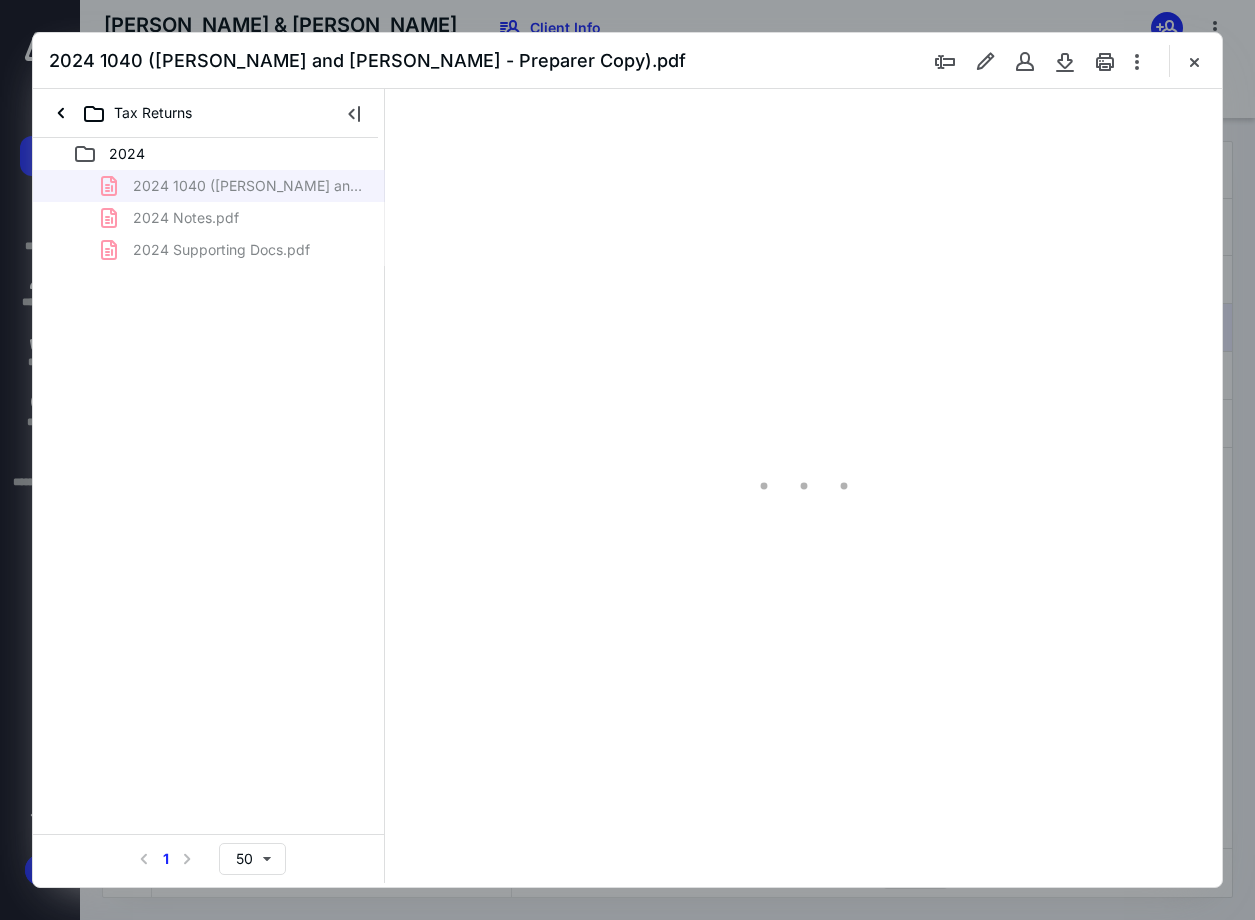 scroll, scrollTop: 0, scrollLeft: 0, axis: both 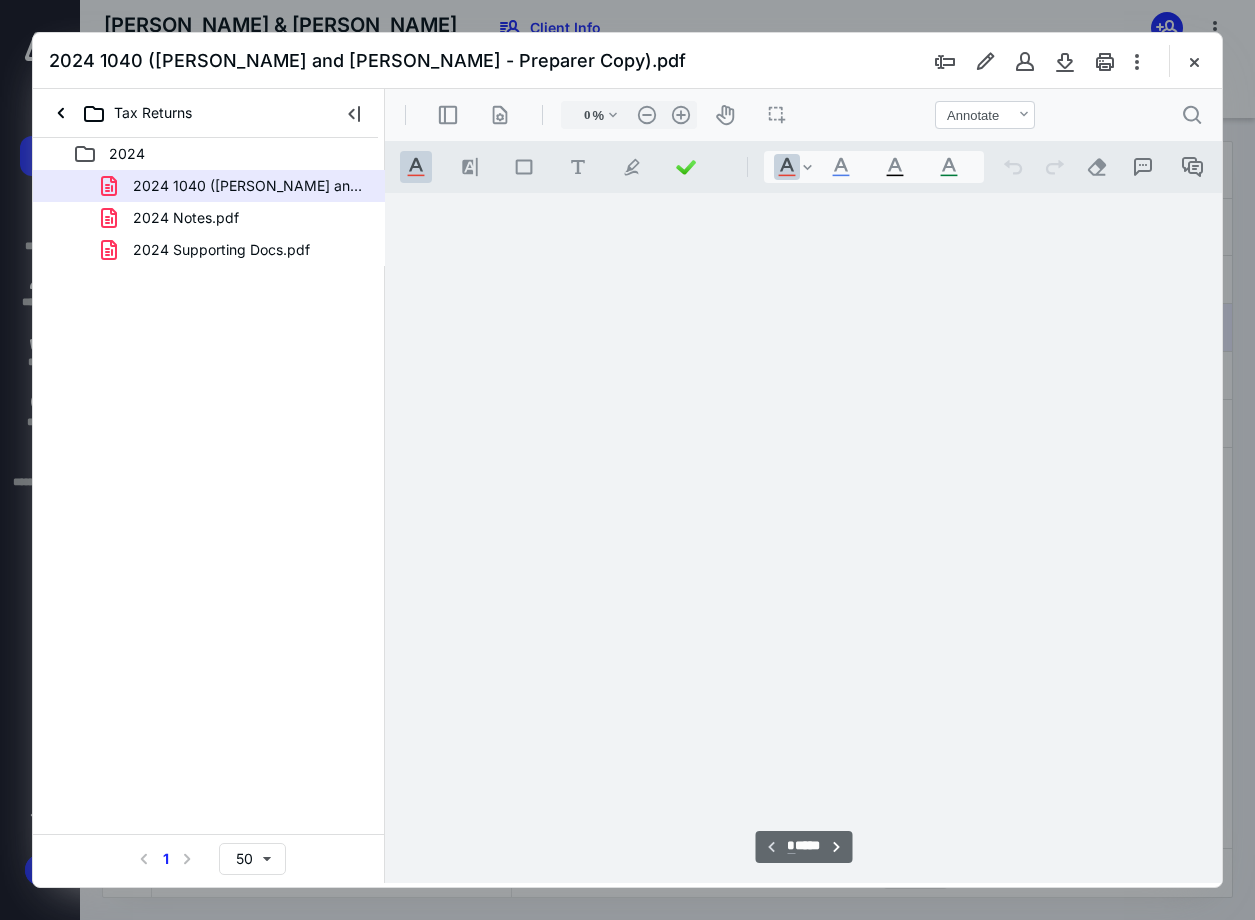 type on "87" 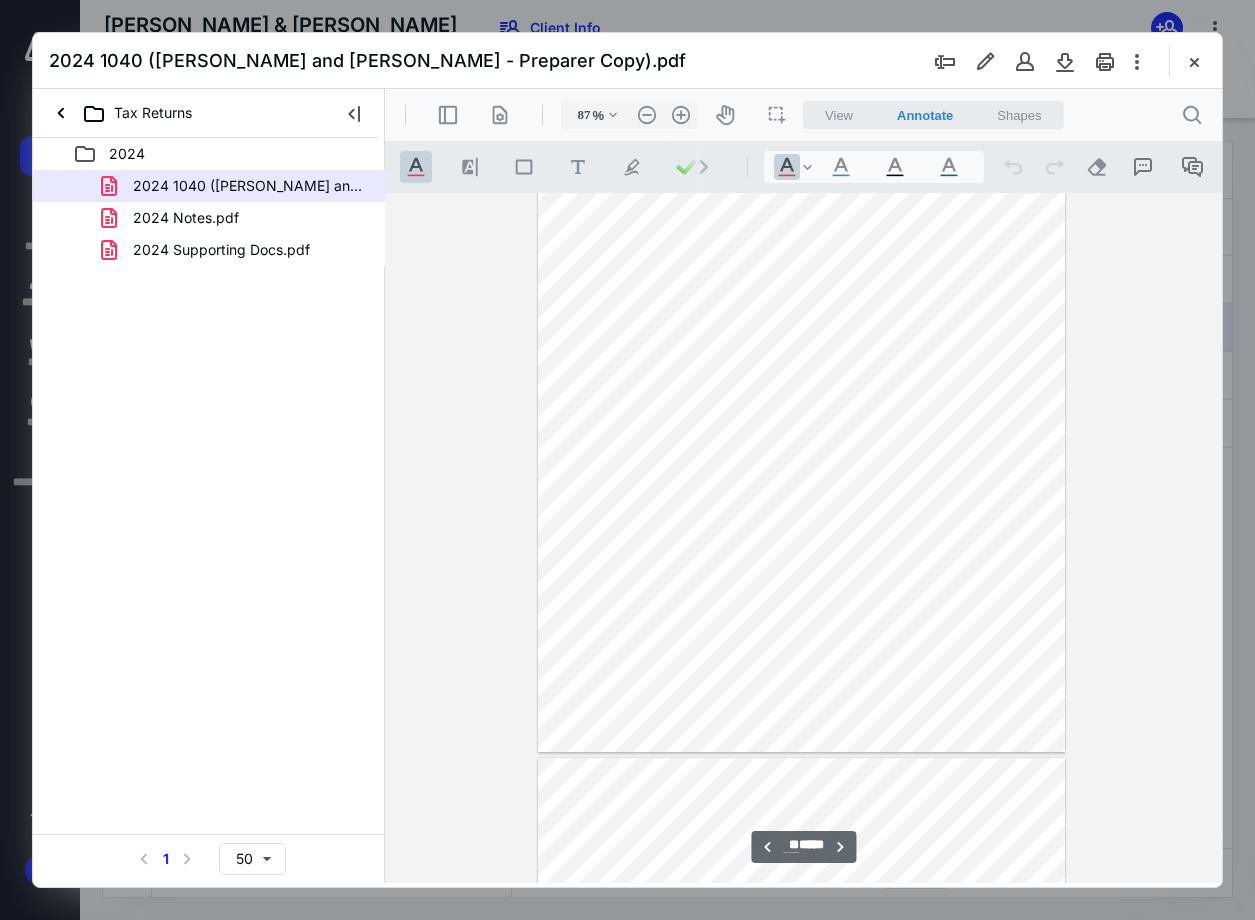 scroll, scrollTop: 14307, scrollLeft: 0, axis: vertical 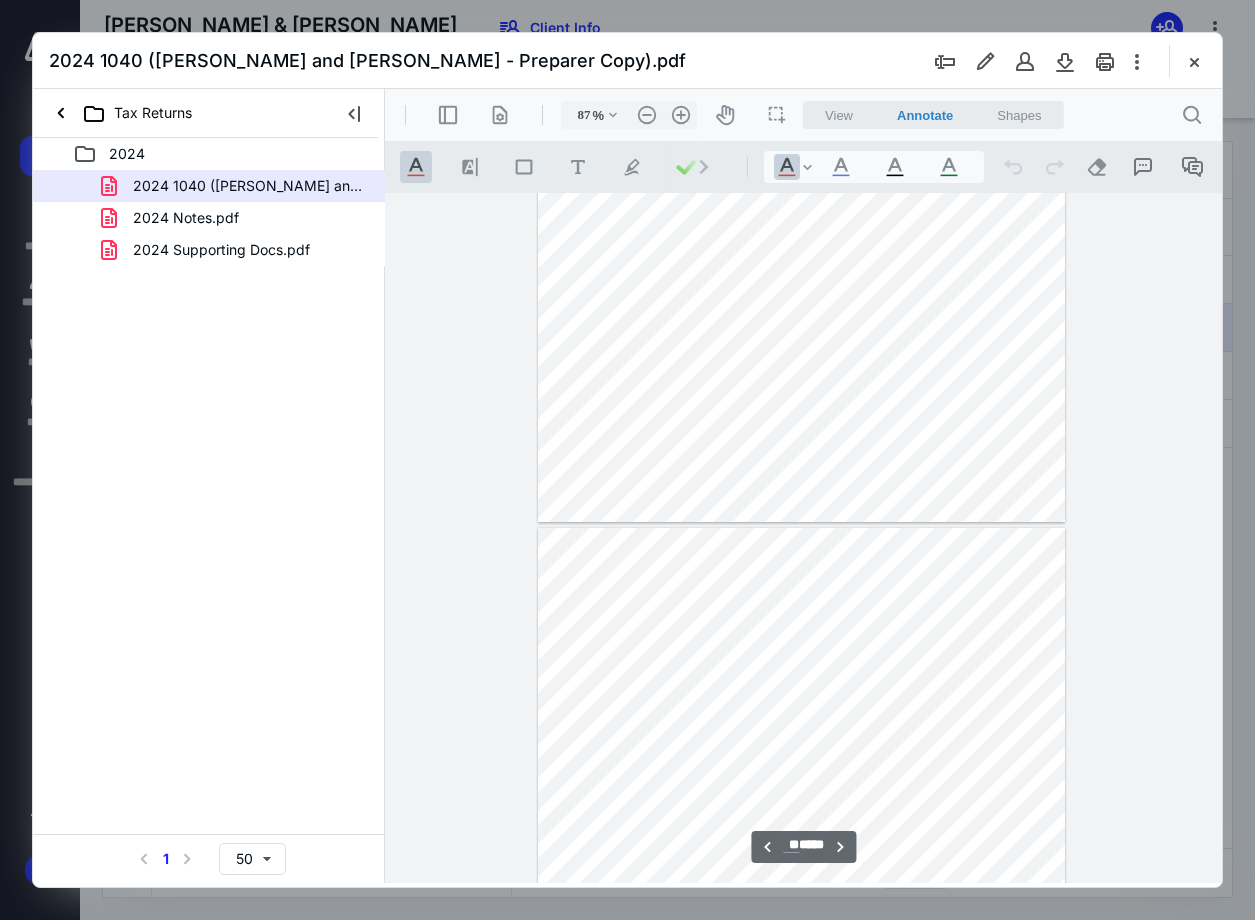 type on "**" 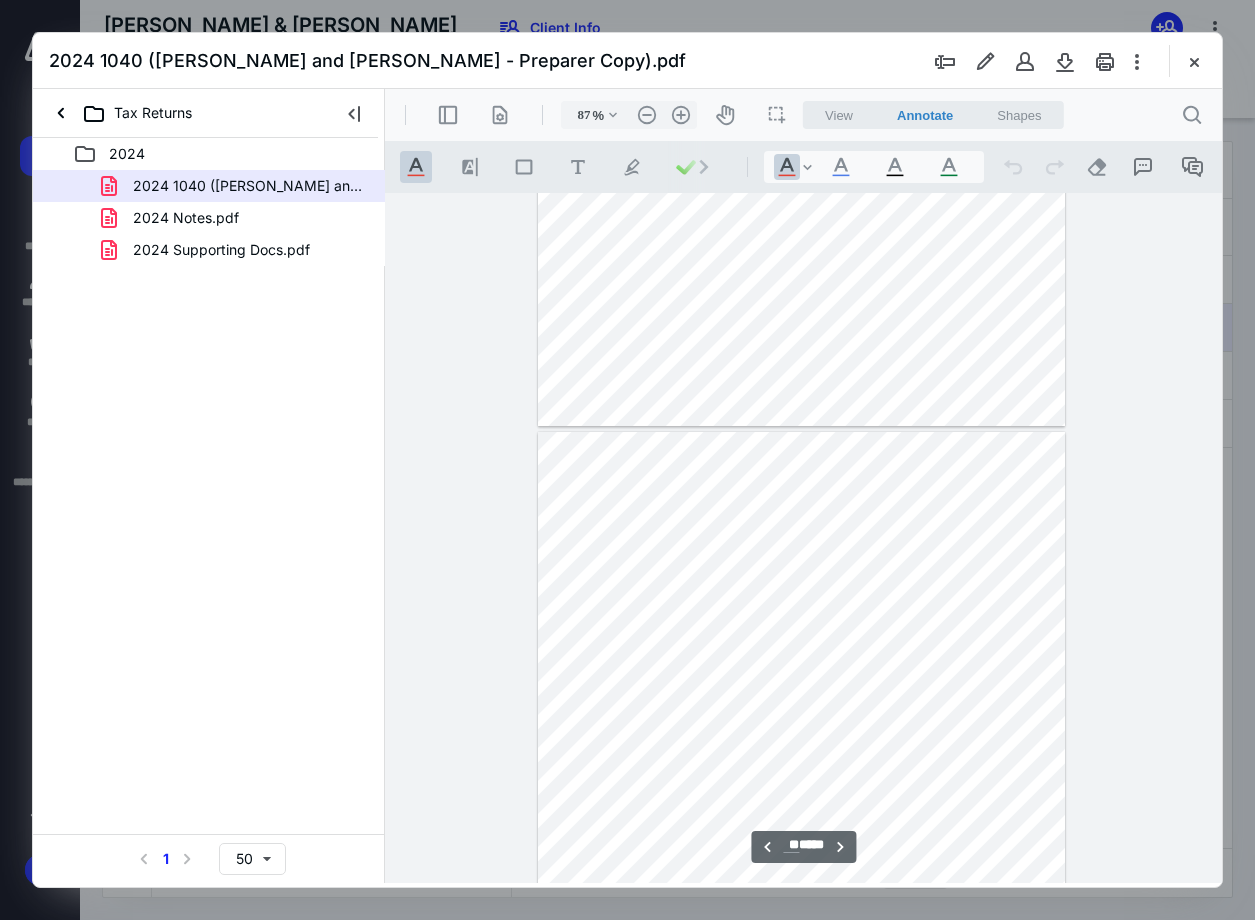 scroll, scrollTop: 16307, scrollLeft: 0, axis: vertical 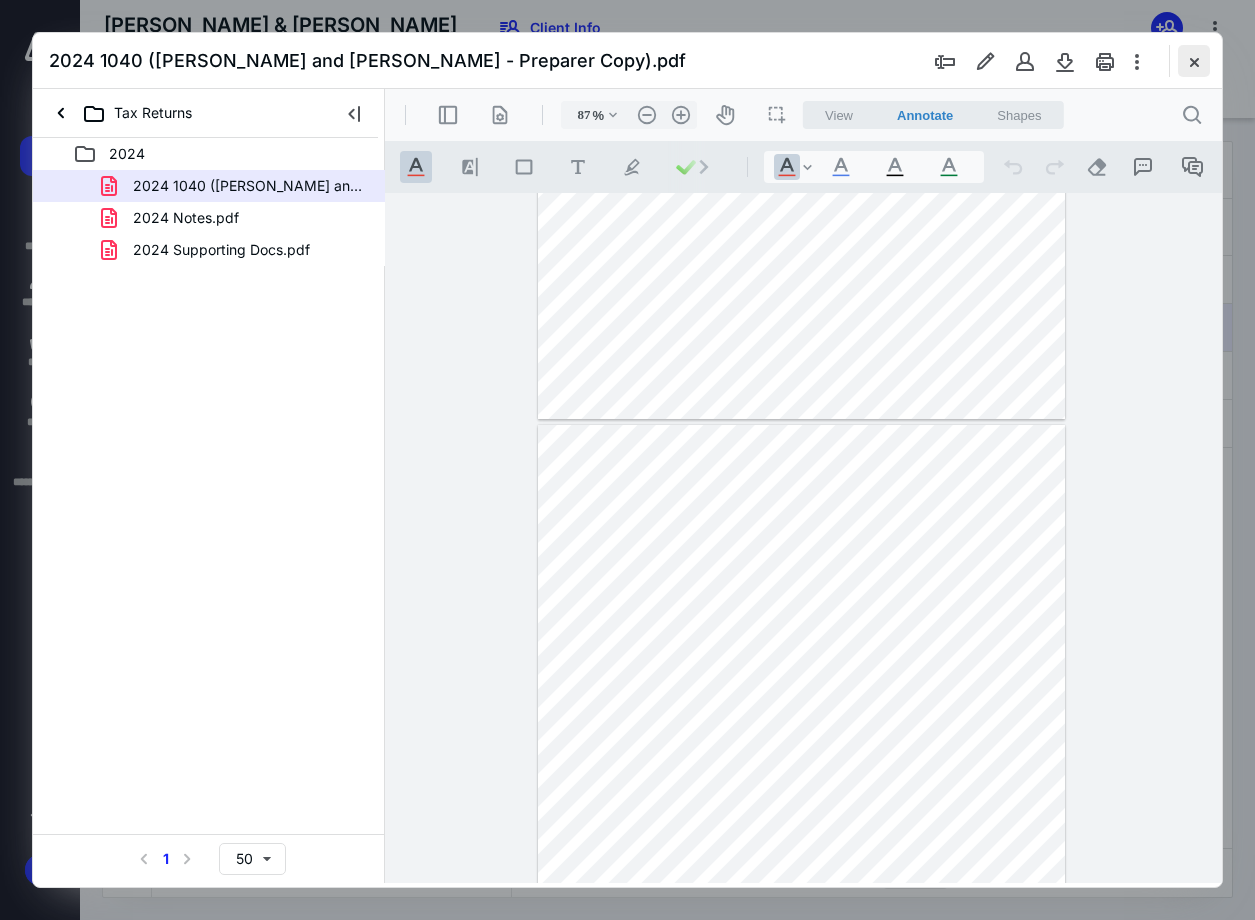 click at bounding box center (1194, 61) 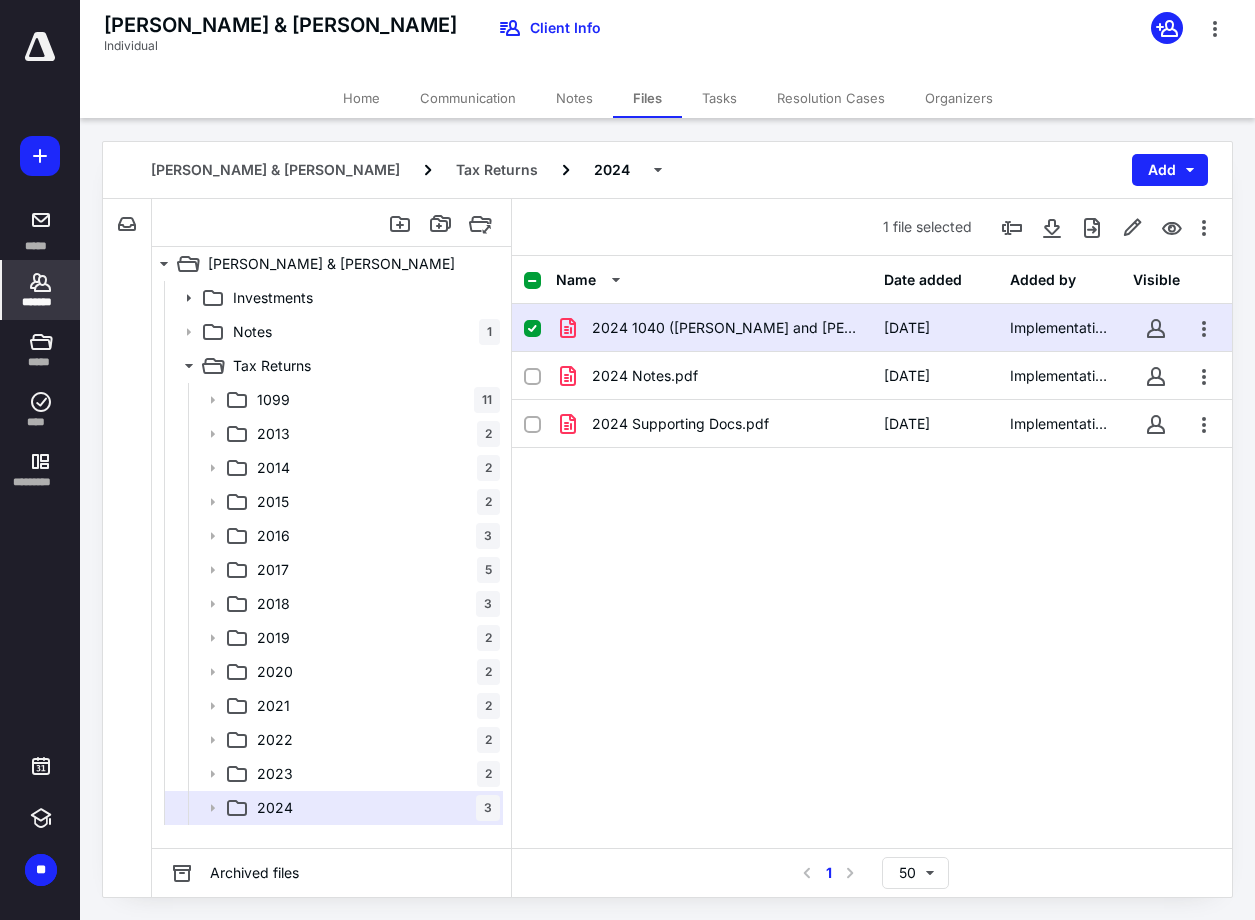 click 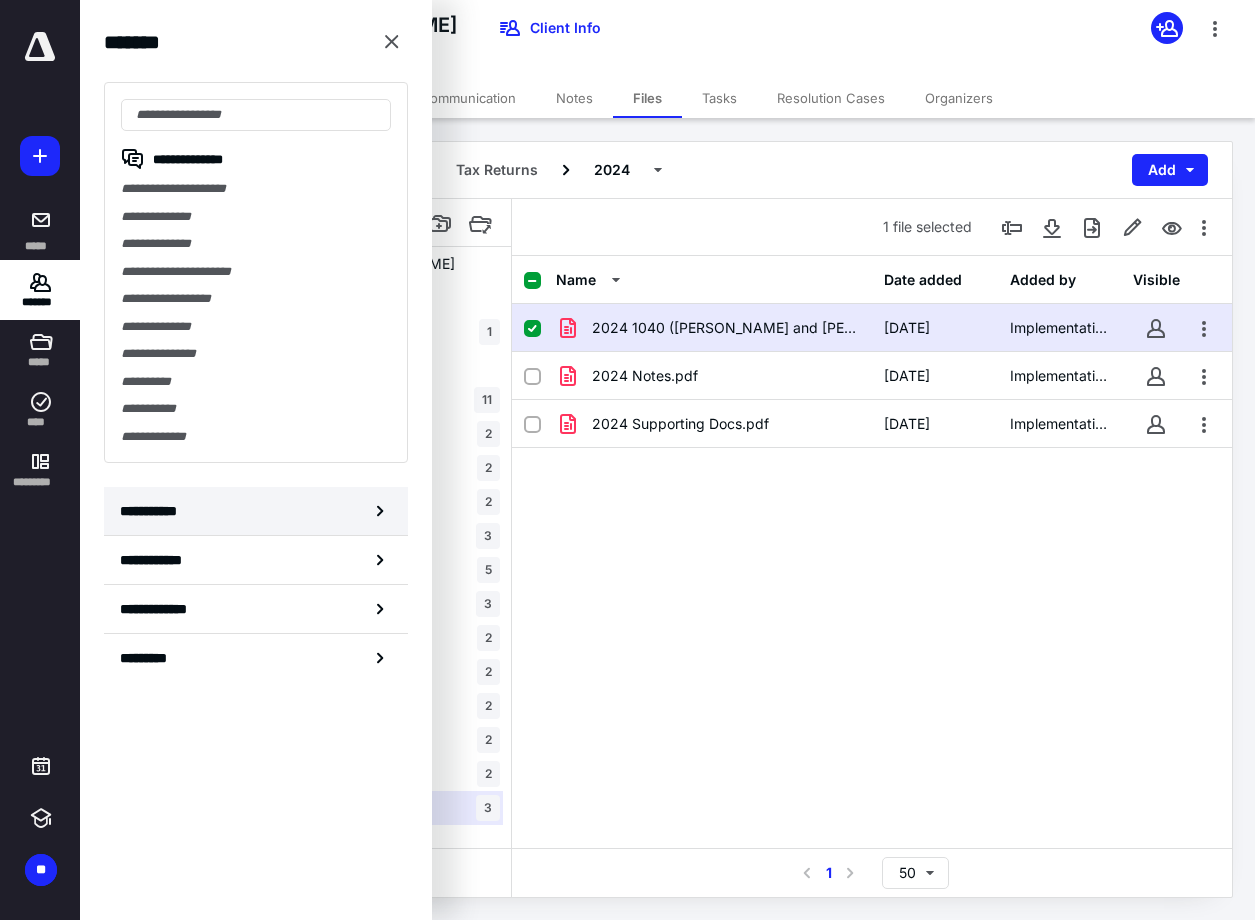 click on "**********" at bounding box center [256, 511] 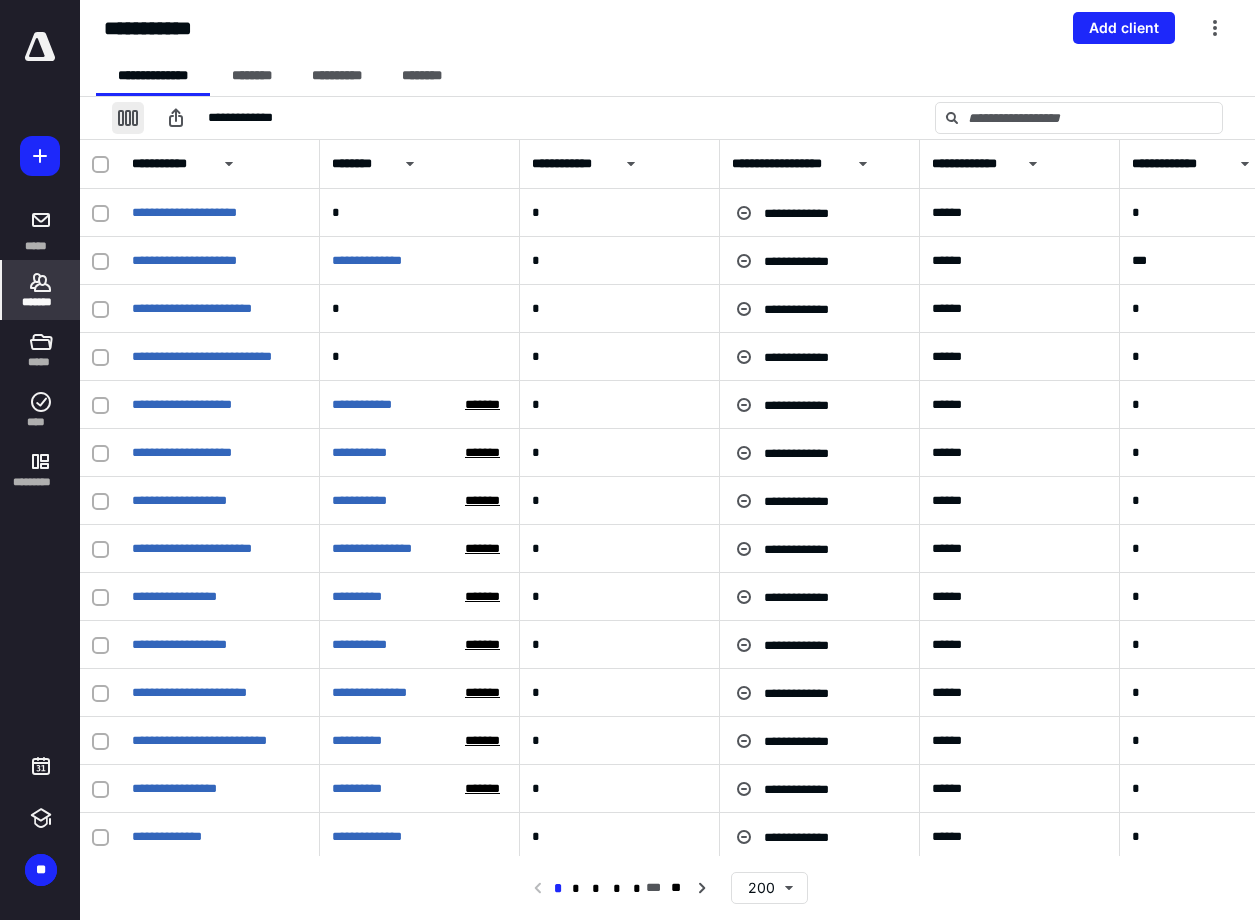 click at bounding box center [128, 118] 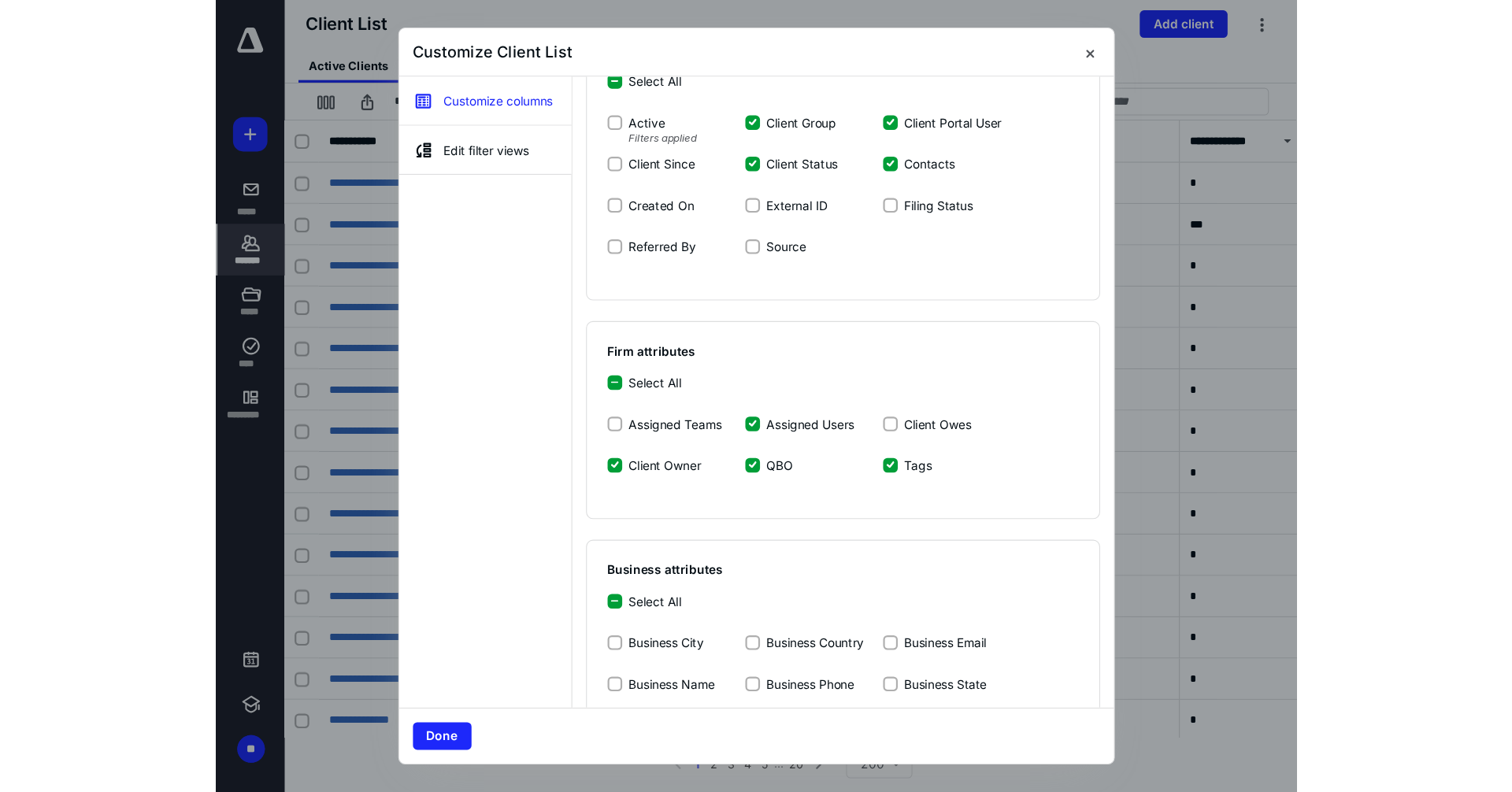 scroll, scrollTop: 79, scrollLeft: 0, axis: vertical 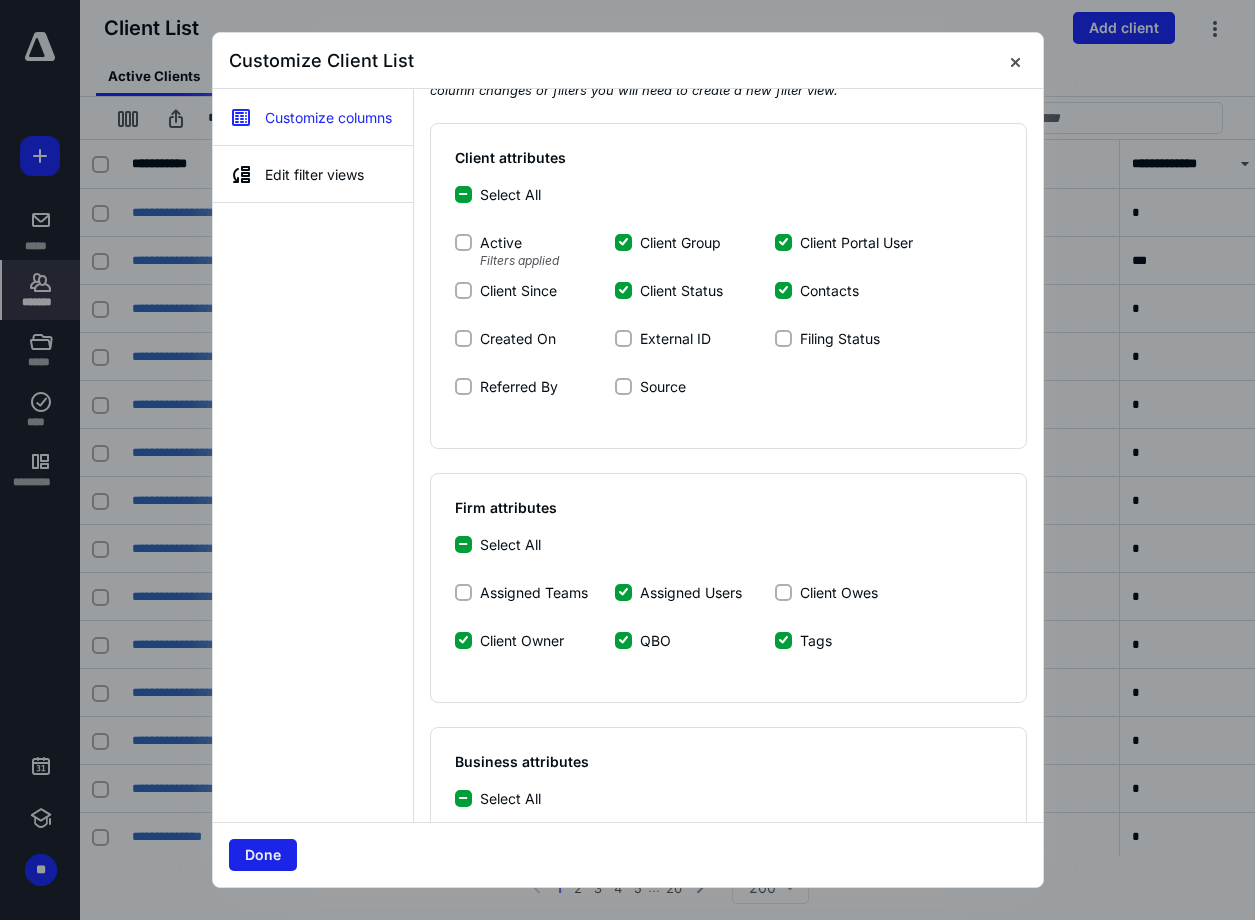 click on "Done" at bounding box center [263, 855] 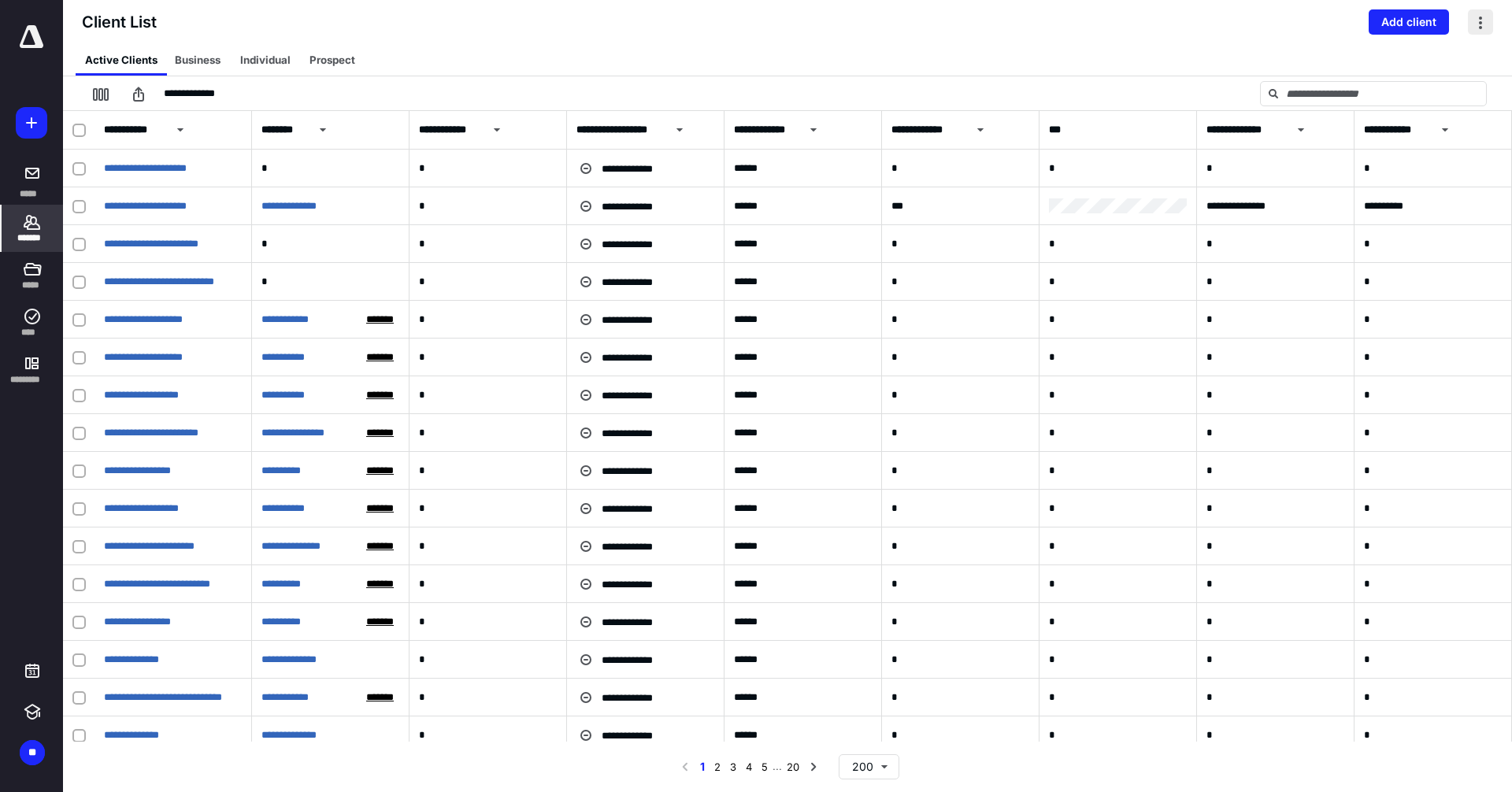 click at bounding box center (1480, 22) 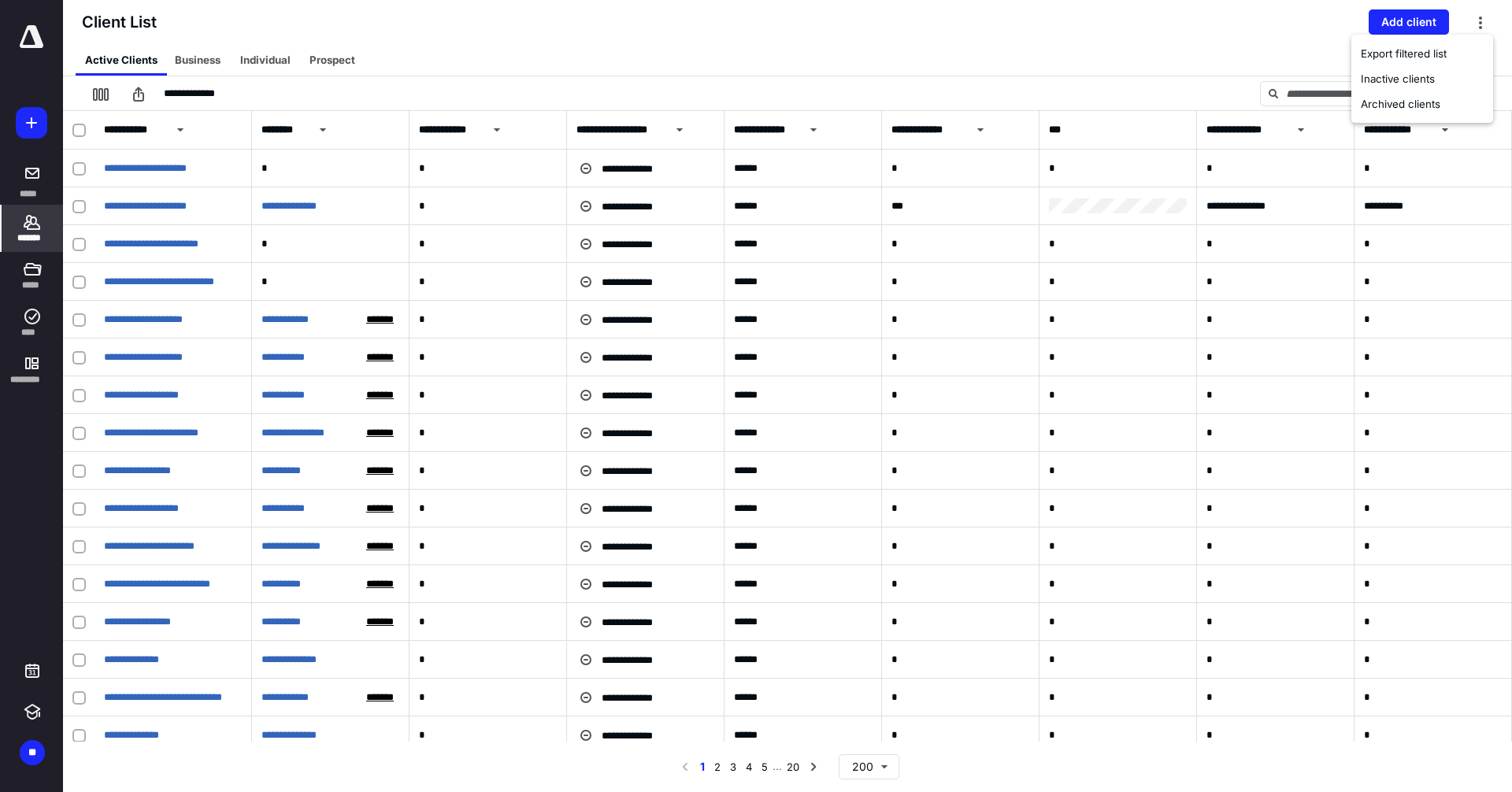 click on "Client List Add client" at bounding box center (788, 22) 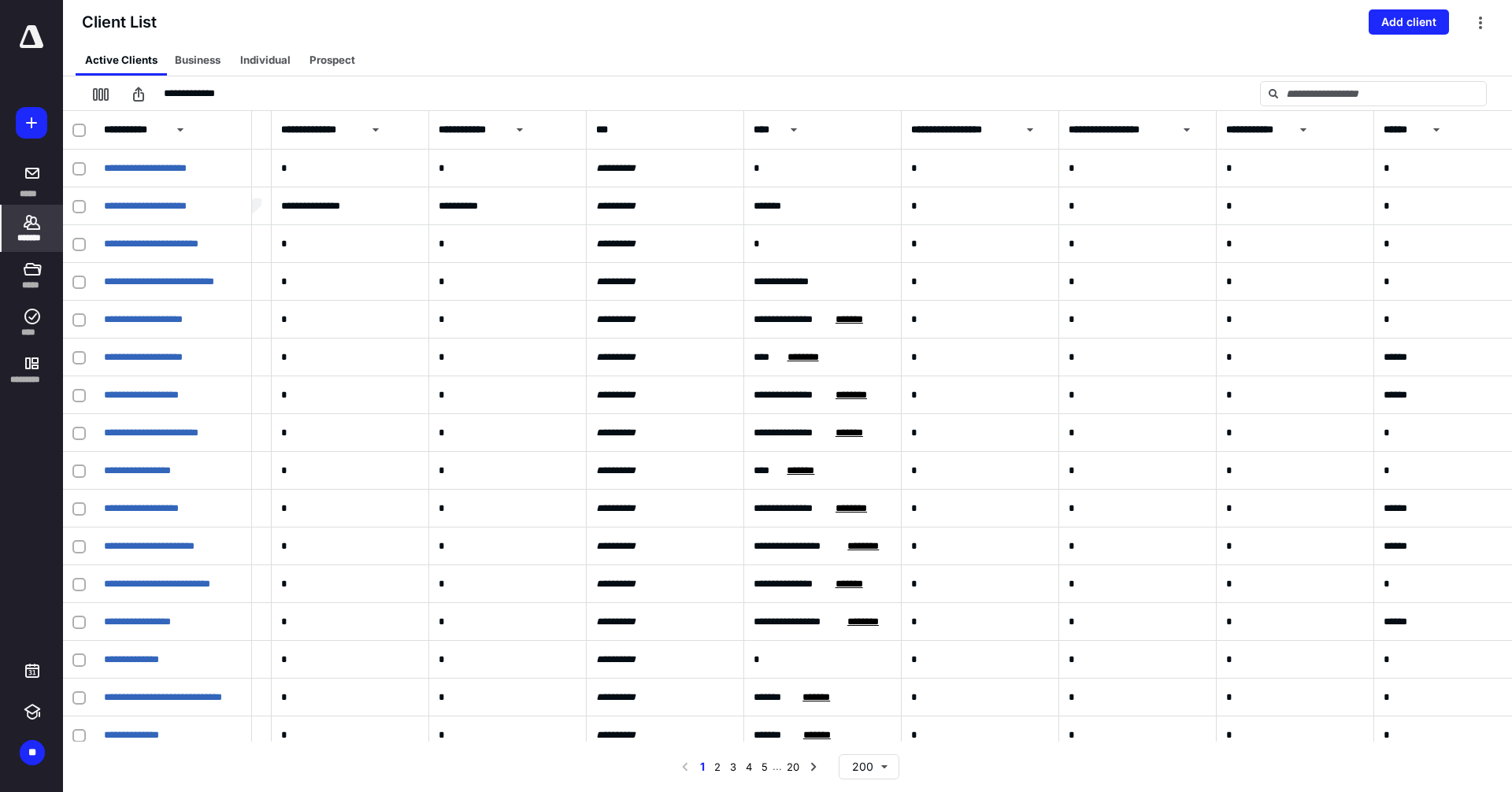 scroll, scrollTop: 0, scrollLeft: 880, axis: horizontal 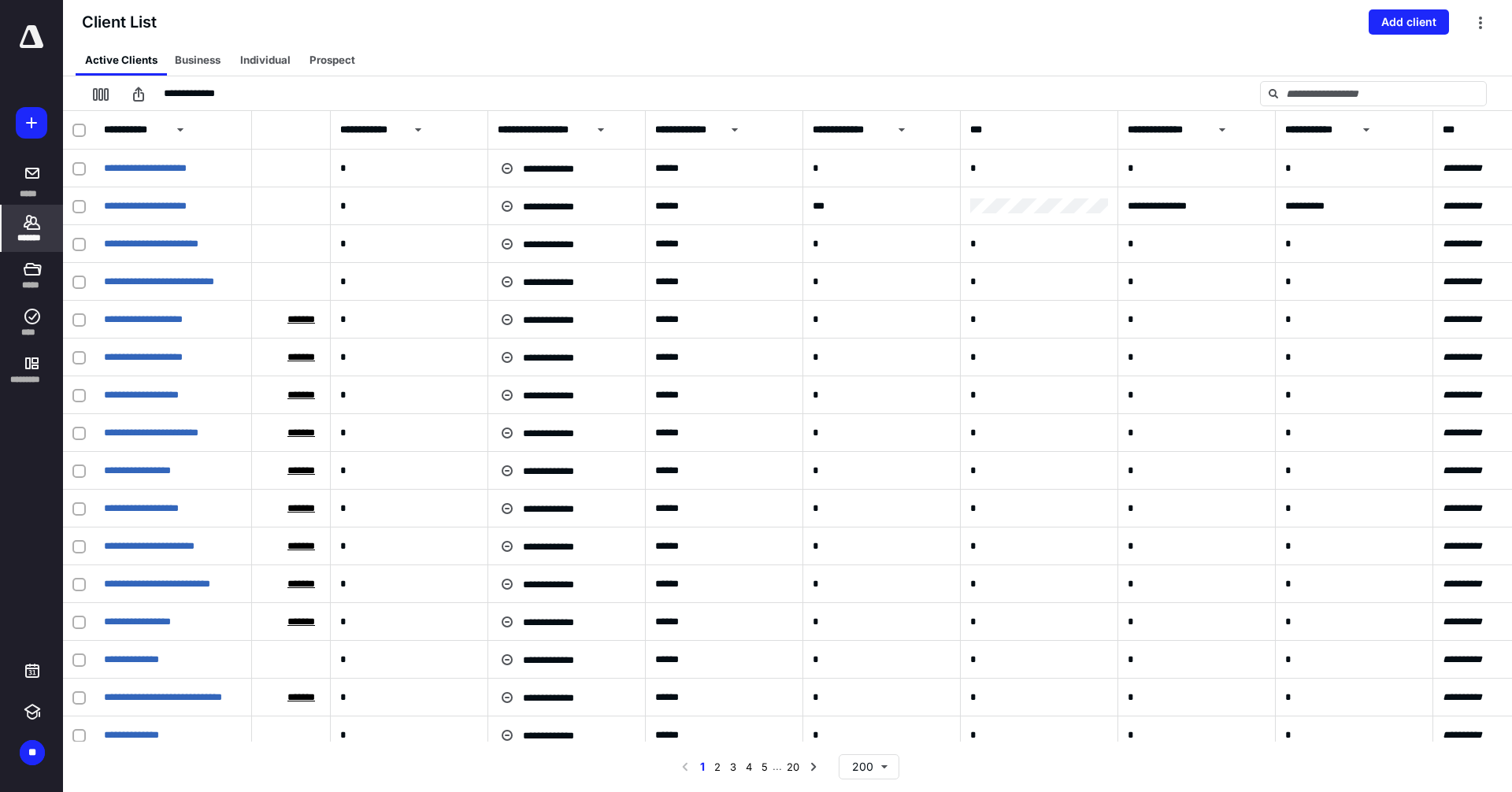 click on "*******" at bounding box center (32, 238) 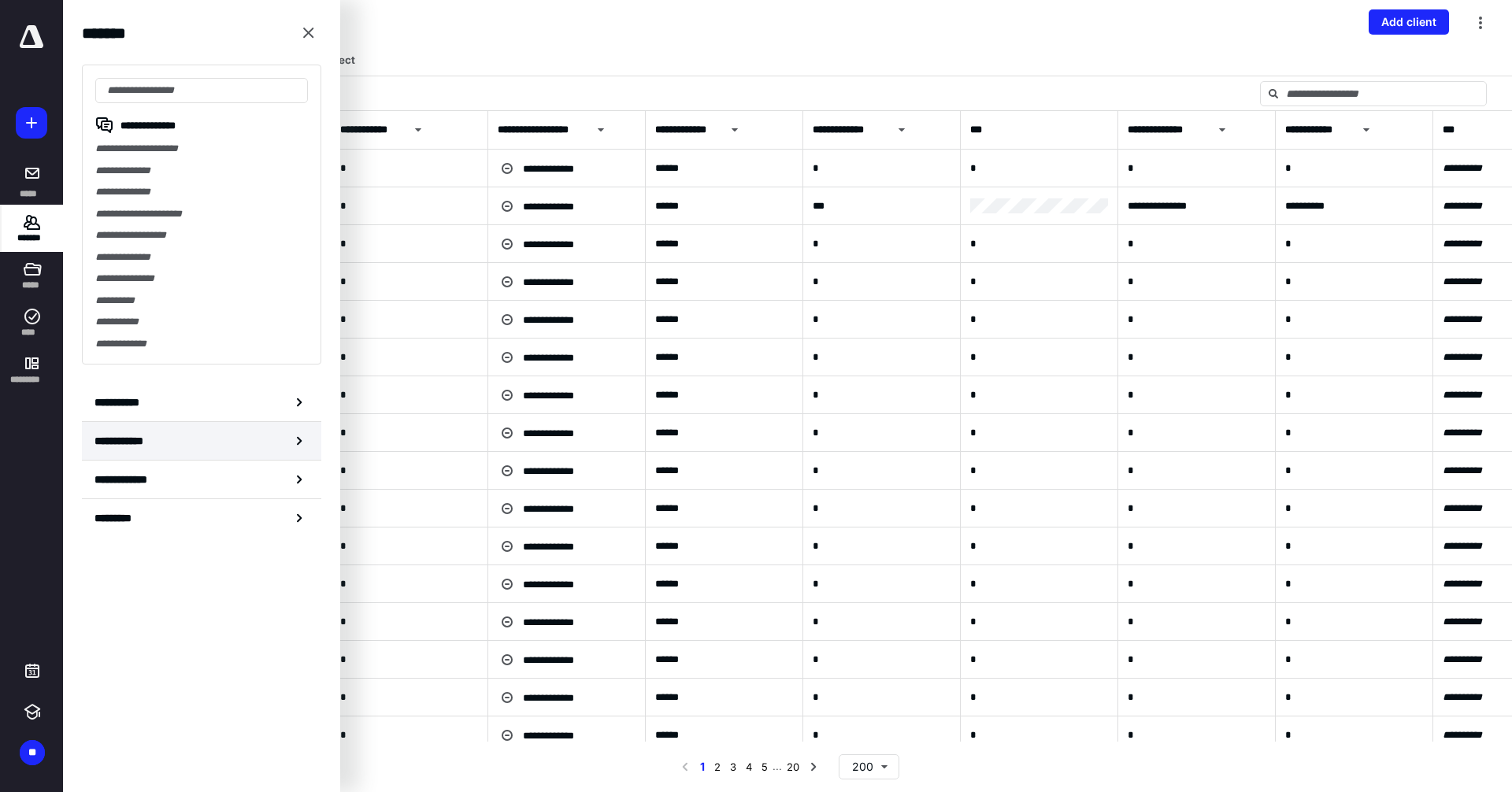 click on "**********" at bounding box center (126, 441) 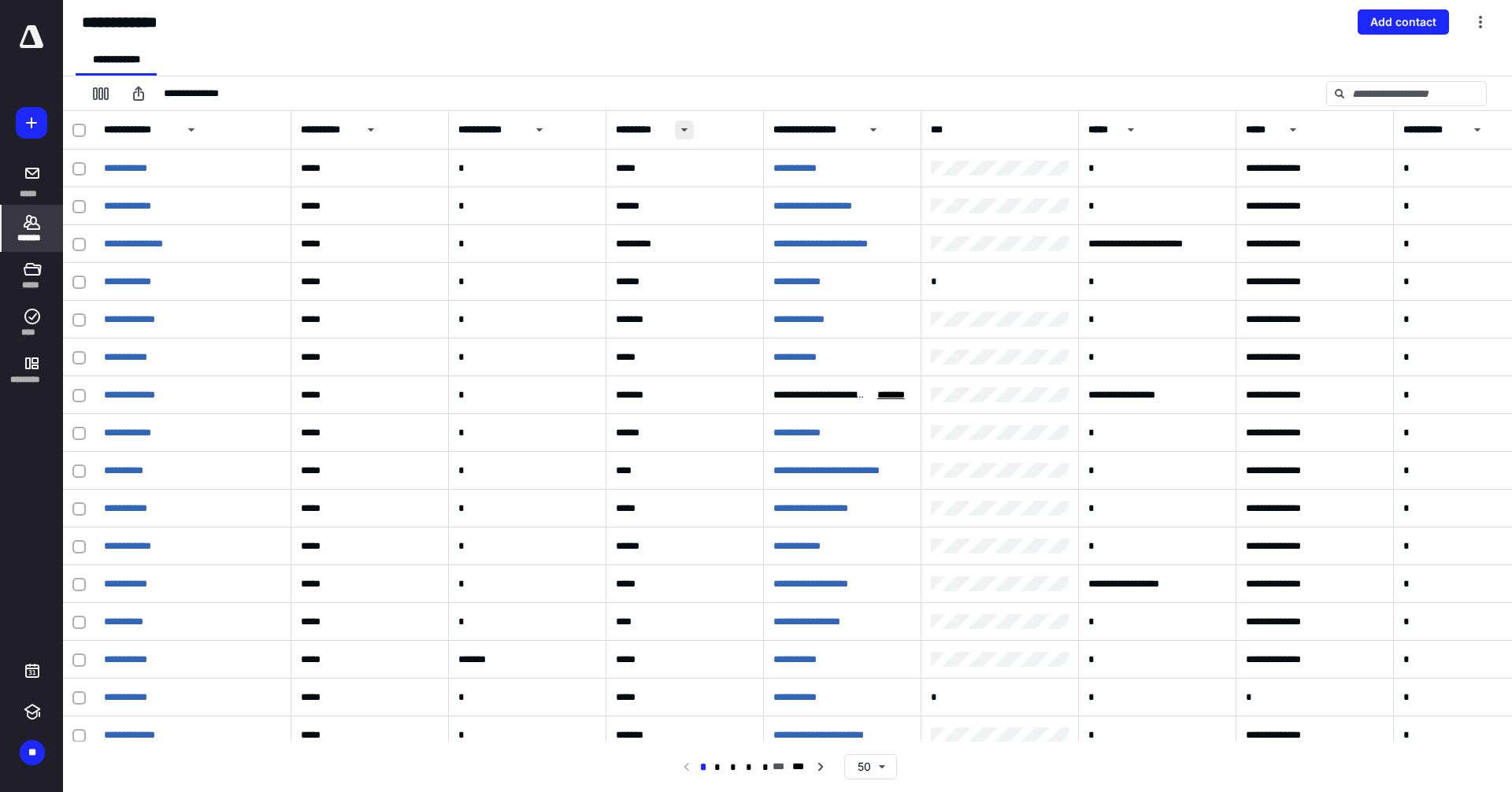 click at bounding box center (684, 130) 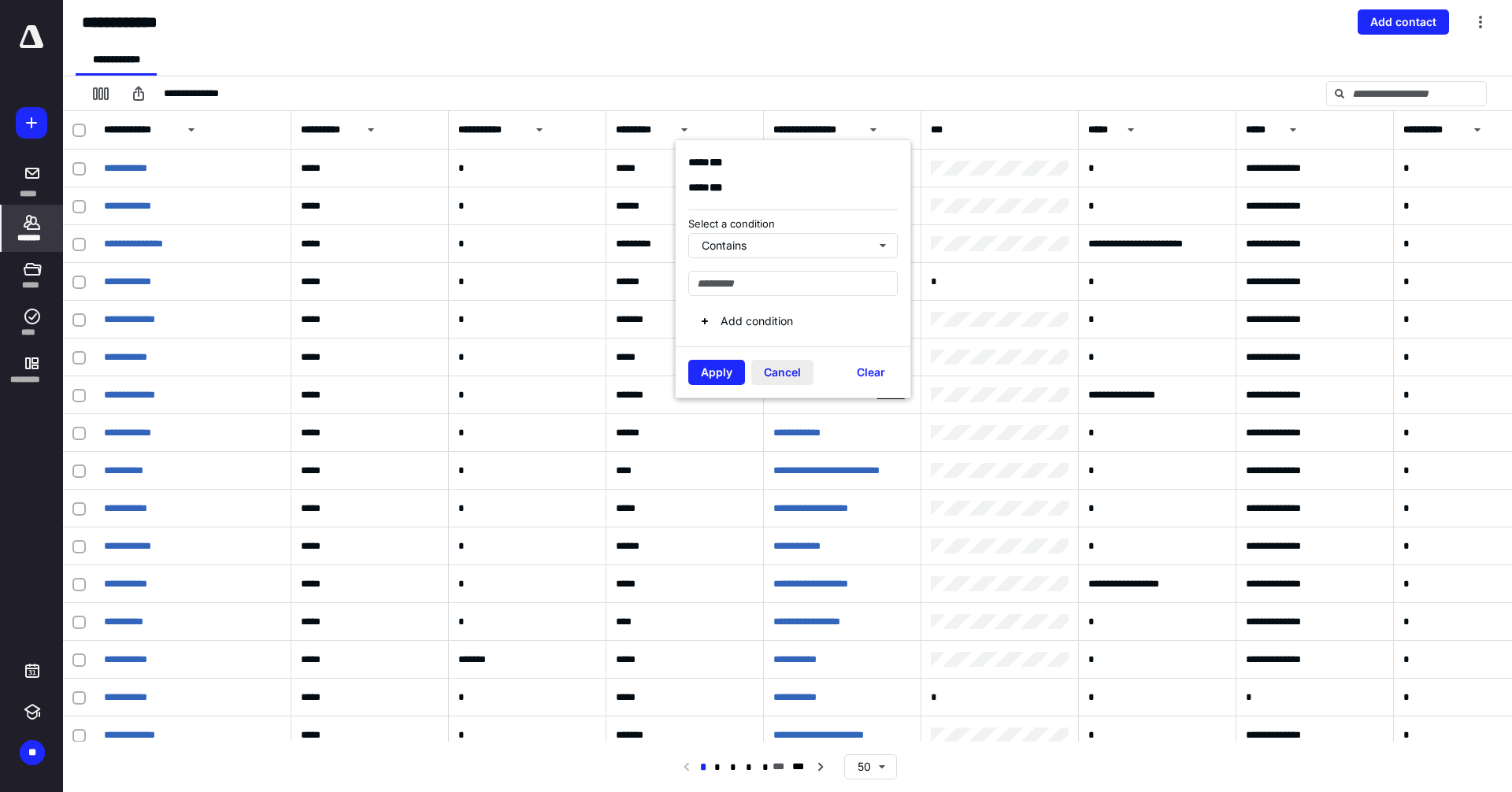 click on "Cancel" at bounding box center (782, 372) 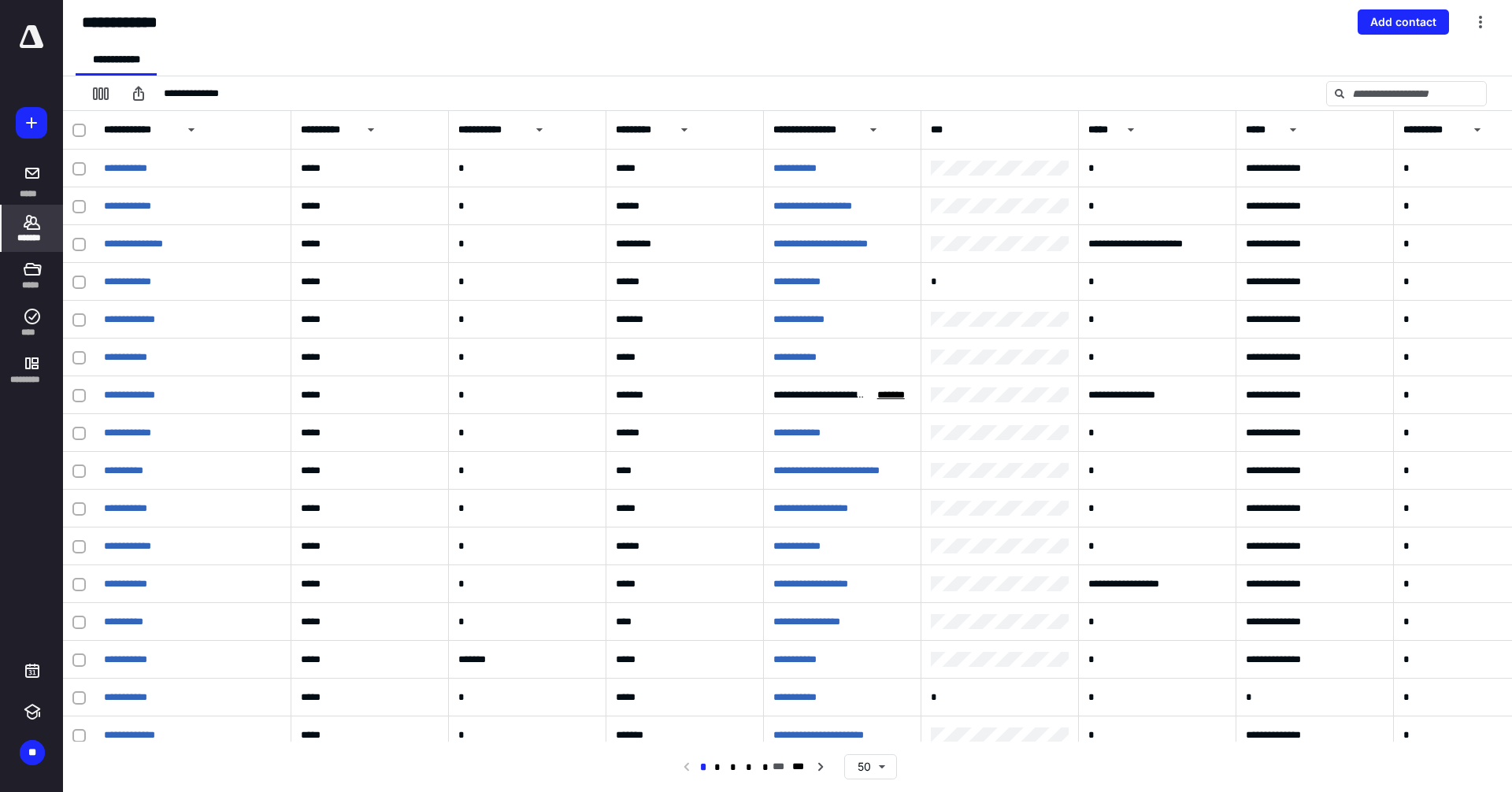 click on "*******" at bounding box center [32, 238] 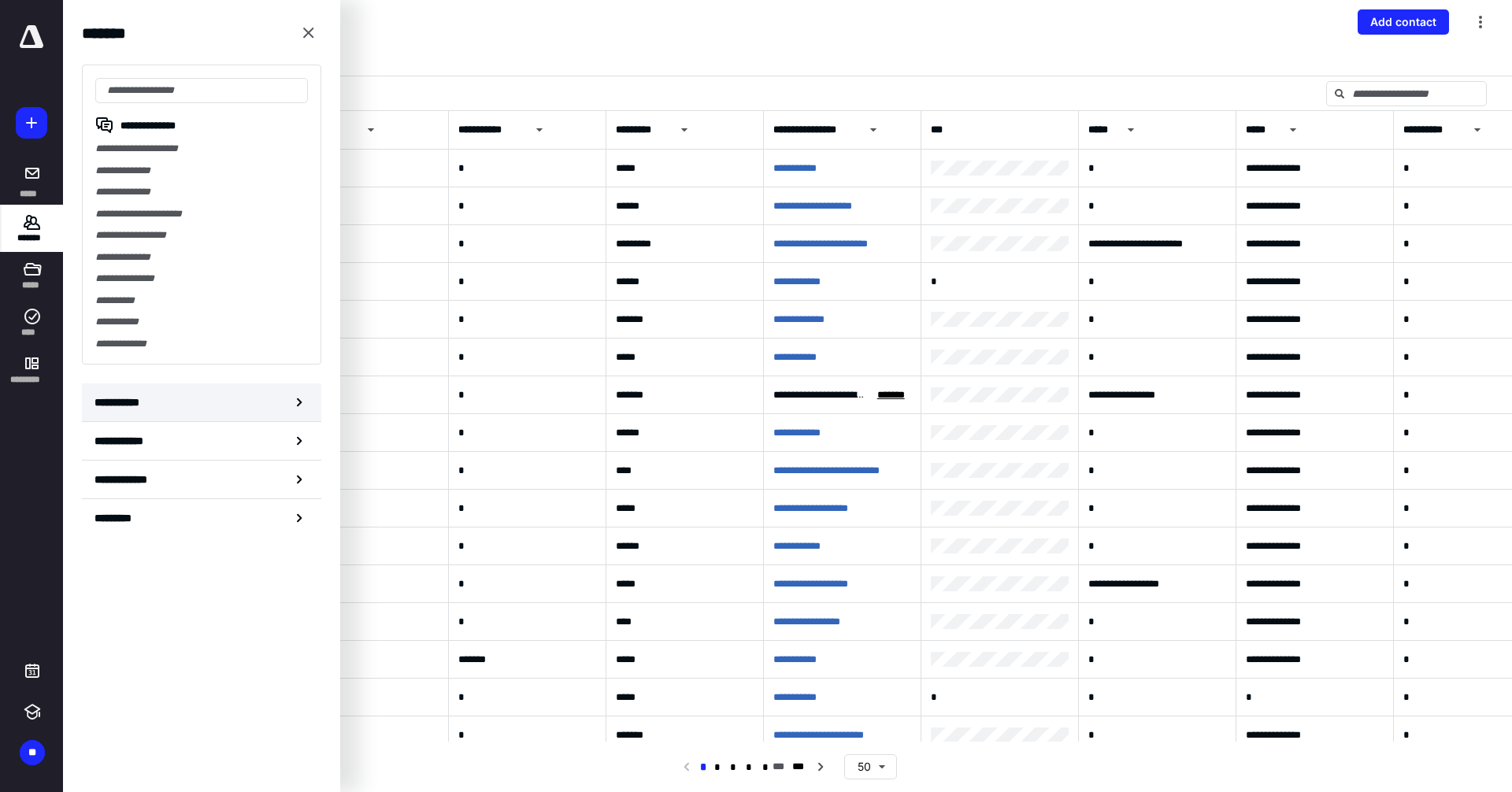 click on "**********" at bounding box center [202, 402] 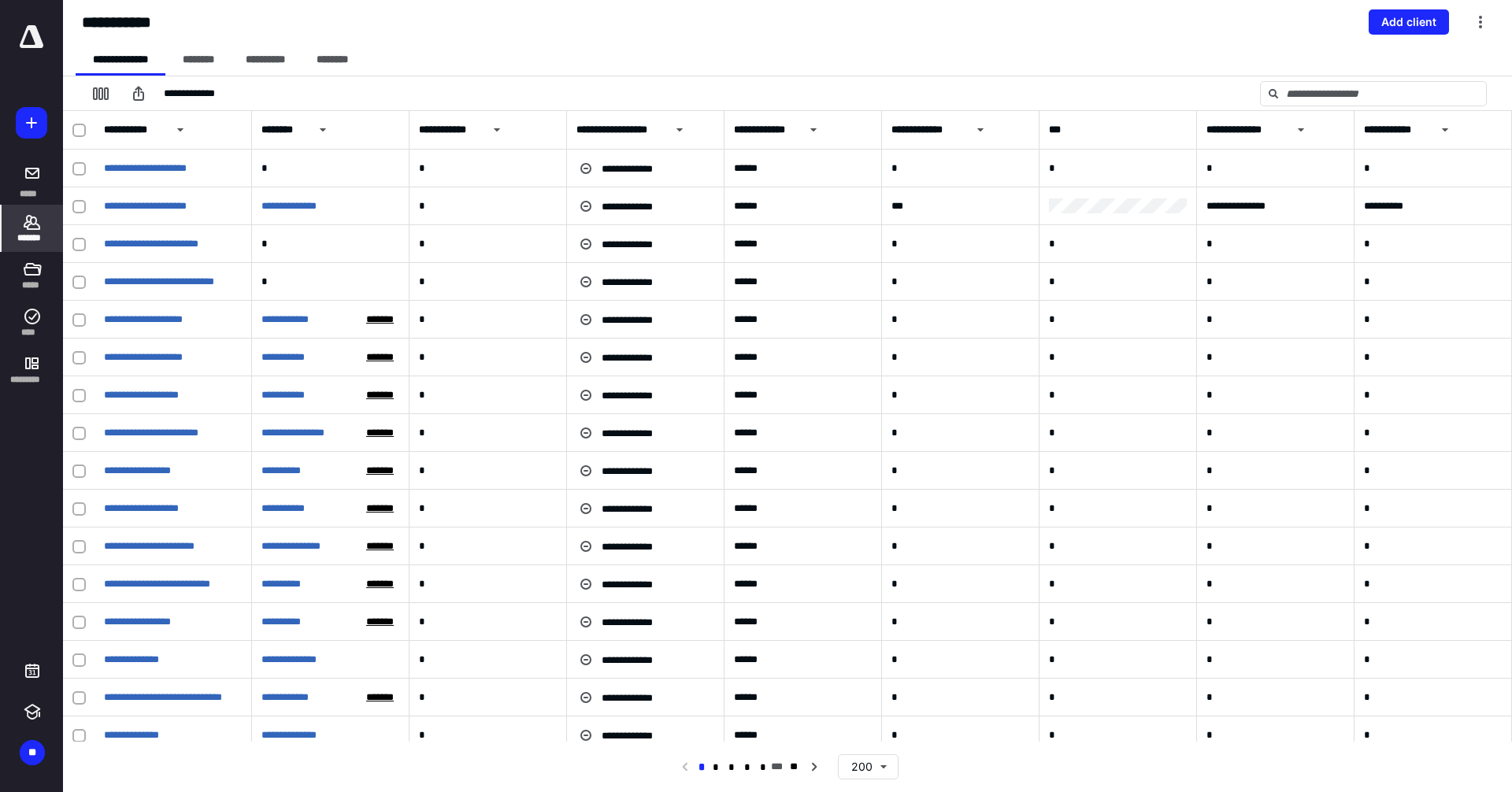 click on "*******" at bounding box center (32, 238) 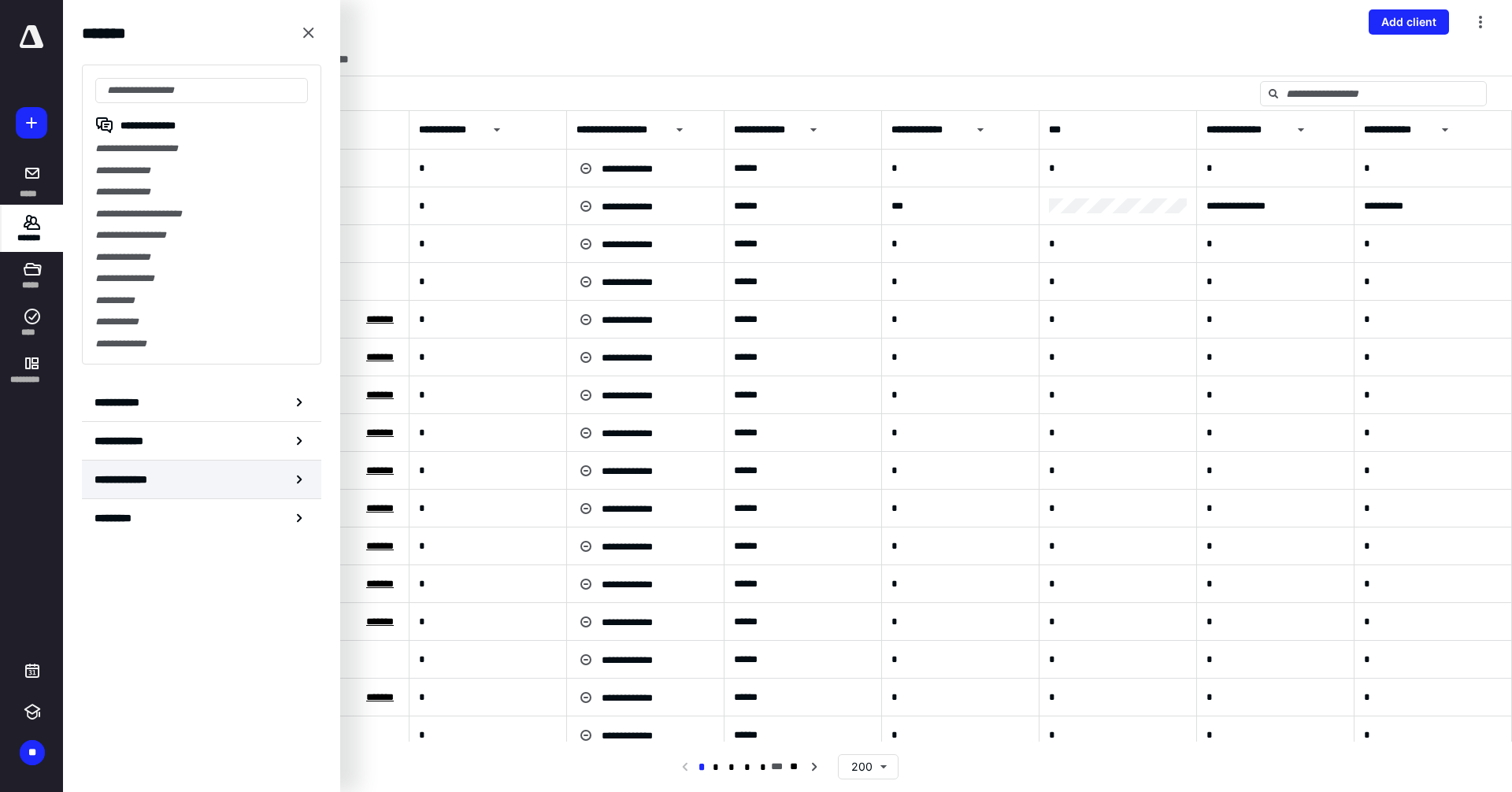 click on "**********" at bounding box center [131, 479] 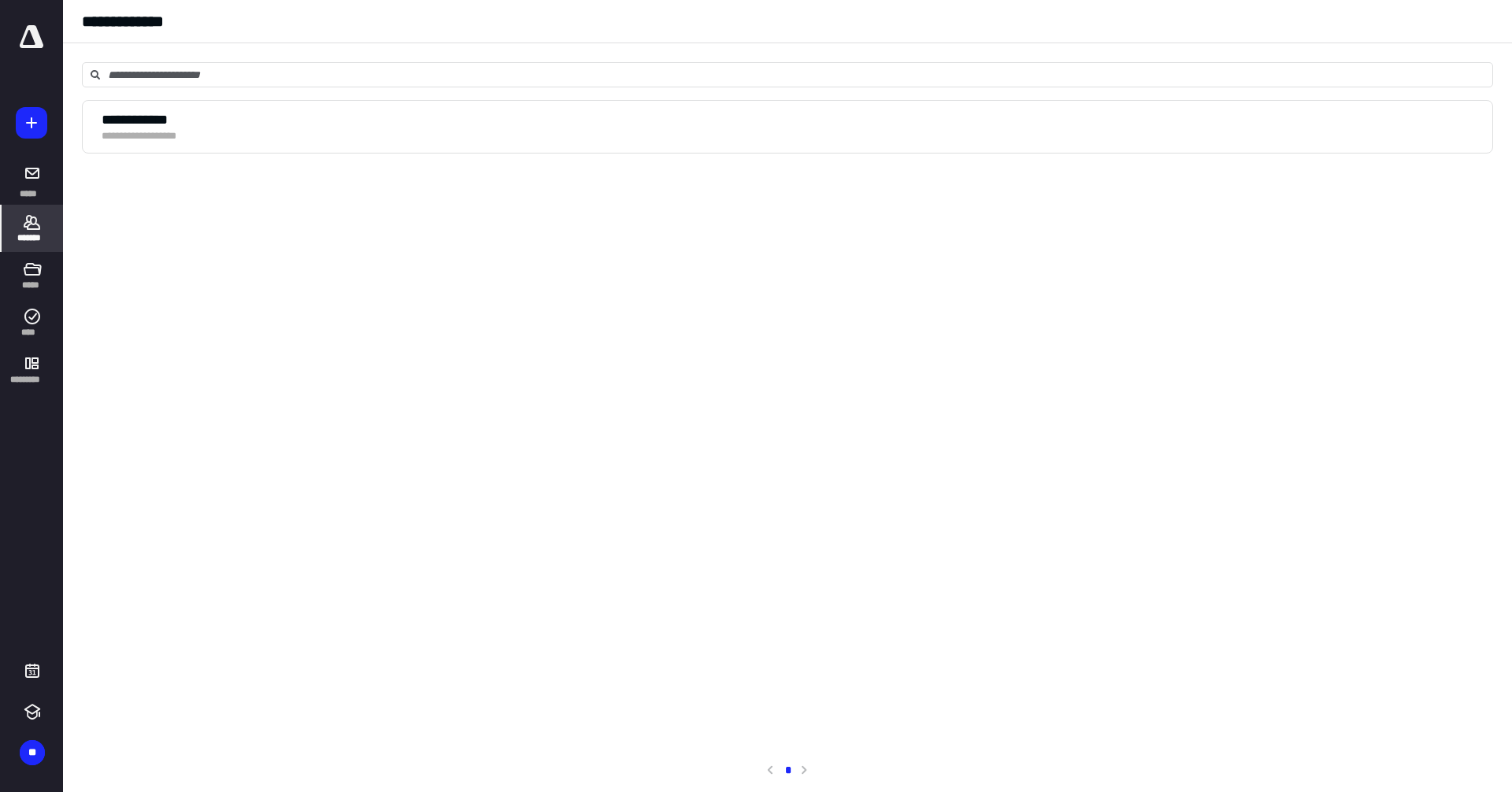 click 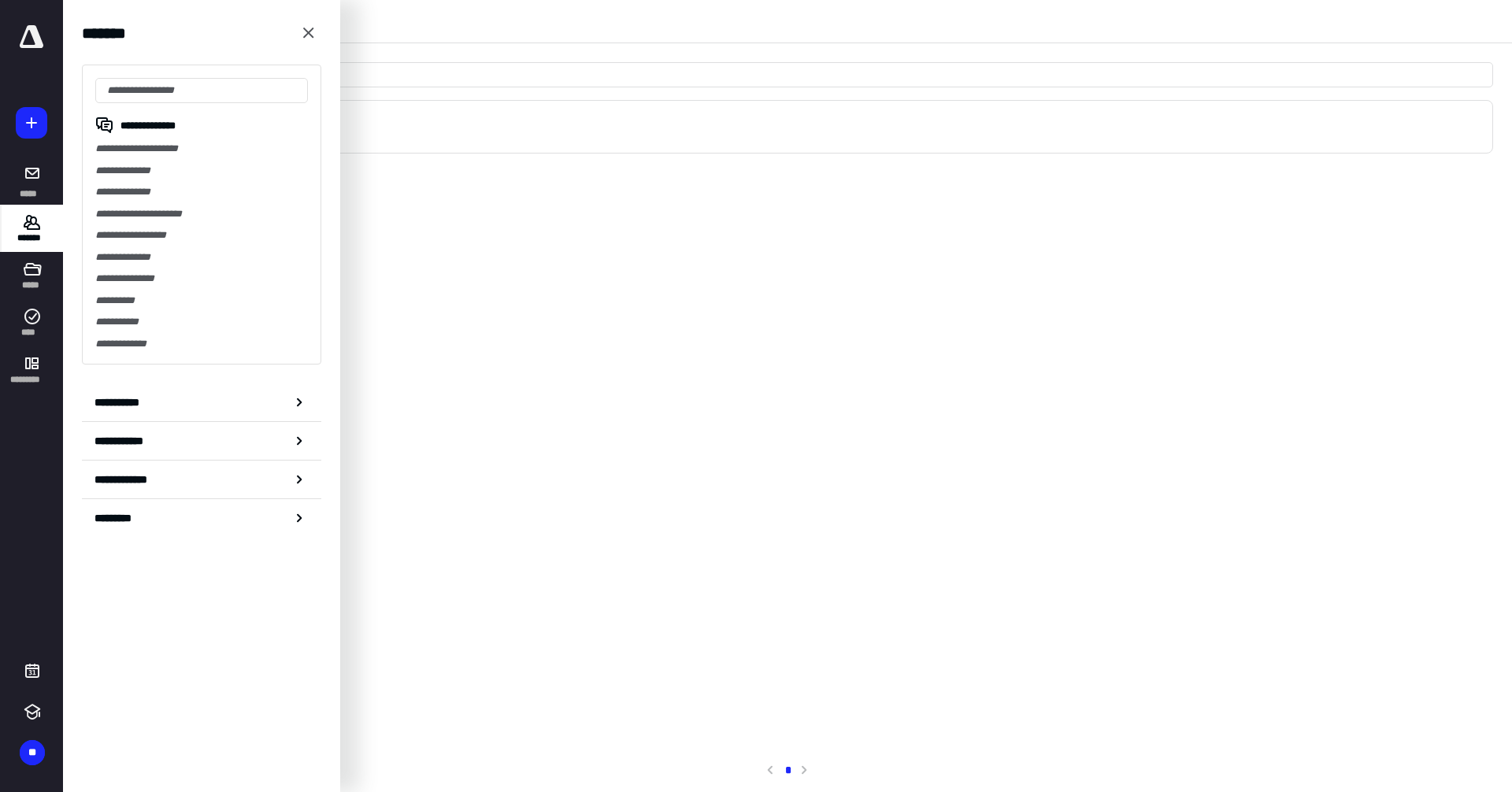 click on "**********" at bounding box center [202, 402] 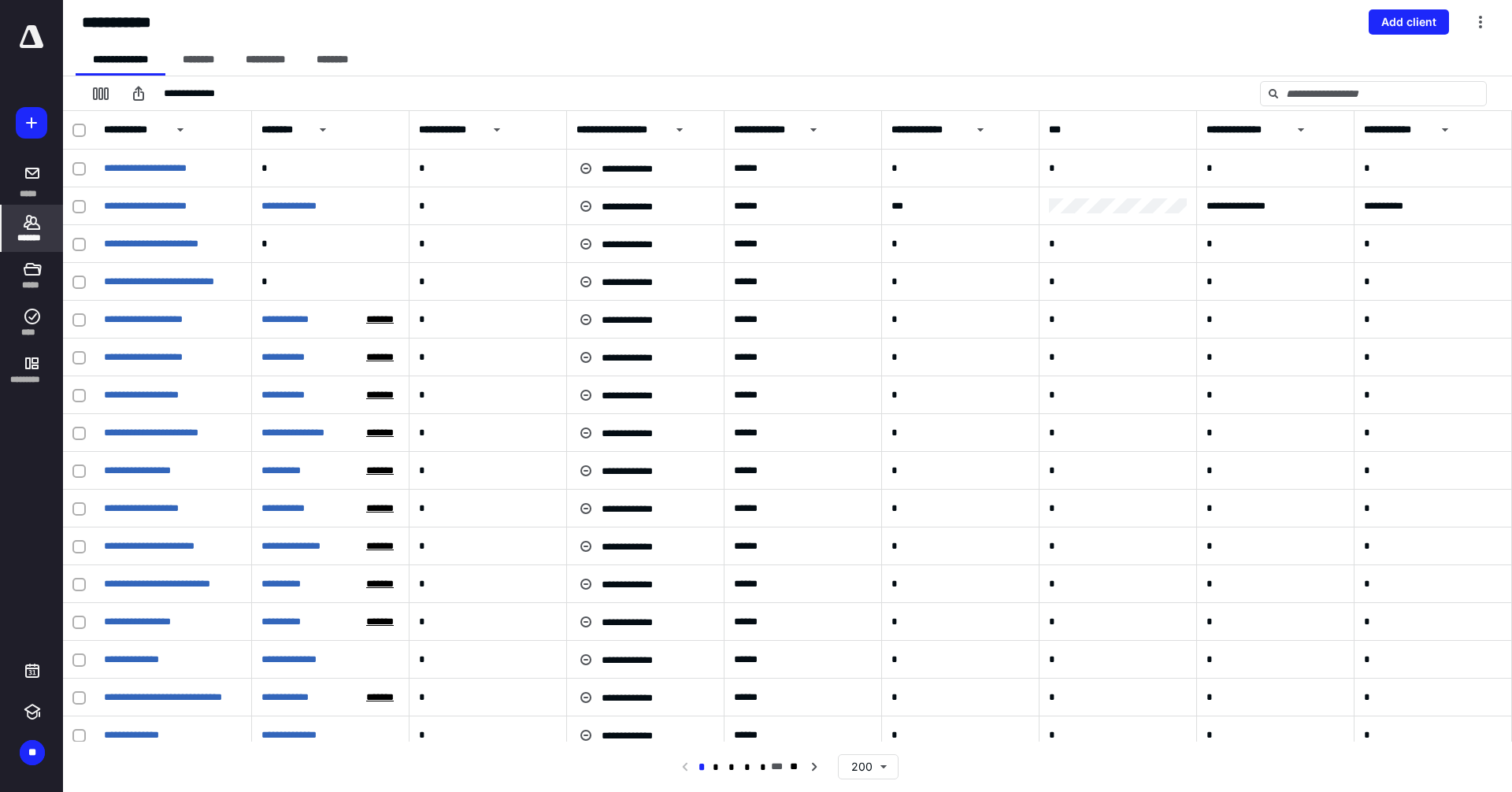 click on "**********" at bounding box center [794, 60] 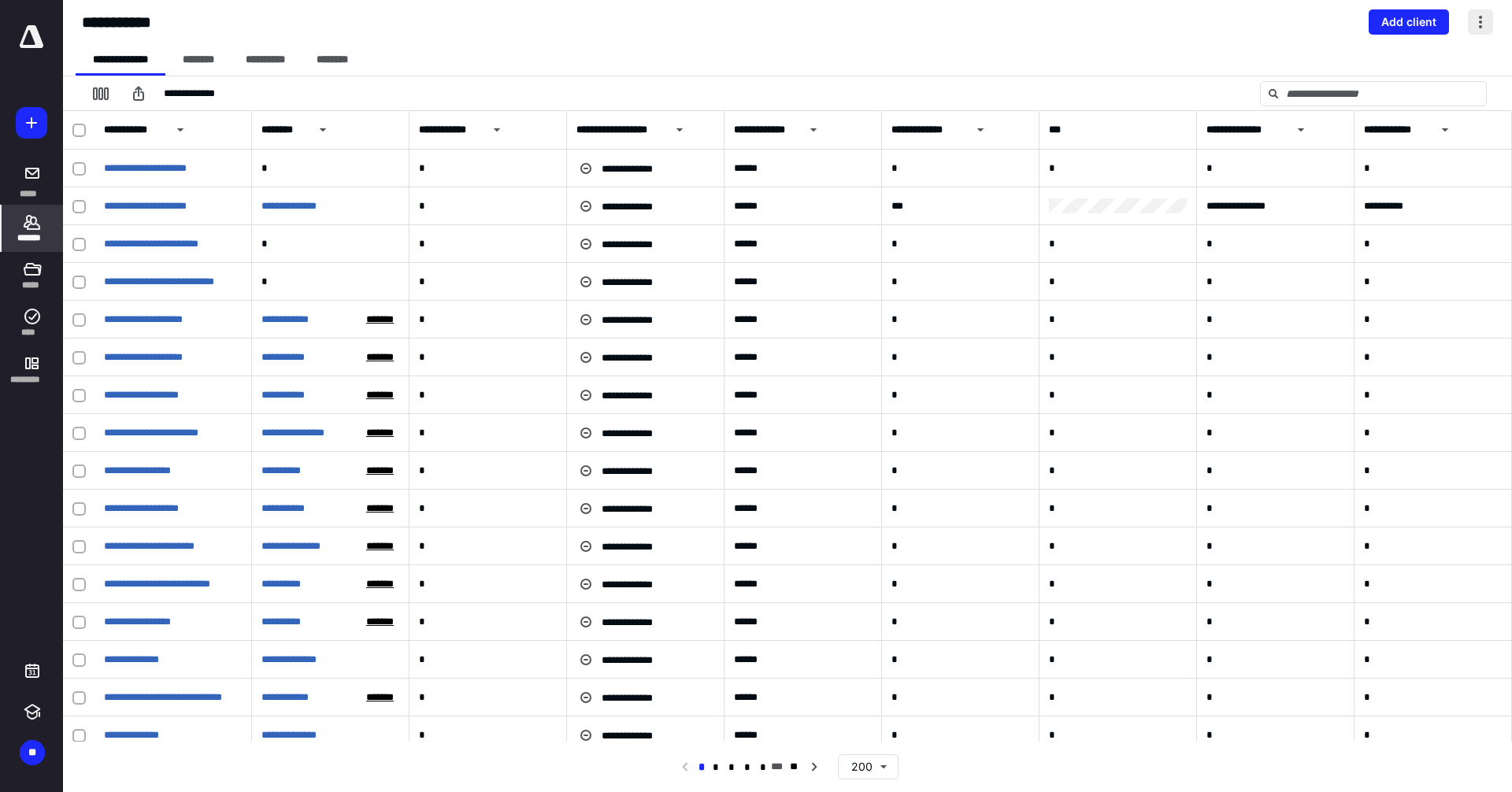 click at bounding box center (1480, 22) 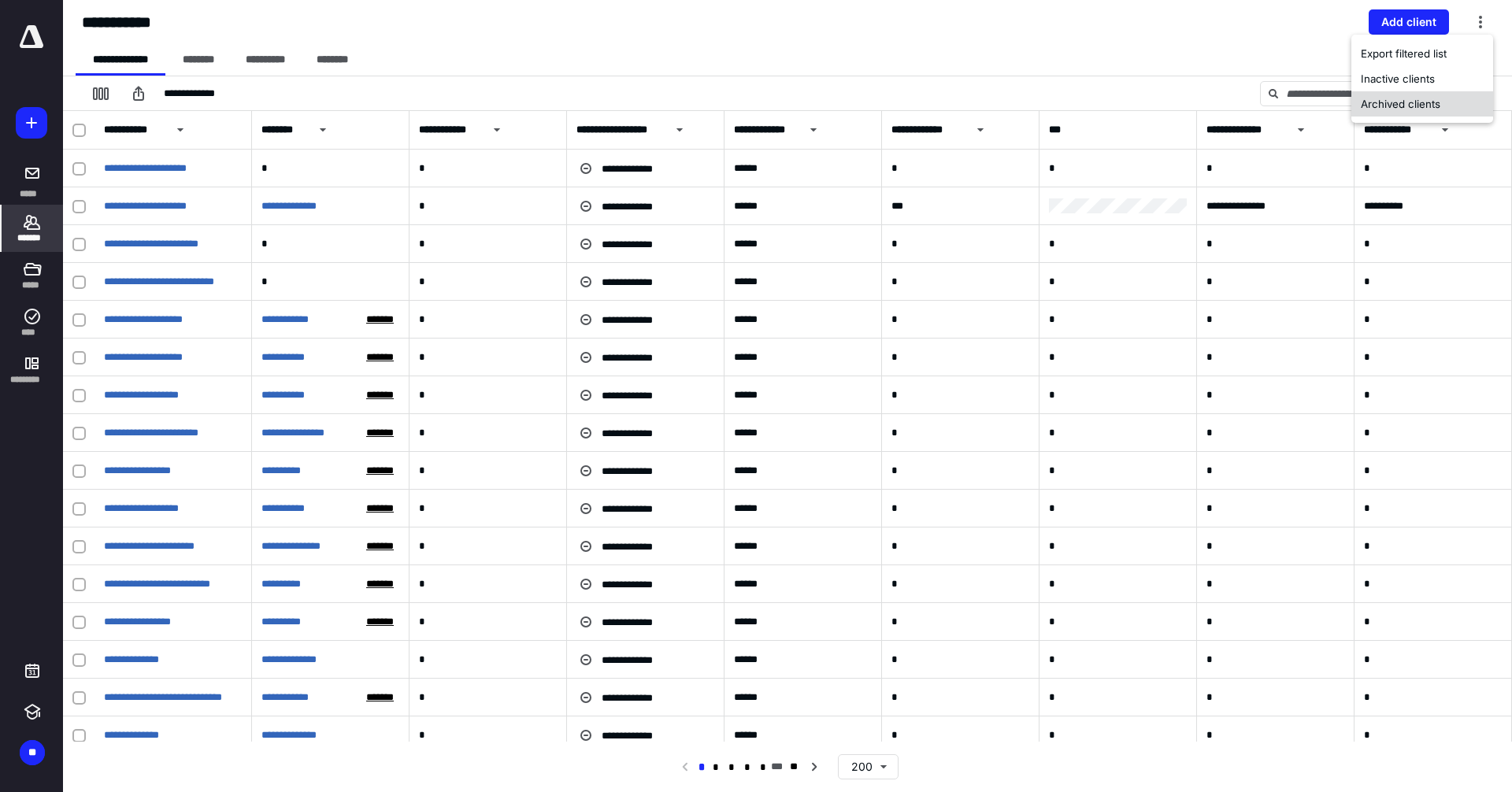 click on "Archived clients" at bounding box center [1422, 104] 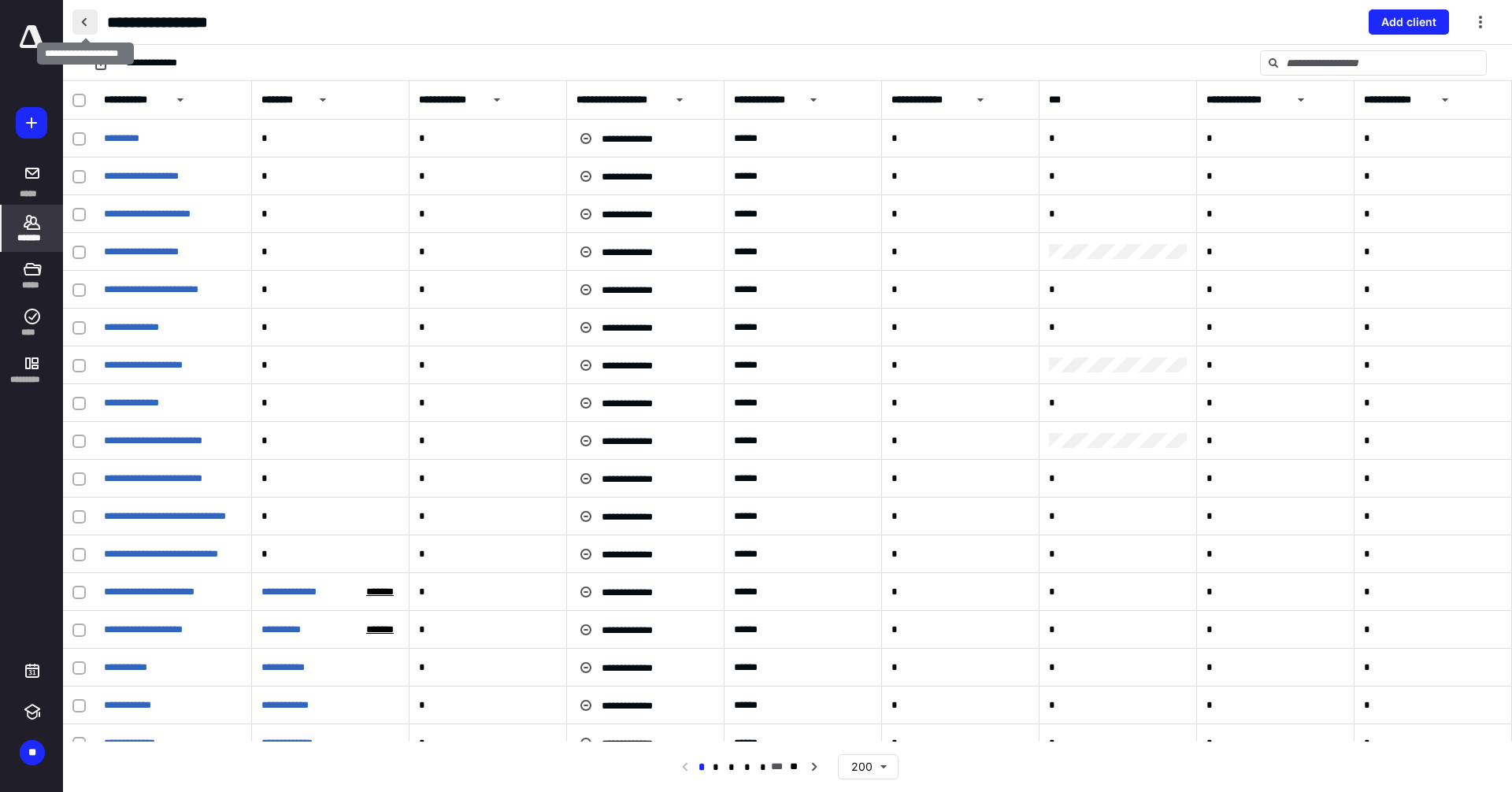 click at bounding box center [85, 22] 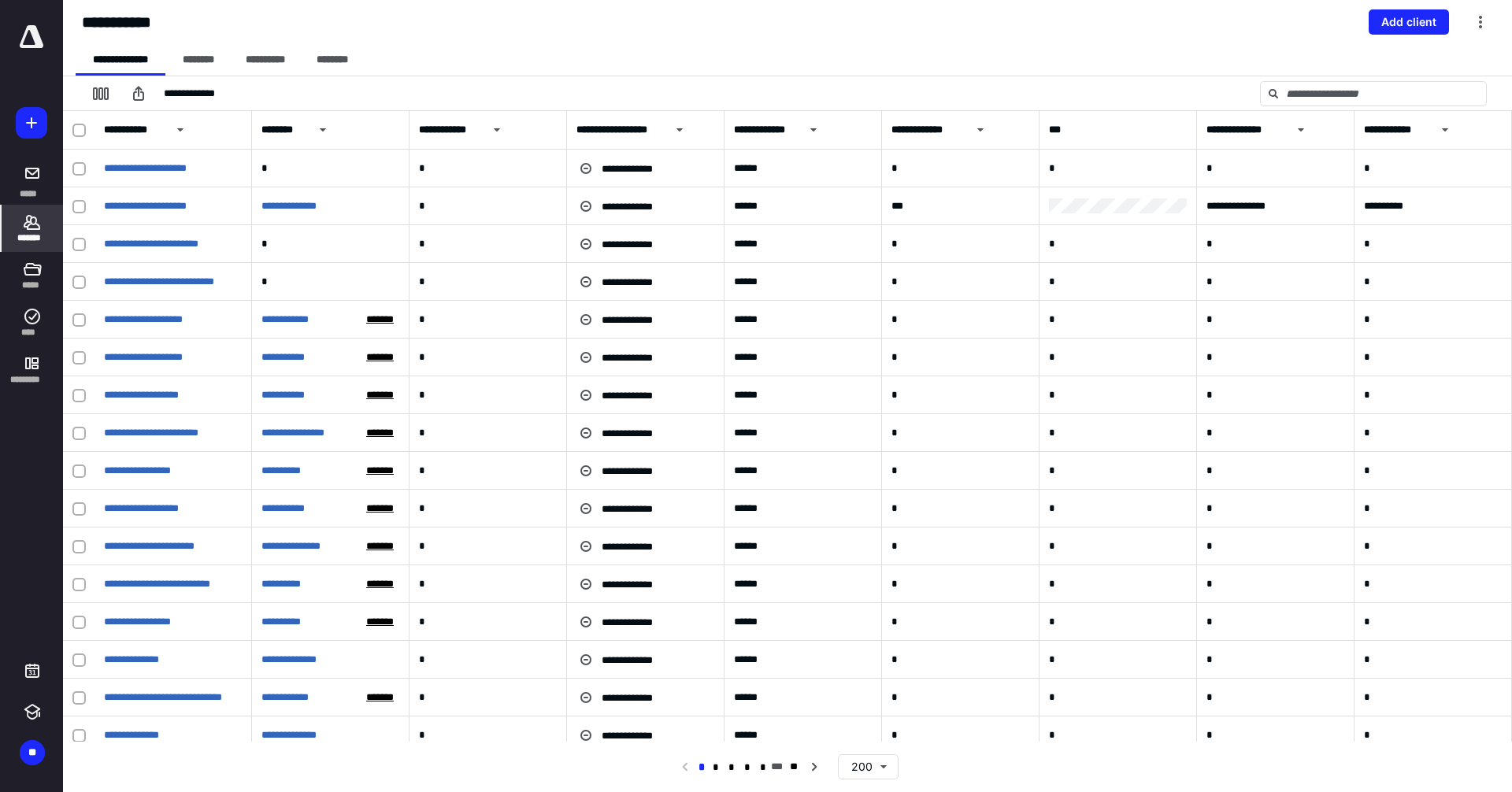 click on "*******" at bounding box center [32, 228] 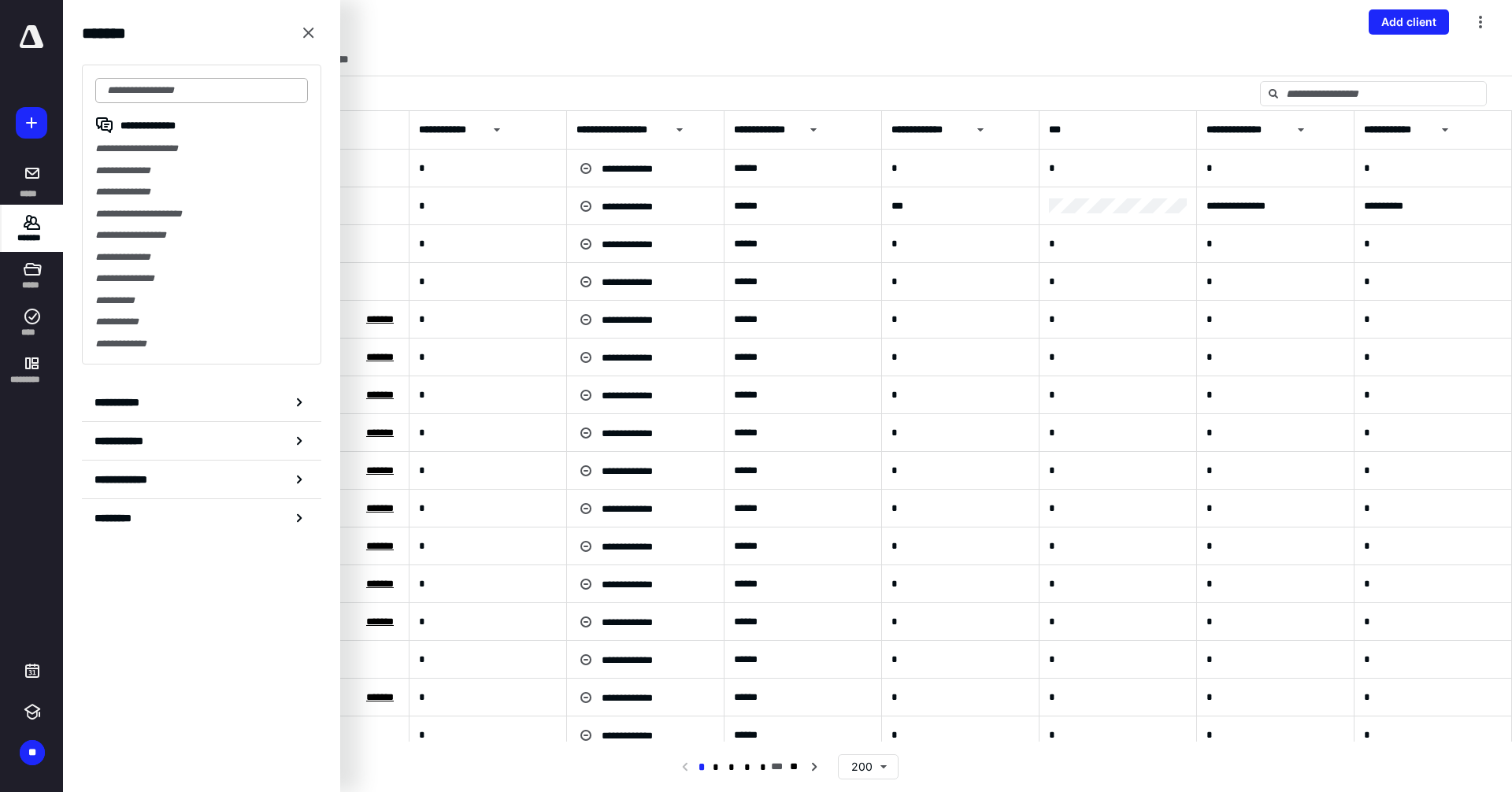 click at bounding box center (202, 91) 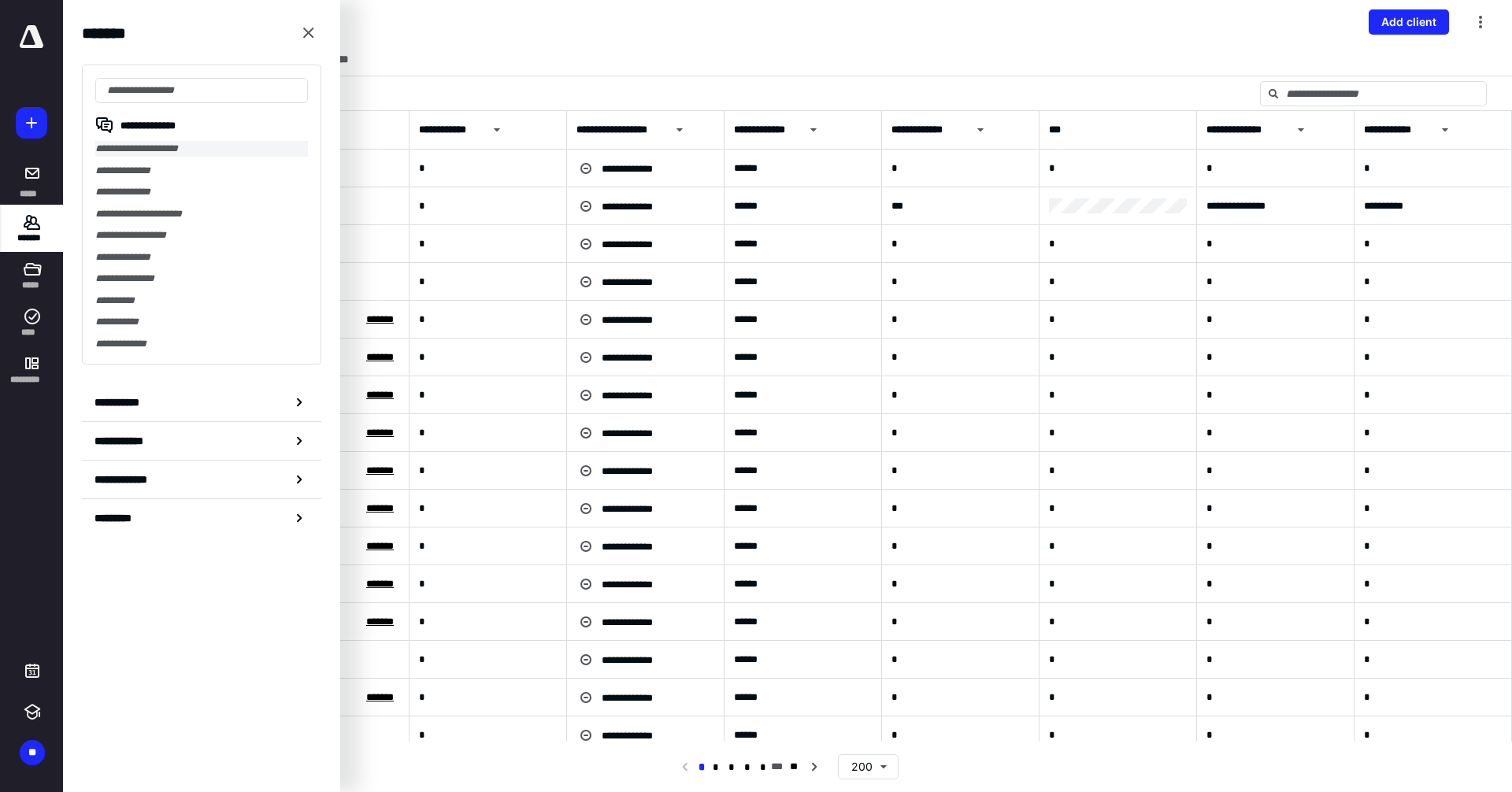 click on "**********" at bounding box center [202, 149] 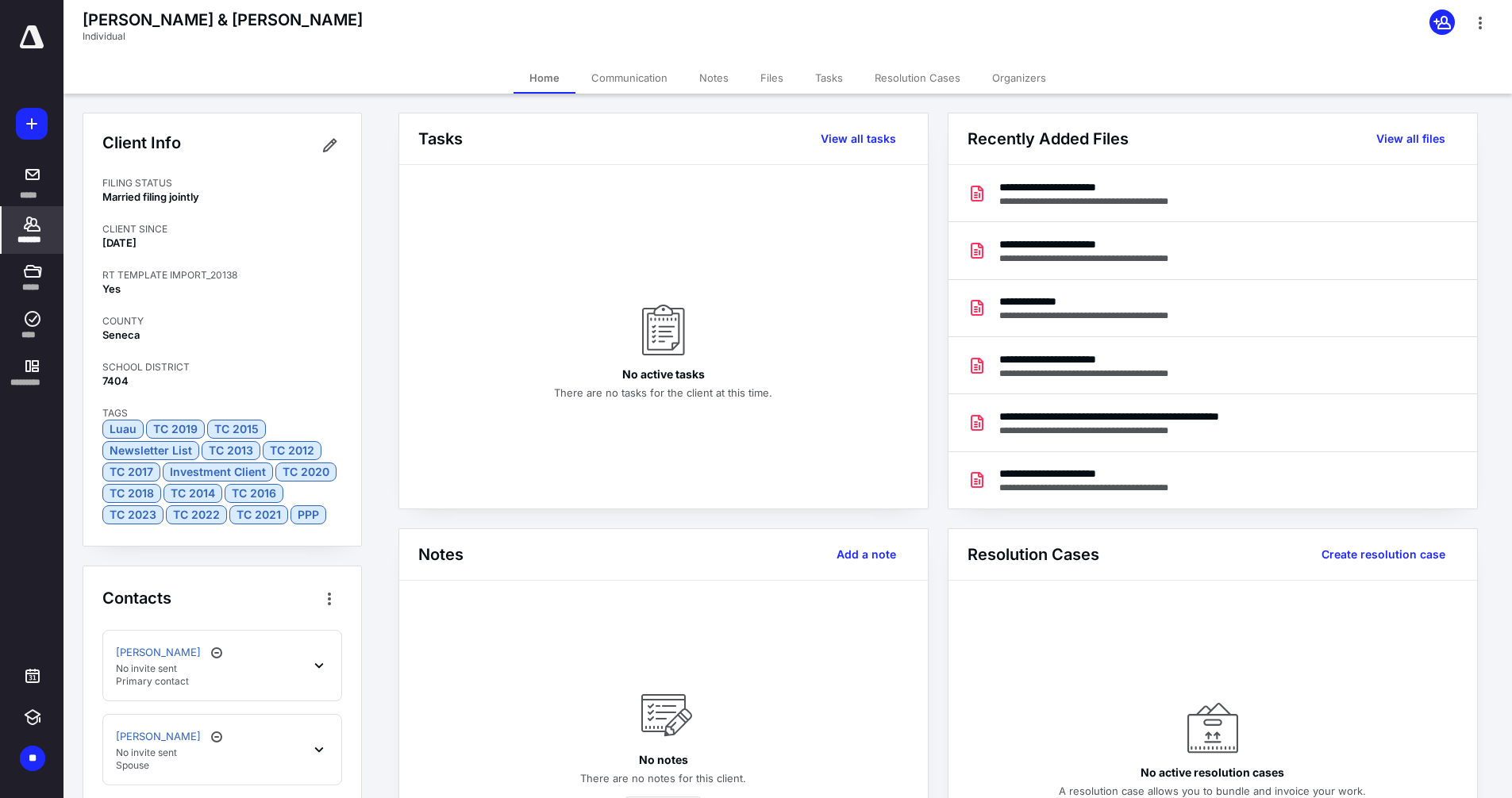 click on "Files" at bounding box center [771, 78] 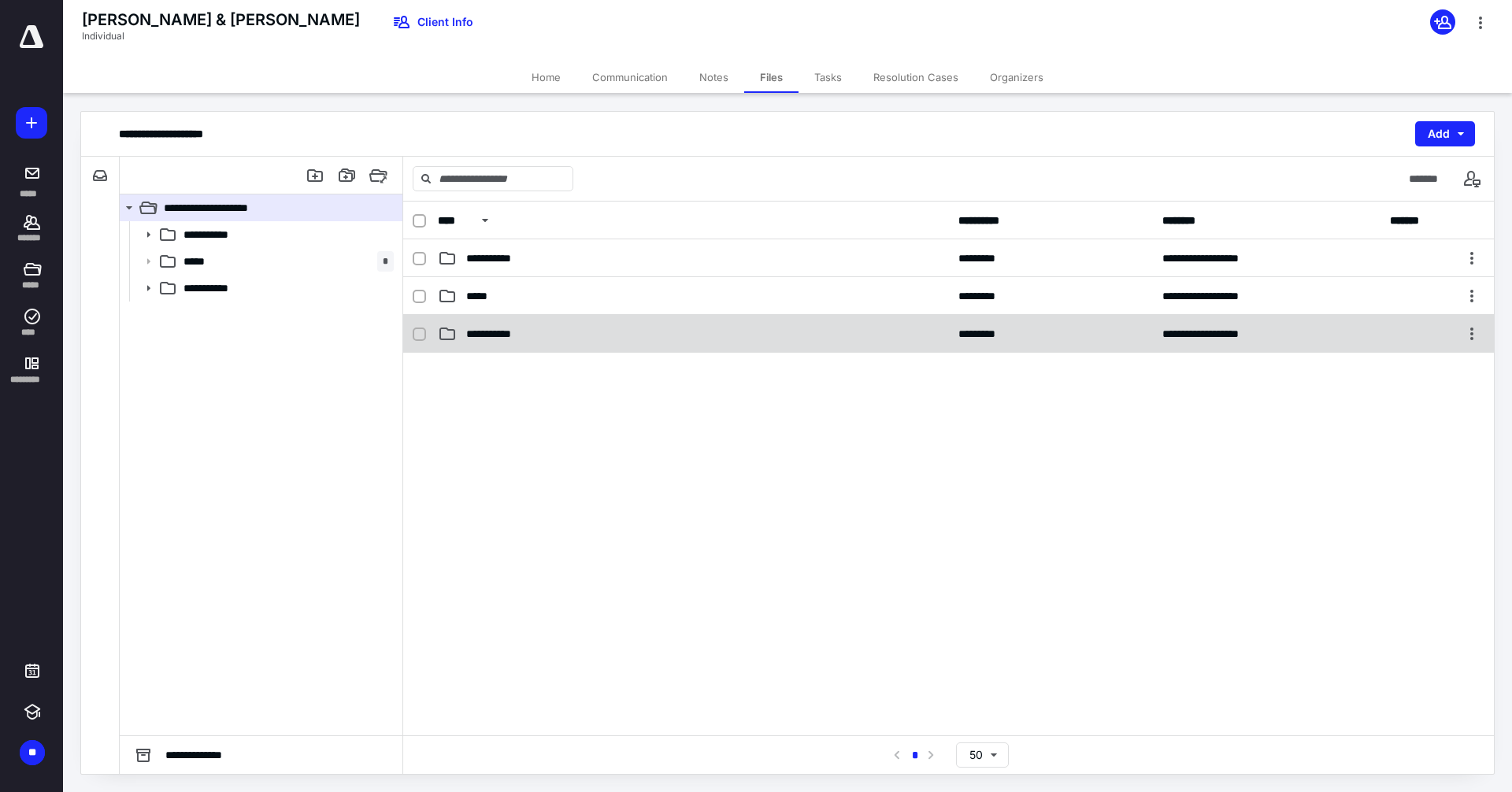 click on "**********" at bounding box center [693, 334] 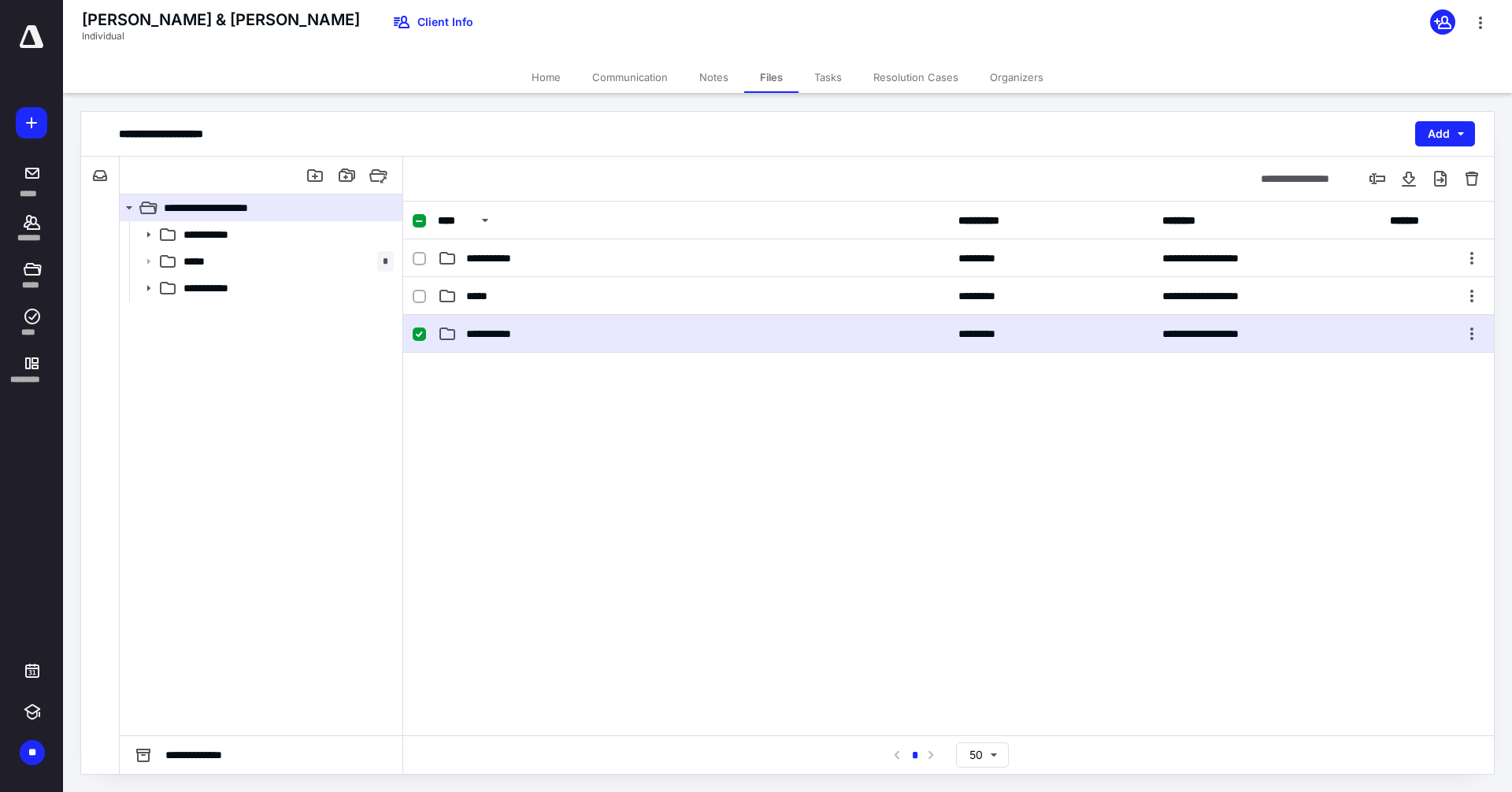 click on "**********" at bounding box center (693, 334) 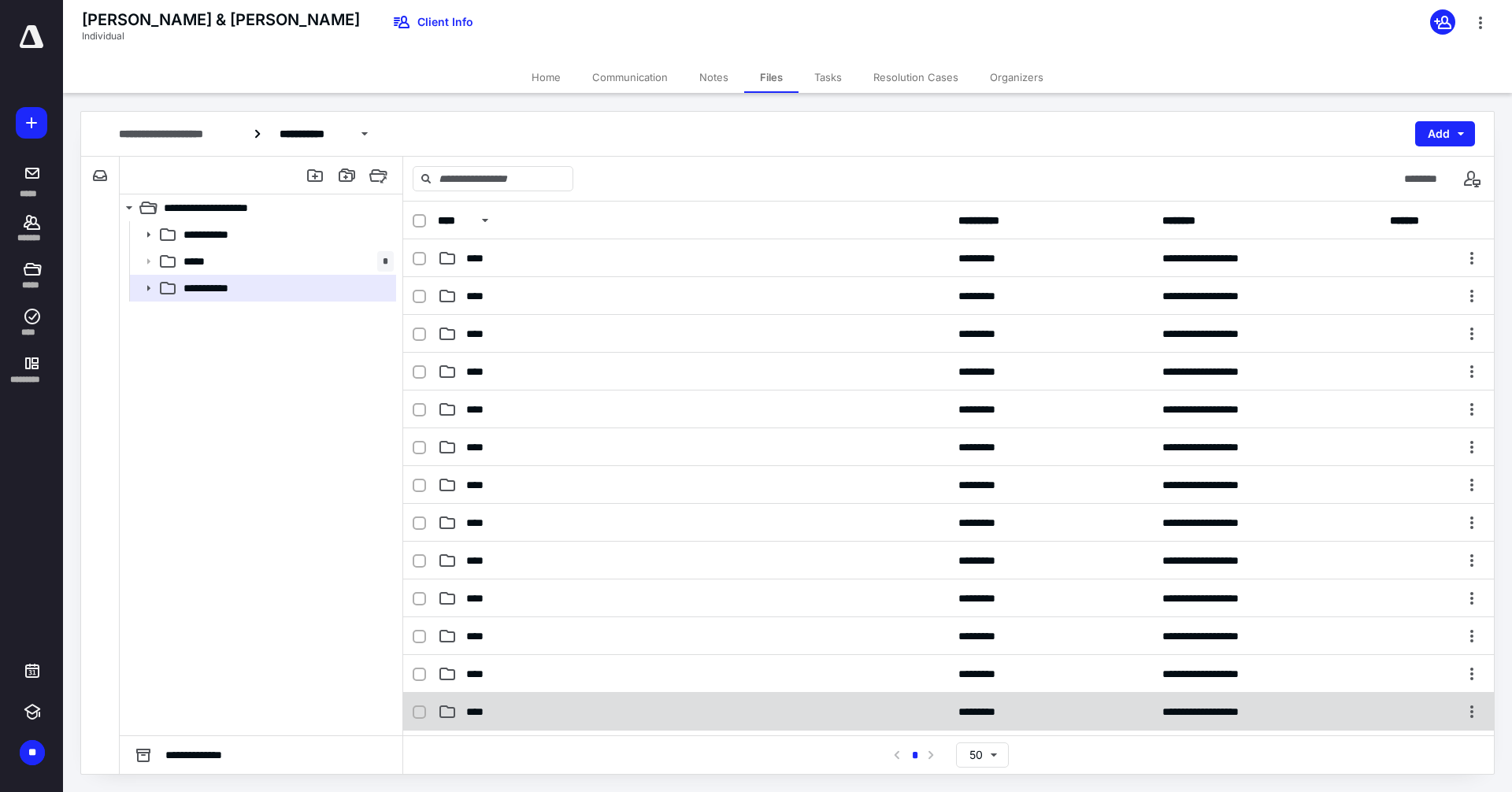 click on "**********" at bounding box center (948, 712) 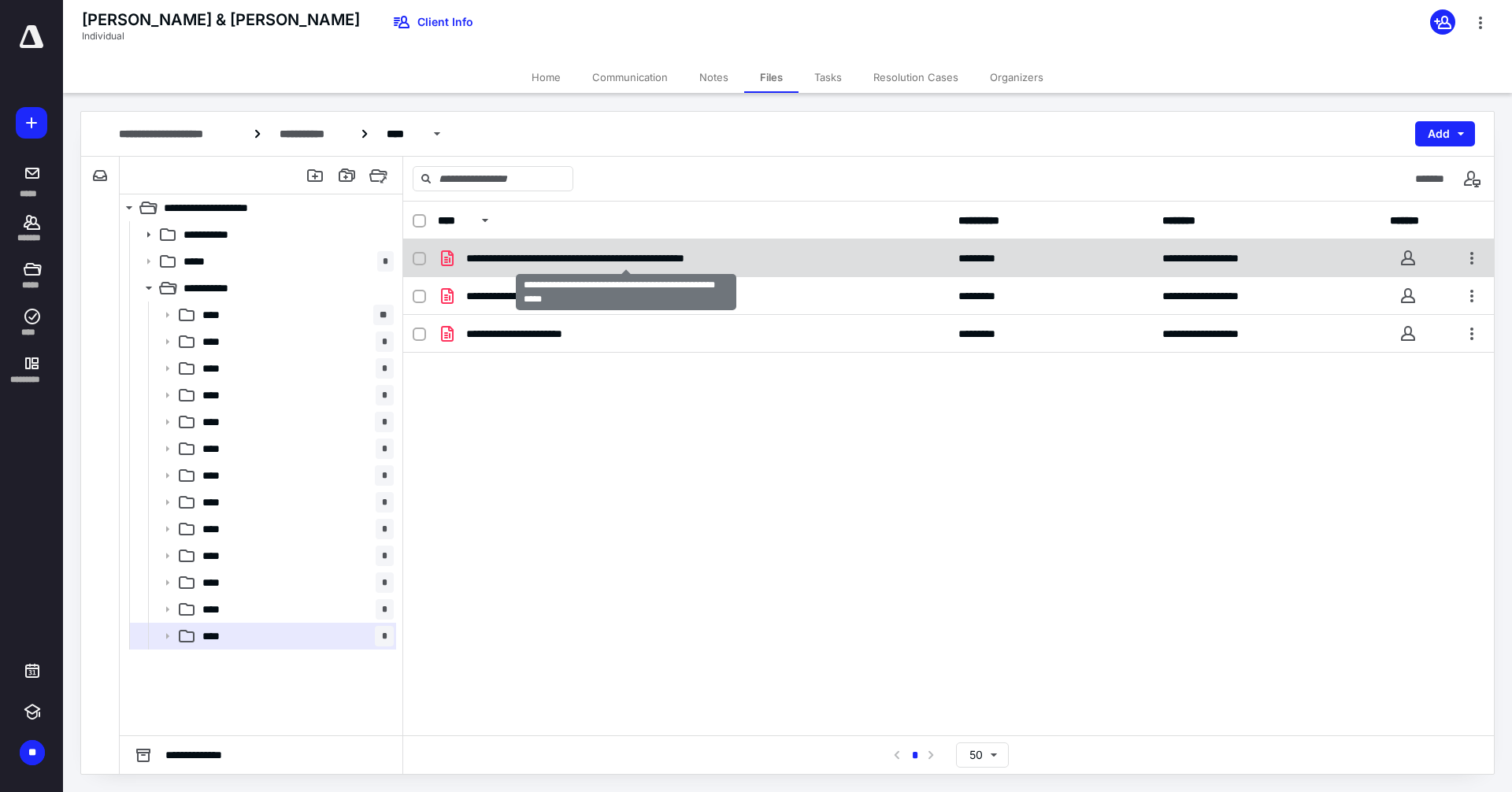 click on "**********" at bounding box center [625, 258] 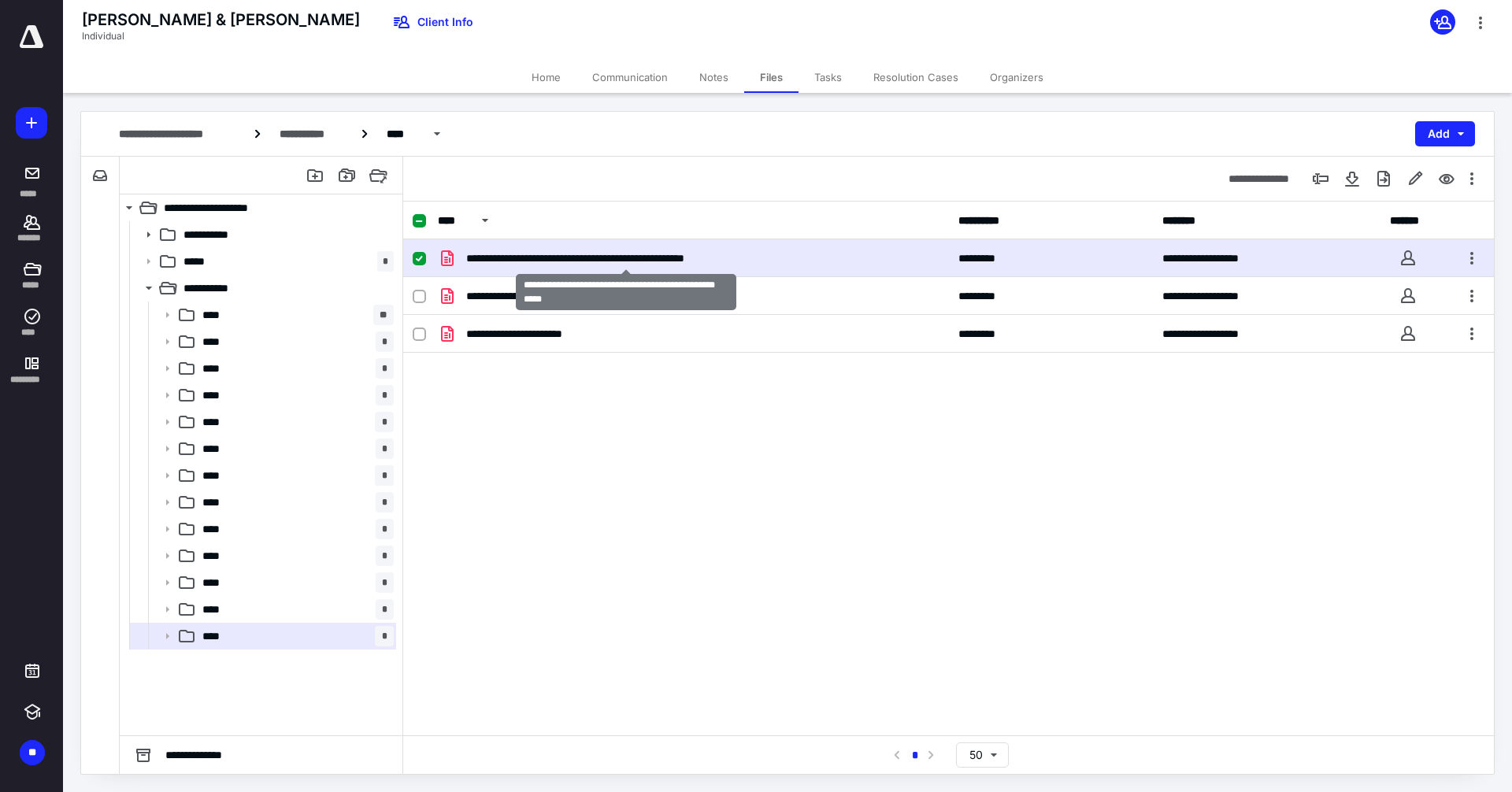 click on "**********" at bounding box center (625, 258) 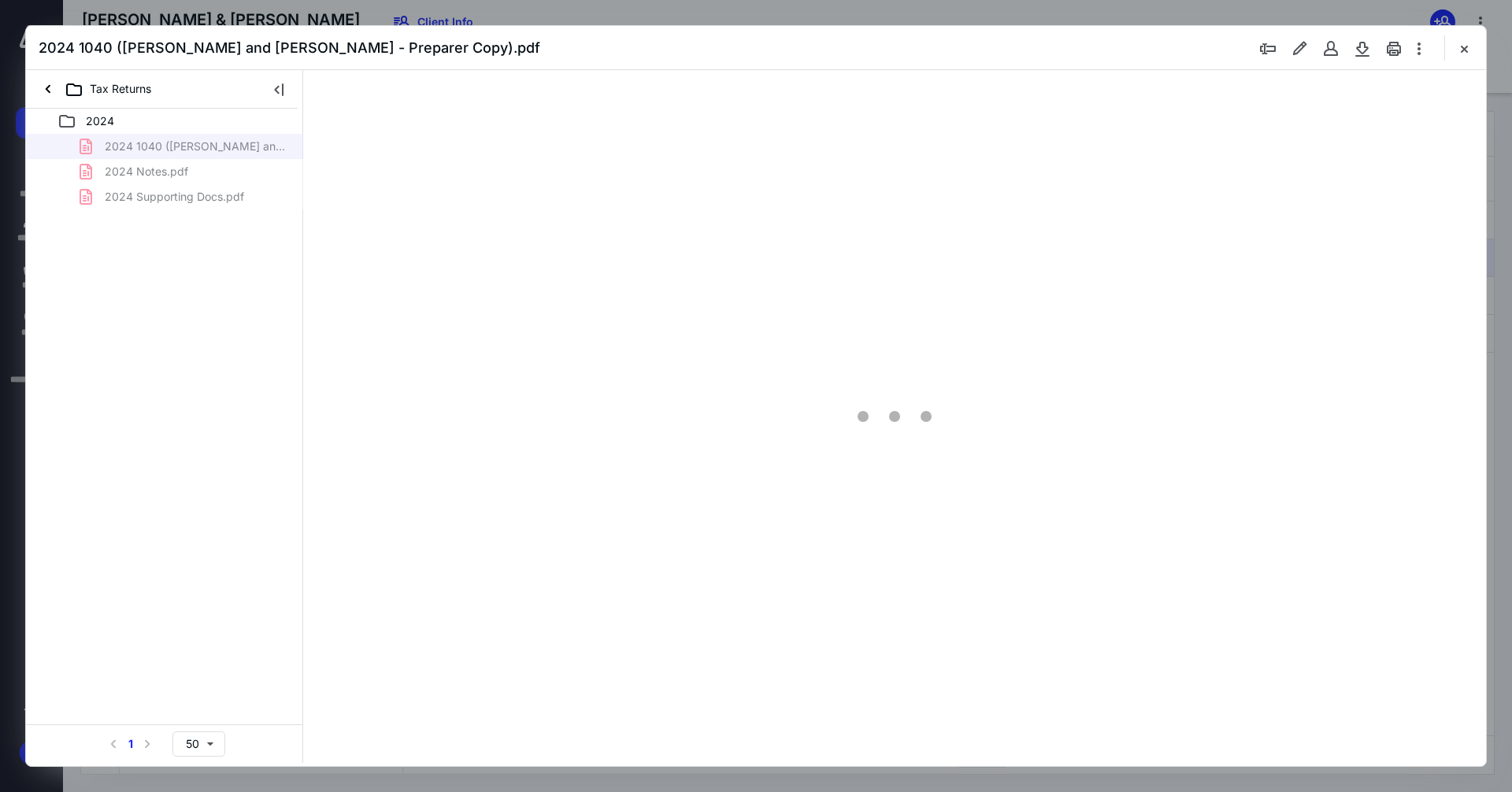 scroll, scrollTop: 0, scrollLeft: 0, axis: both 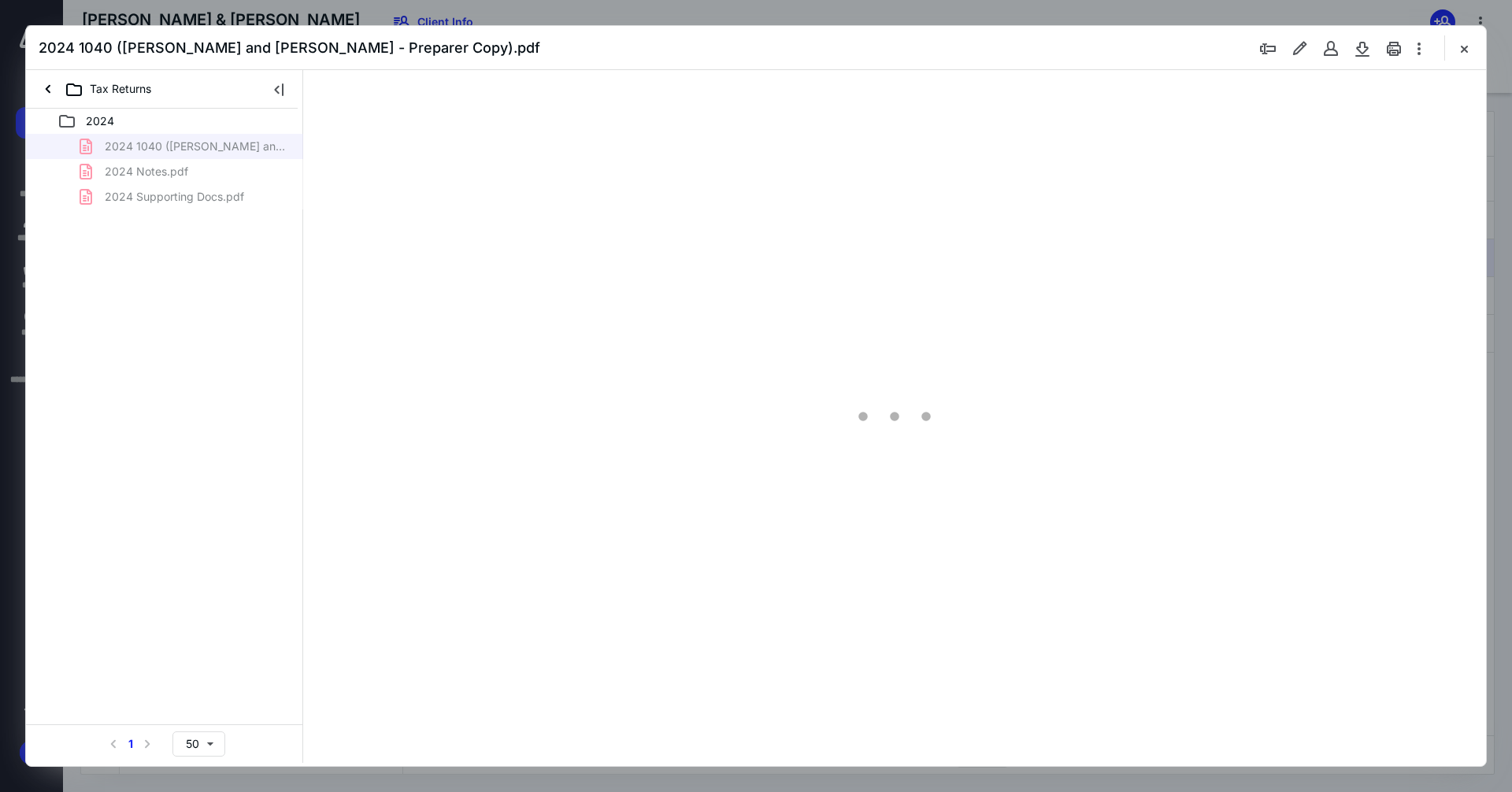 type on "101" 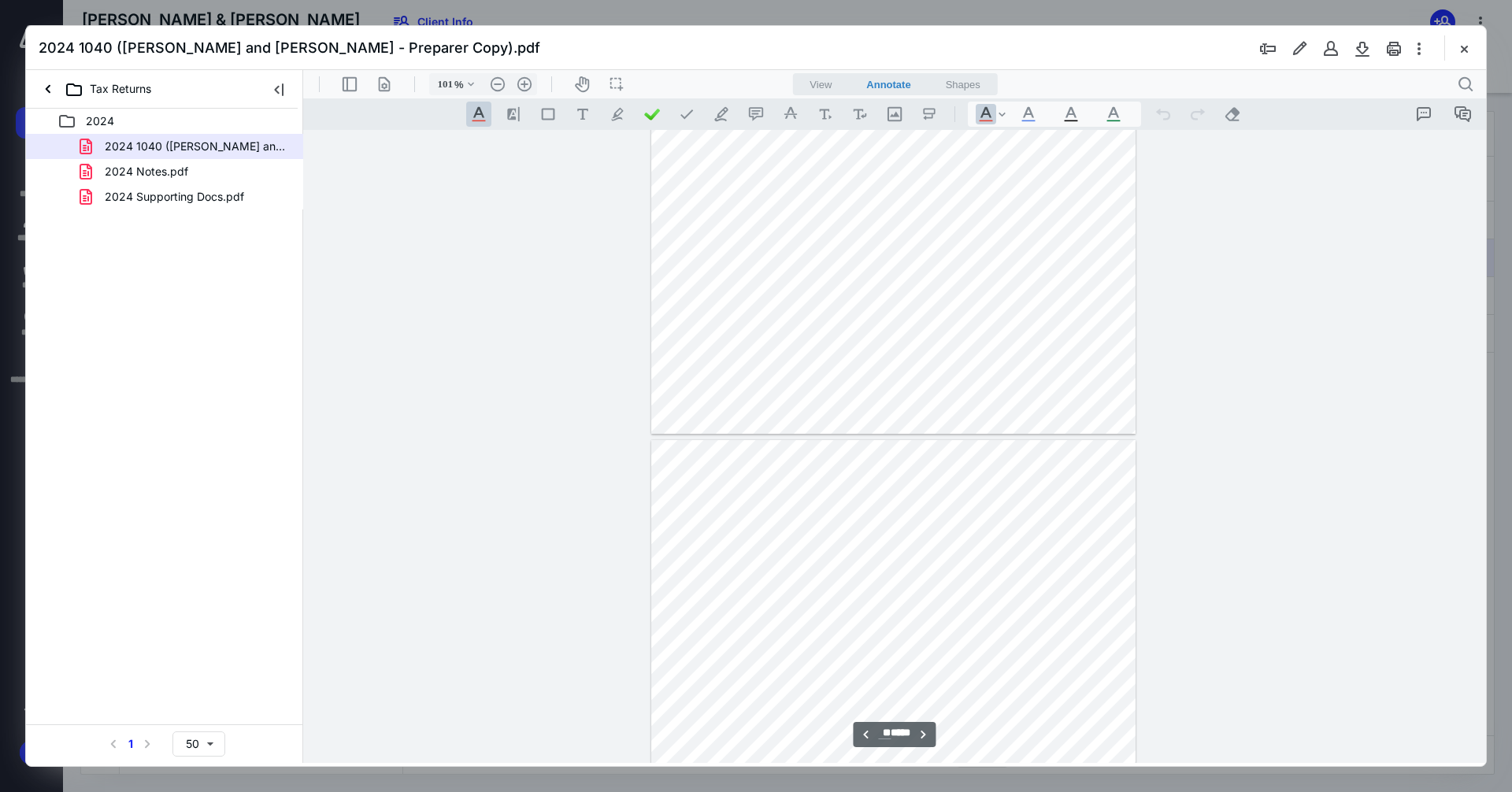 scroll, scrollTop: 28999, scrollLeft: 0, axis: vertical 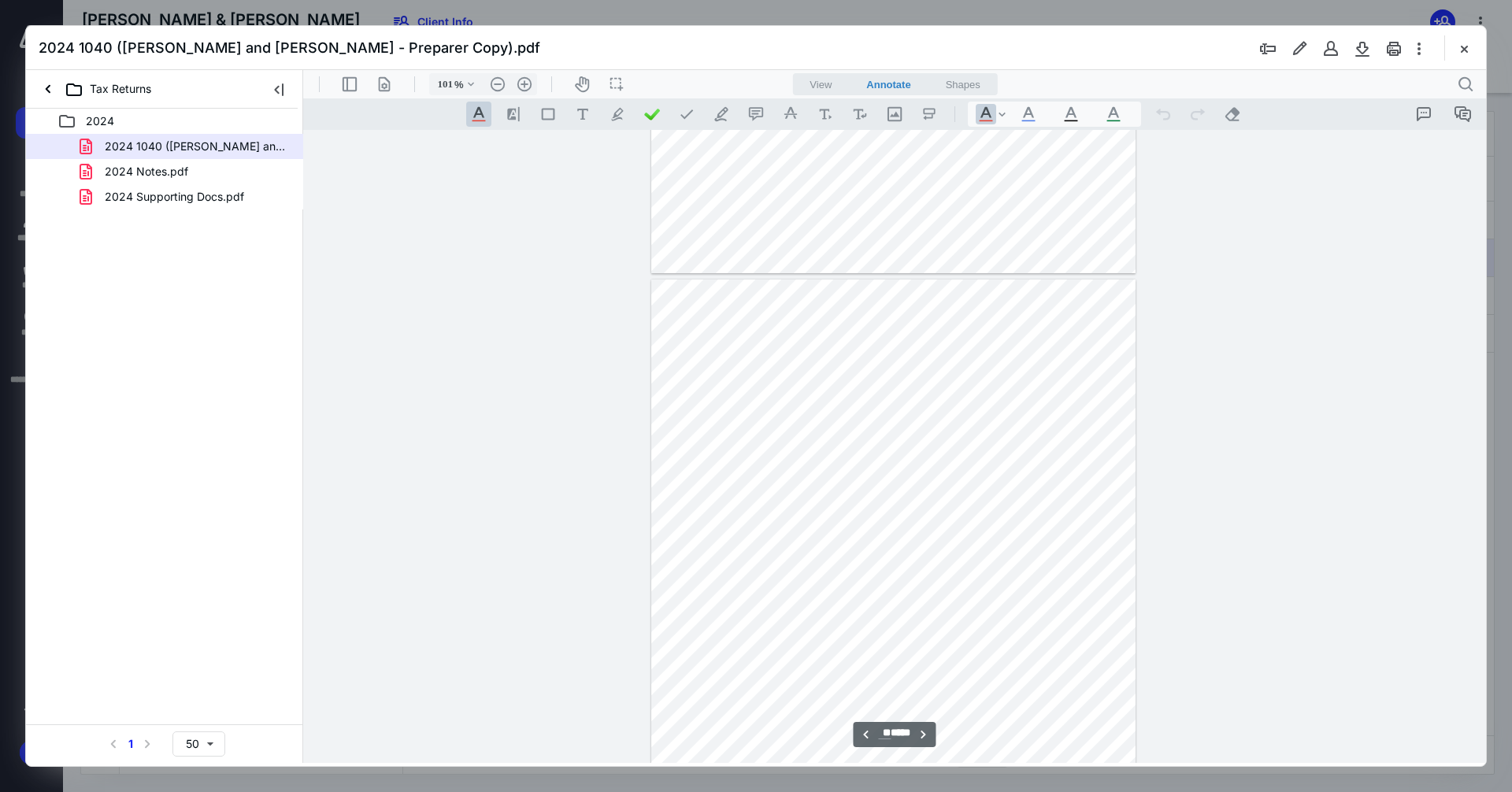 type on "**" 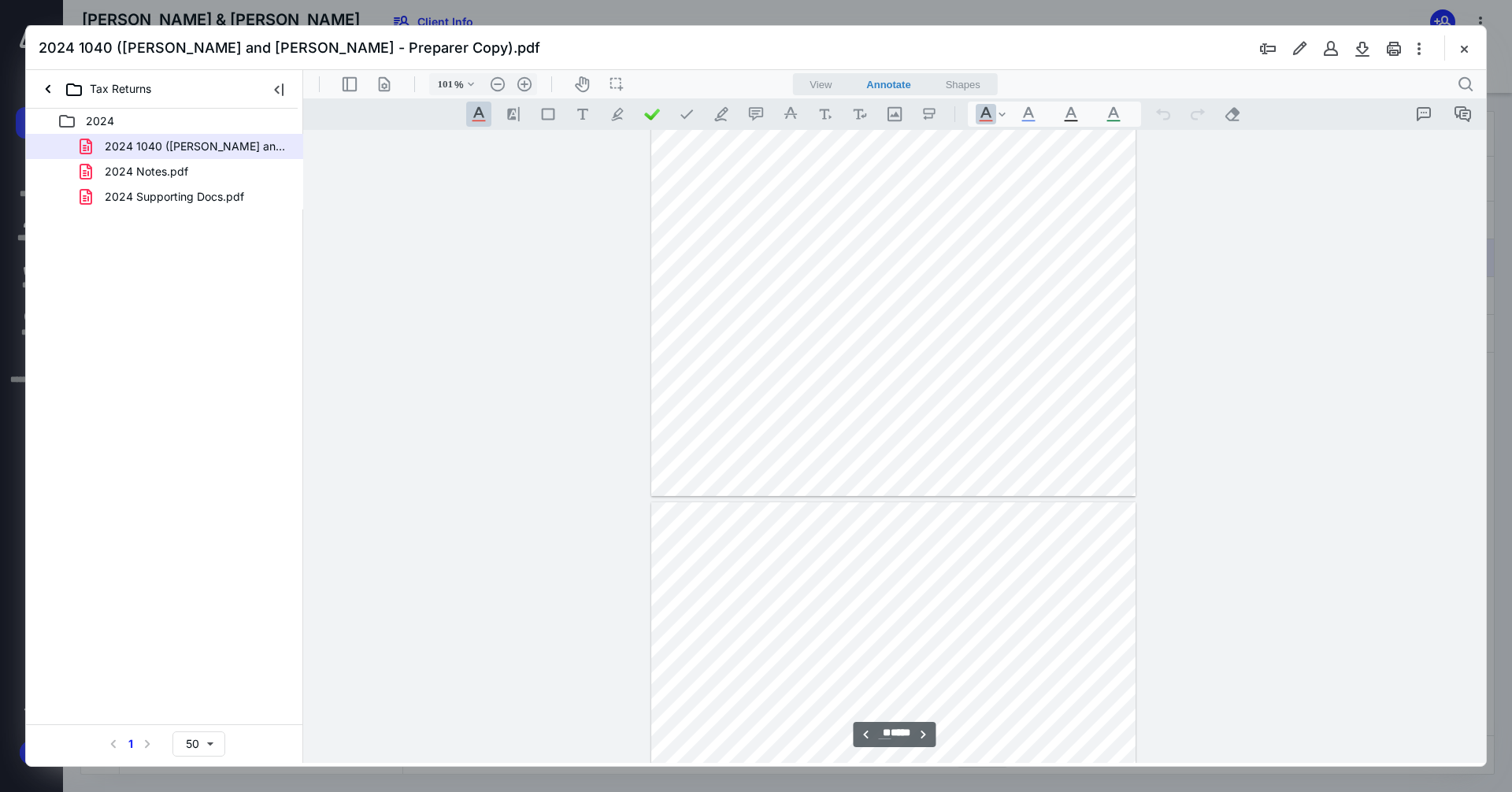 scroll, scrollTop: 28527, scrollLeft: 0, axis: vertical 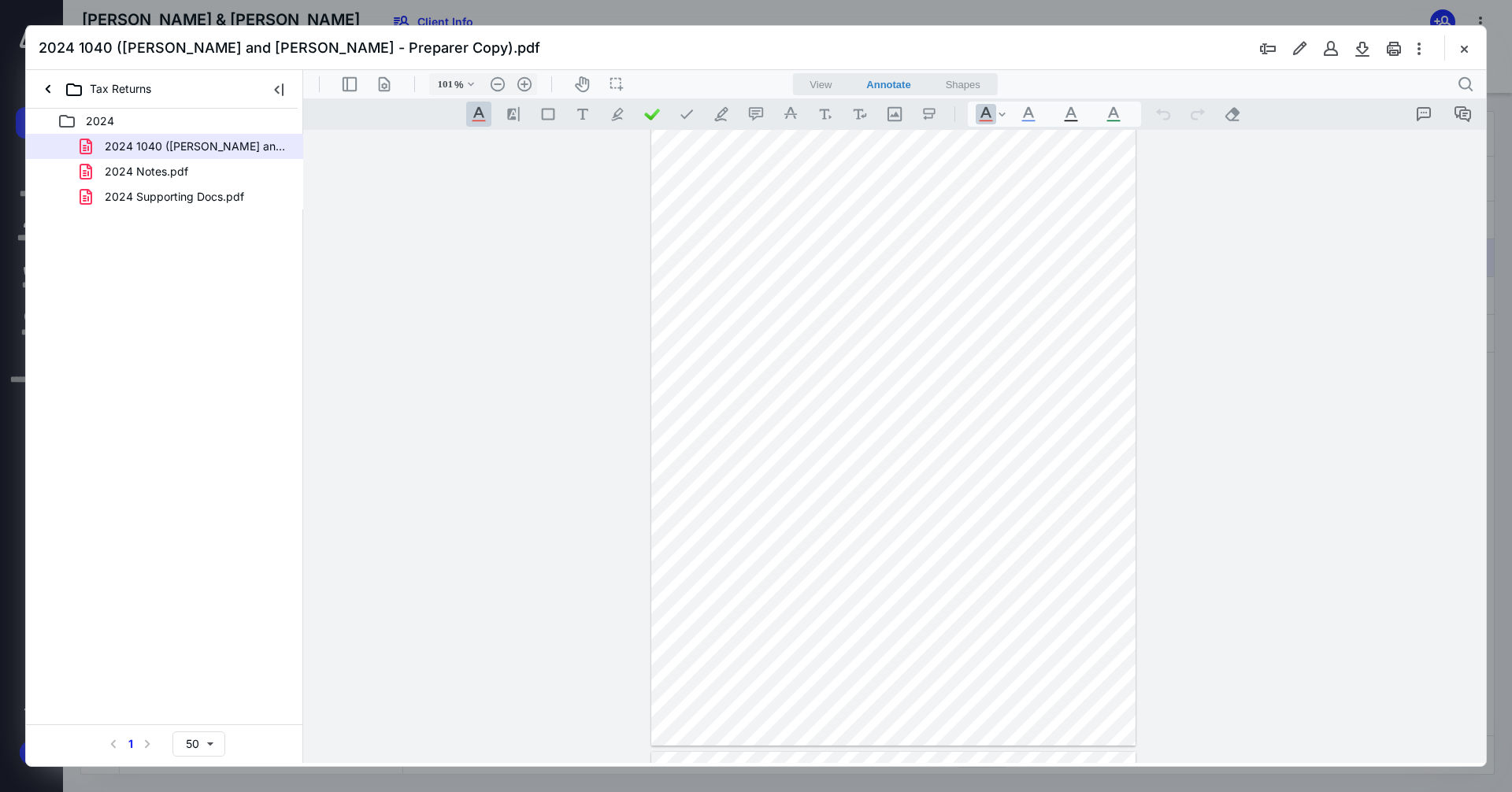 click at bounding box center (1464, 48) 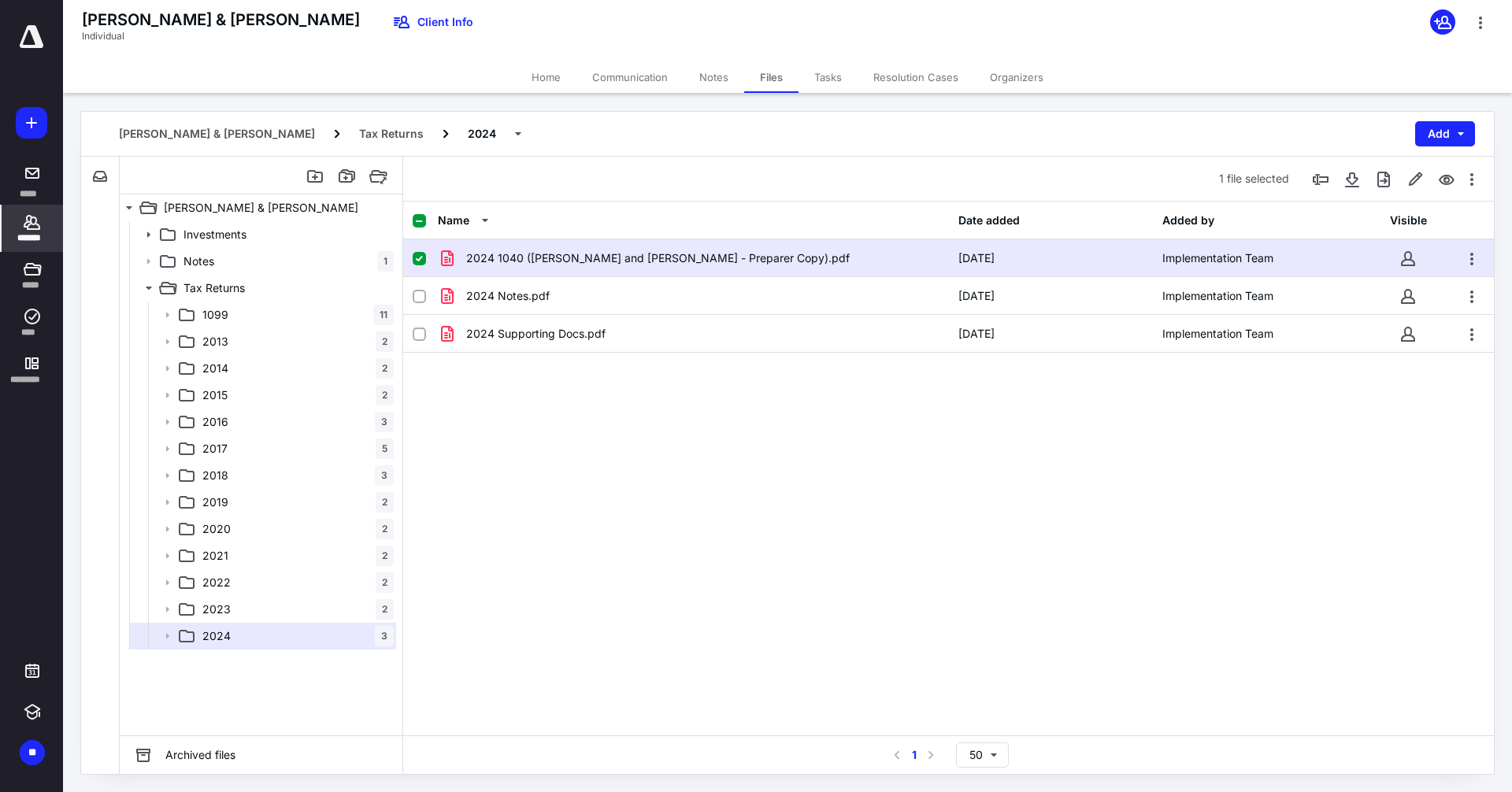 click 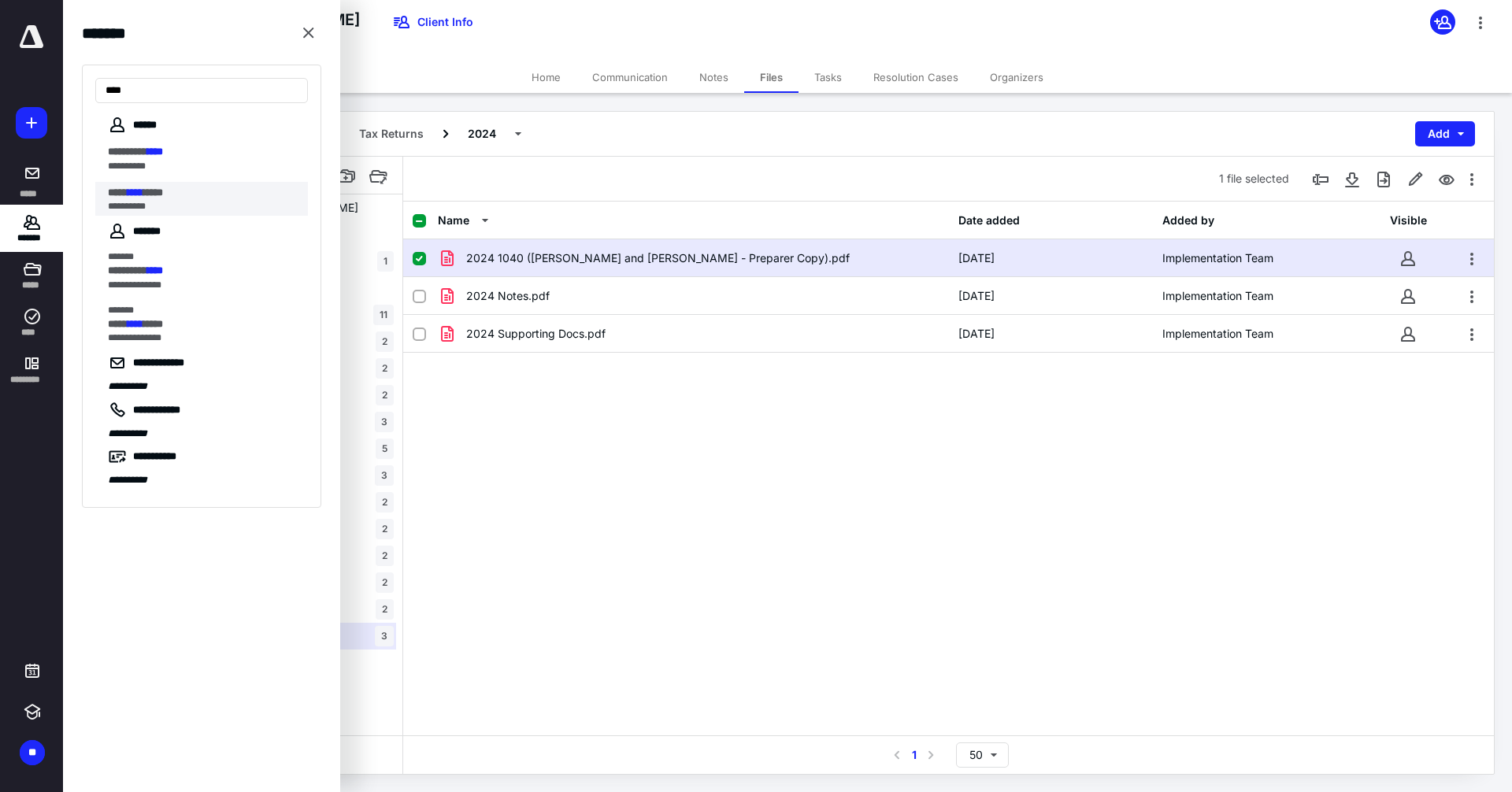 type on "****" 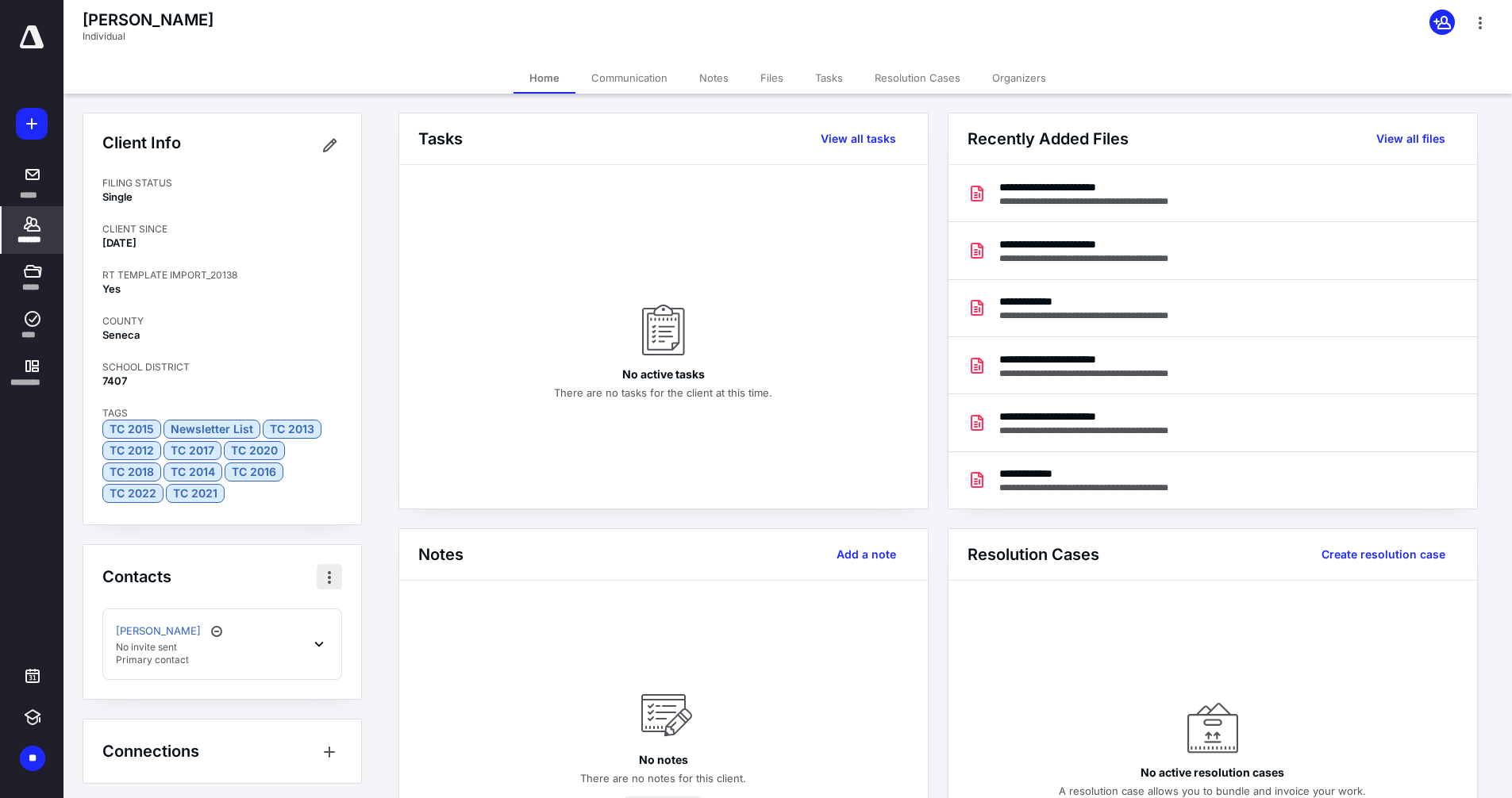click at bounding box center (329, 577) 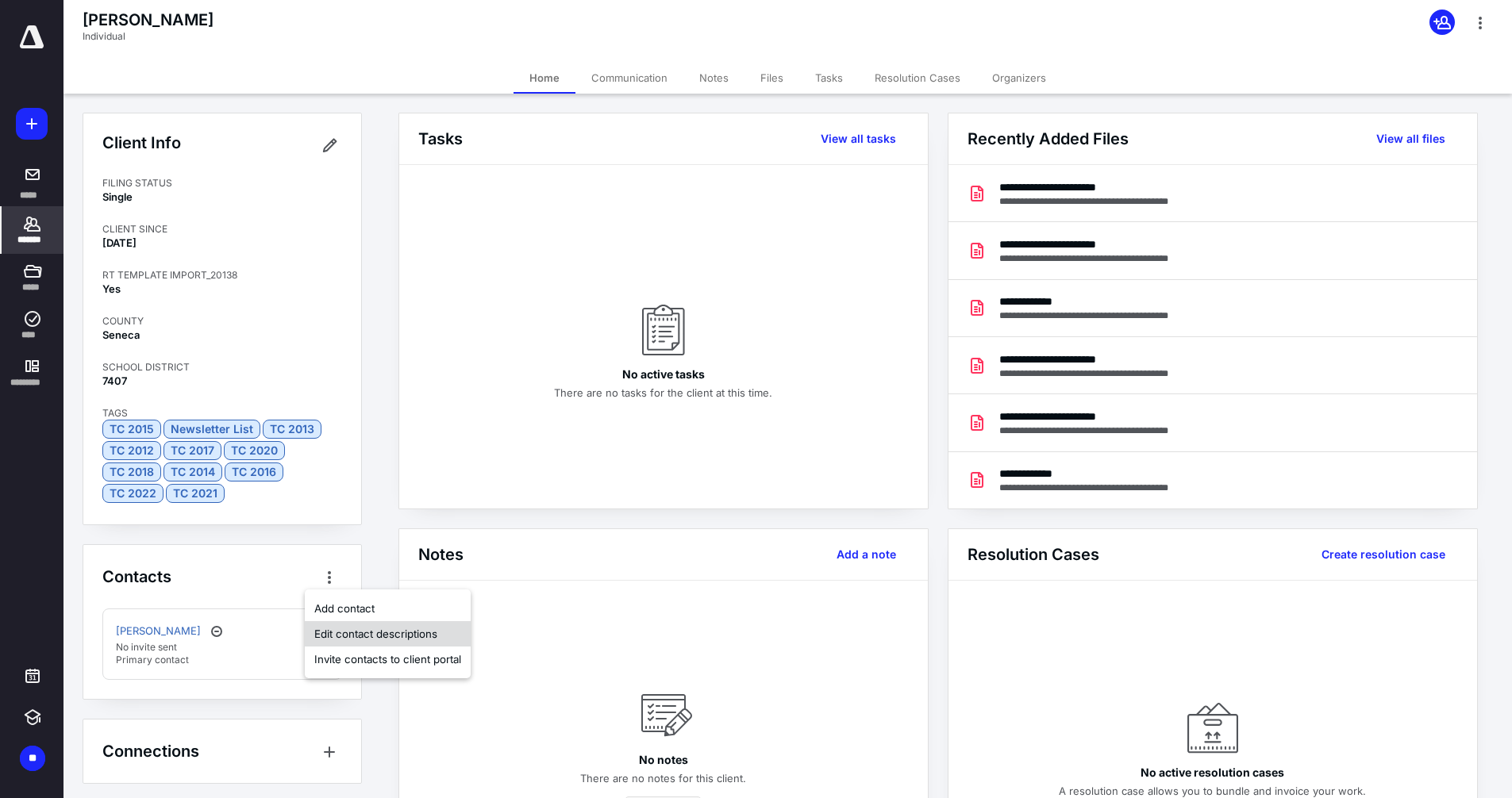click on "Edit contact descriptions" at bounding box center [387, 634] 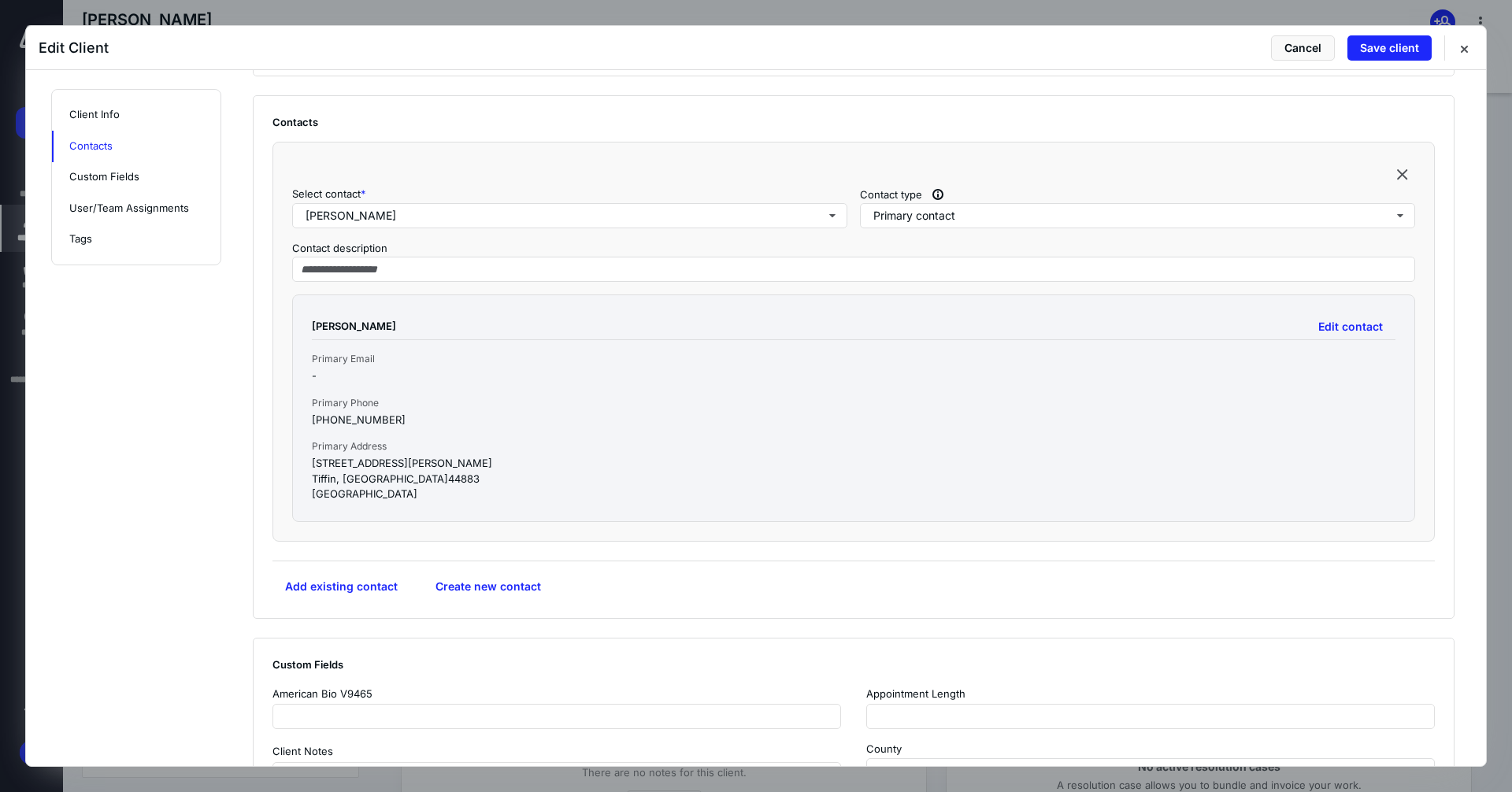 scroll, scrollTop: 575, scrollLeft: 0, axis: vertical 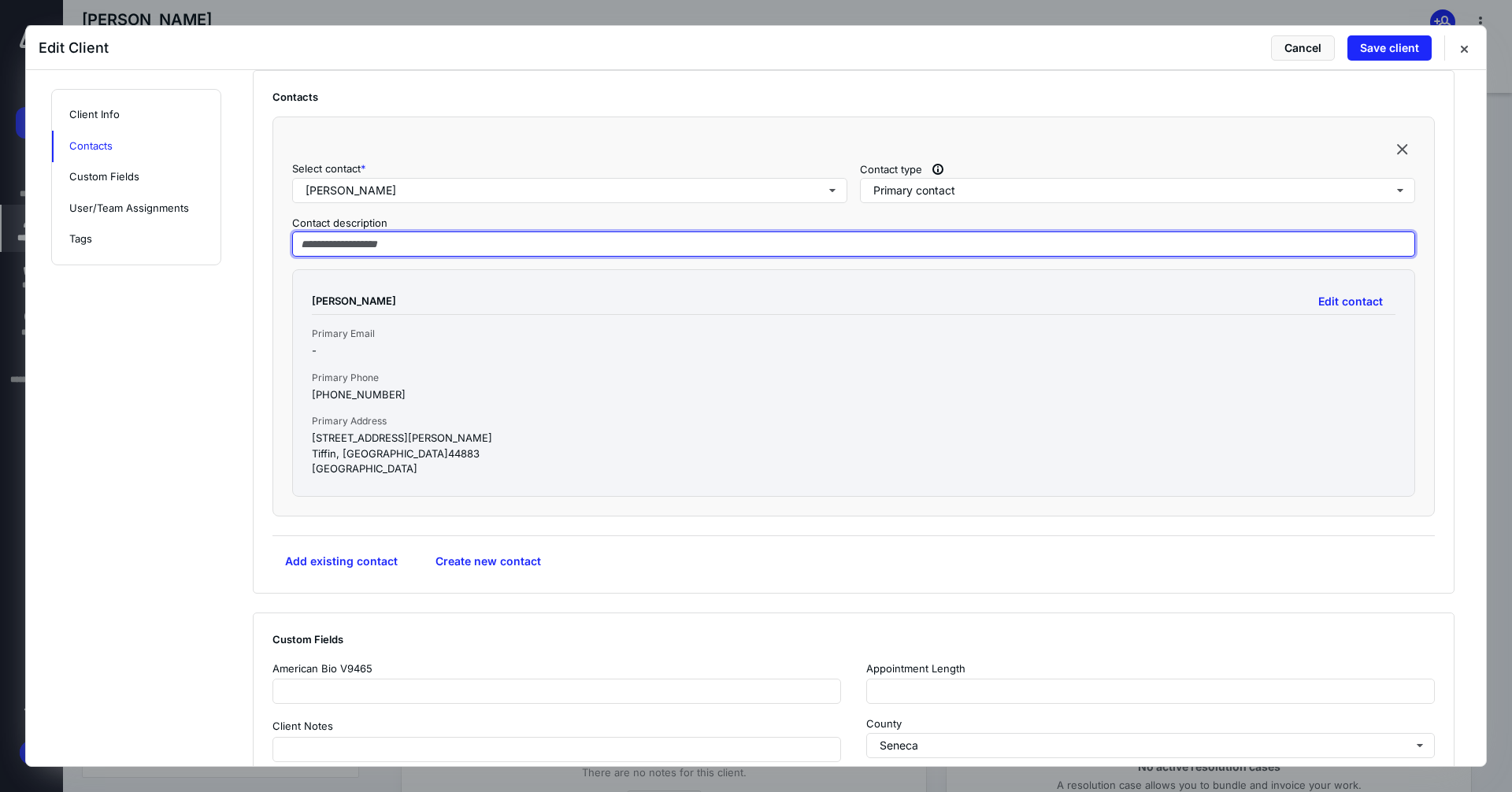 click at bounding box center (854, 244) 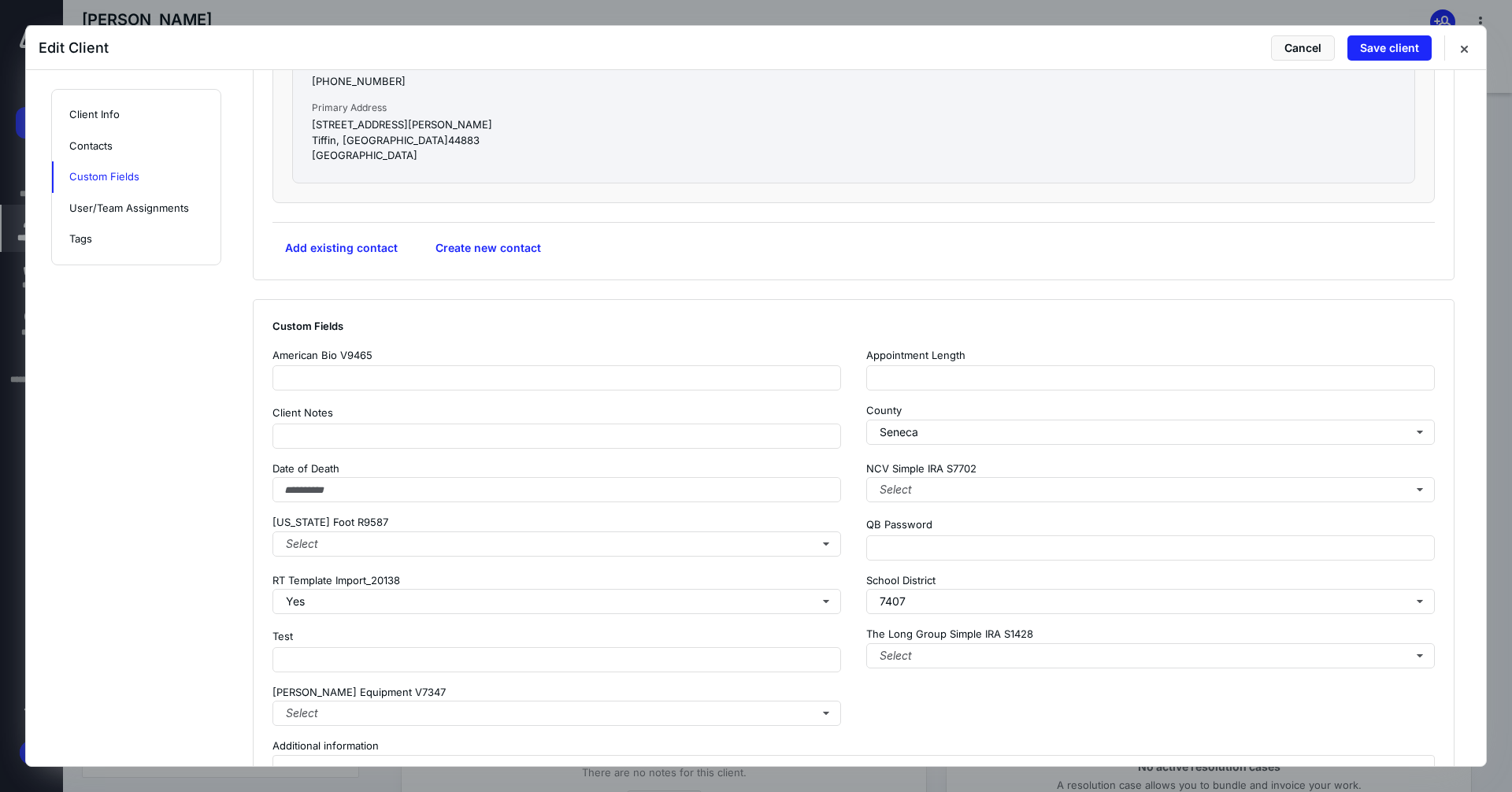 scroll, scrollTop: 890, scrollLeft: 0, axis: vertical 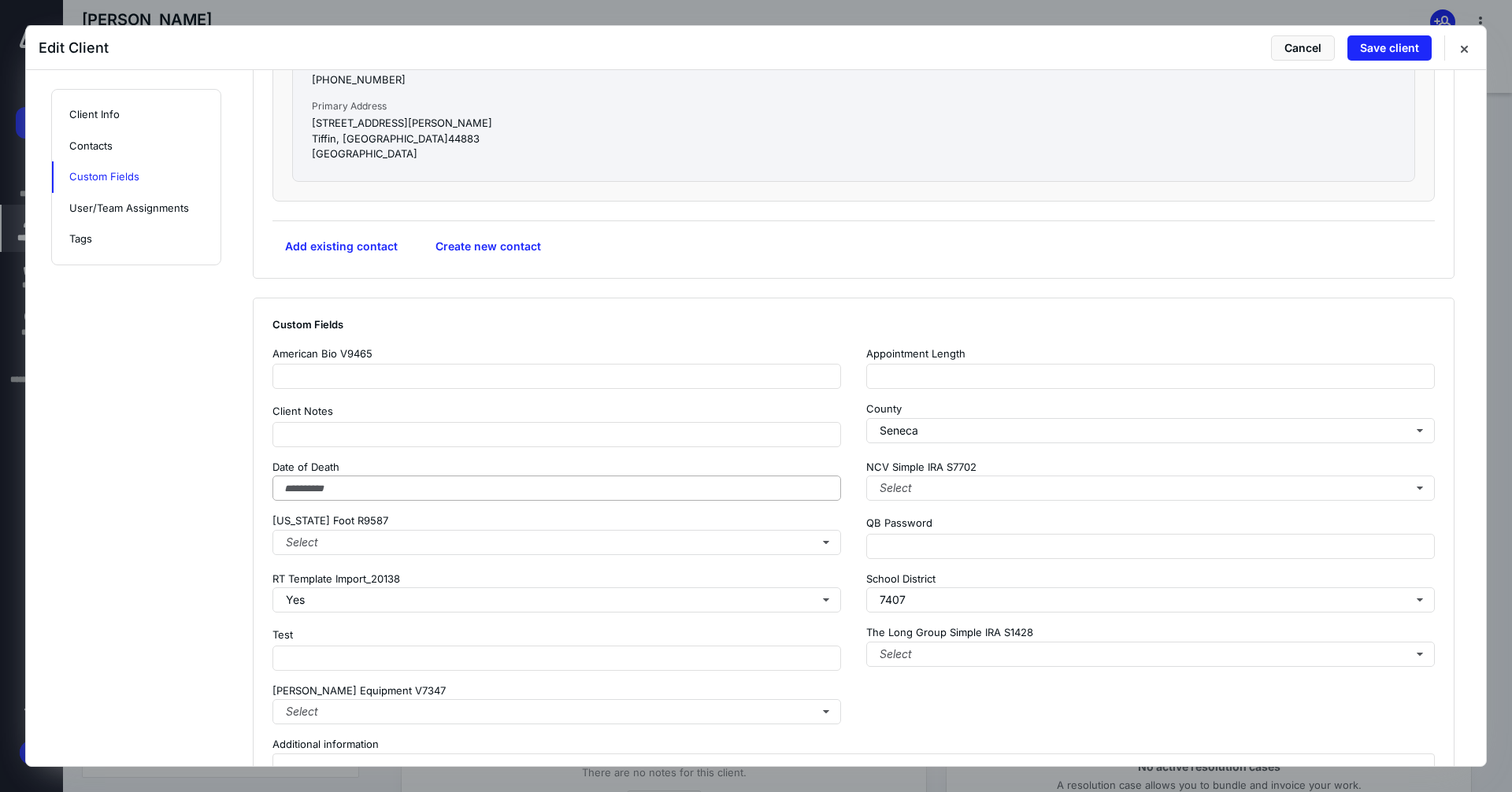 type on "**********" 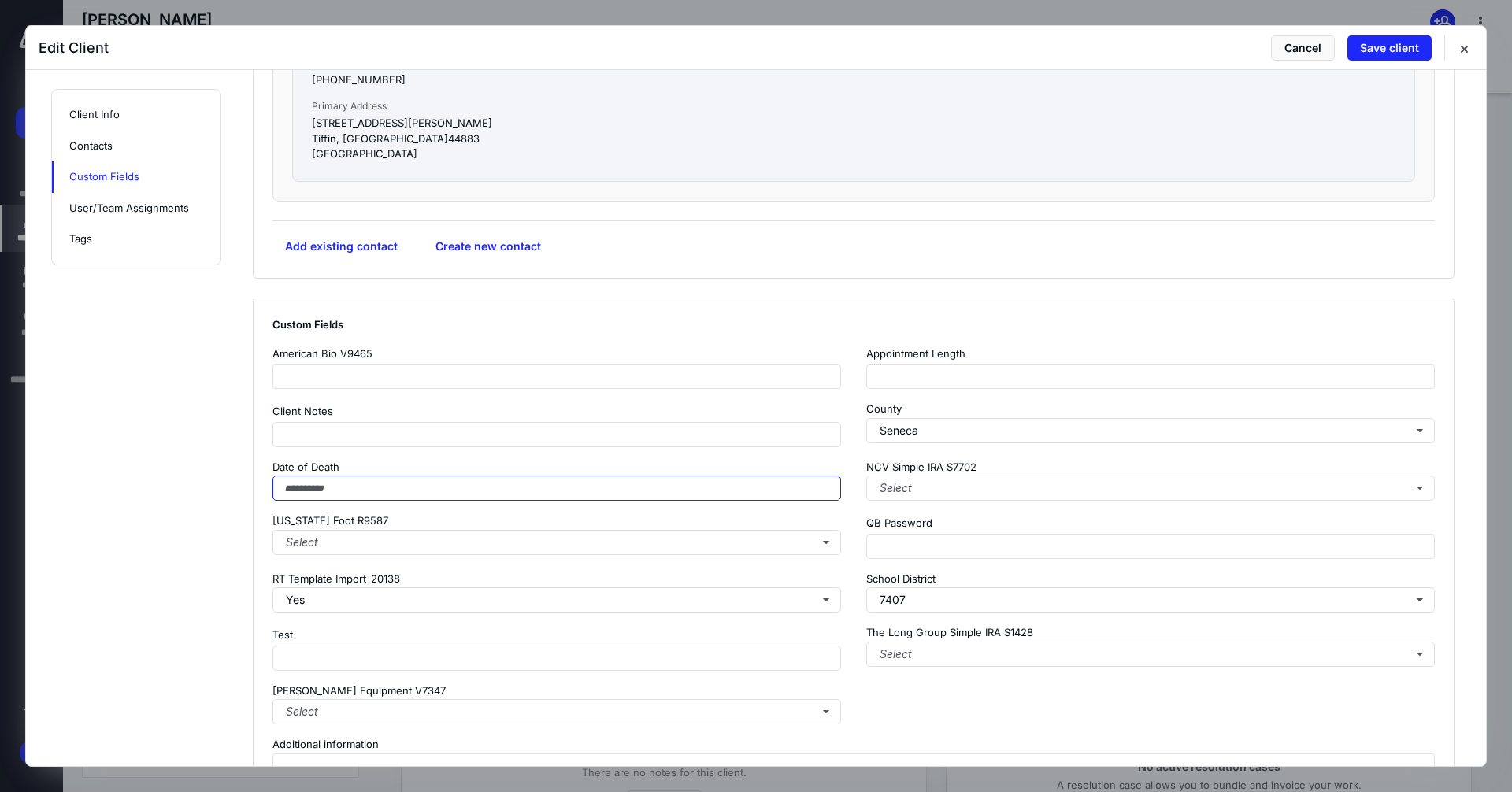 click at bounding box center (557, 488) 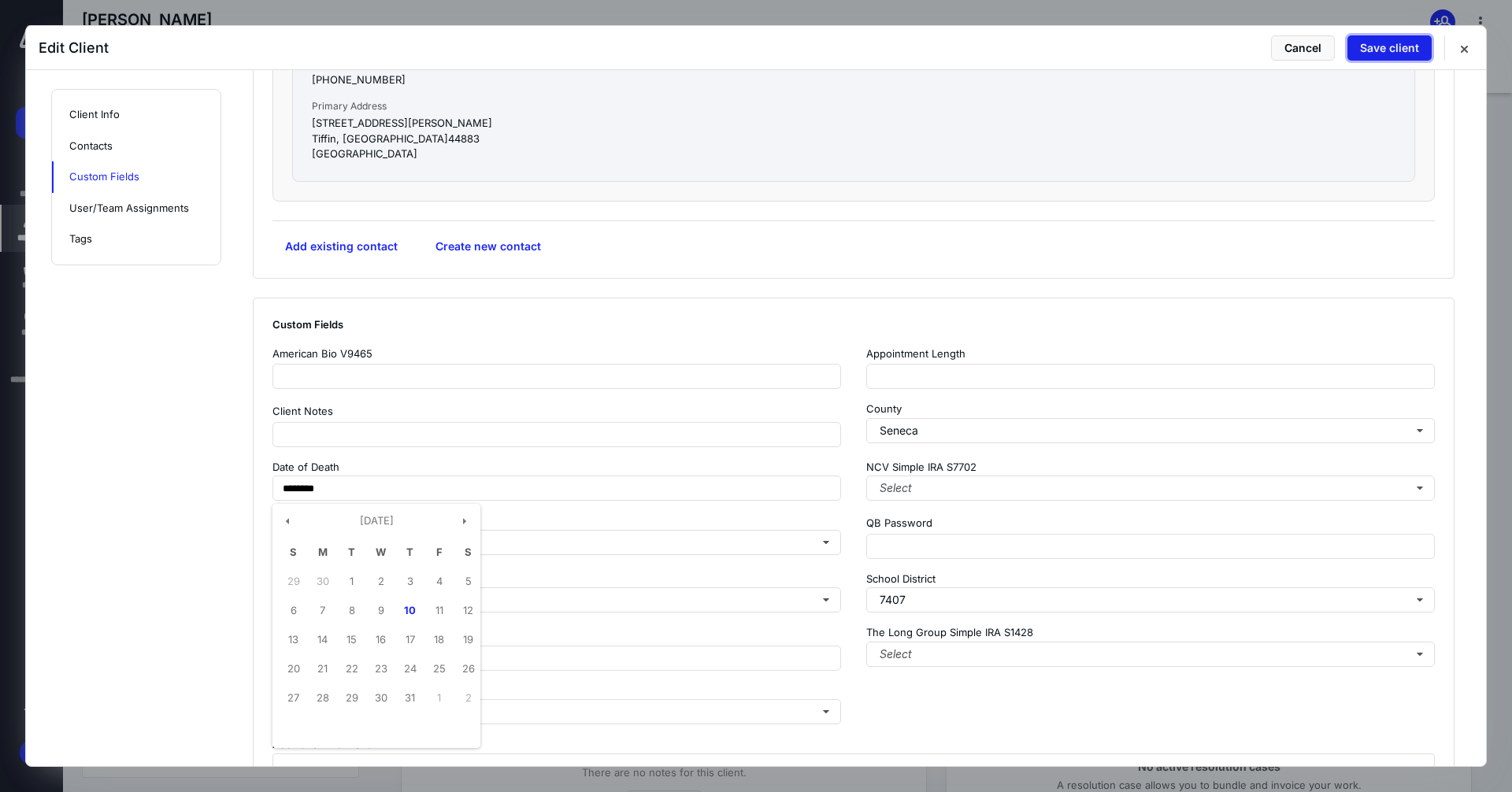 type on "**********" 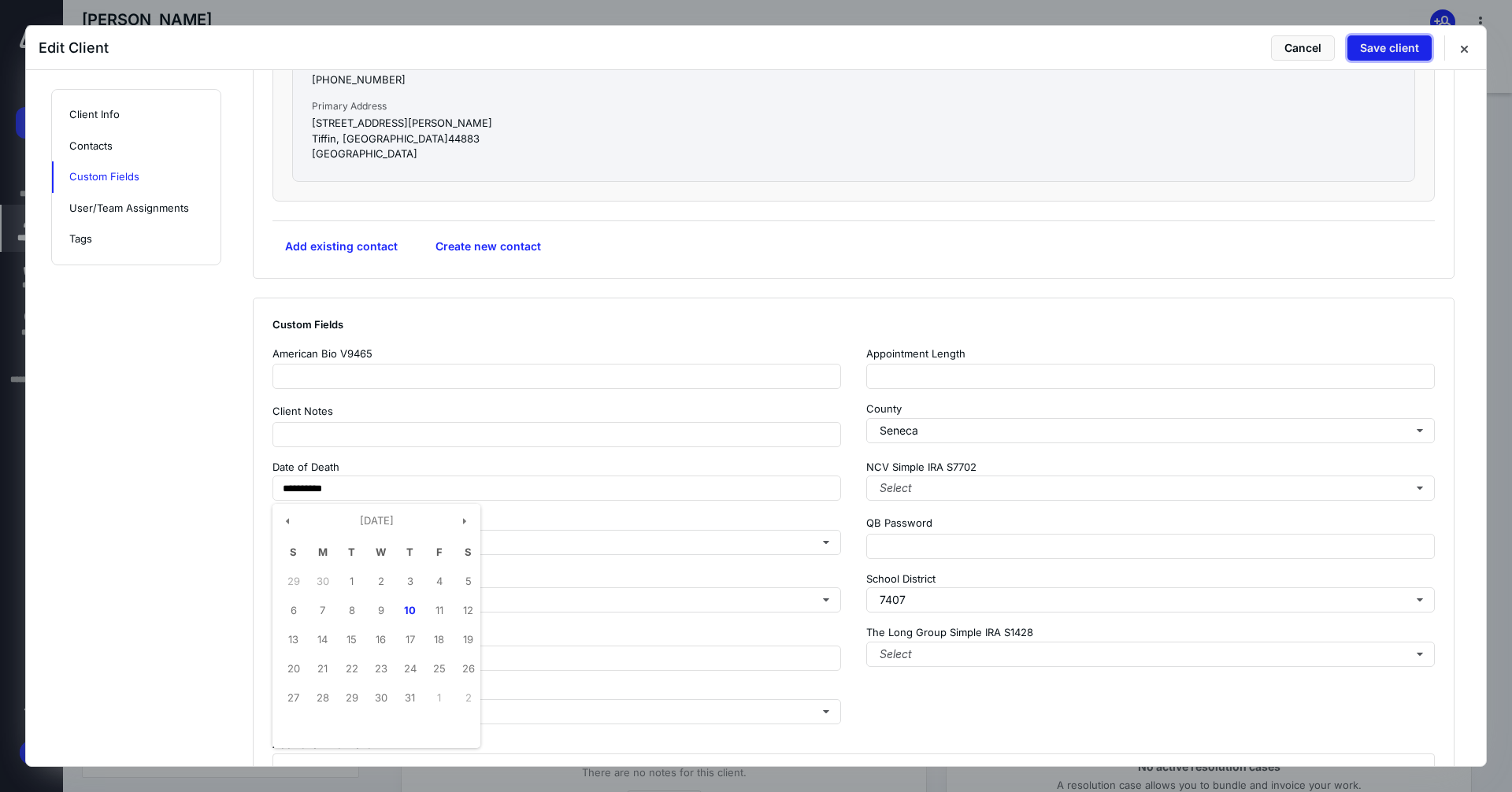click on "Save client" at bounding box center [1389, 48] 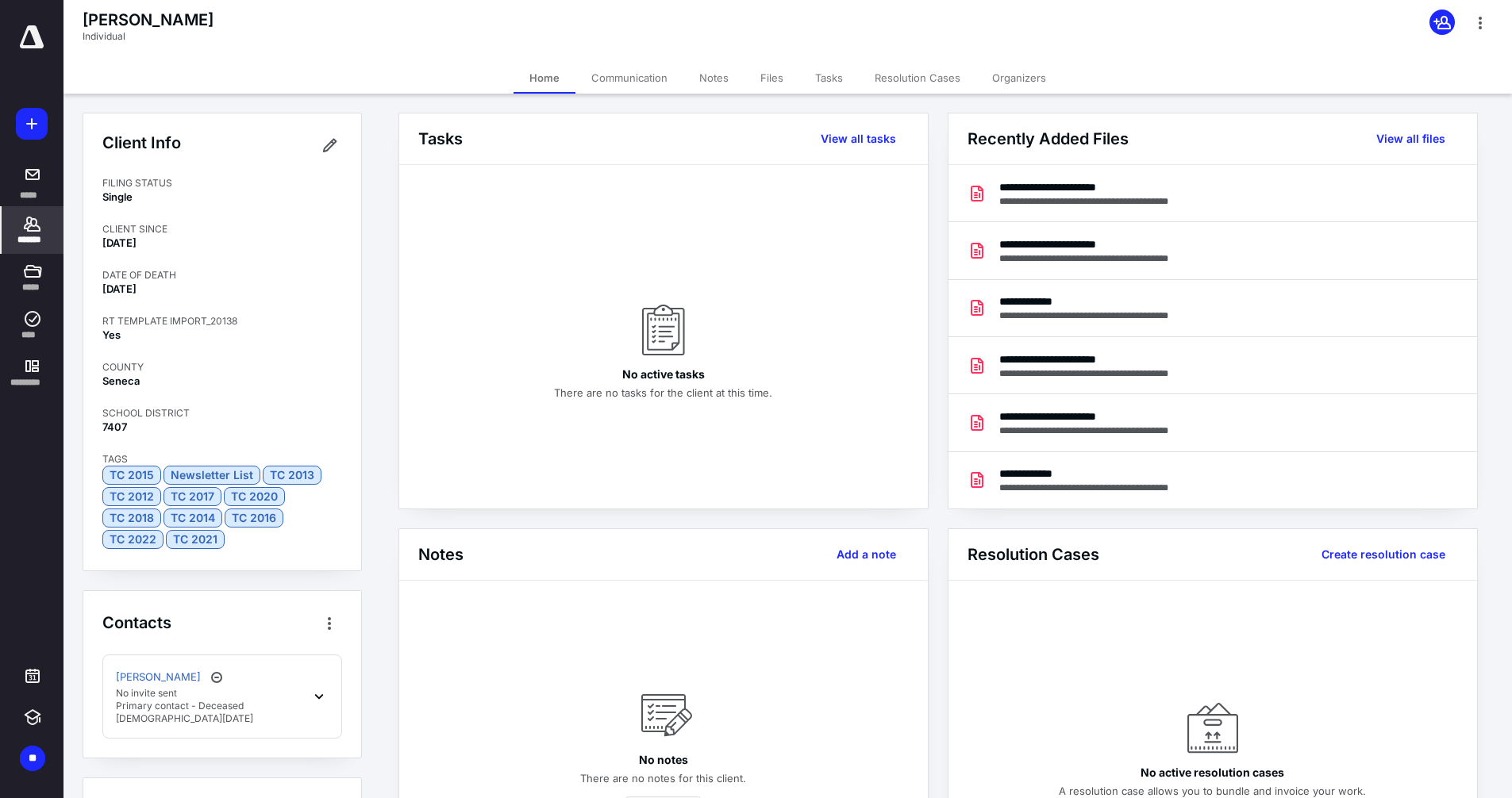 click on "*******" at bounding box center [33, 240] 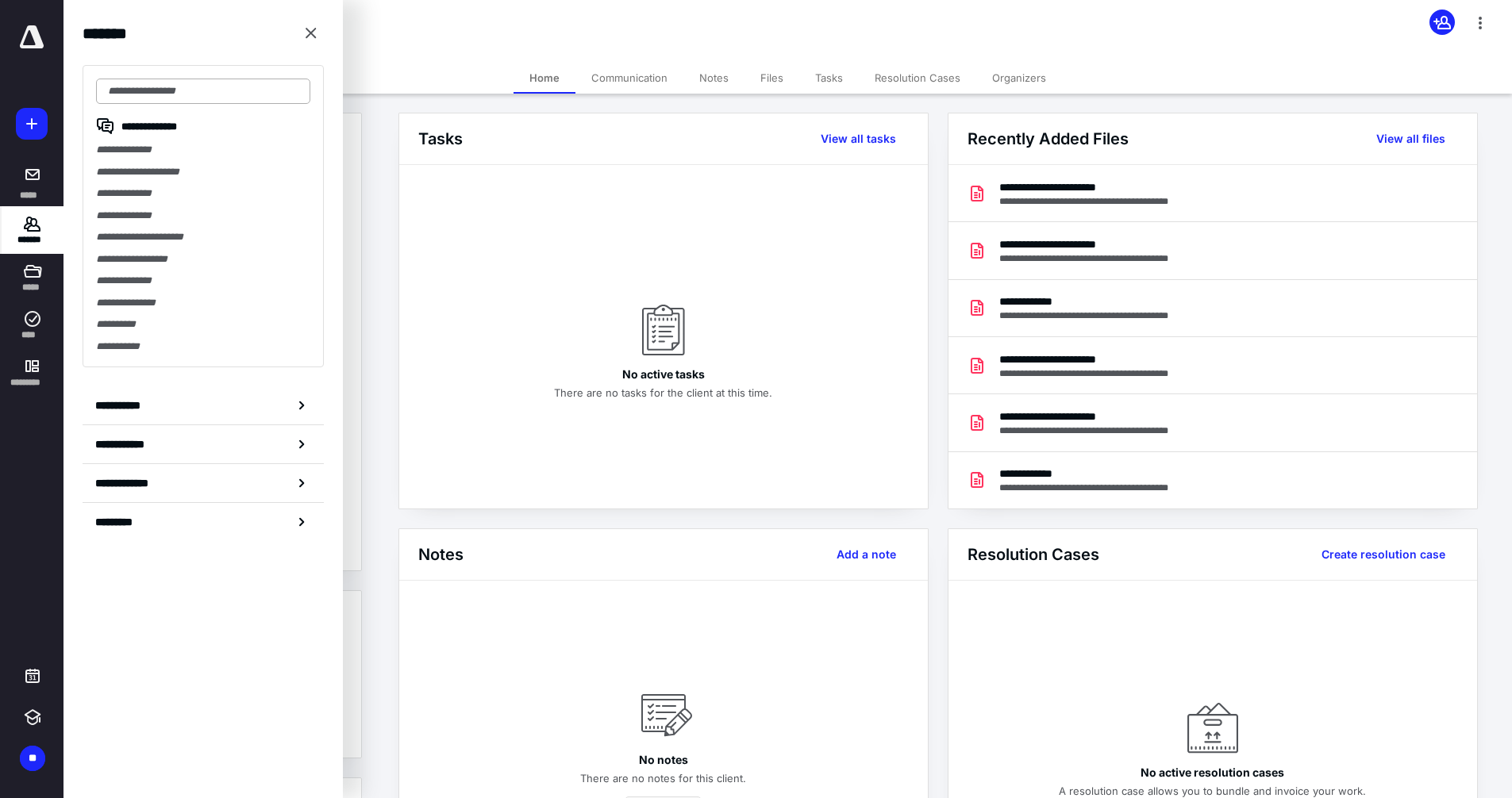click at bounding box center [203, 91] 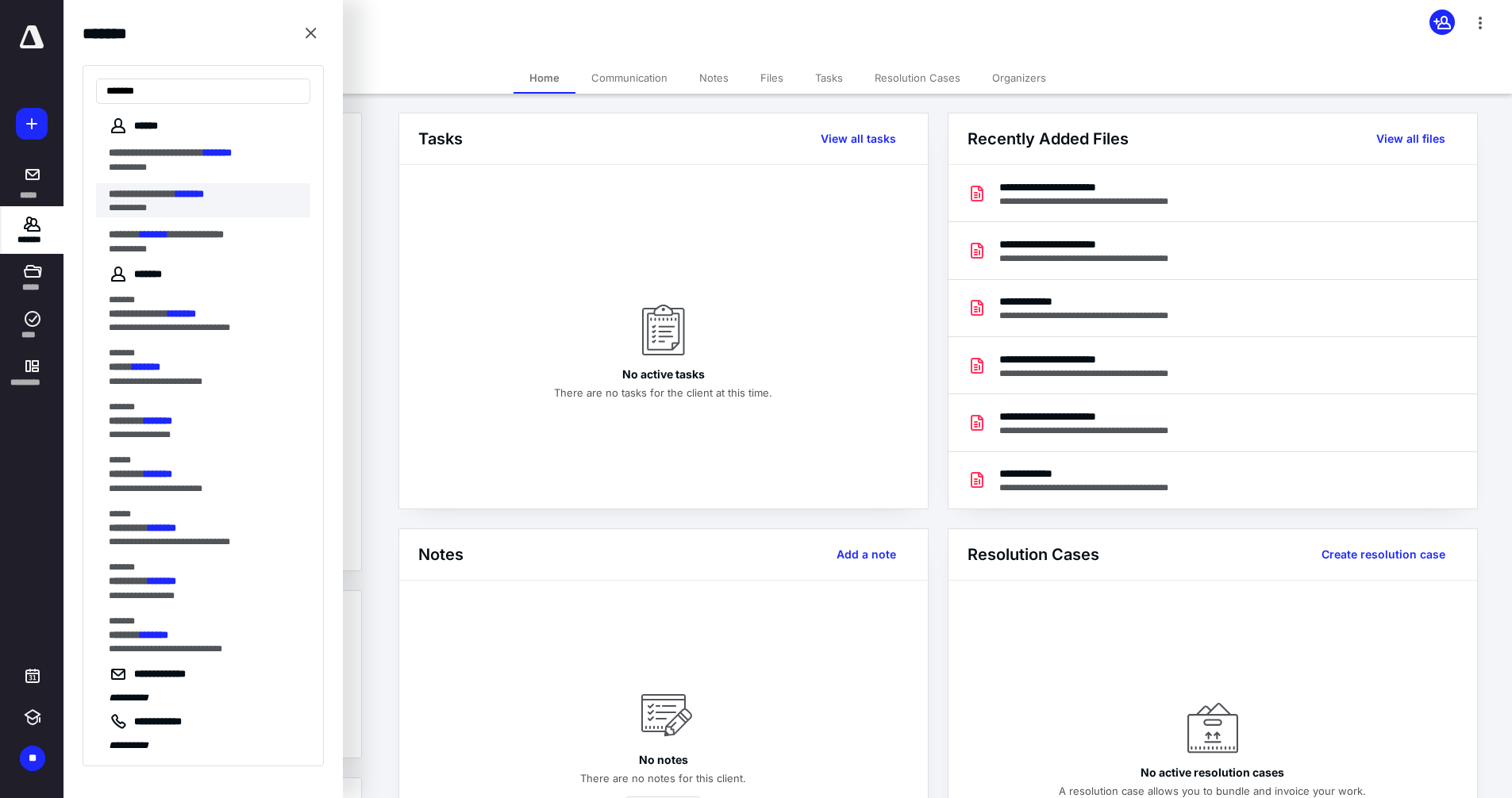 type on "*******" 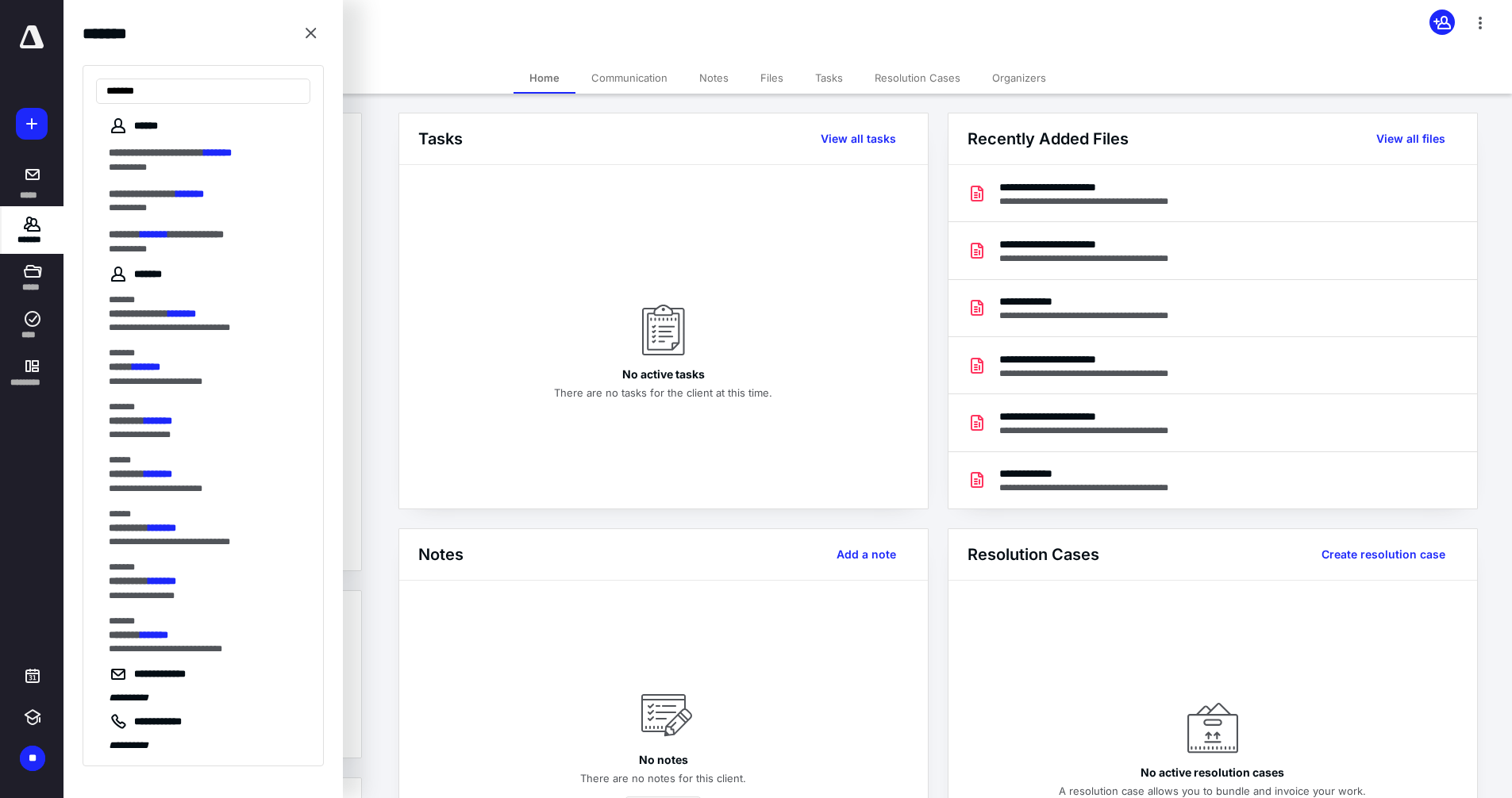 click on "*******" at bounding box center [190, 194] 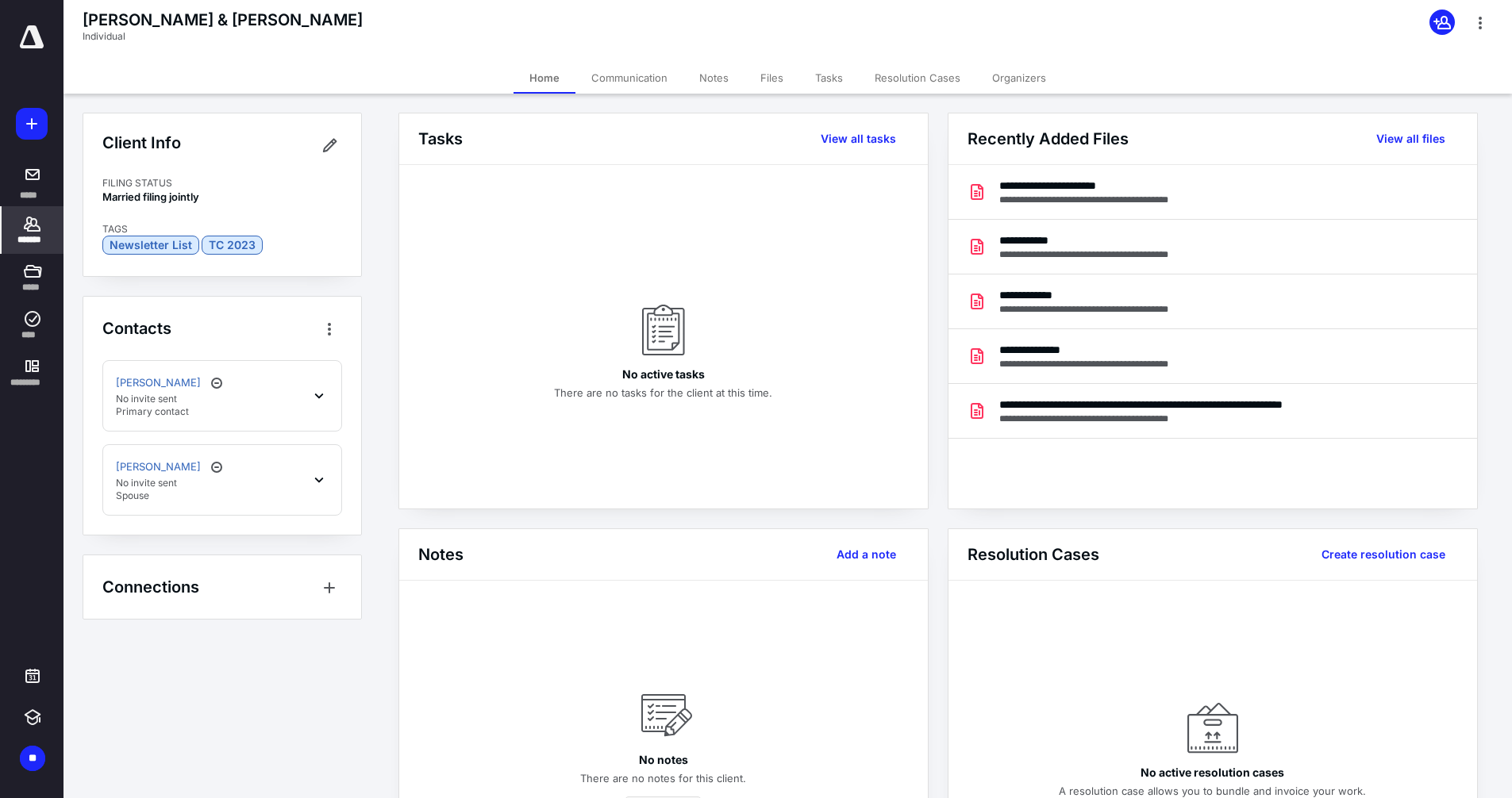 click 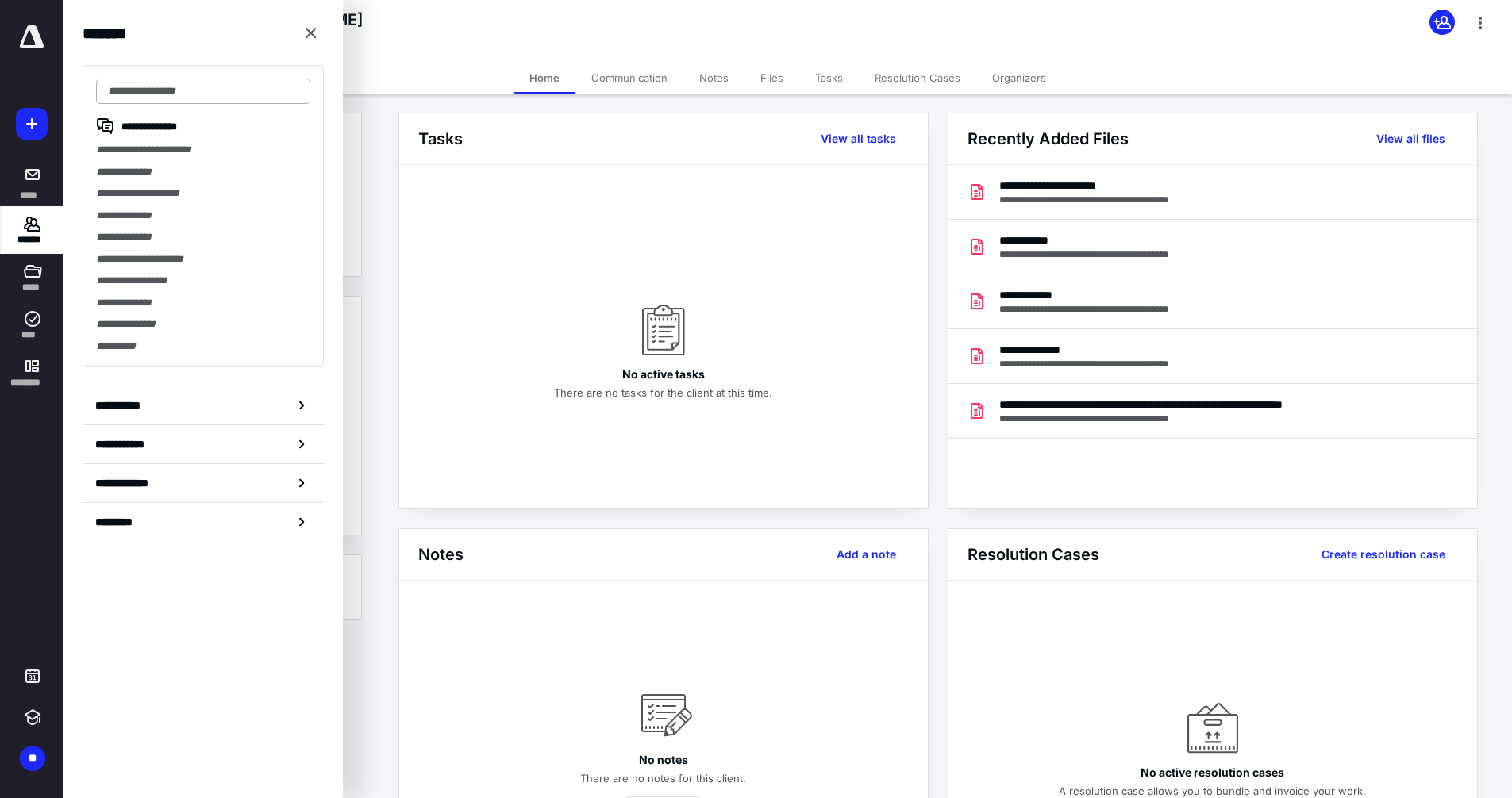 click at bounding box center [203, 91] 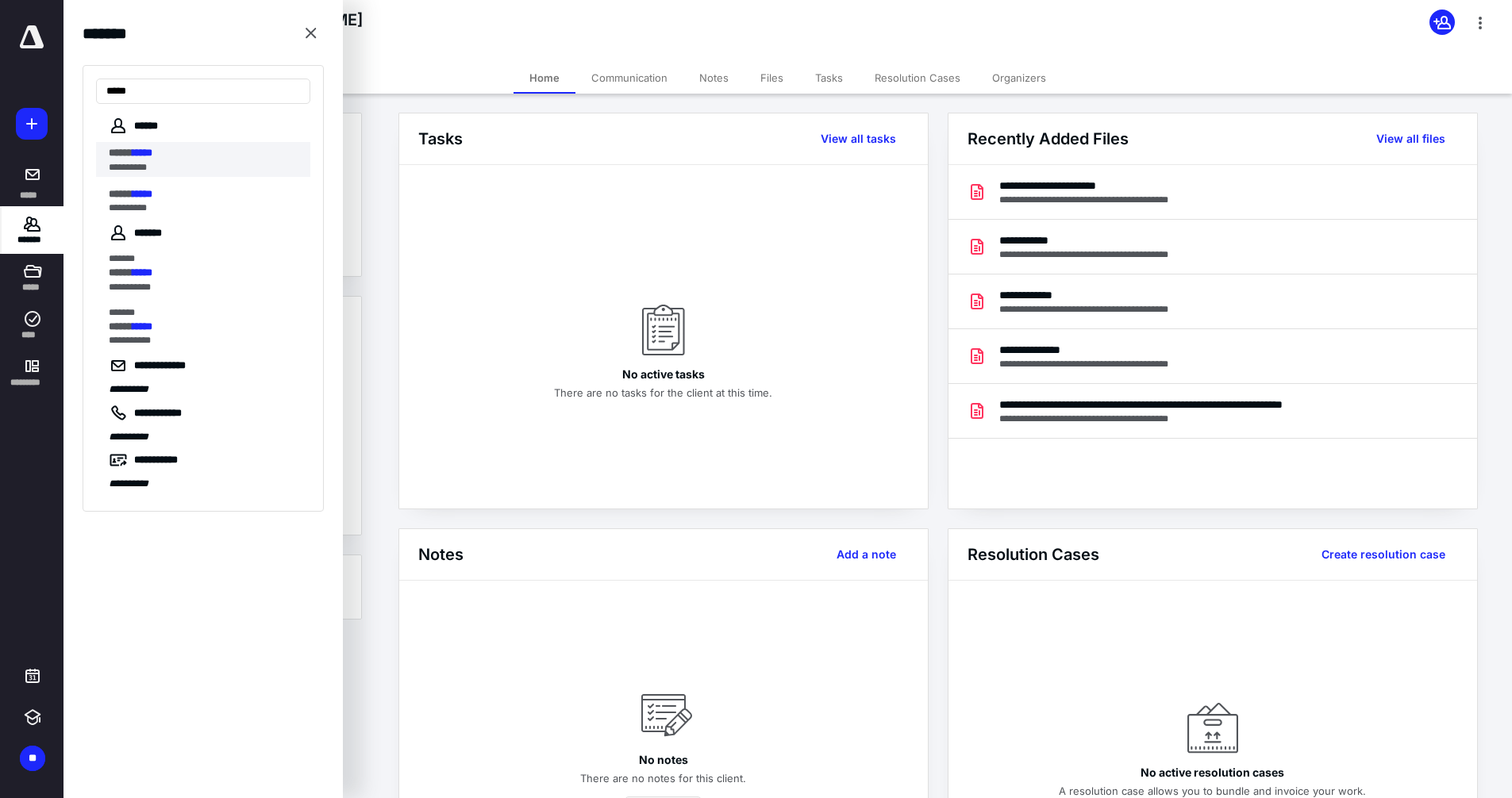 type on "*****" 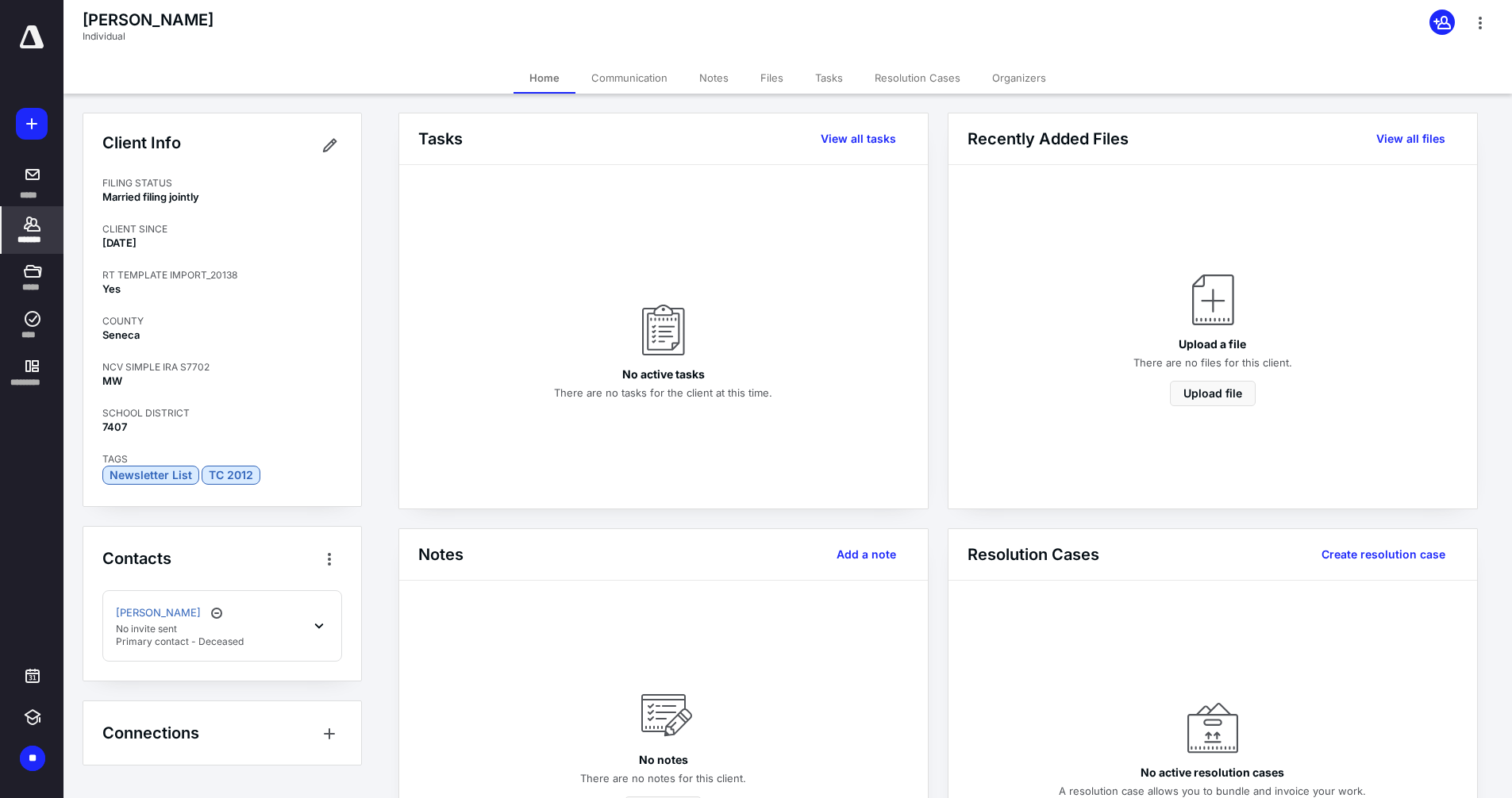click on "Files" at bounding box center (771, 78) 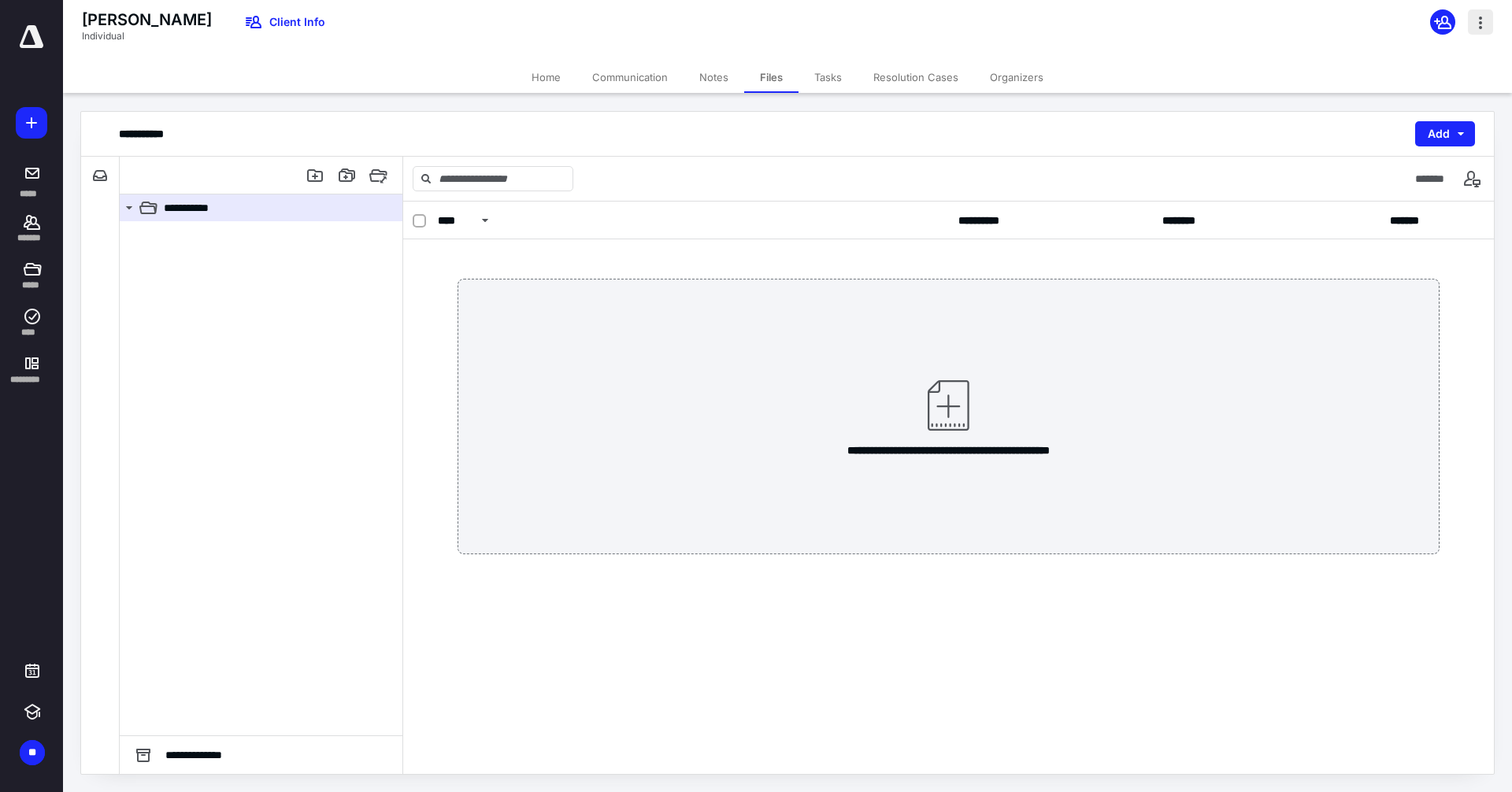 click at bounding box center [1480, 22] 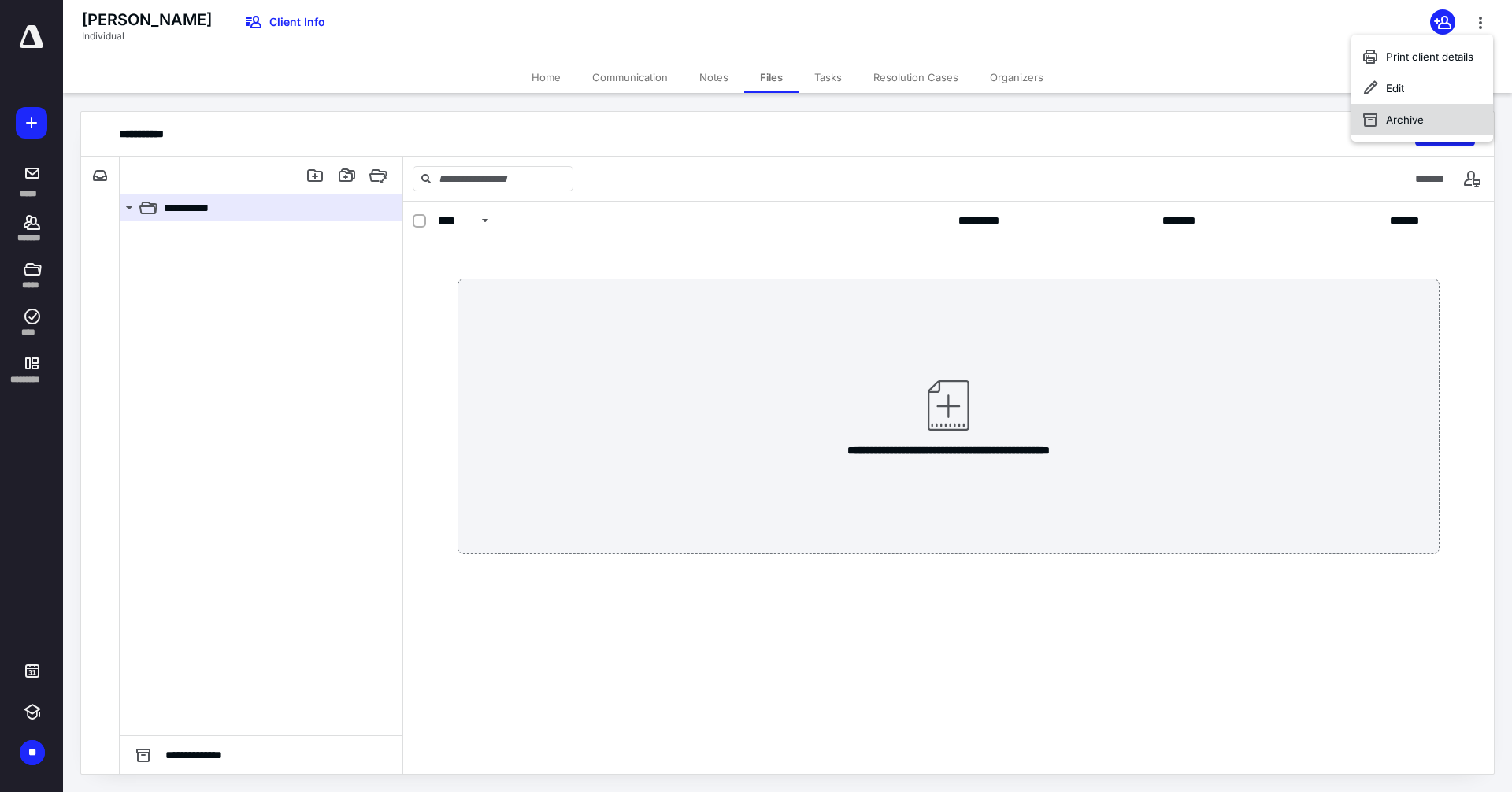 click on "Archive" at bounding box center (1422, 120) 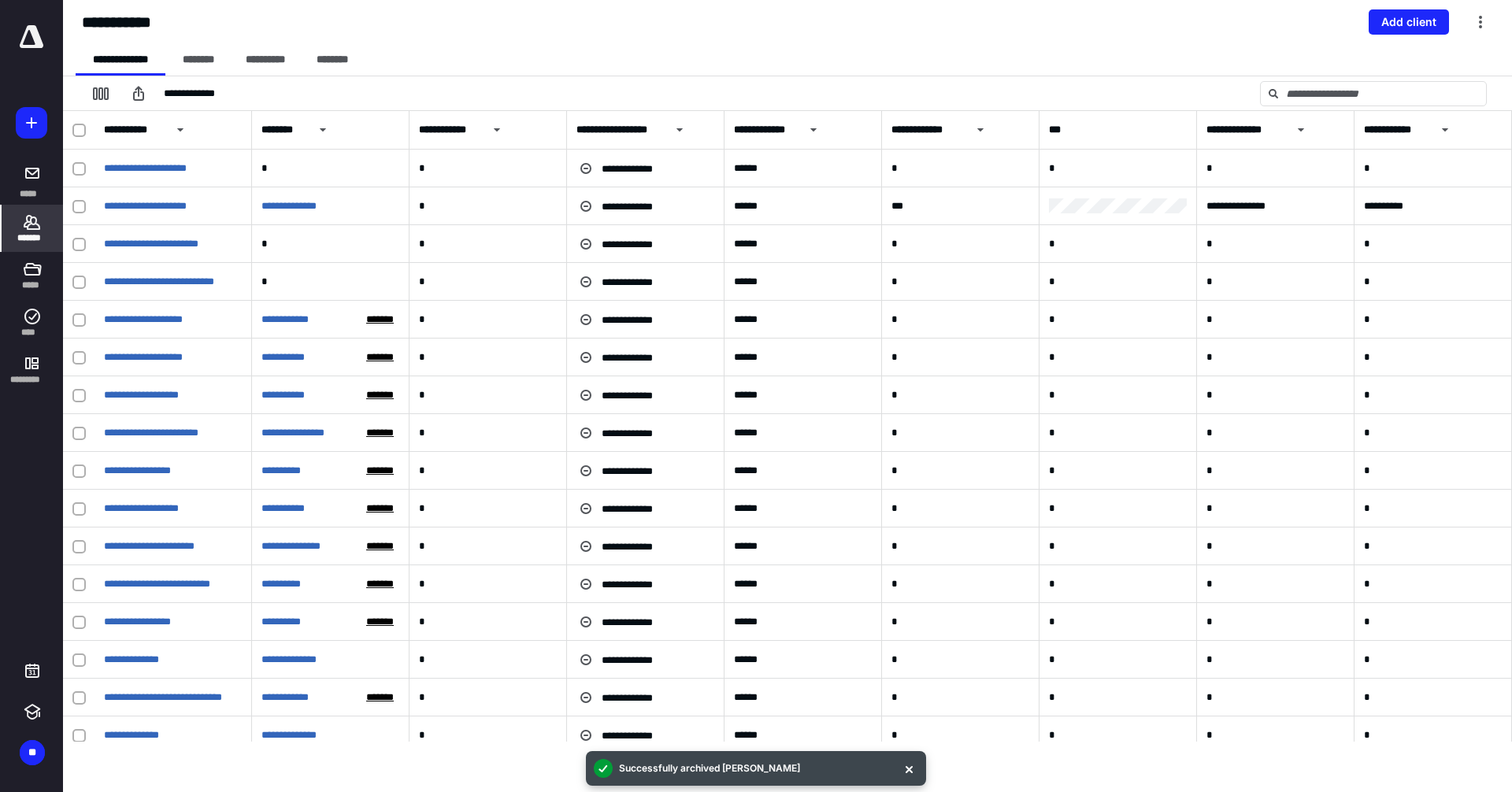 click on "*******" at bounding box center [32, 238] 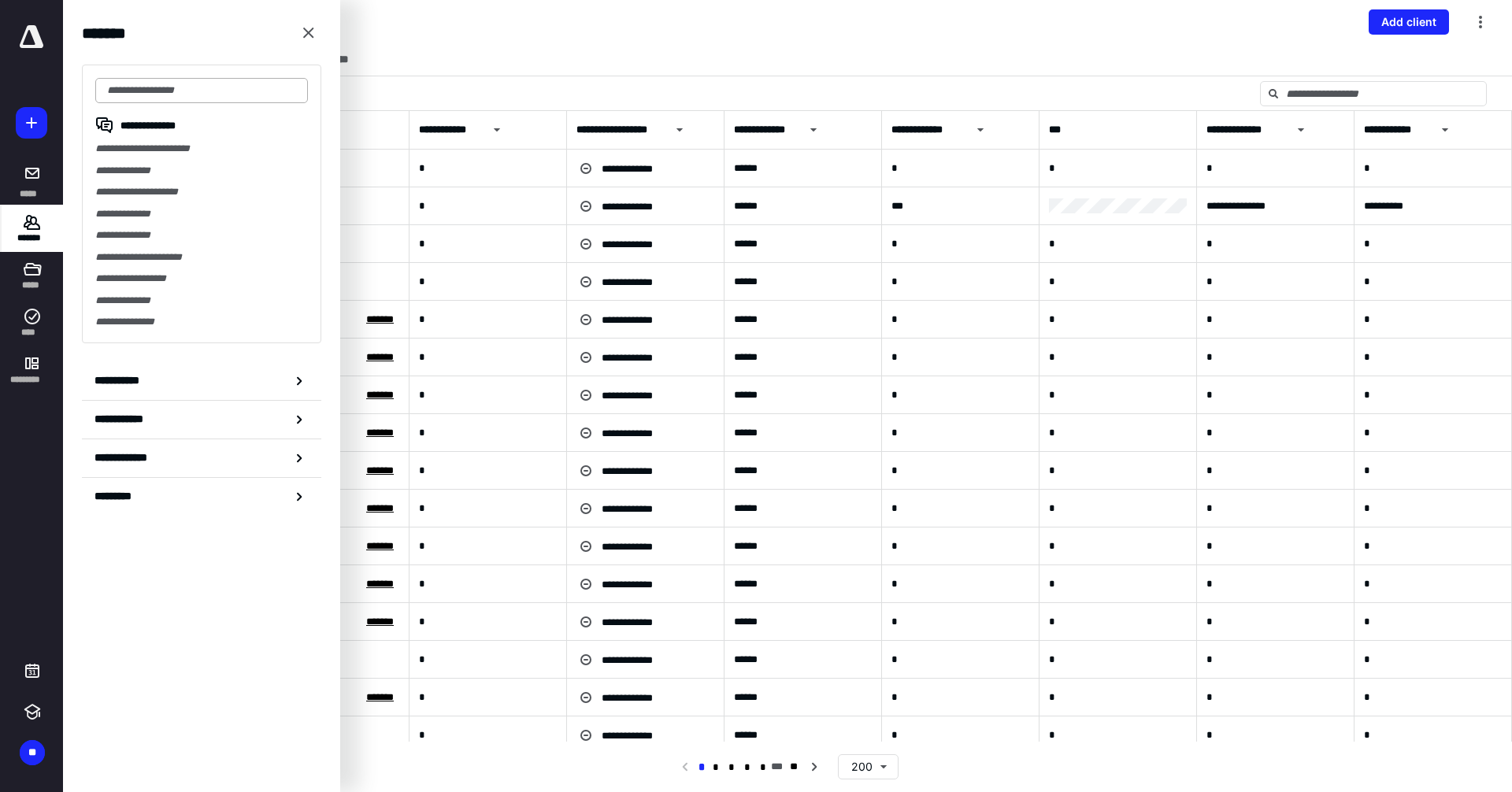 click at bounding box center (202, 91) 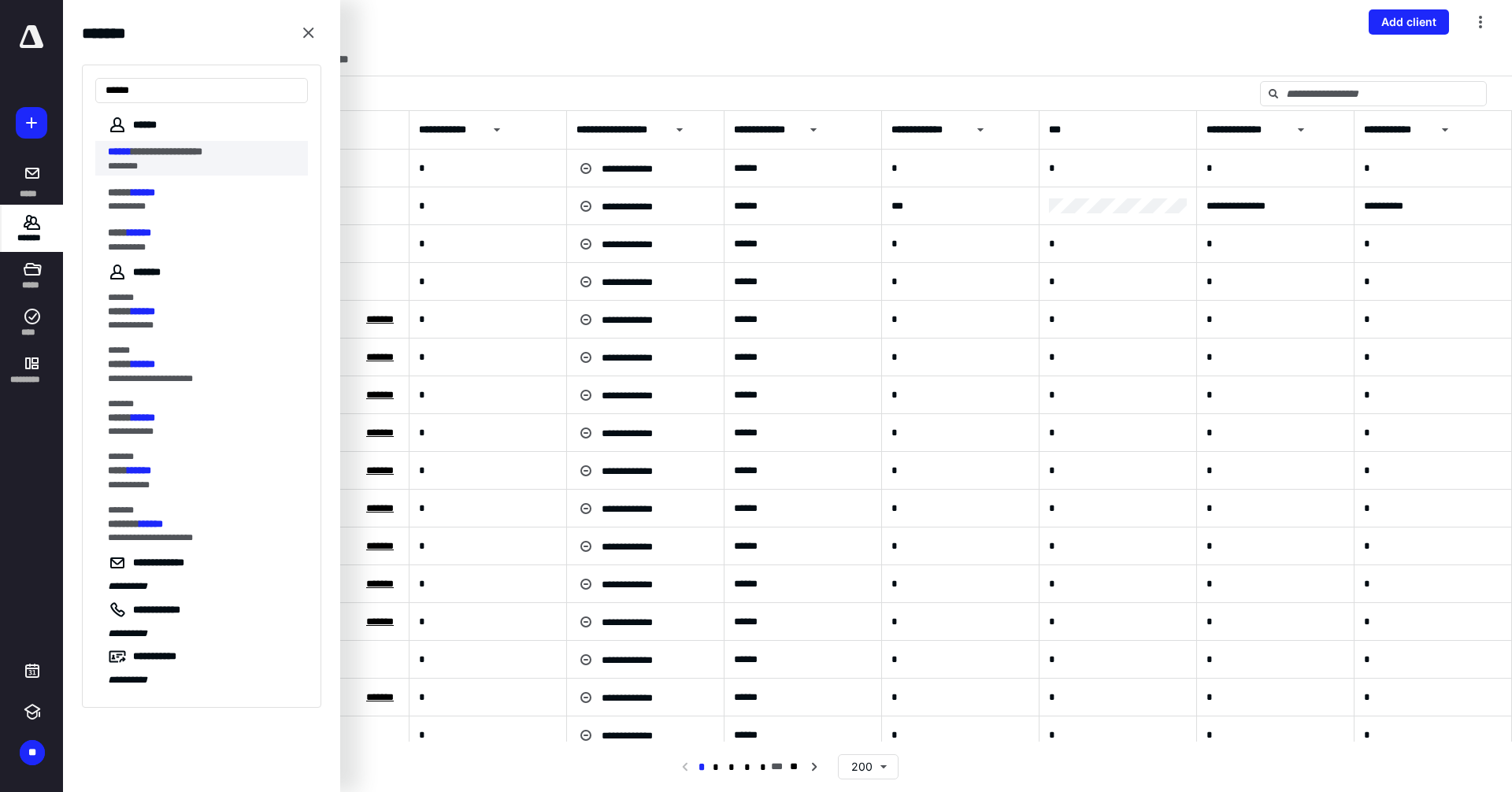 type on "******" 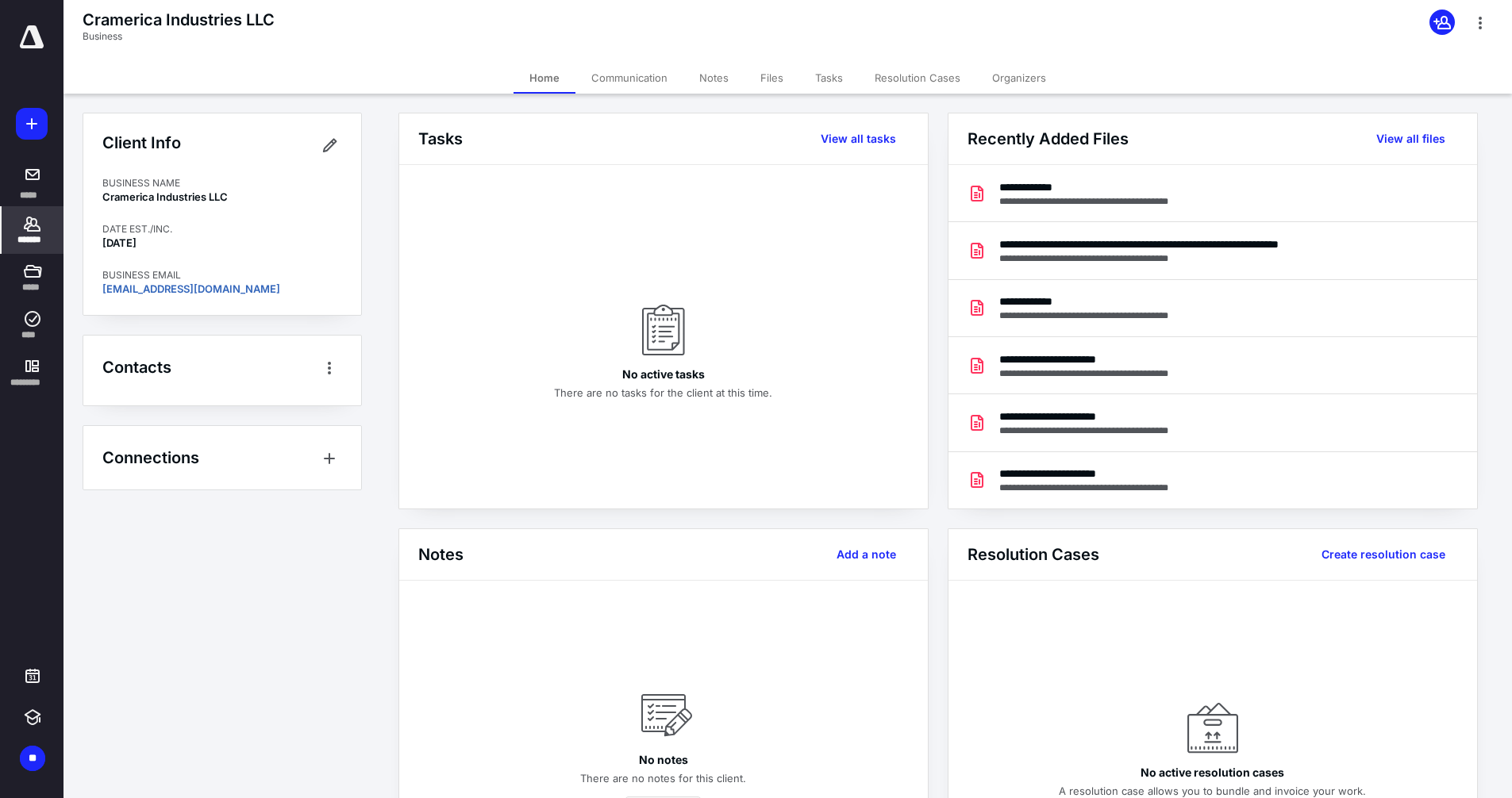 click 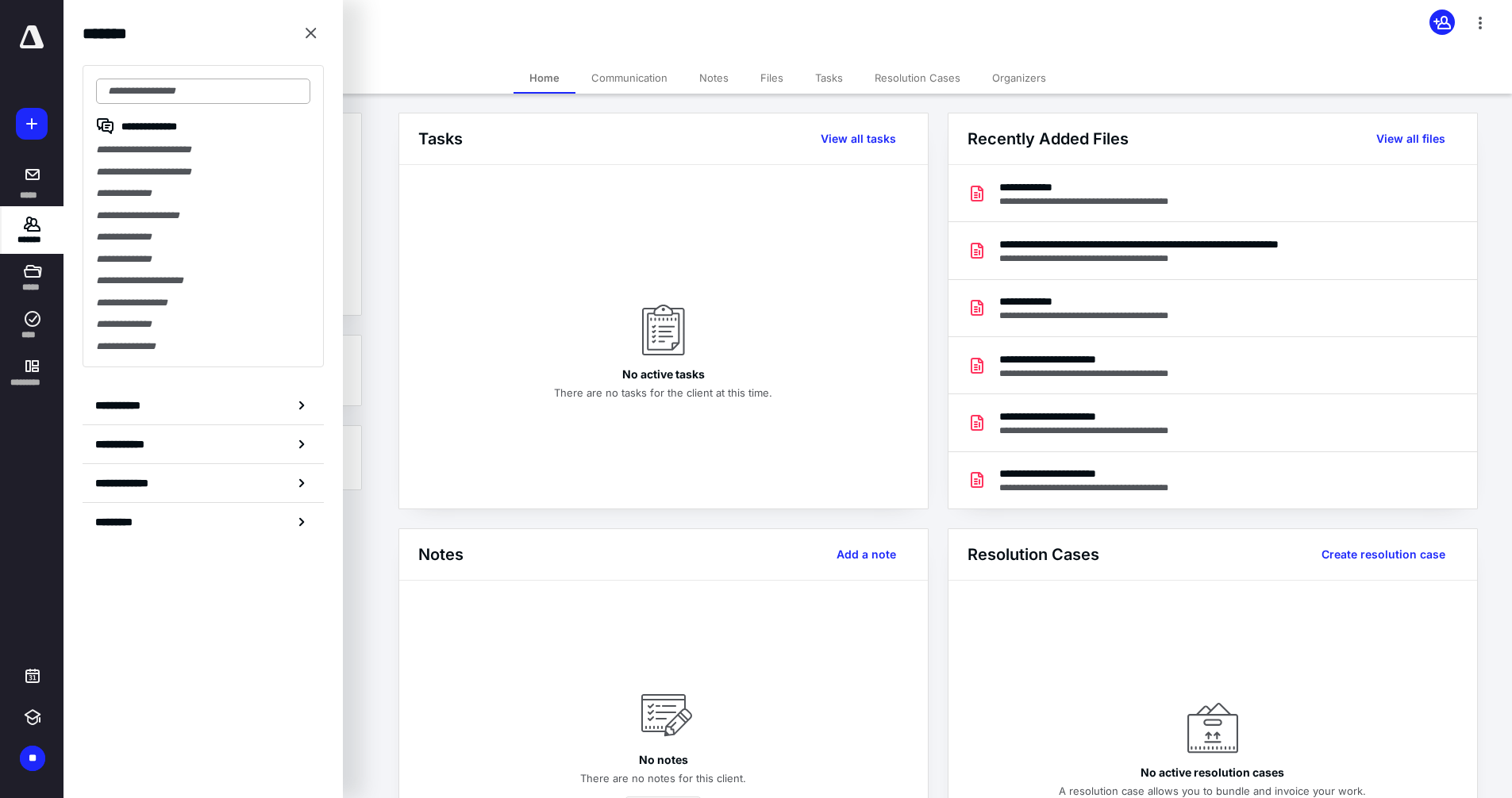 click at bounding box center [203, 91] 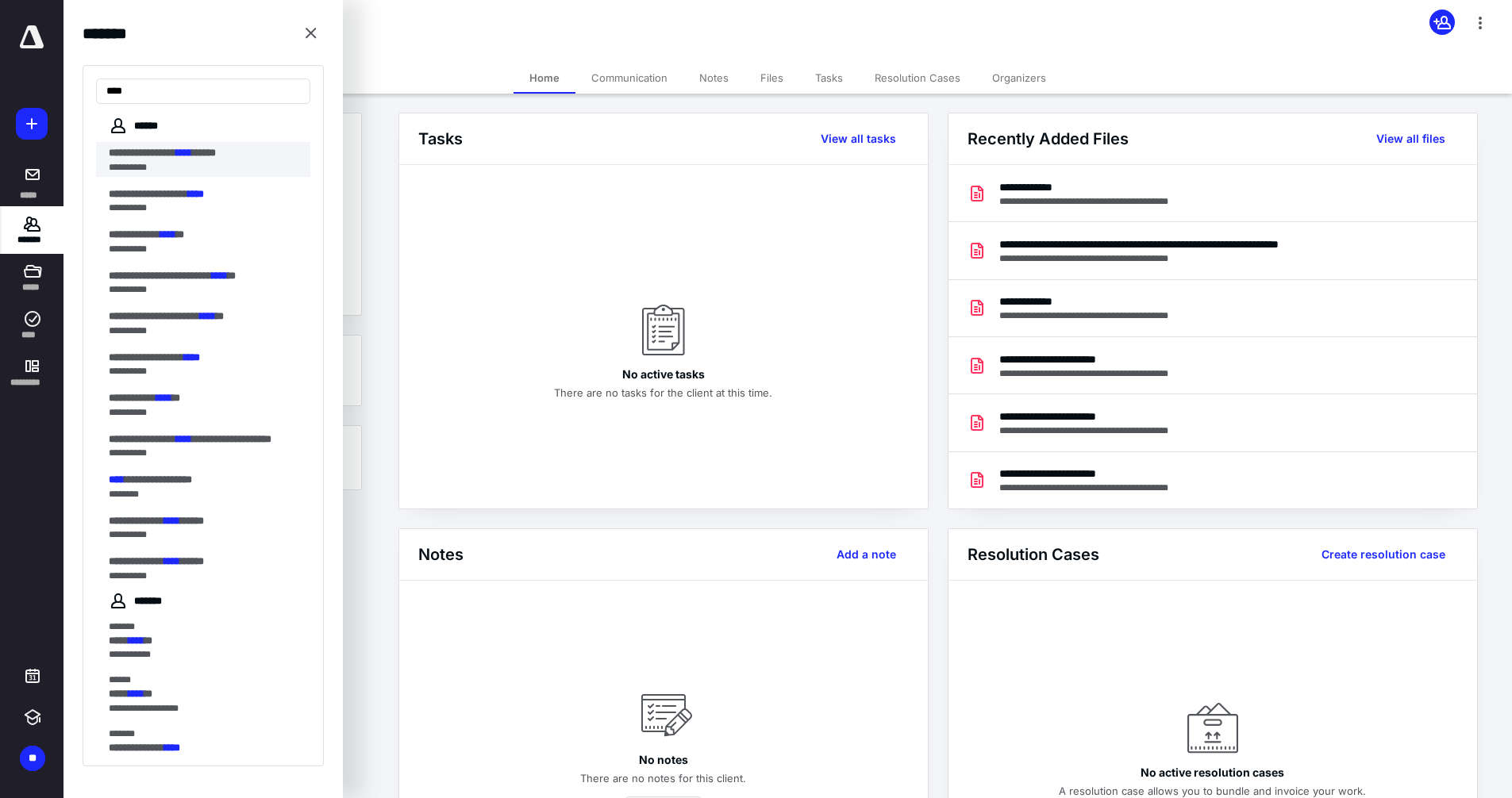 type on "****" 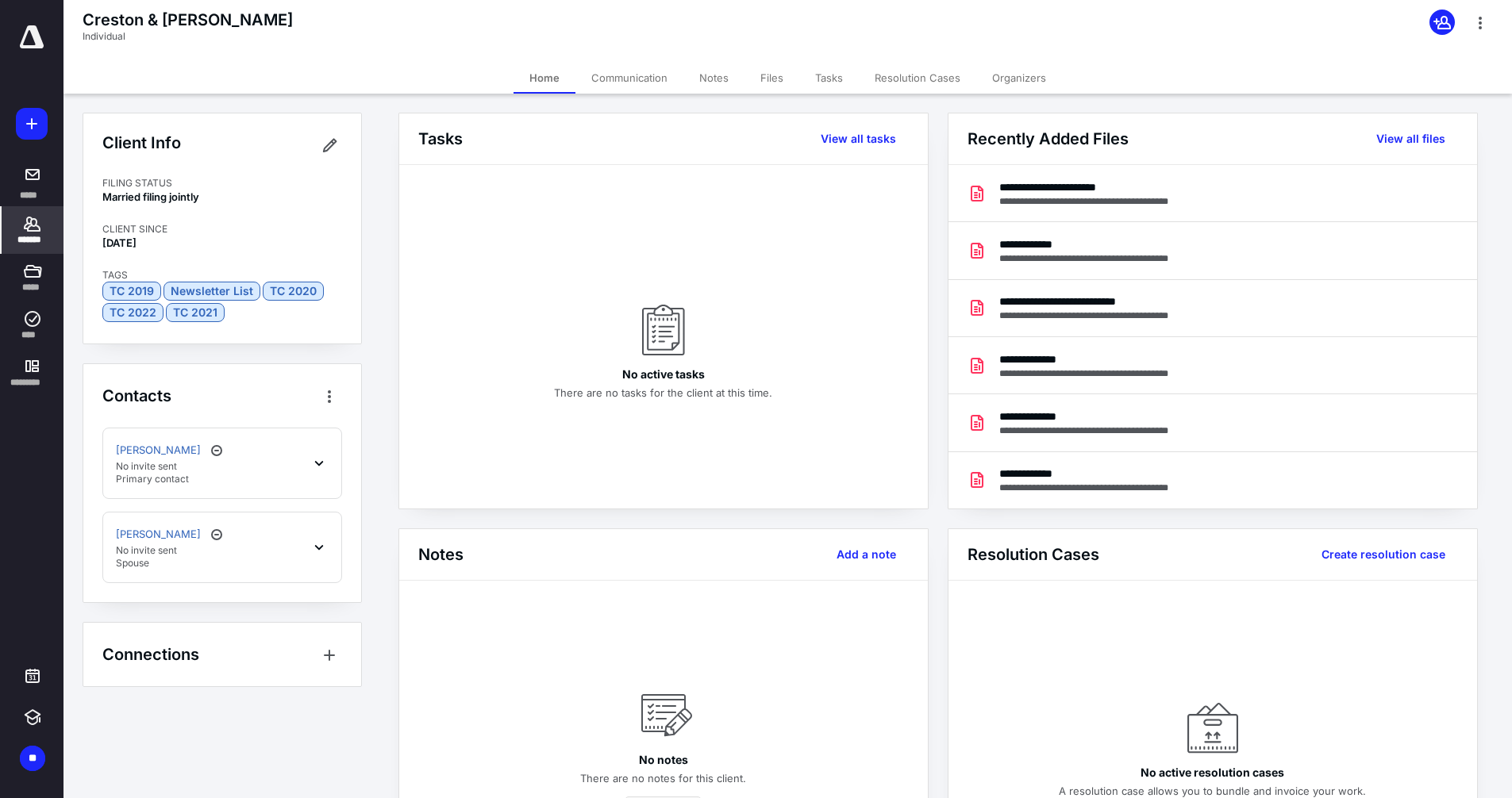 click on "Files" at bounding box center (771, 78) 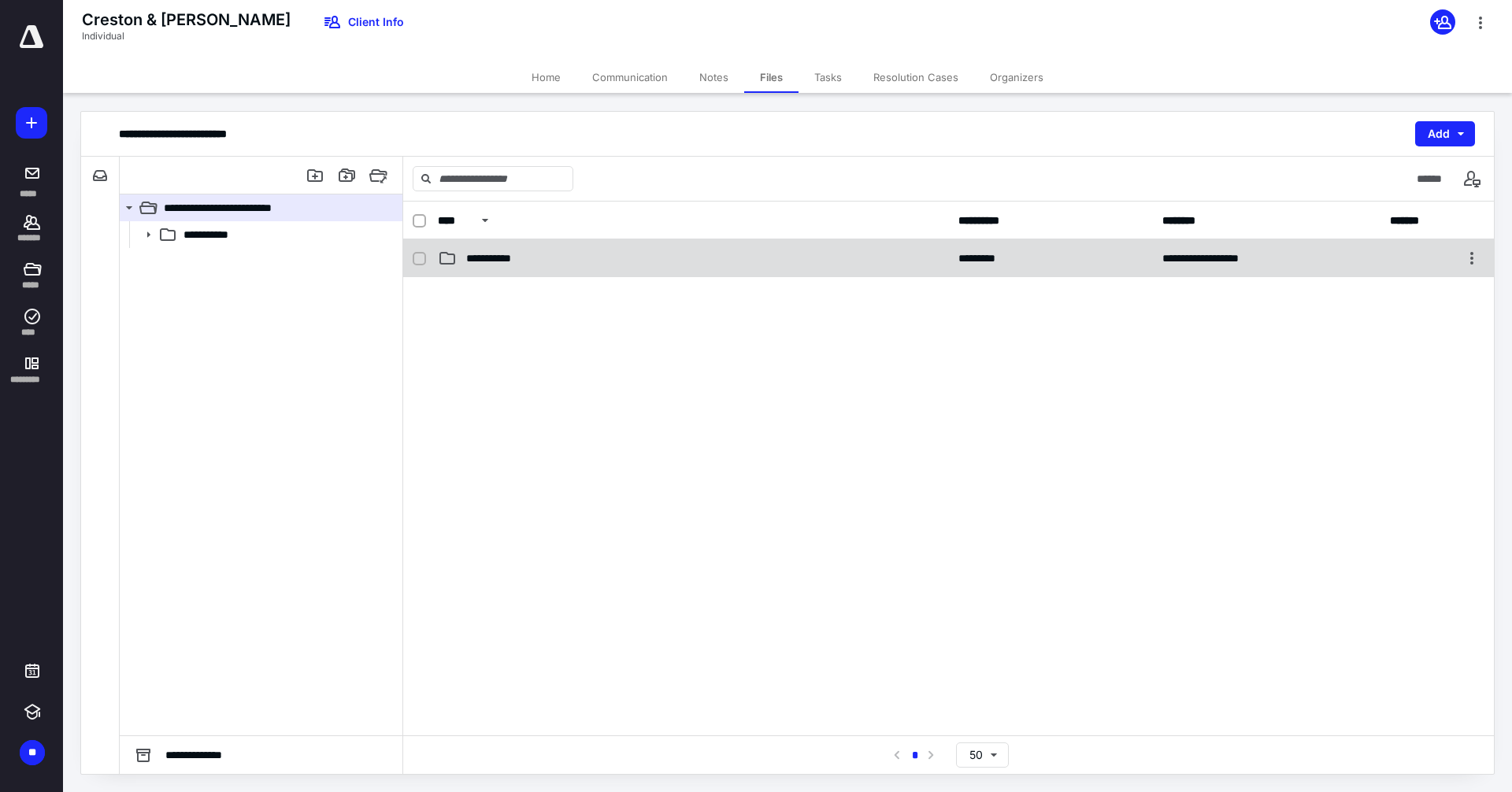 click on "**********" at bounding box center (693, 258) 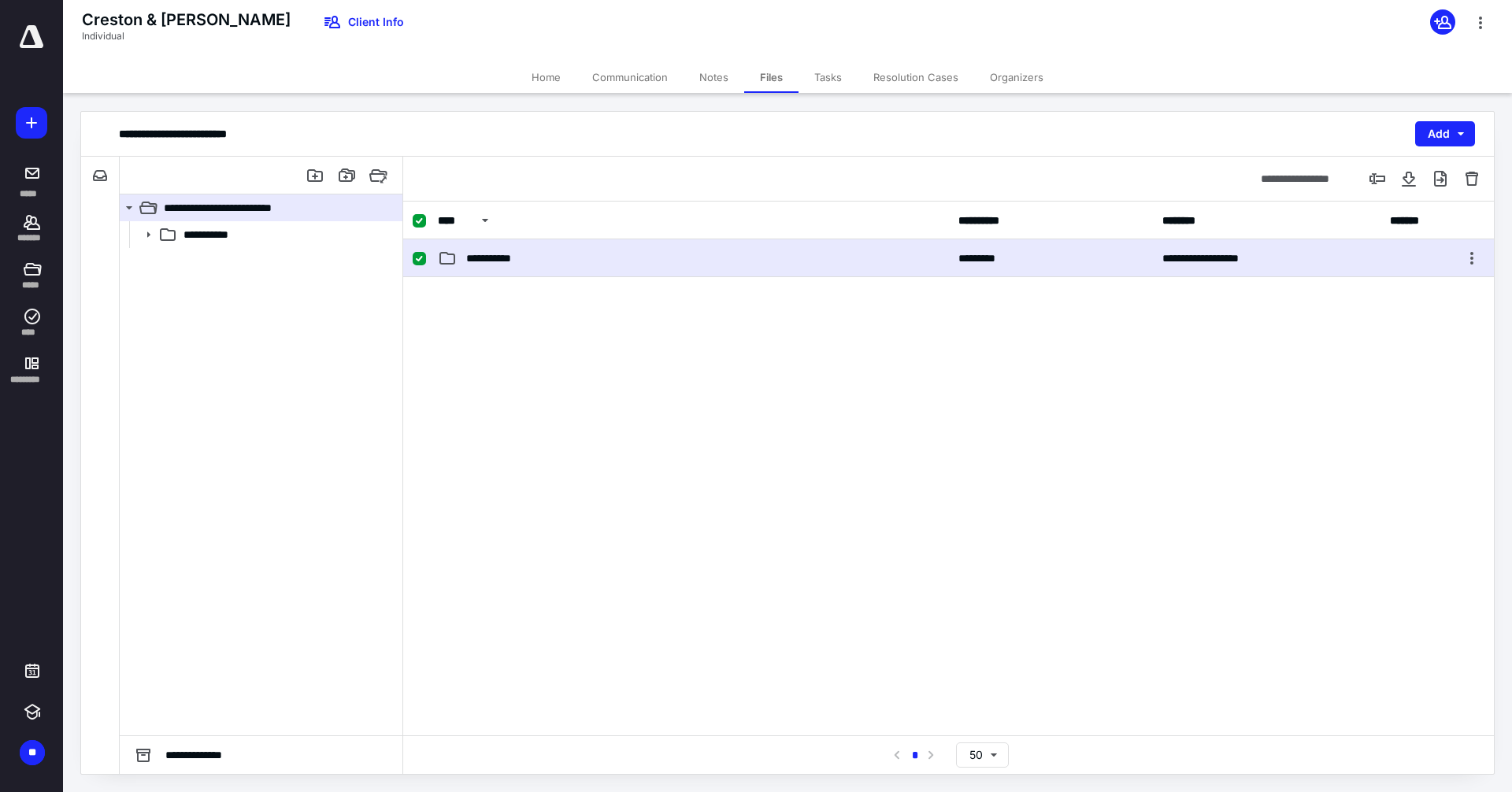 click on "**********" at bounding box center [693, 258] 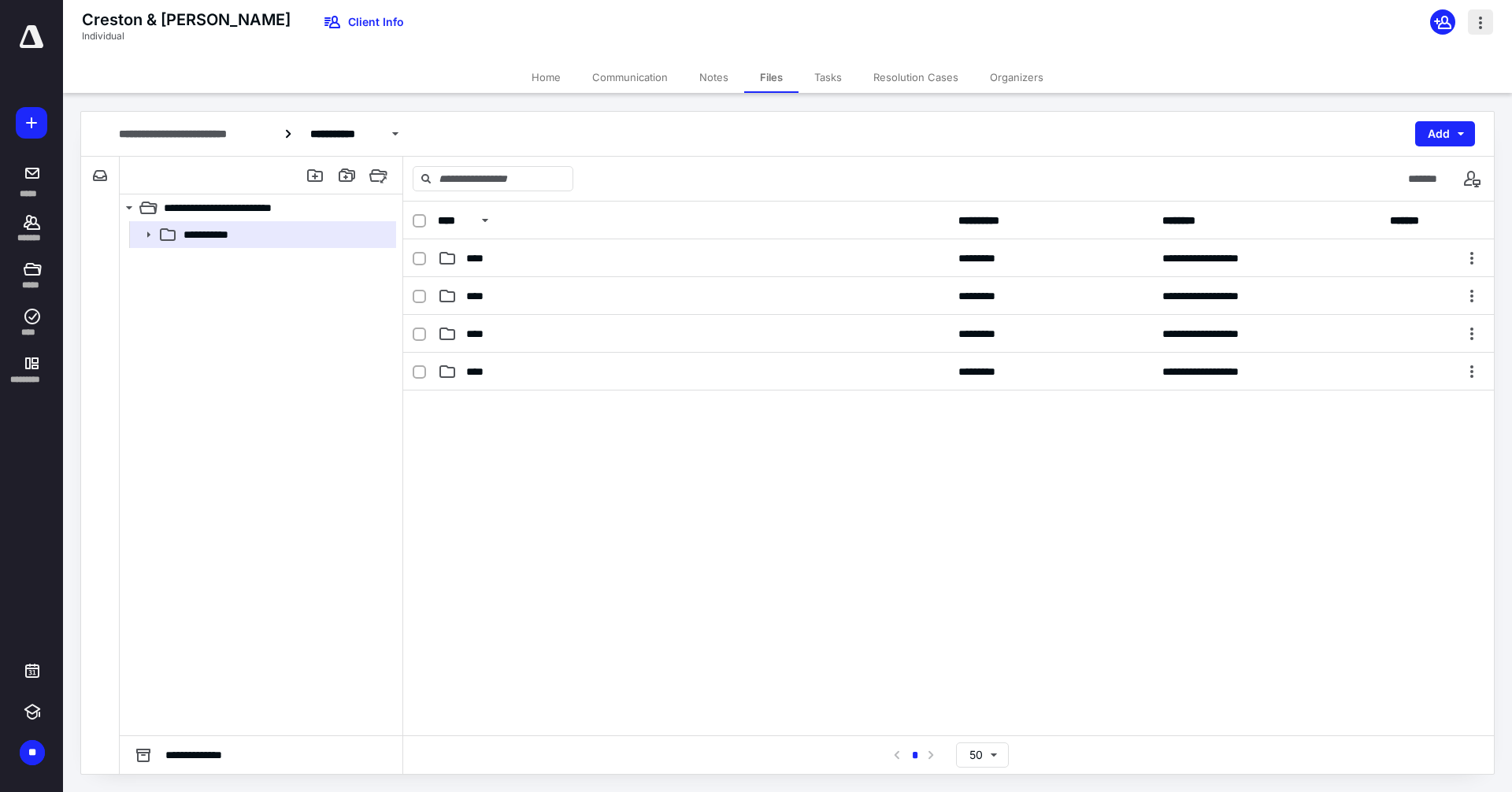 click at bounding box center [1480, 22] 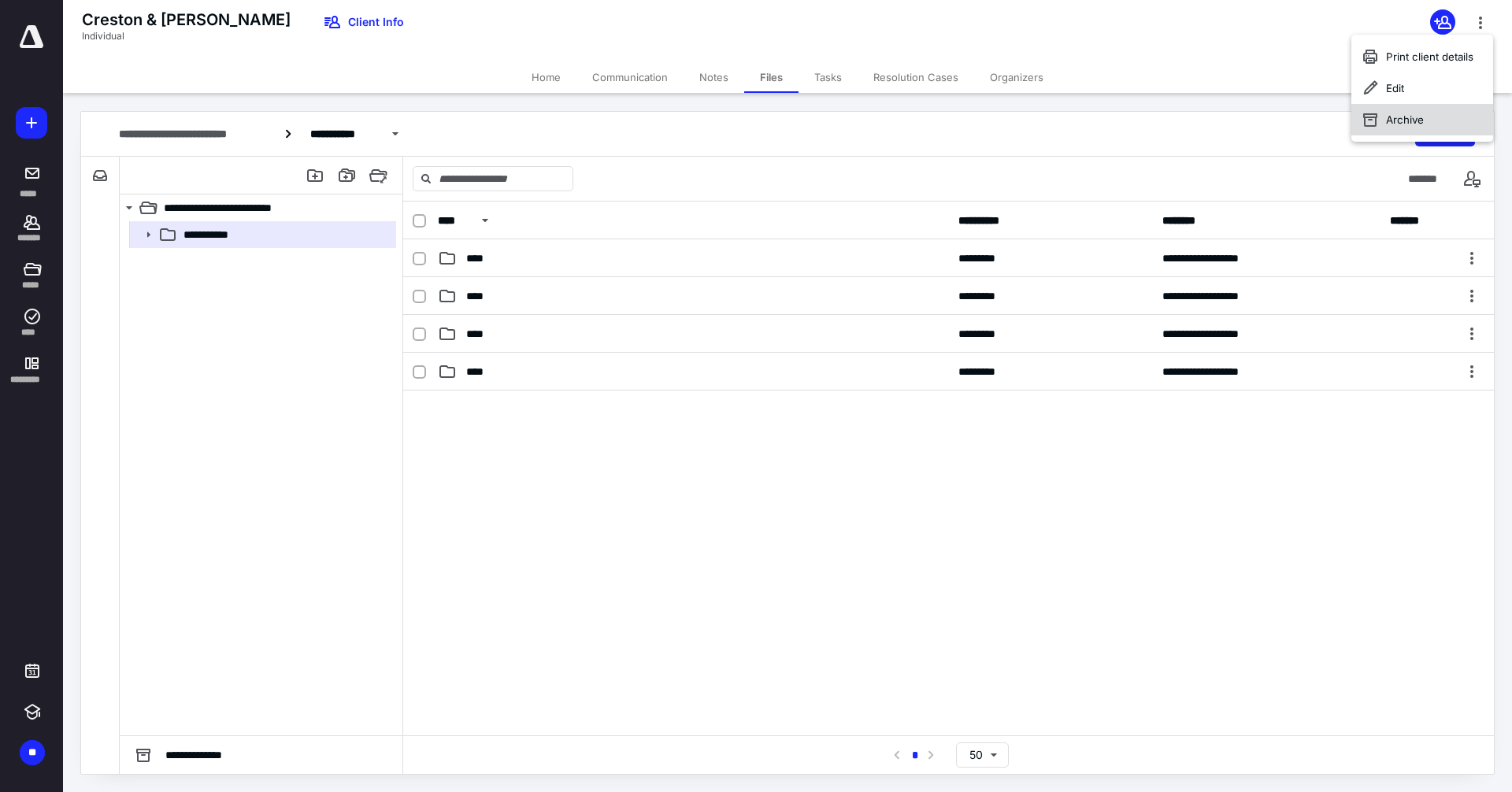 click on "Archive" at bounding box center (1422, 120) 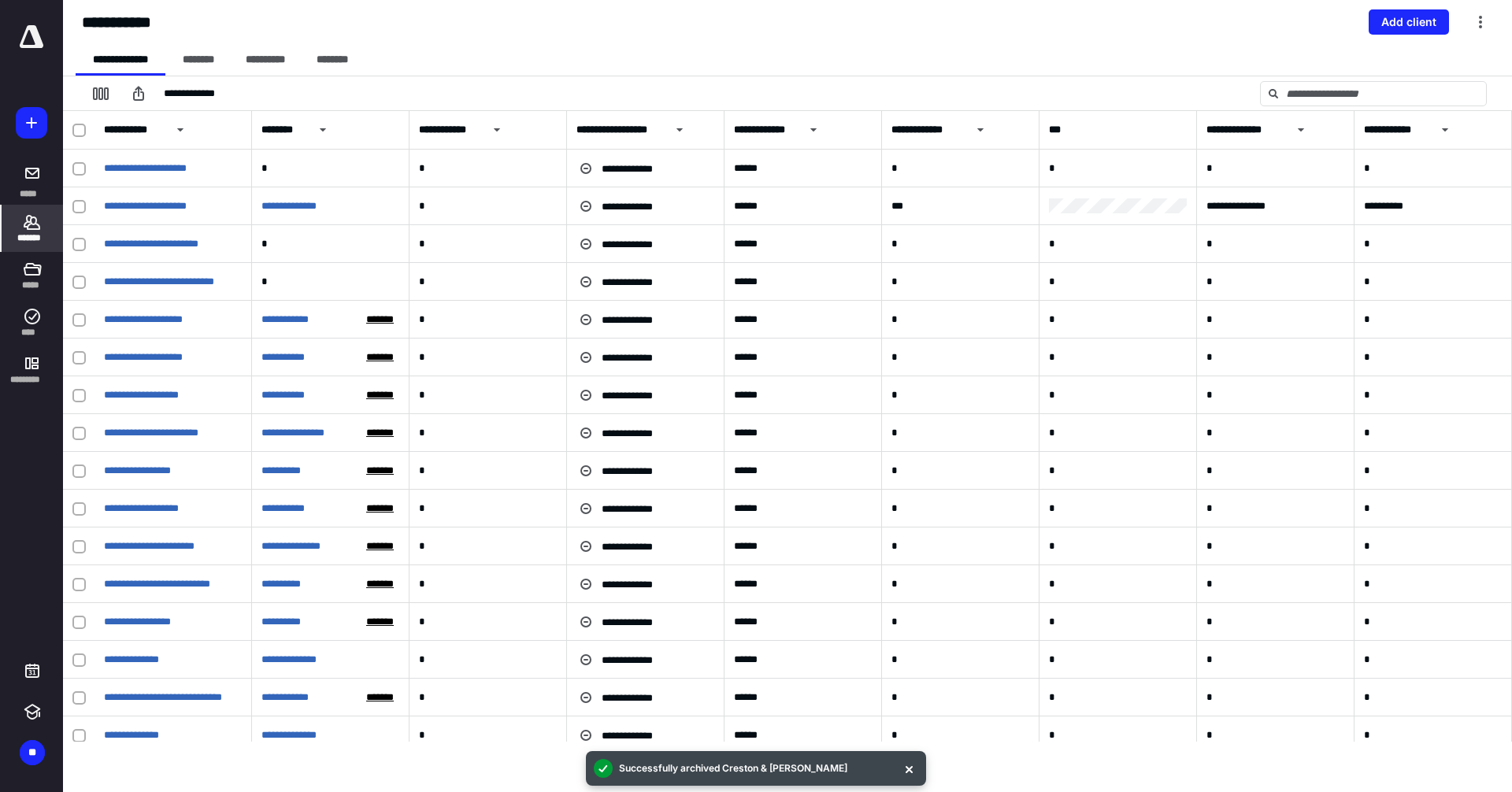 click on "*******" at bounding box center [32, 238] 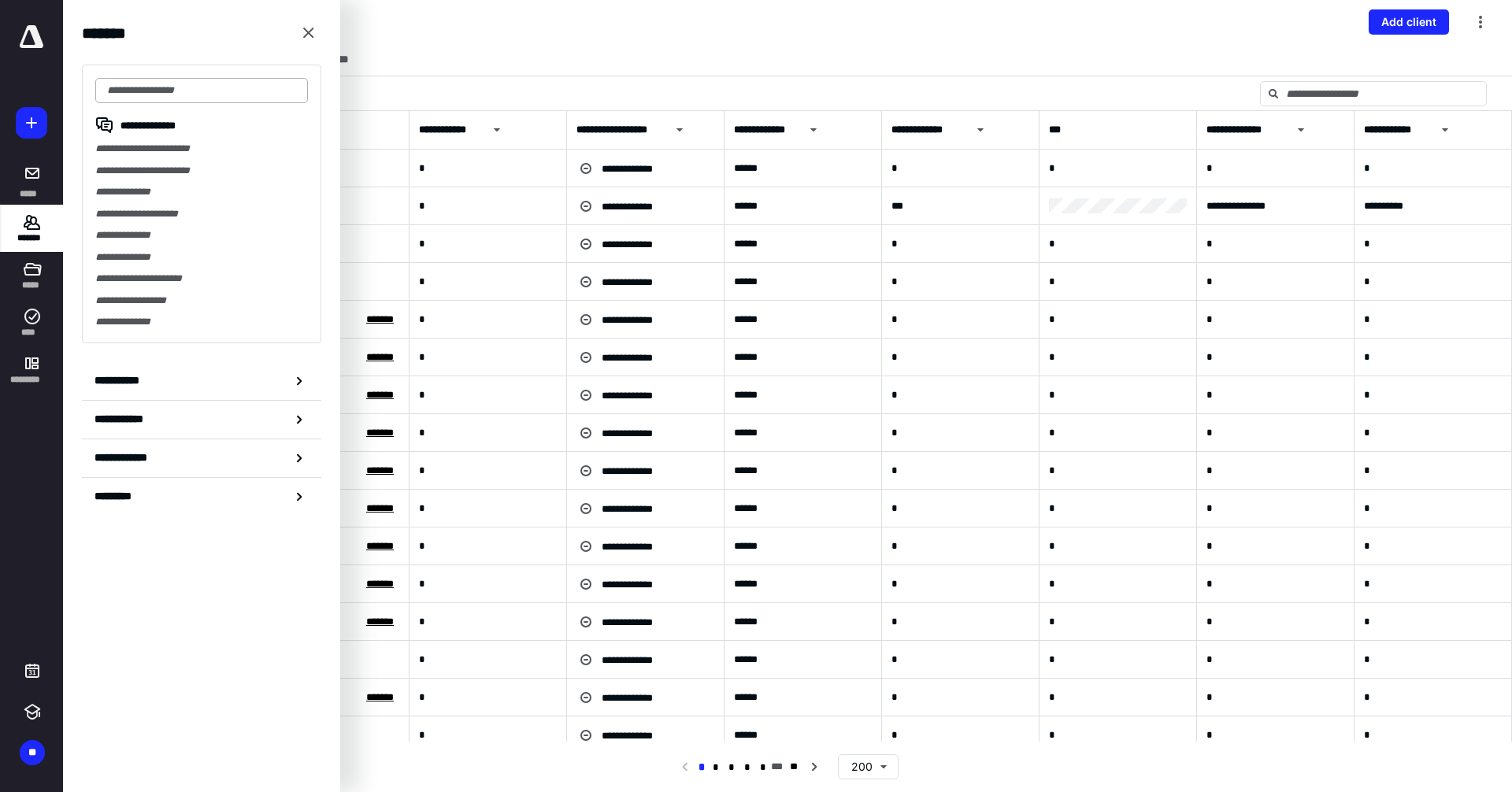 click at bounding box center (202, 91) 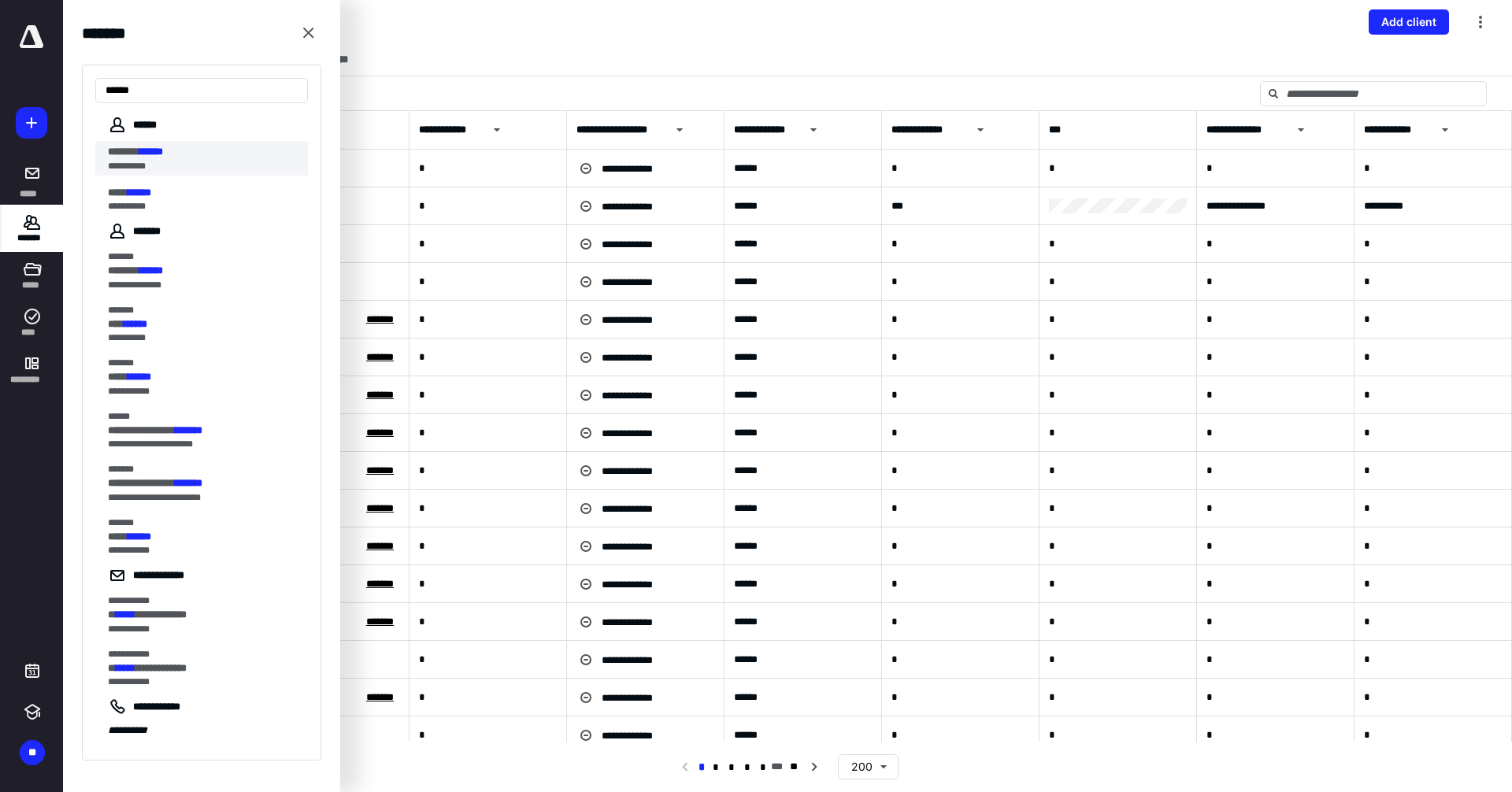 type on "******" 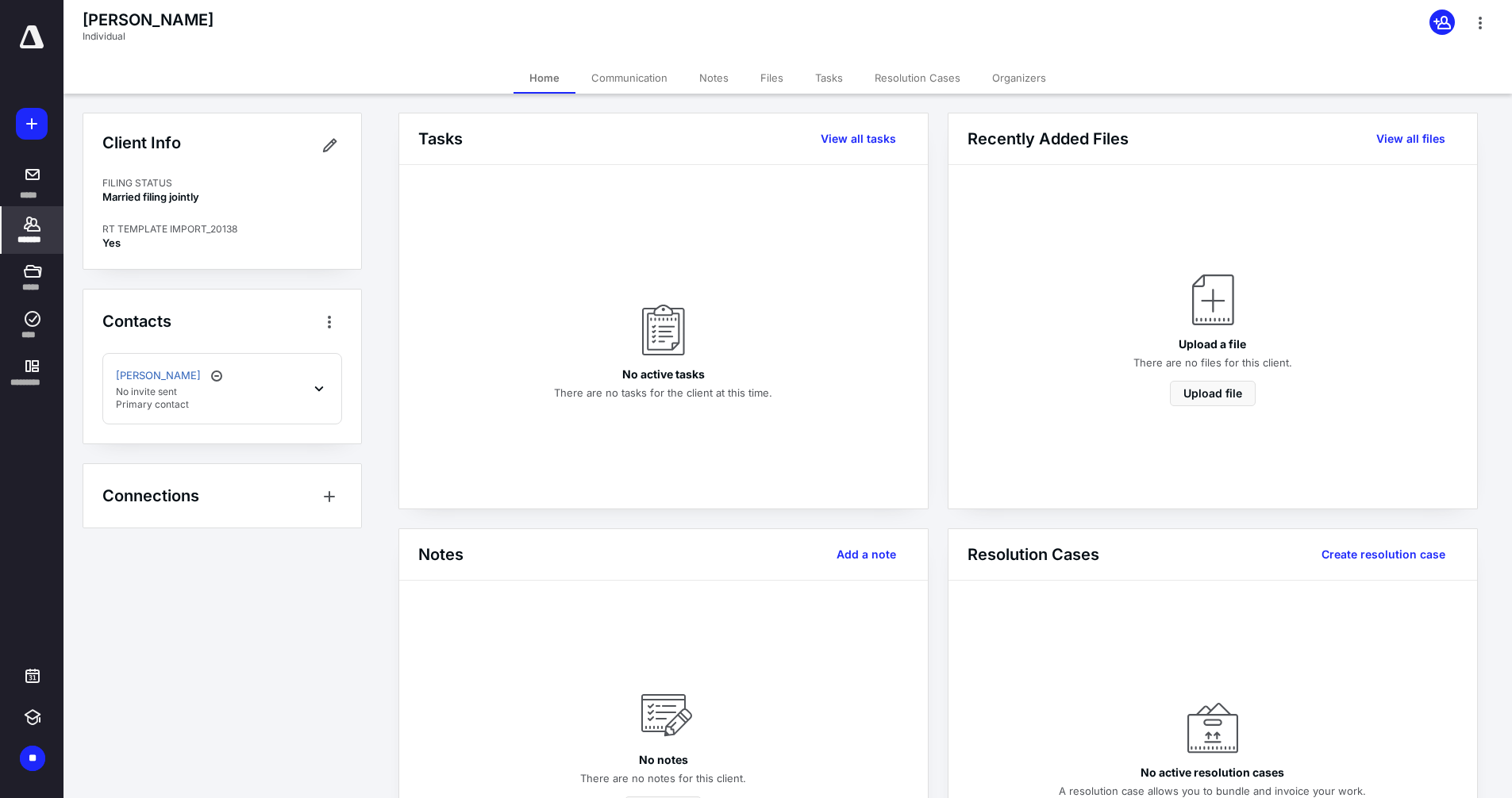 click on "Files" at bounding box center (771, 78) 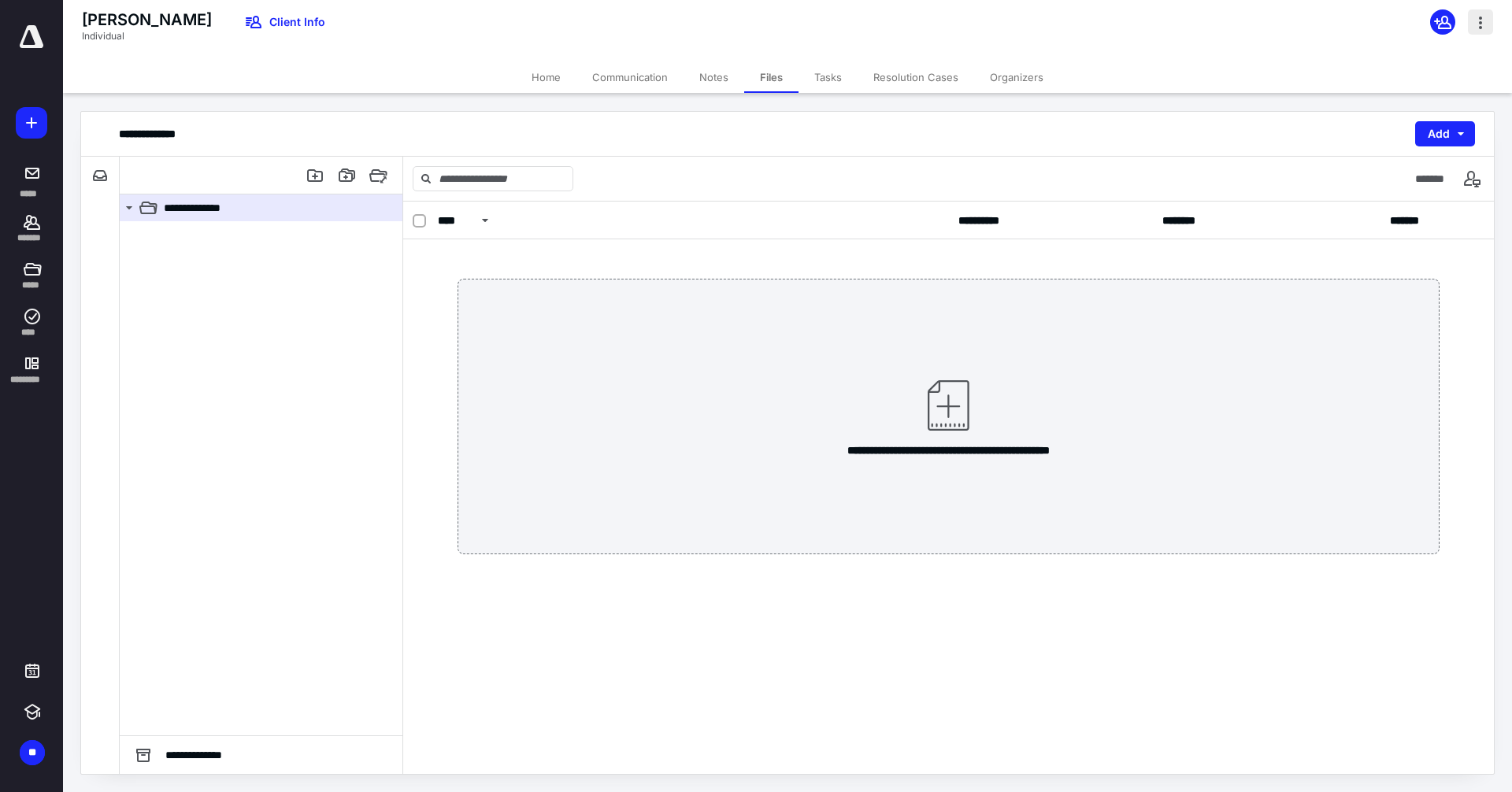 click at bounding box center [1480, 22] 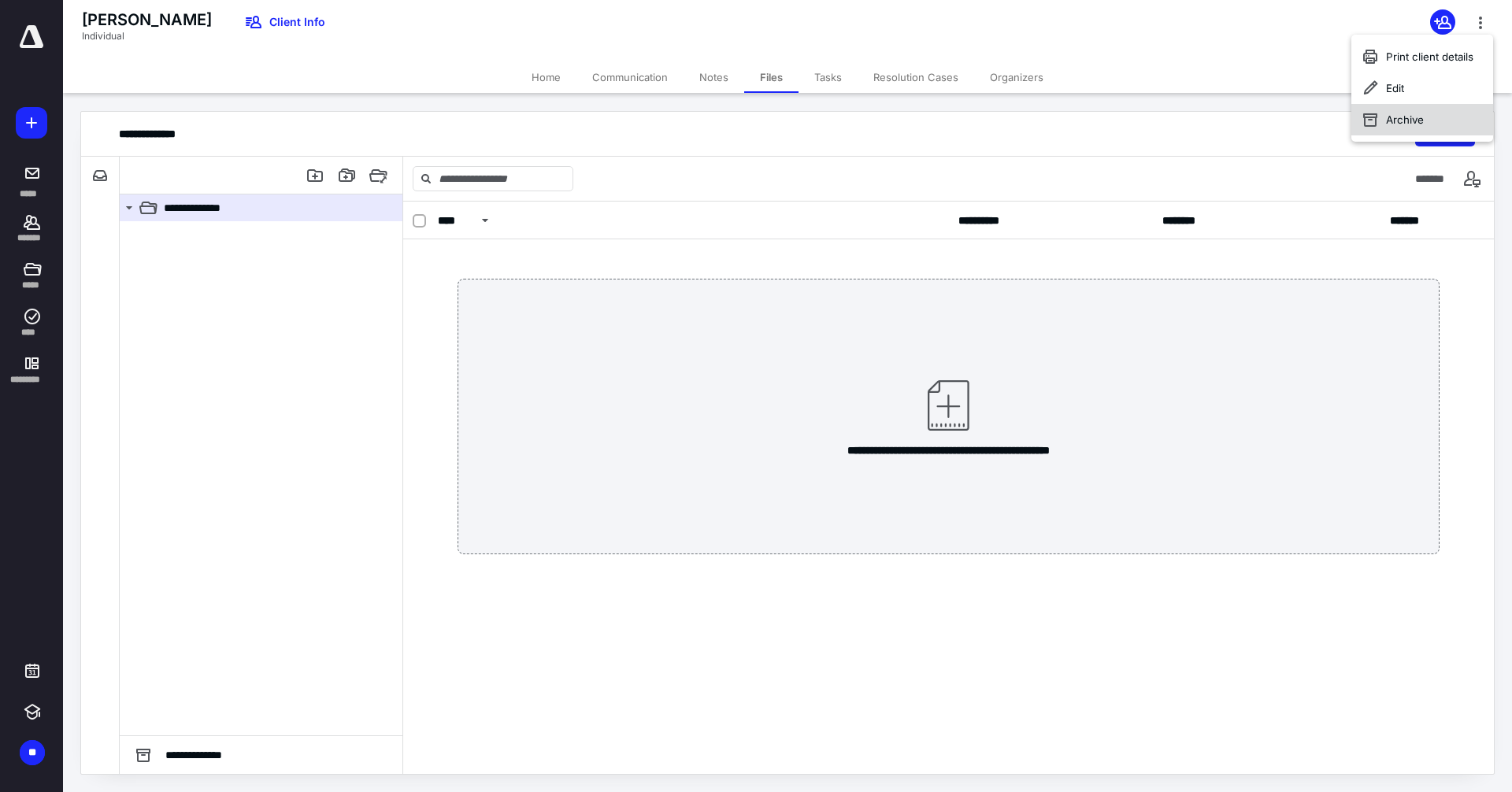 click on "Archive" at bounding box center (1422, 120) 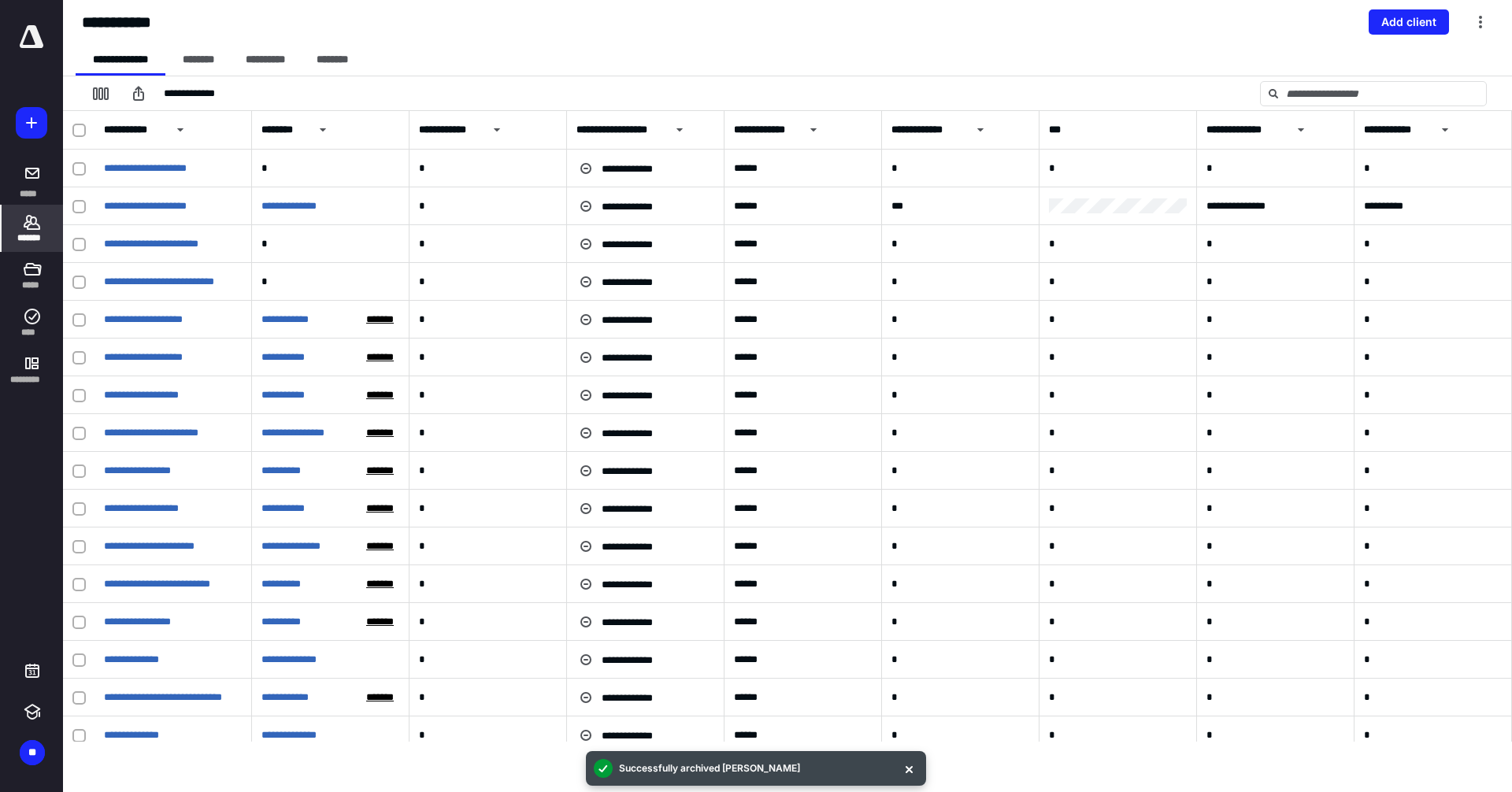 click on "*******" at bounding box center [32, 238] 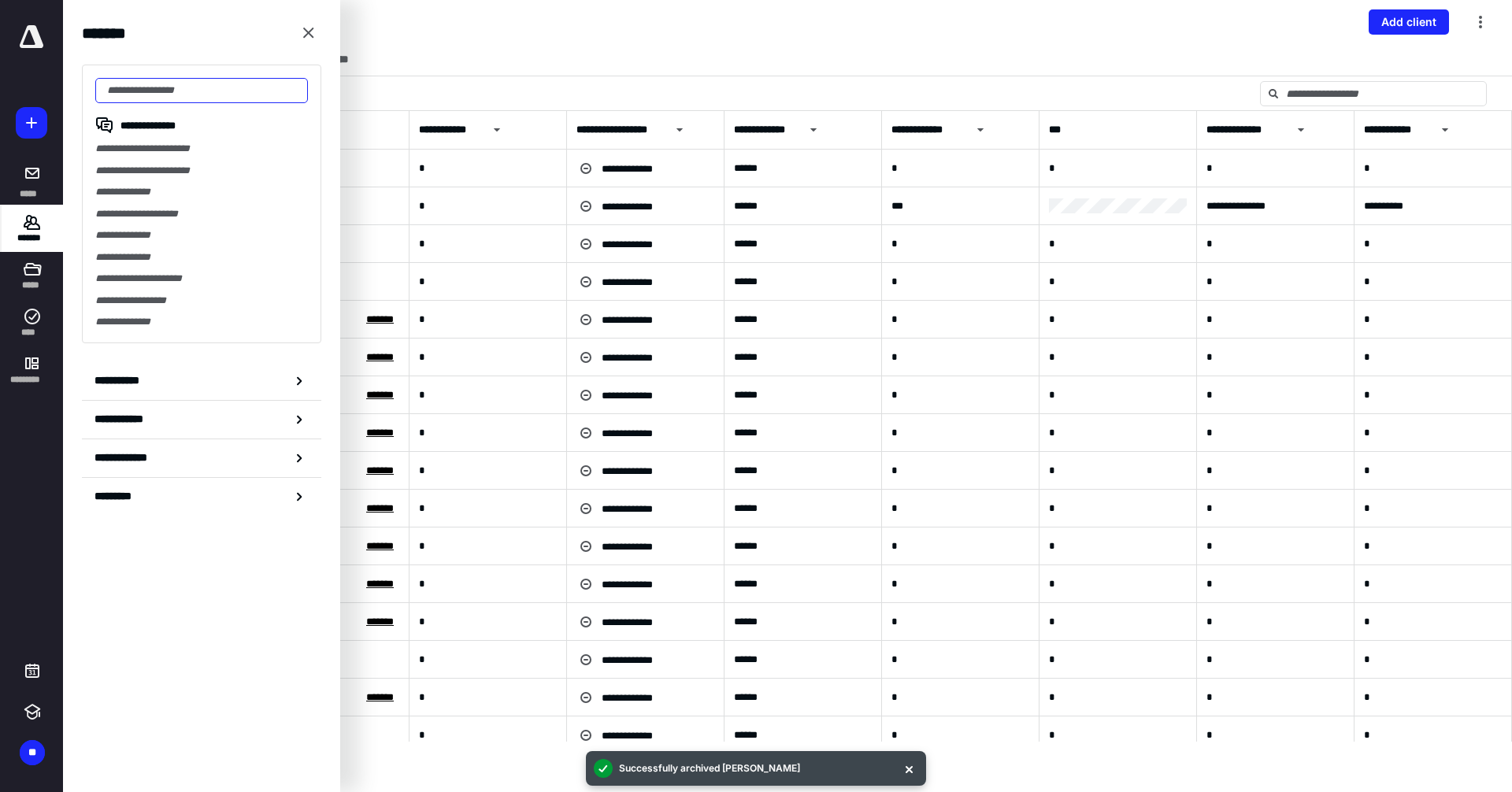 click at bounding box center (202, 91) 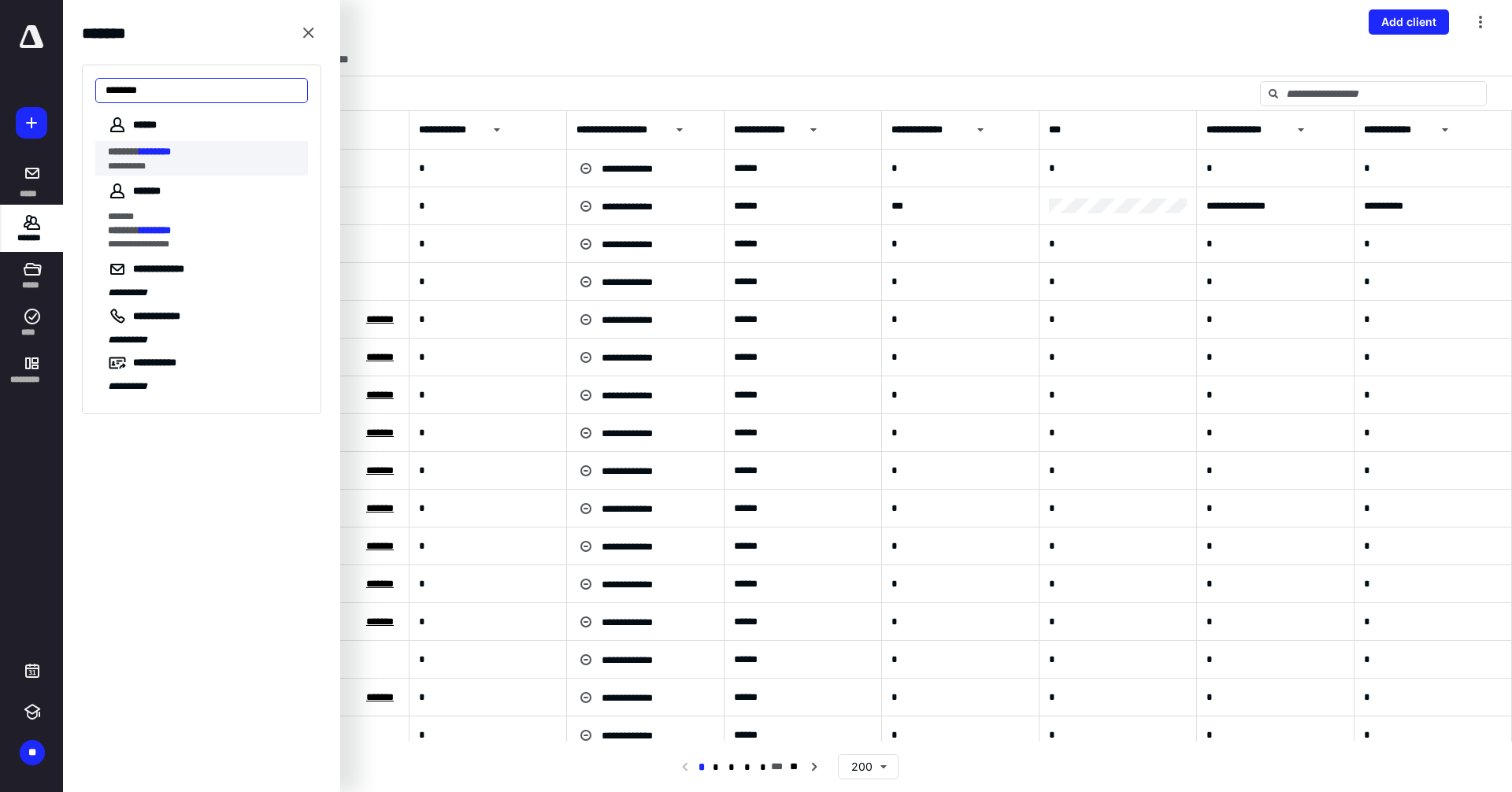 type on "********" 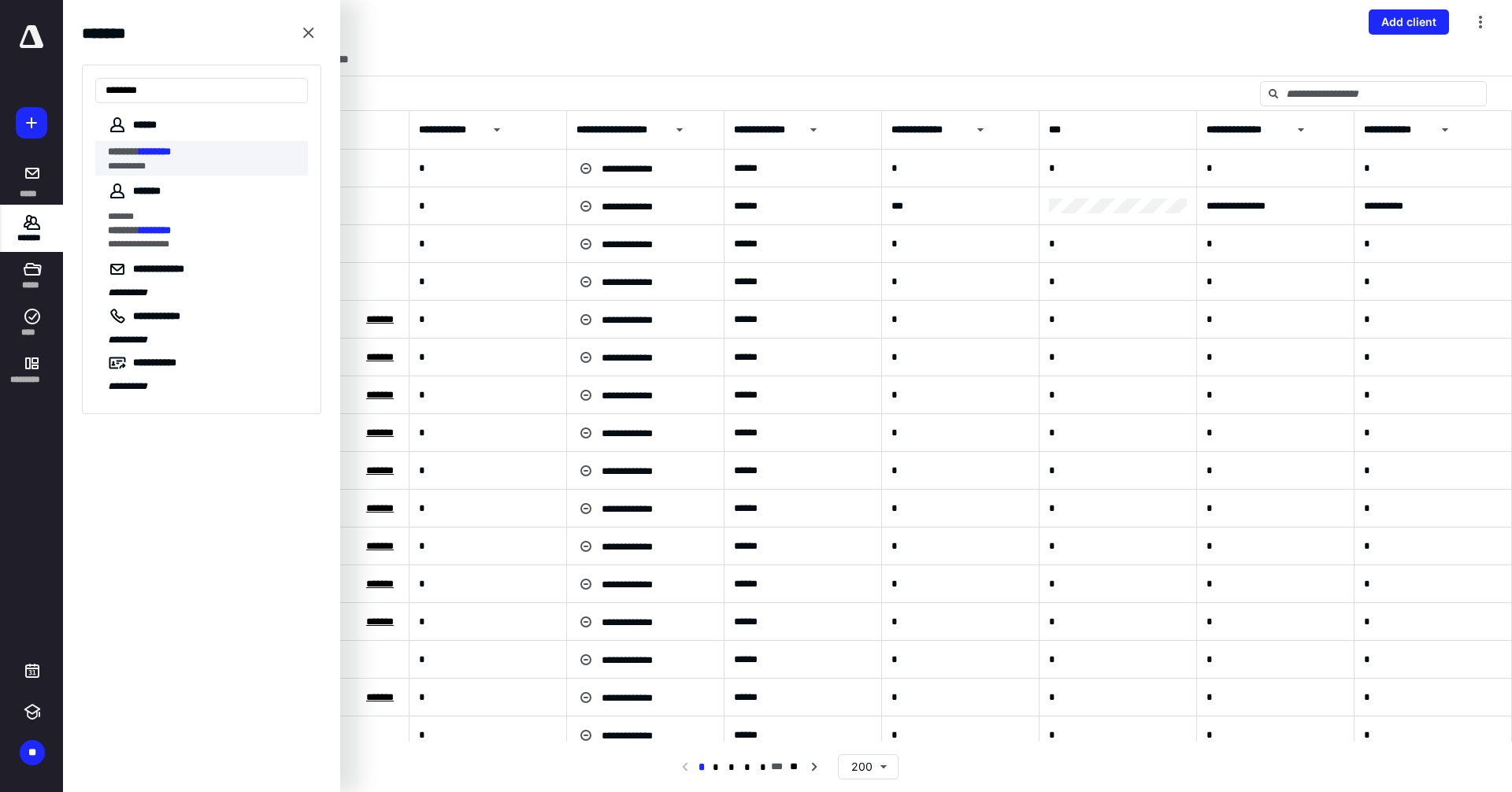 click on "**********" at bounding box center (203, 166) 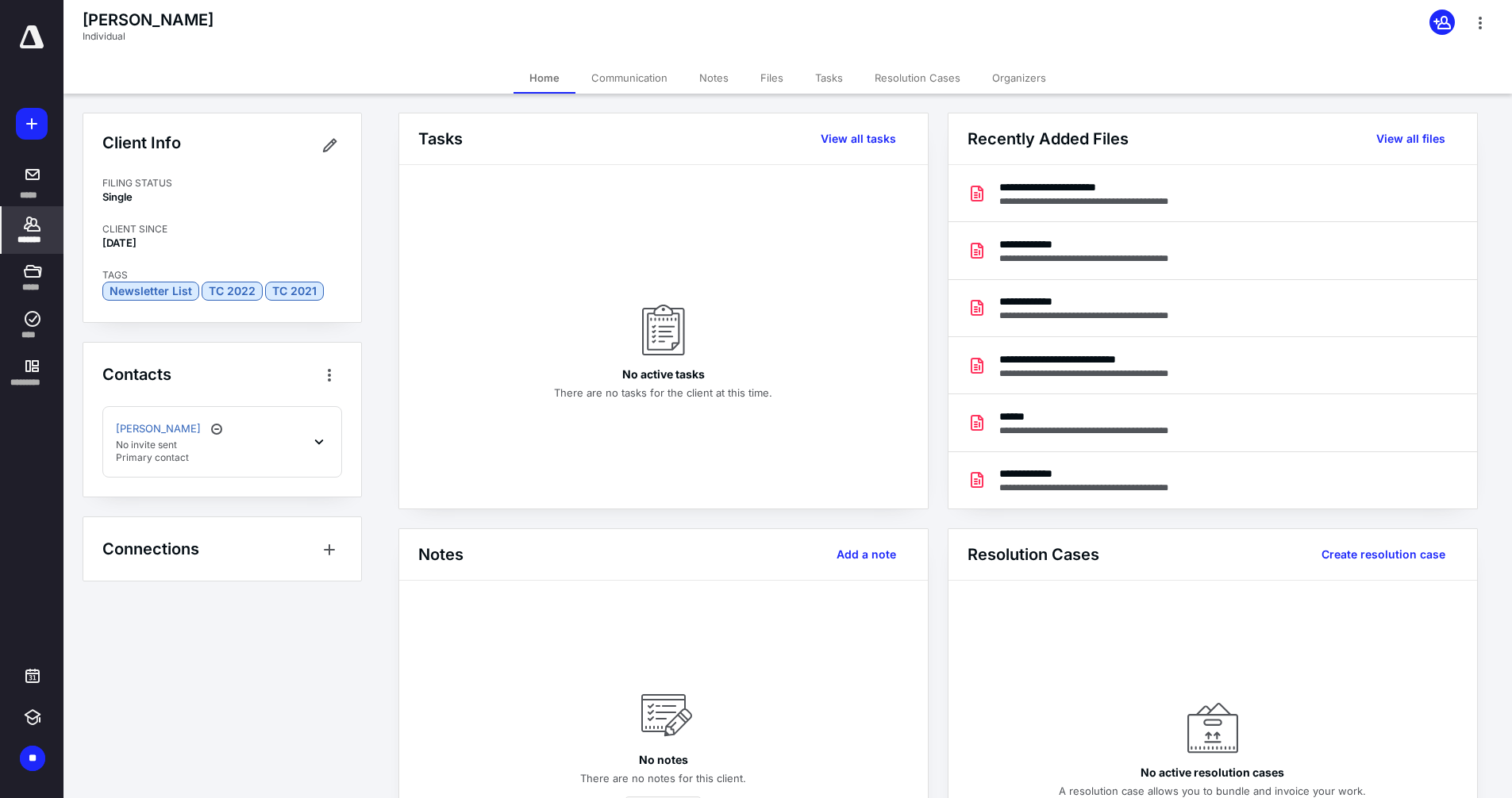 click on "Files" at bounding box center (771, 78) 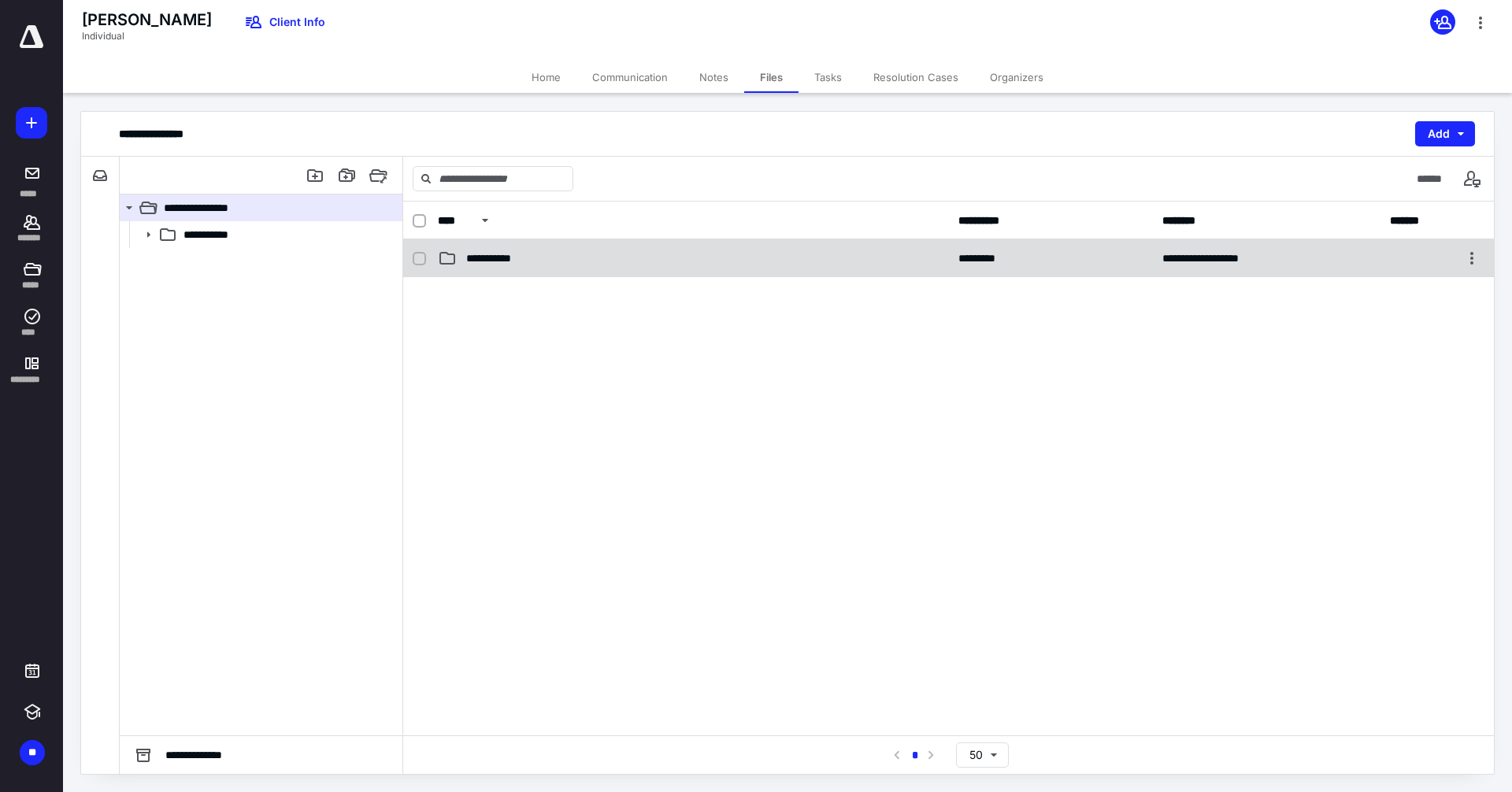 click on "**********" at bounding box center (693, 258) 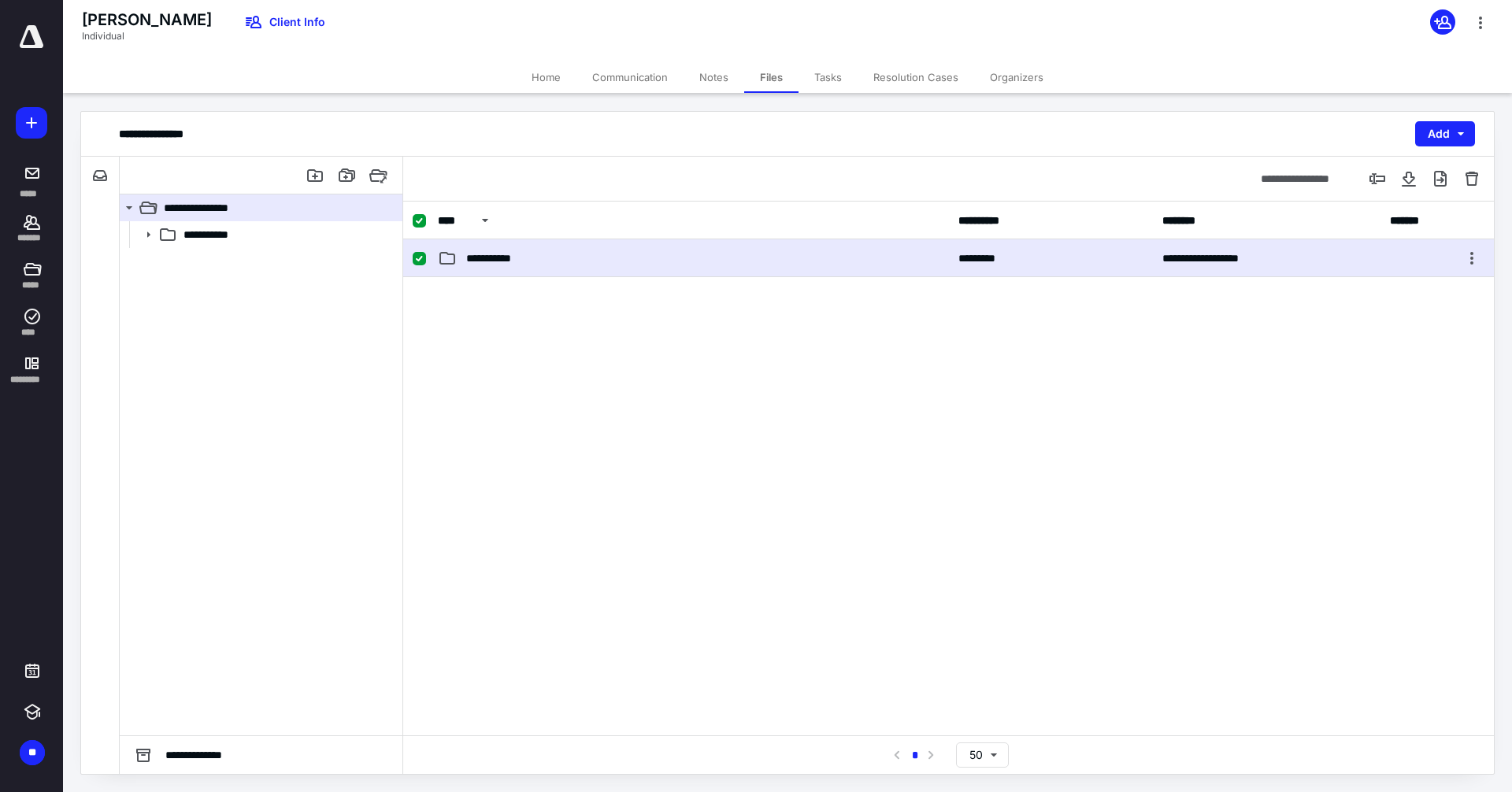 click on "**********" at bounding box center (693, 258) 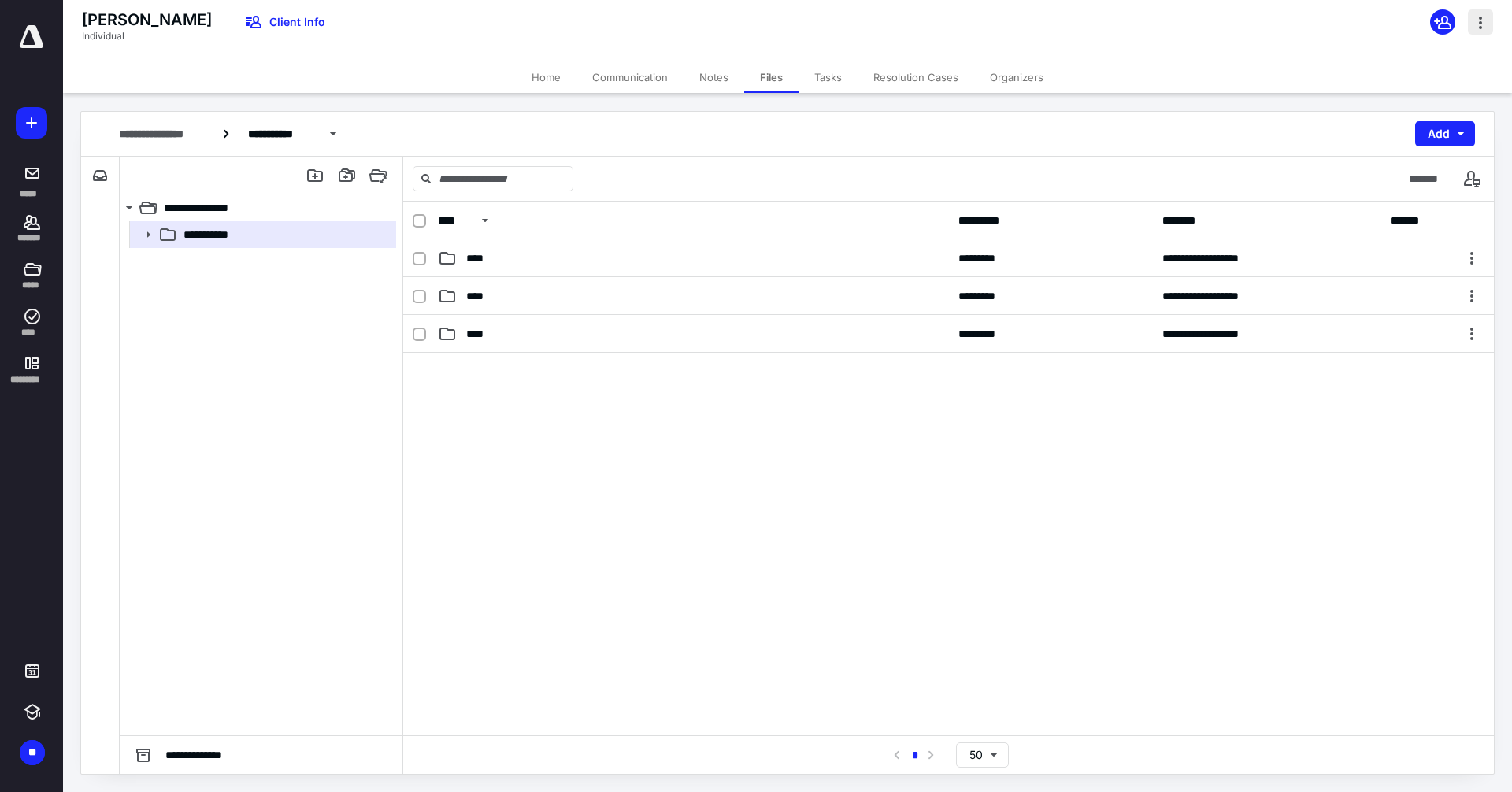 click at bounding box center (1480, 22) 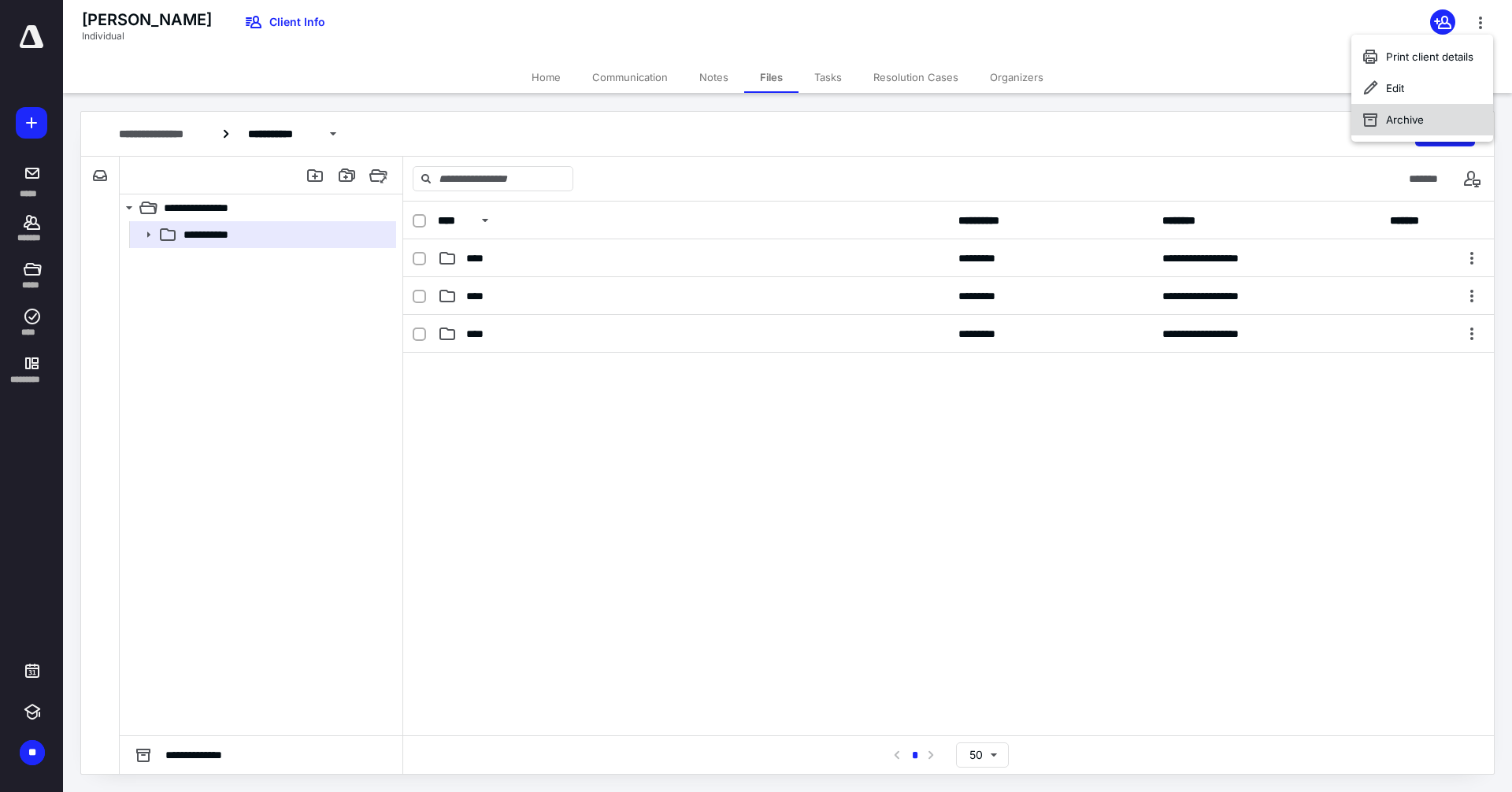 click on "Archive" at bounding box center (1422, 120) 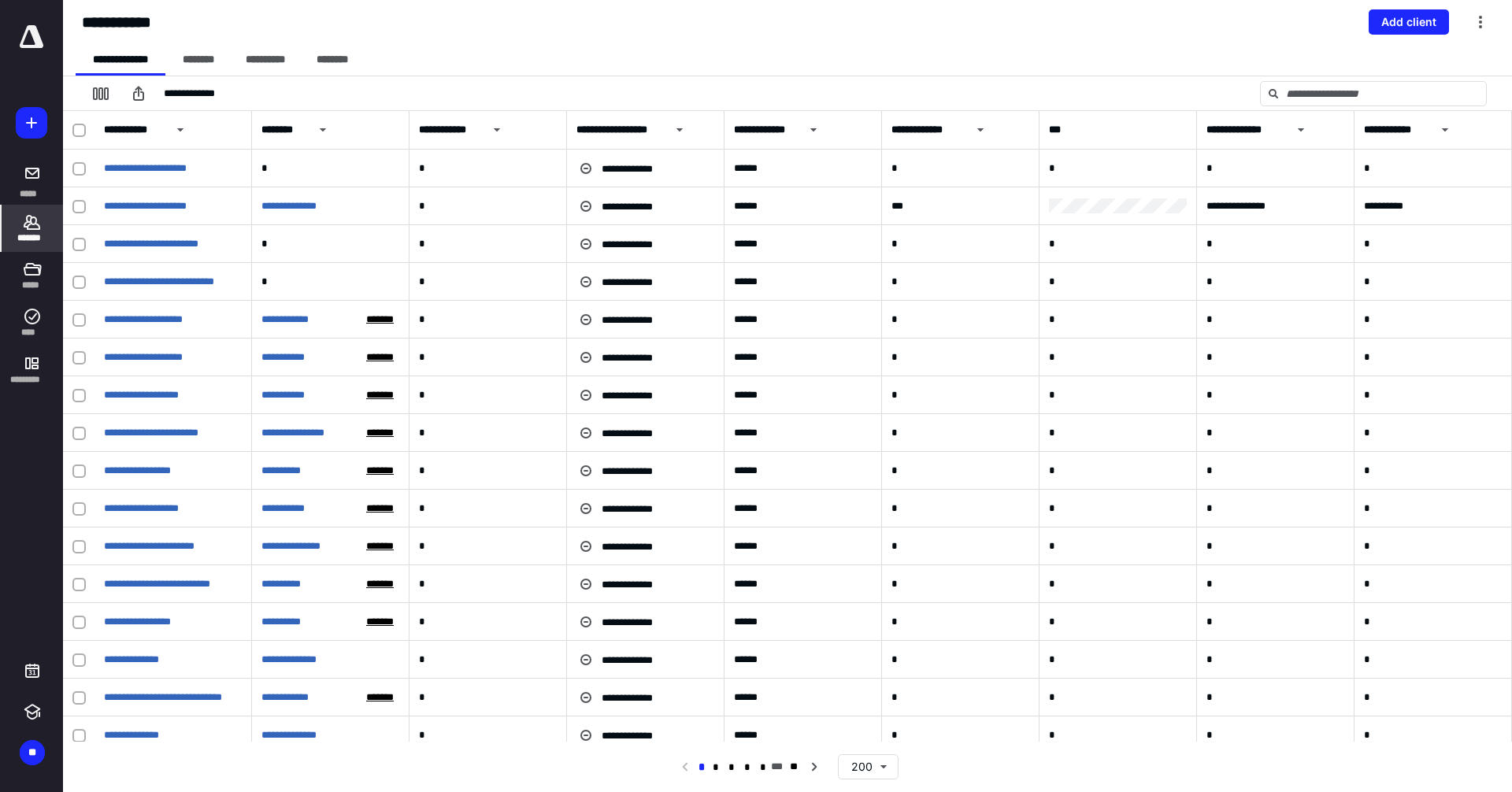 click 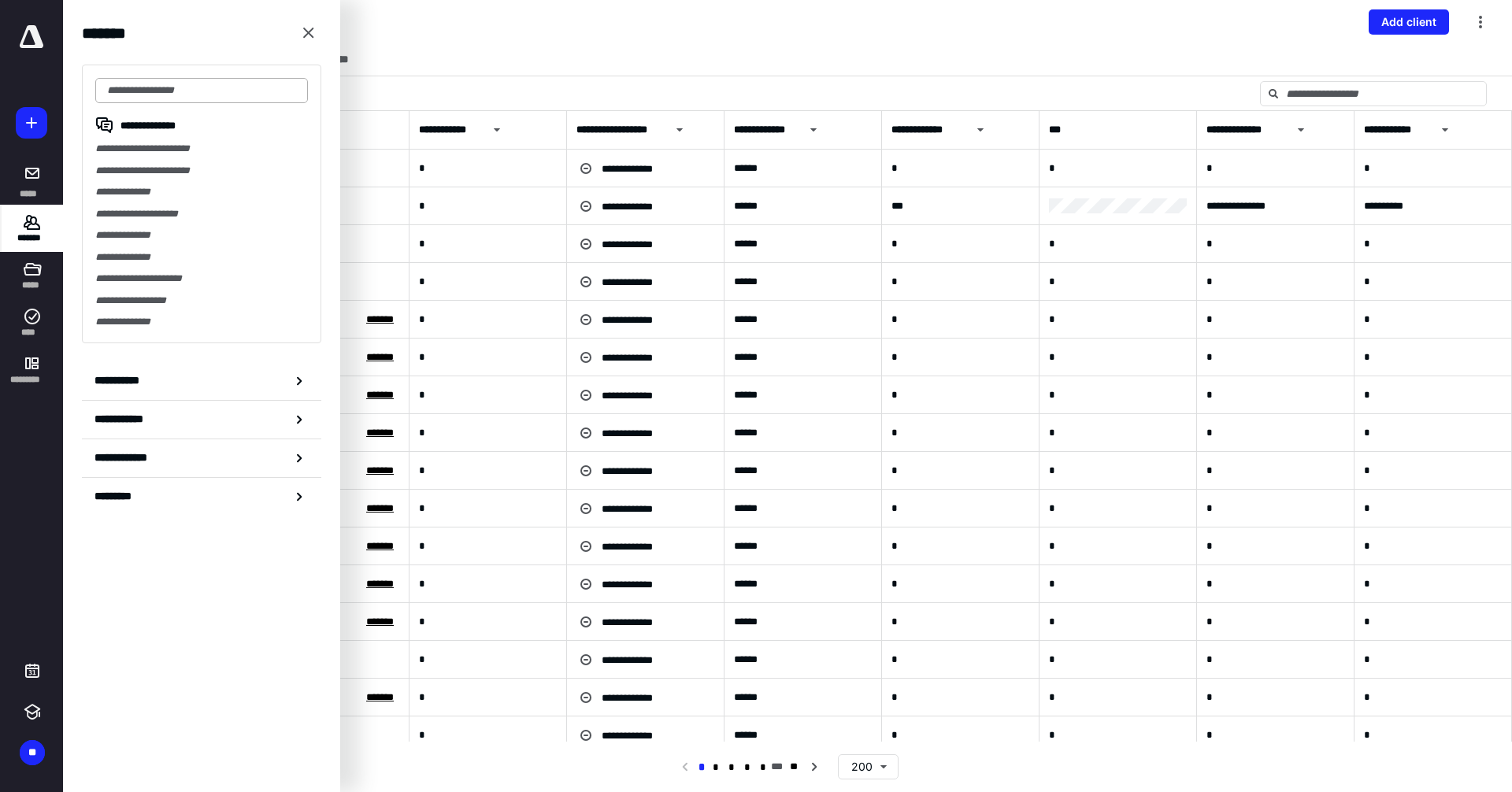 click at bounding box center [202, 91] 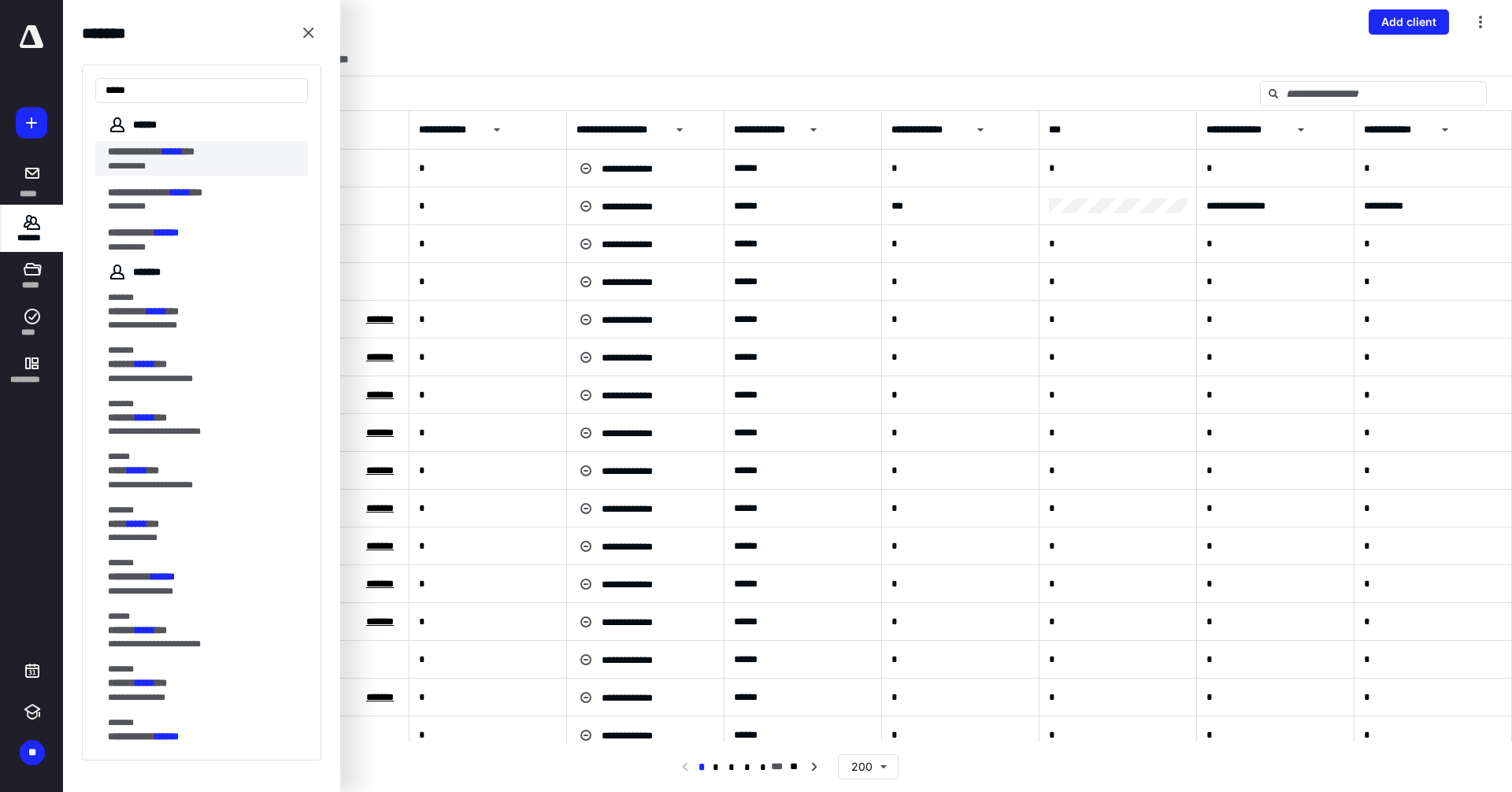 type on "*****" 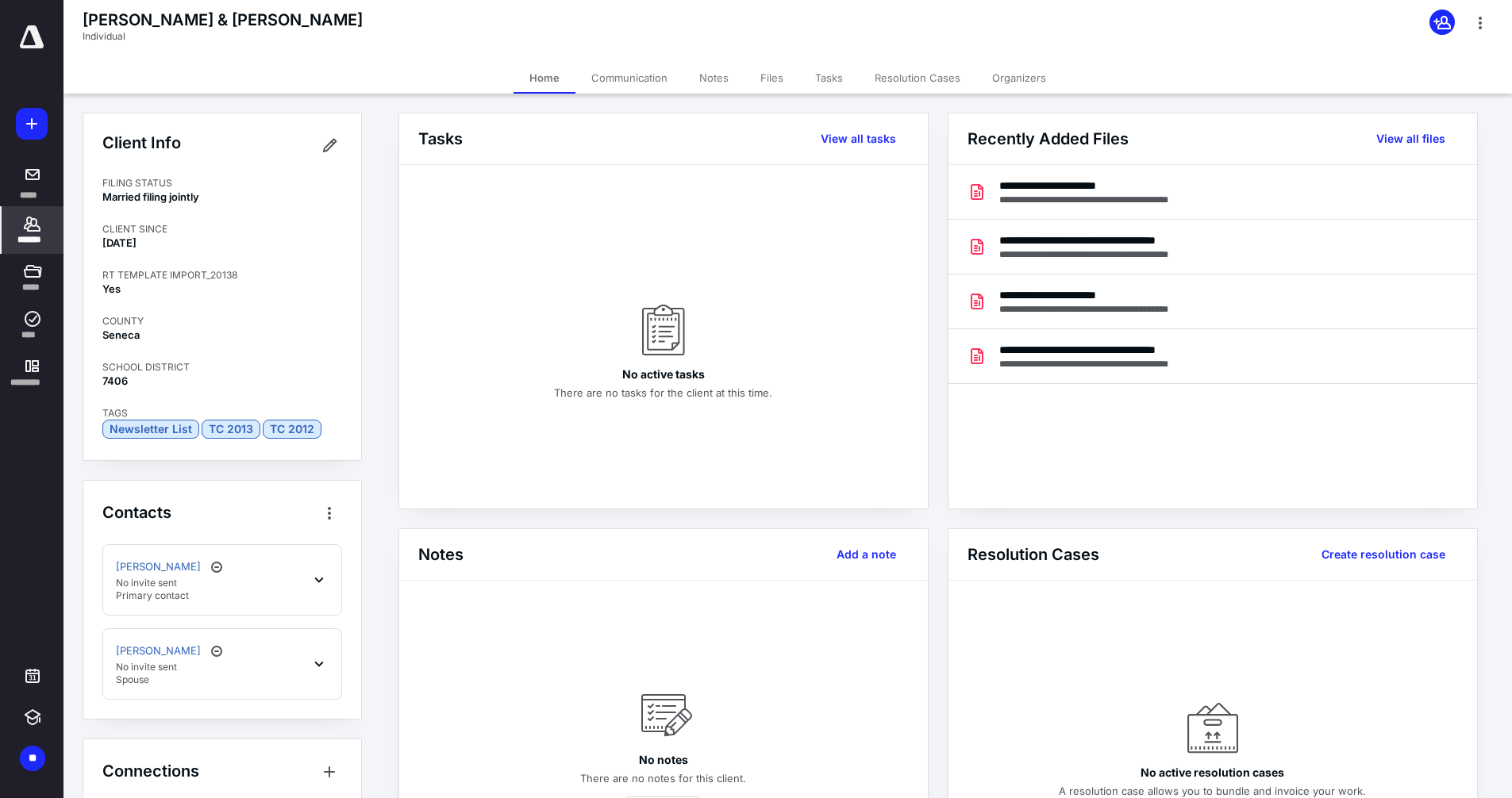 click on "Files" at bounding box center [771, 78] 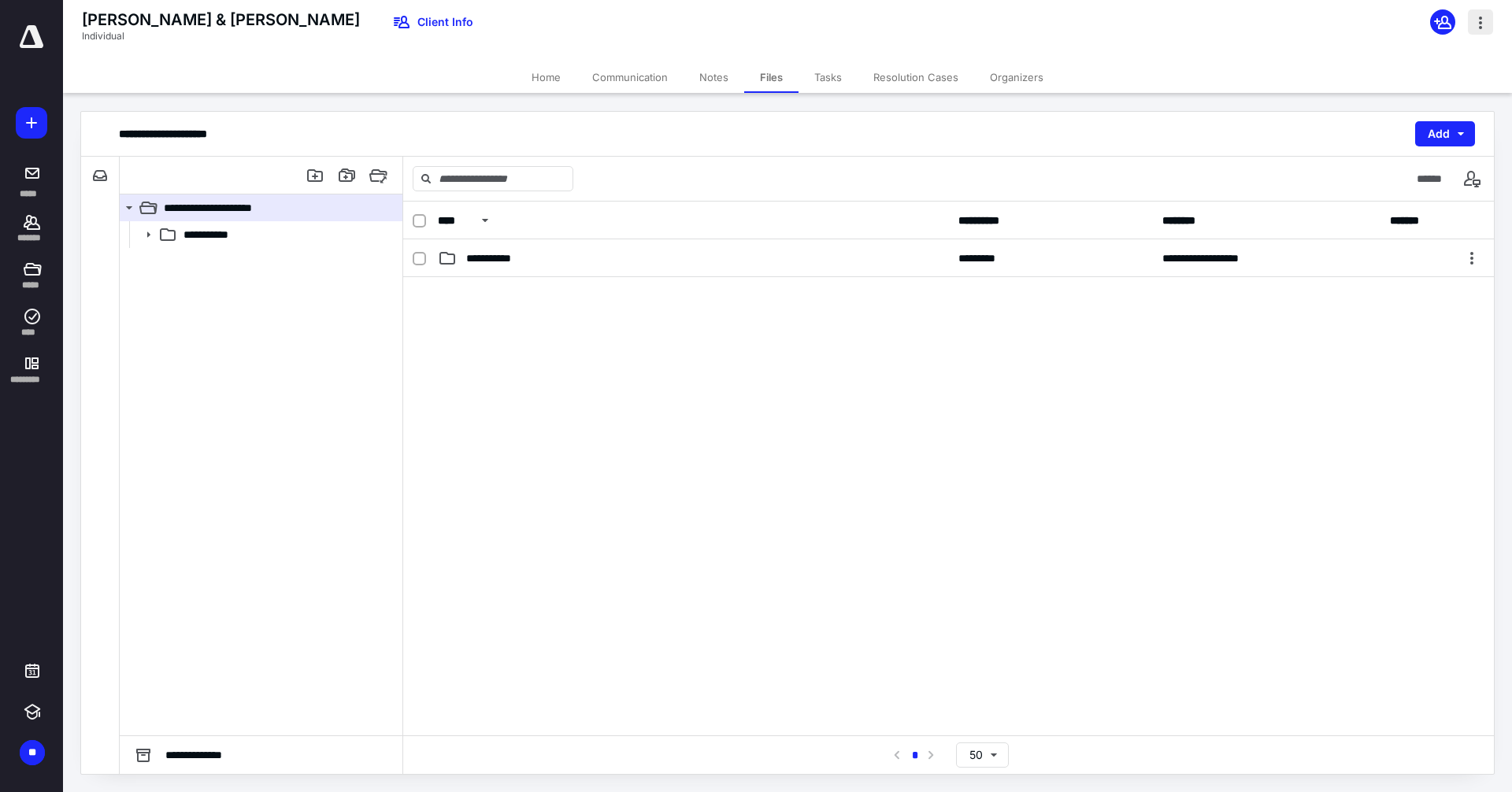 click at bounding box center (1480, 22) 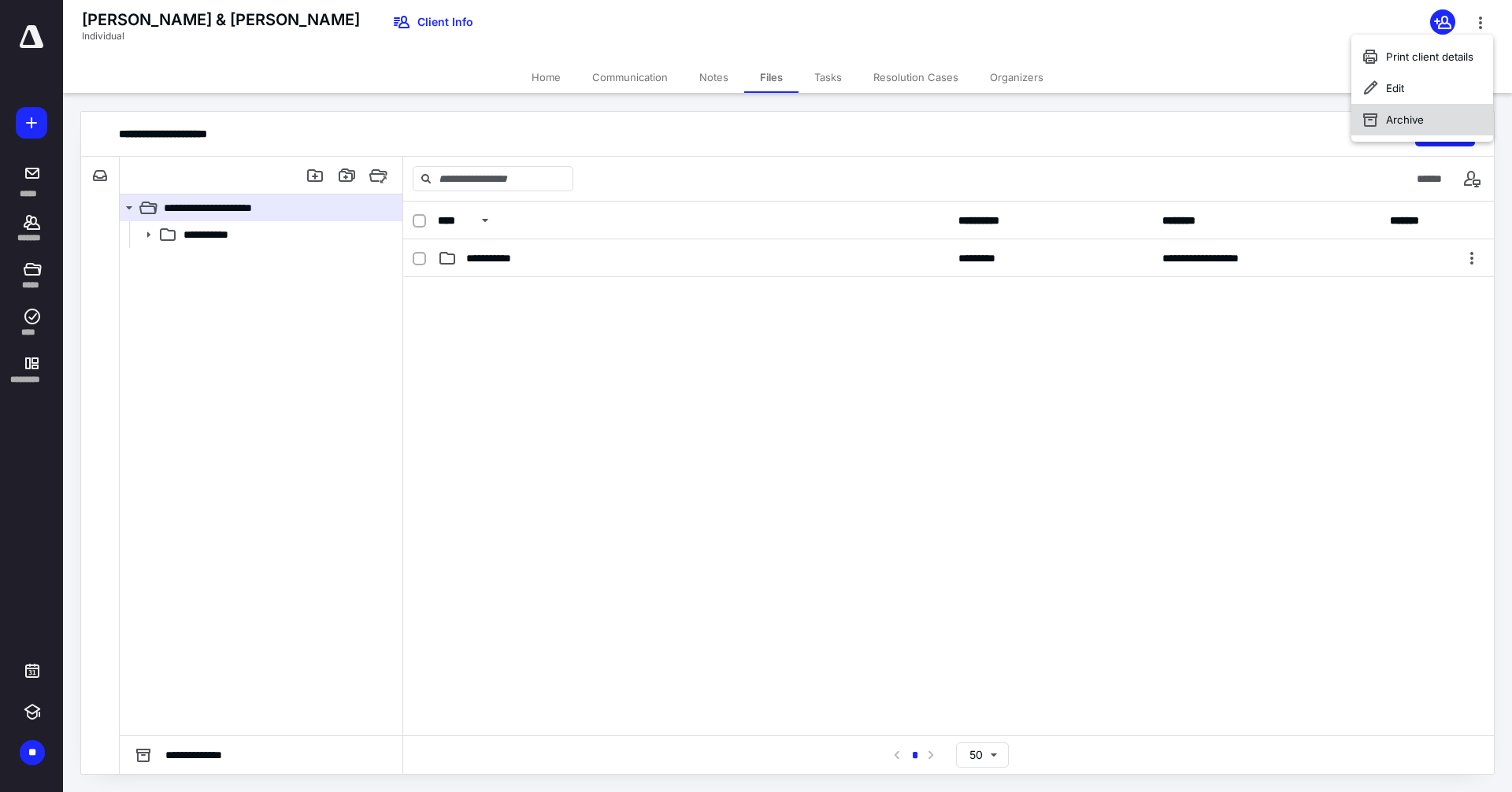 click on "Archive" at bounding box center [1422, 120] 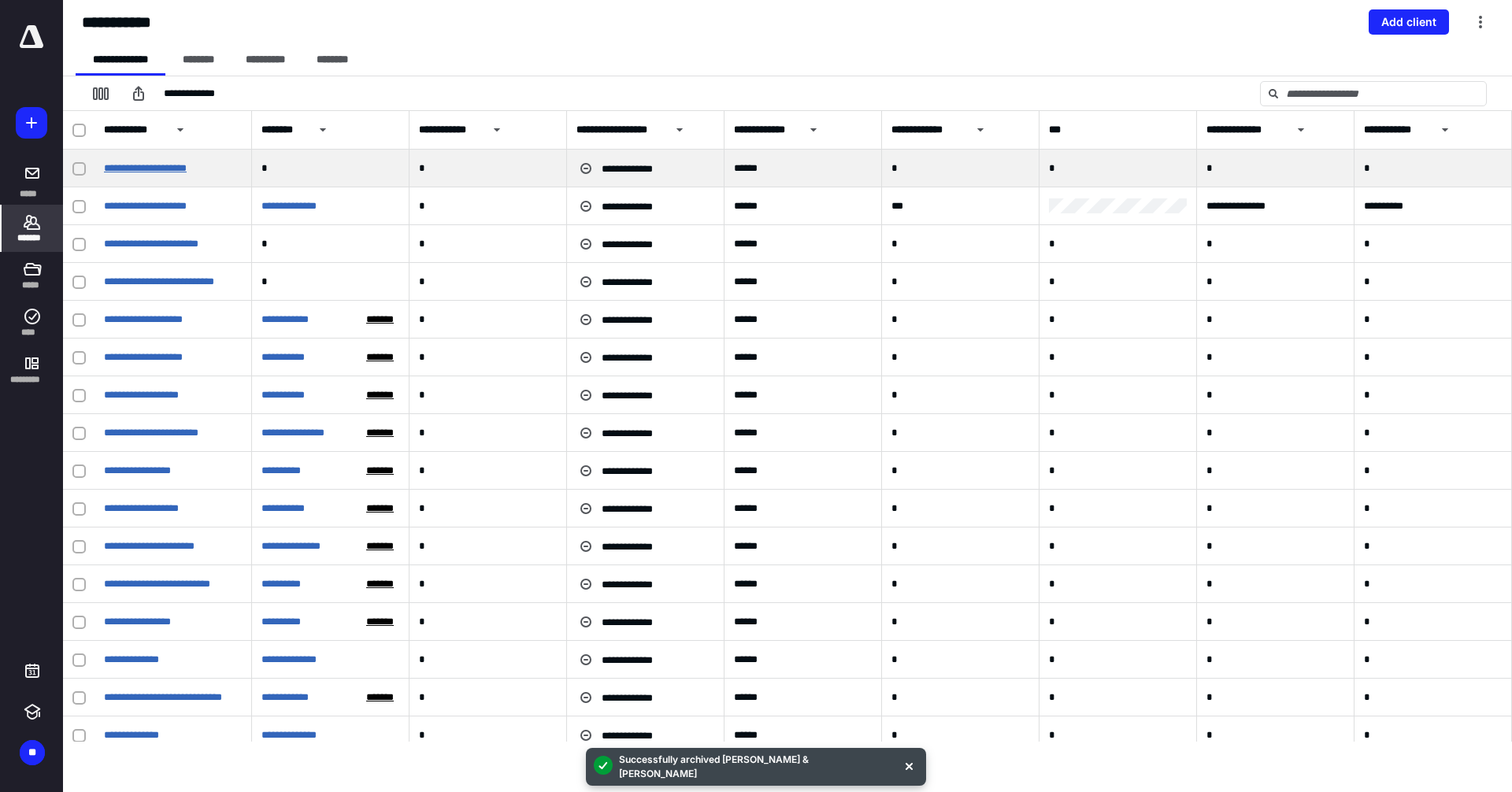 drag, startPoint x: 32, startPoint y: 231, endPoint x: 178, endPoint y: 163, distance: 161.059 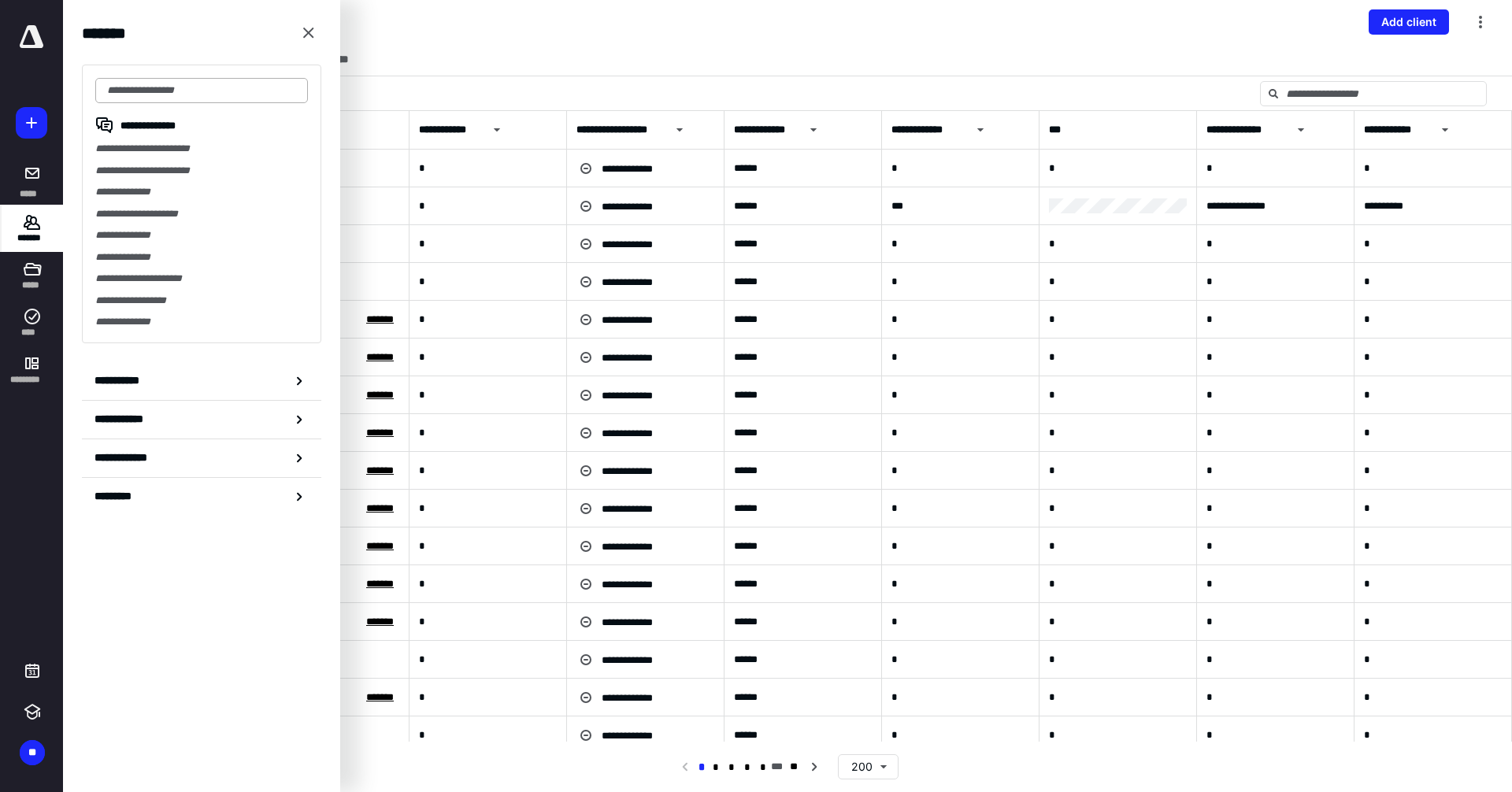 click at bounding box center [202, 91] 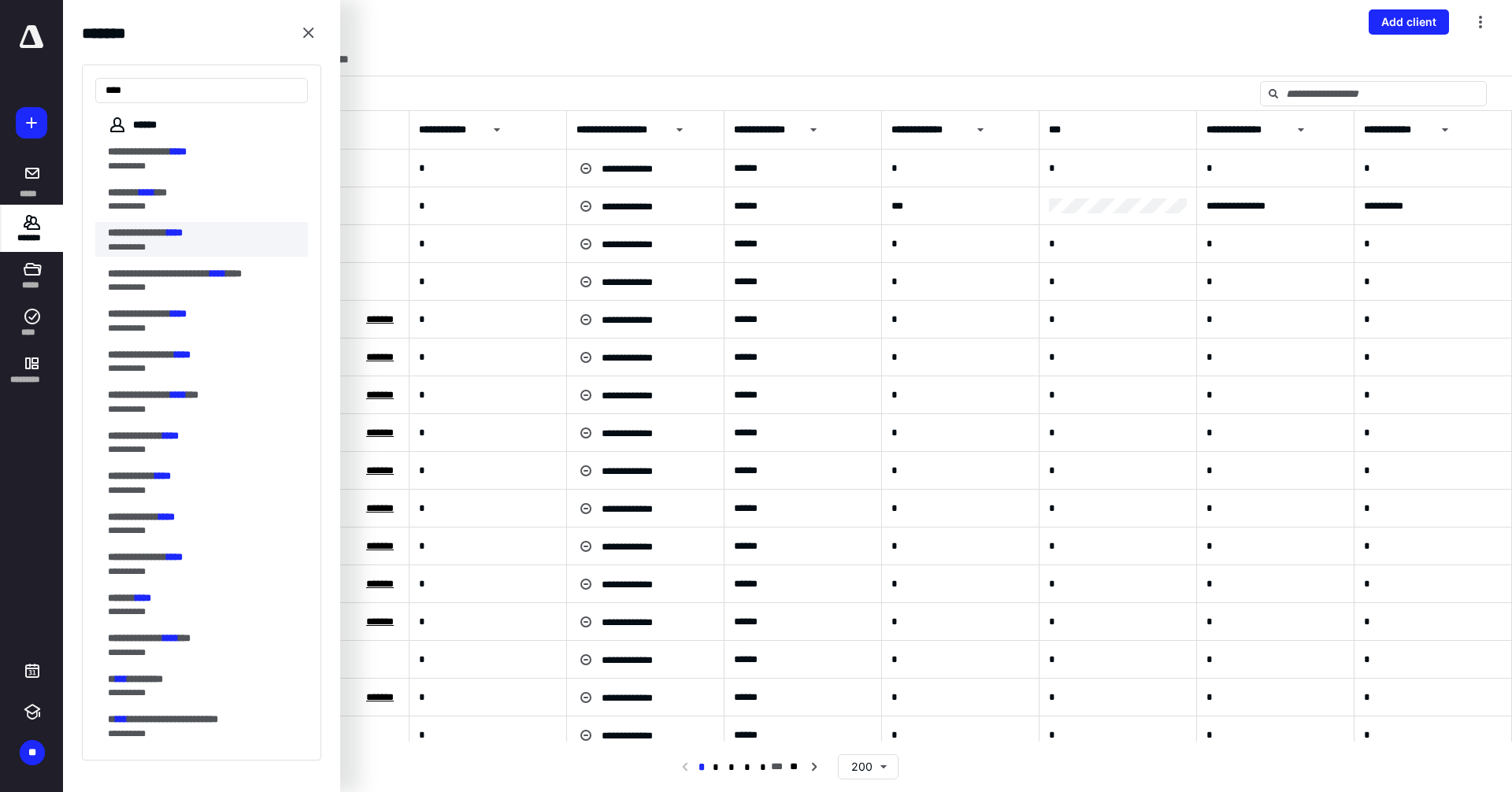 type on "****" 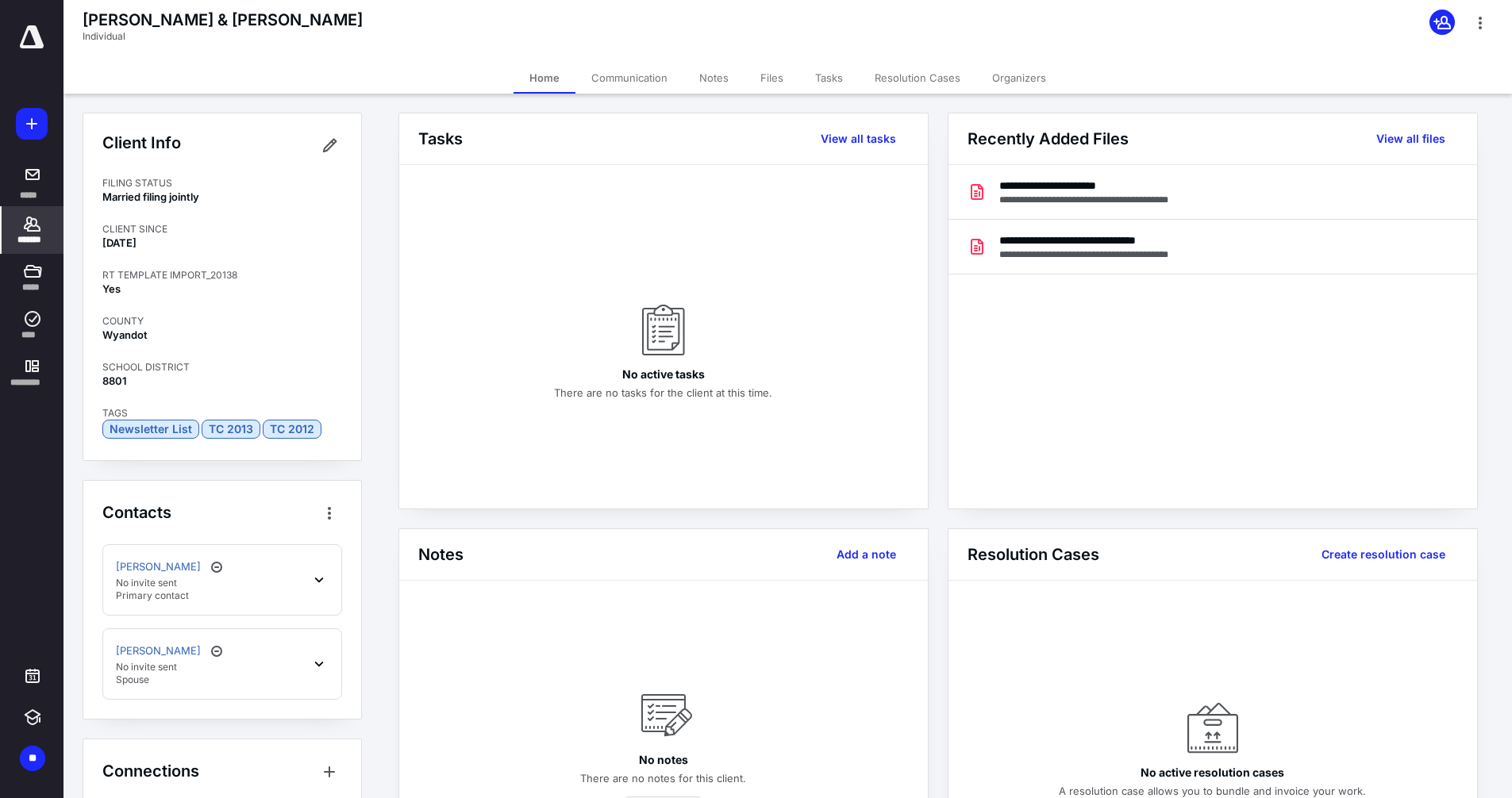 click on "Files" at bounding box center (771, 78) 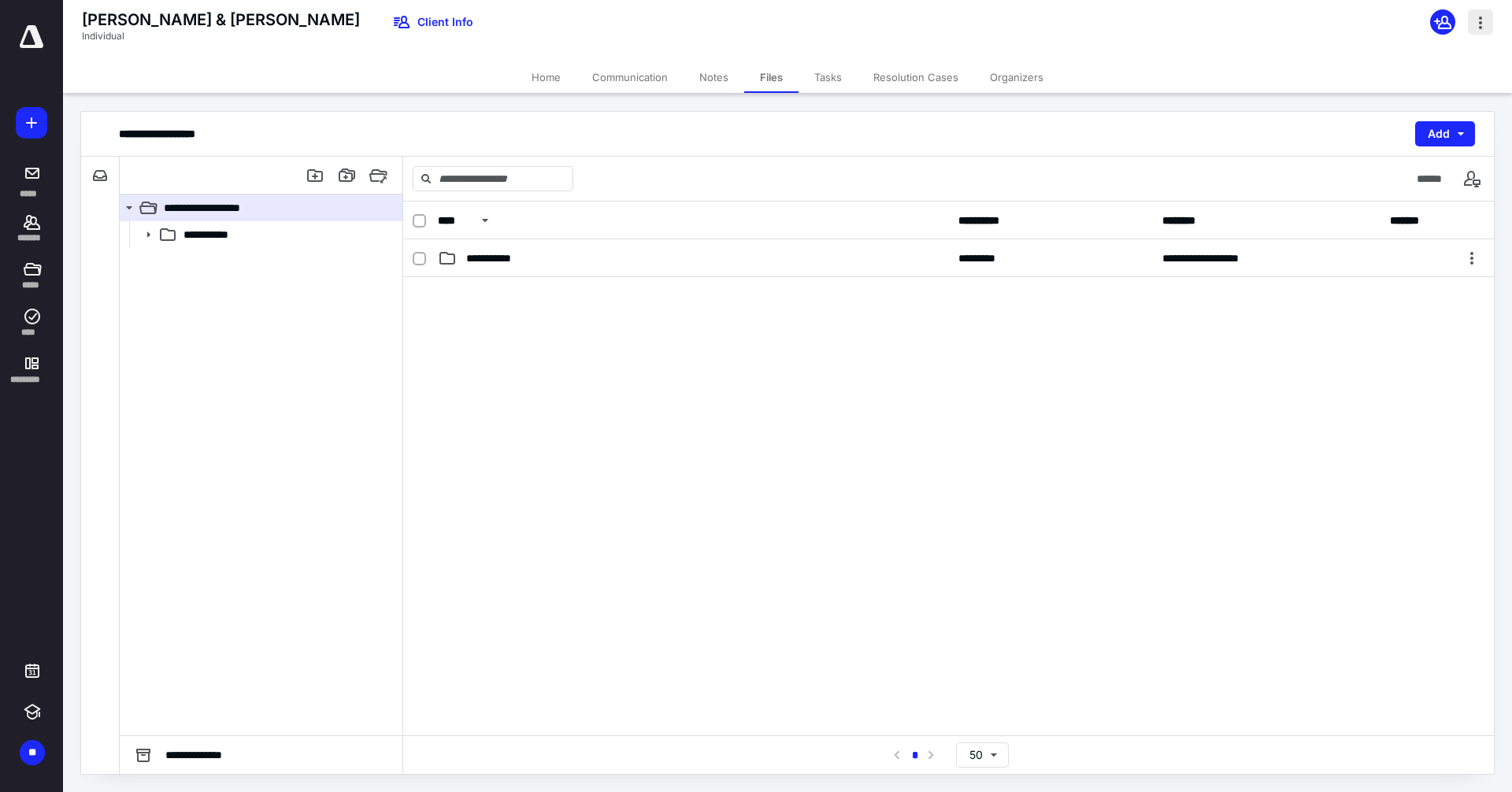 click at bounding box center [1480, 22] 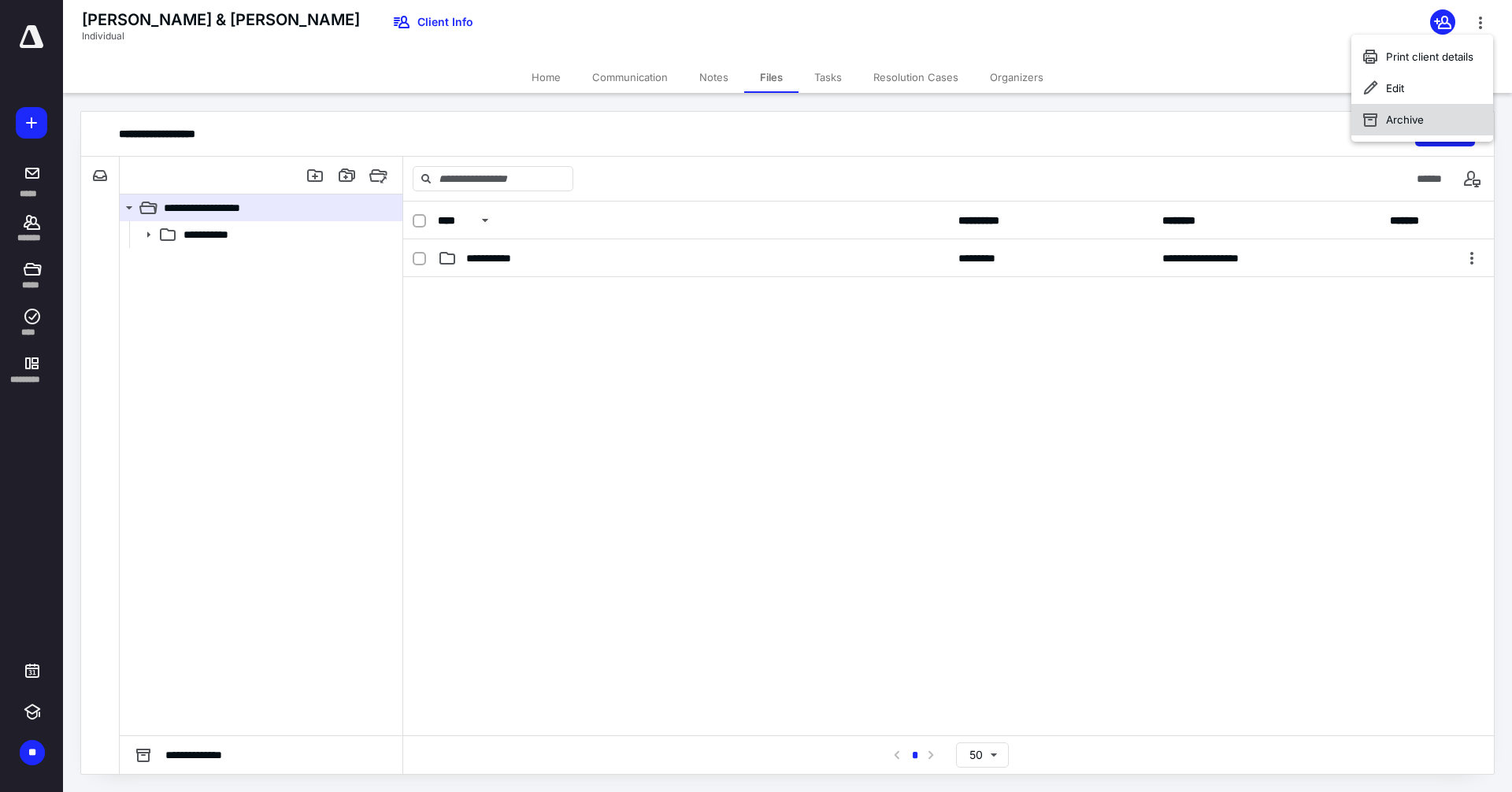 click on "Archive" at bounding box center [1422, 120] 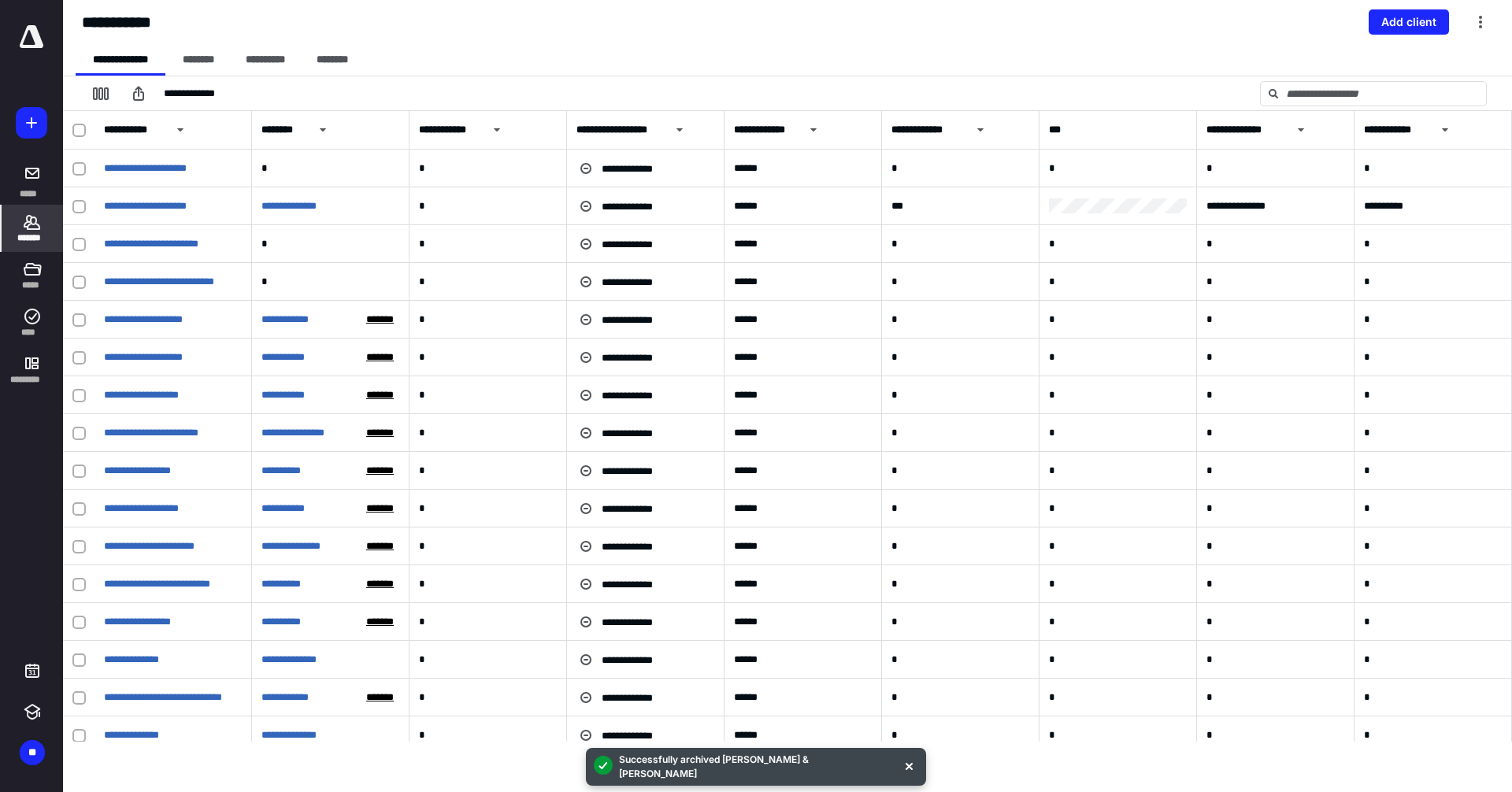 click on "*******" at bounding box center [32, 238] 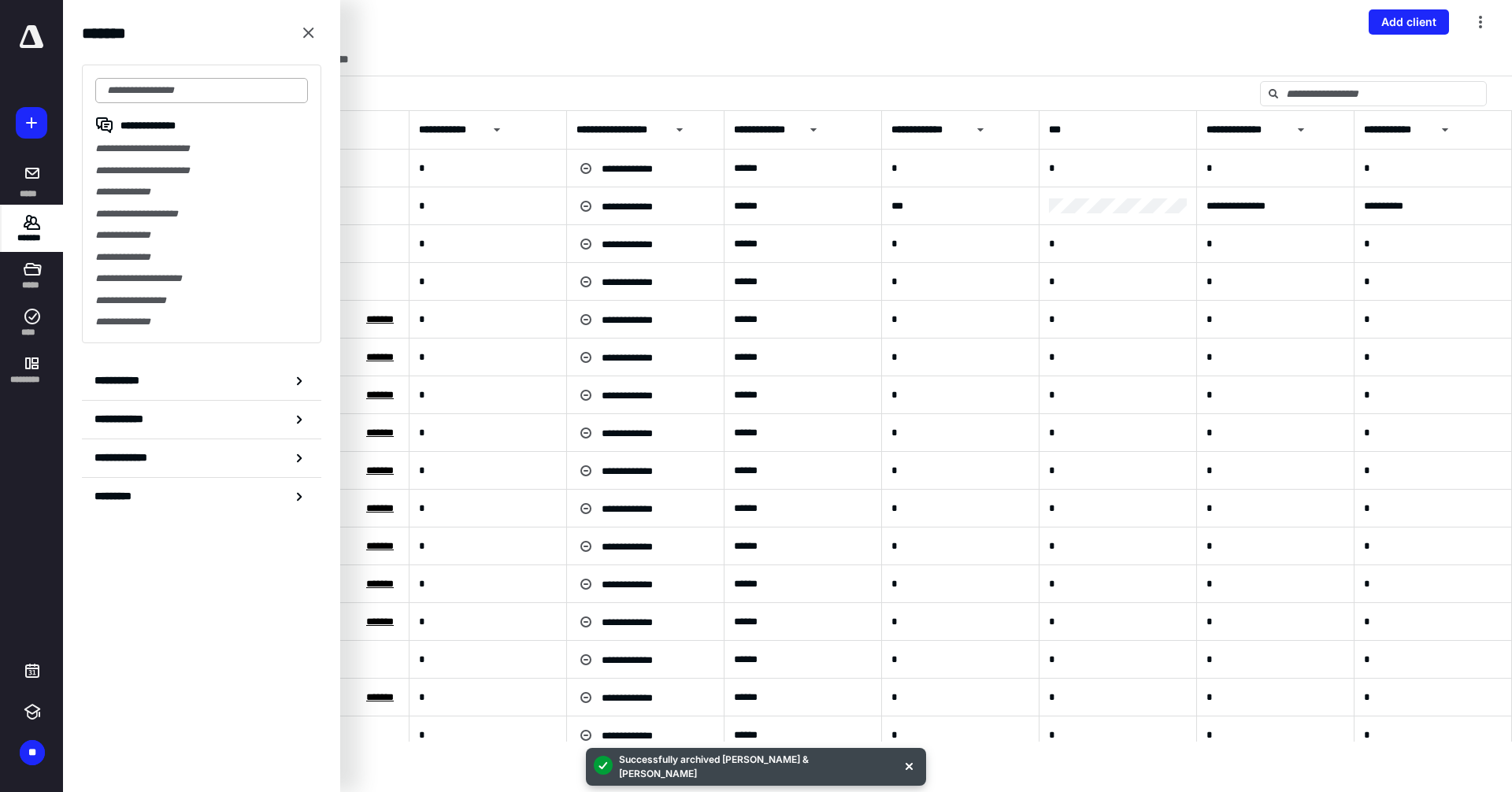 click at bounding box center [202, 91] 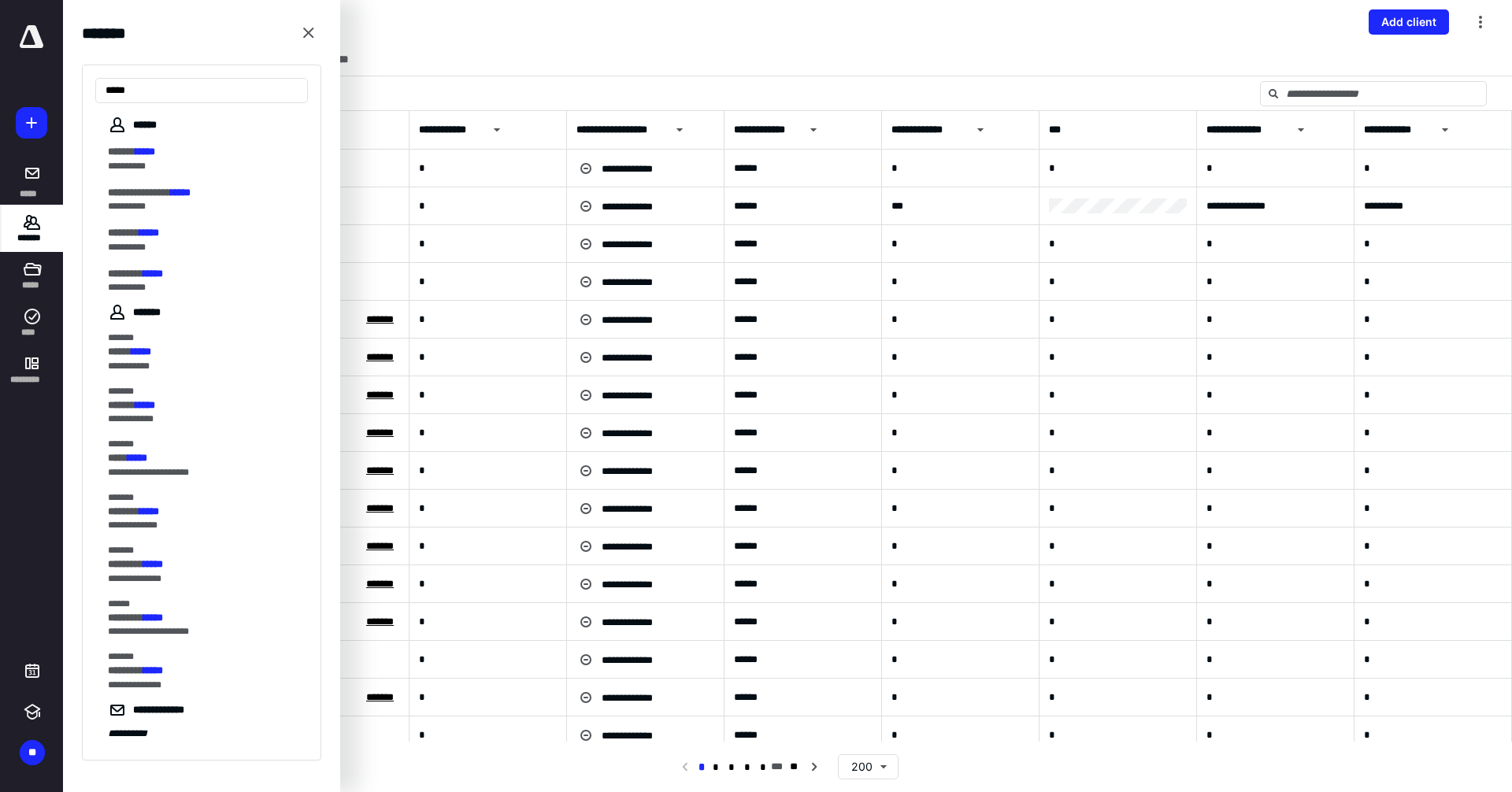 type on "*****" 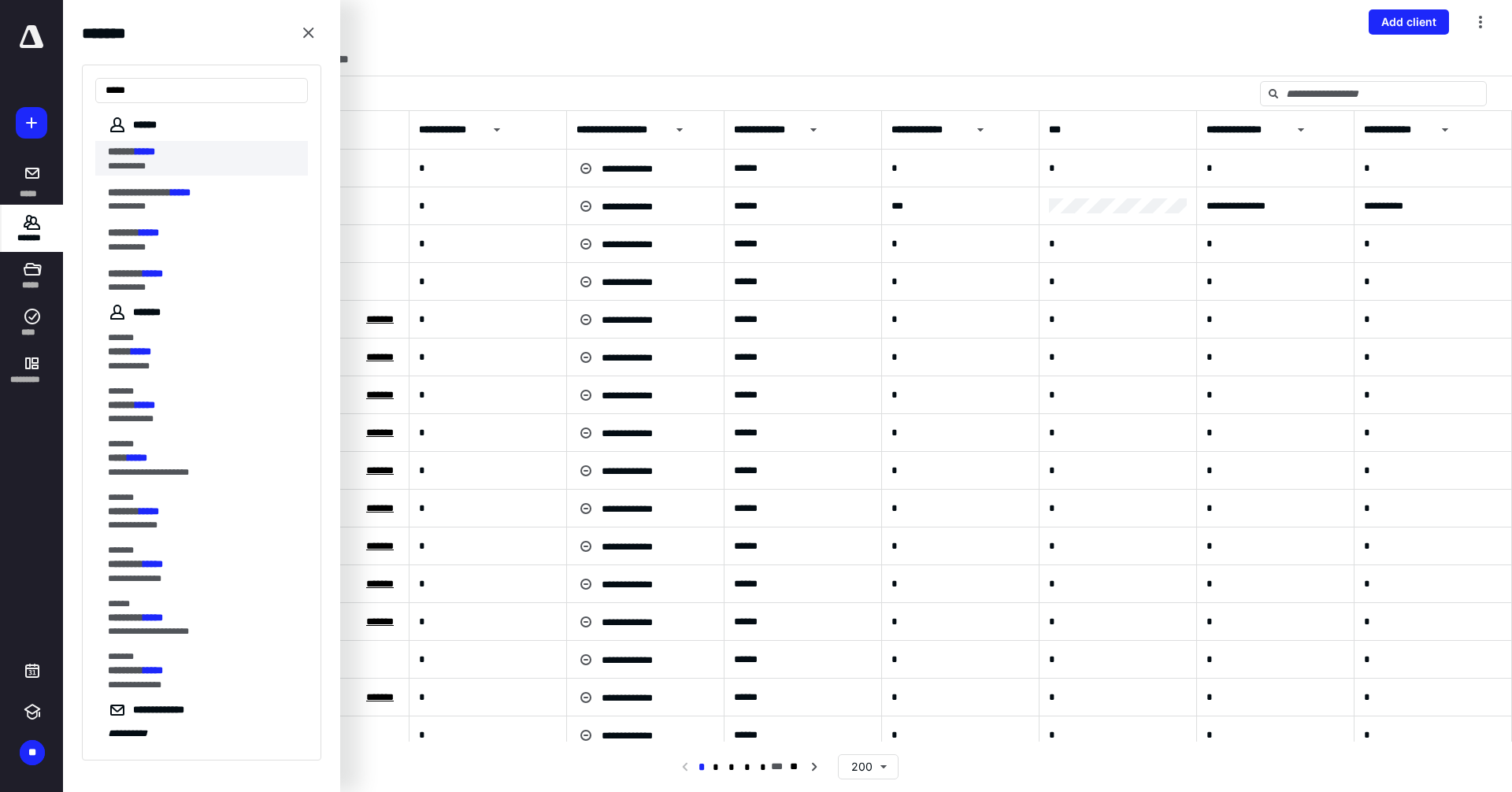 click on "**********" at bounding box center (197, 166) 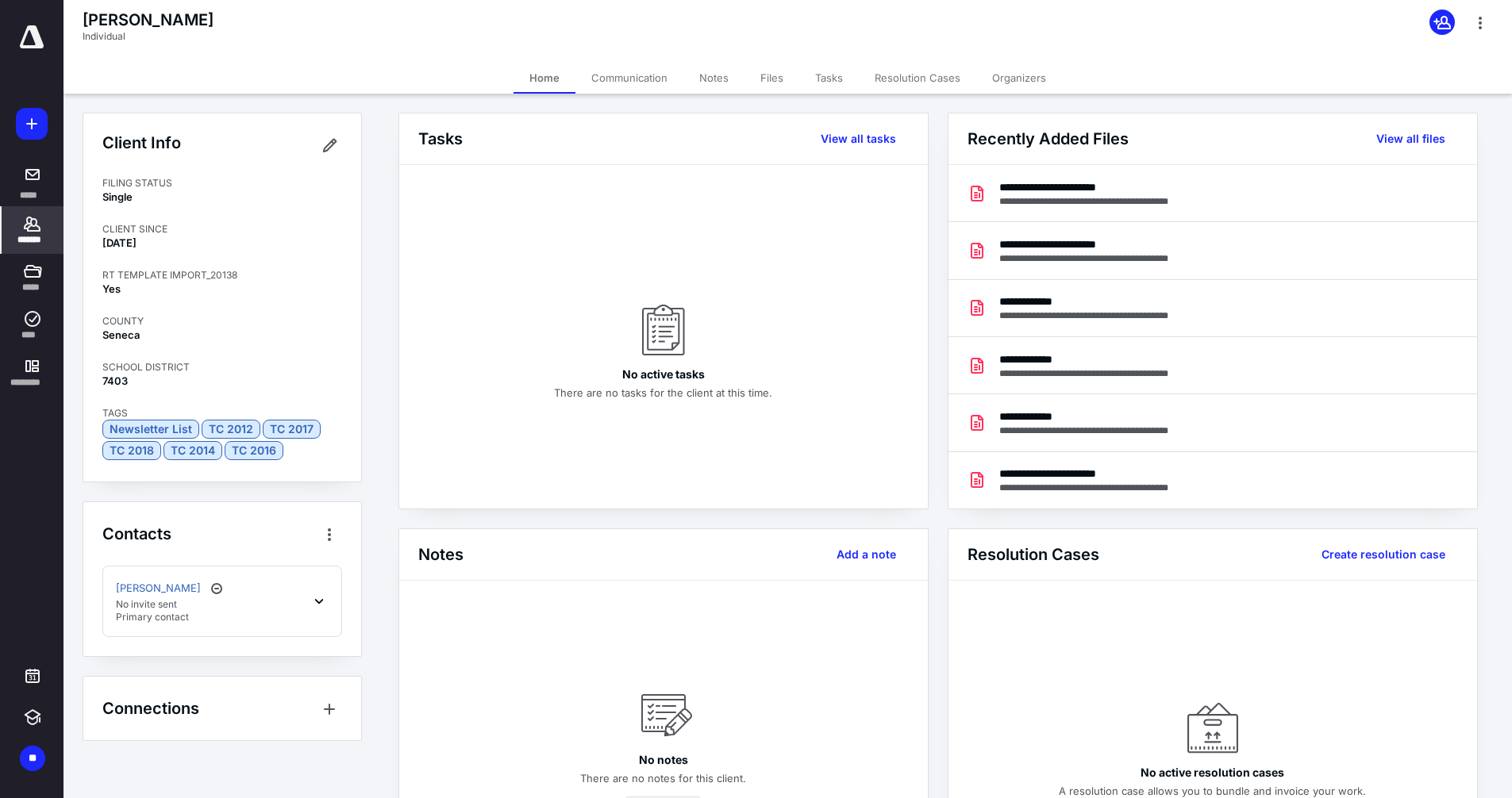 click on "Files" at bounding box center [771, 78] 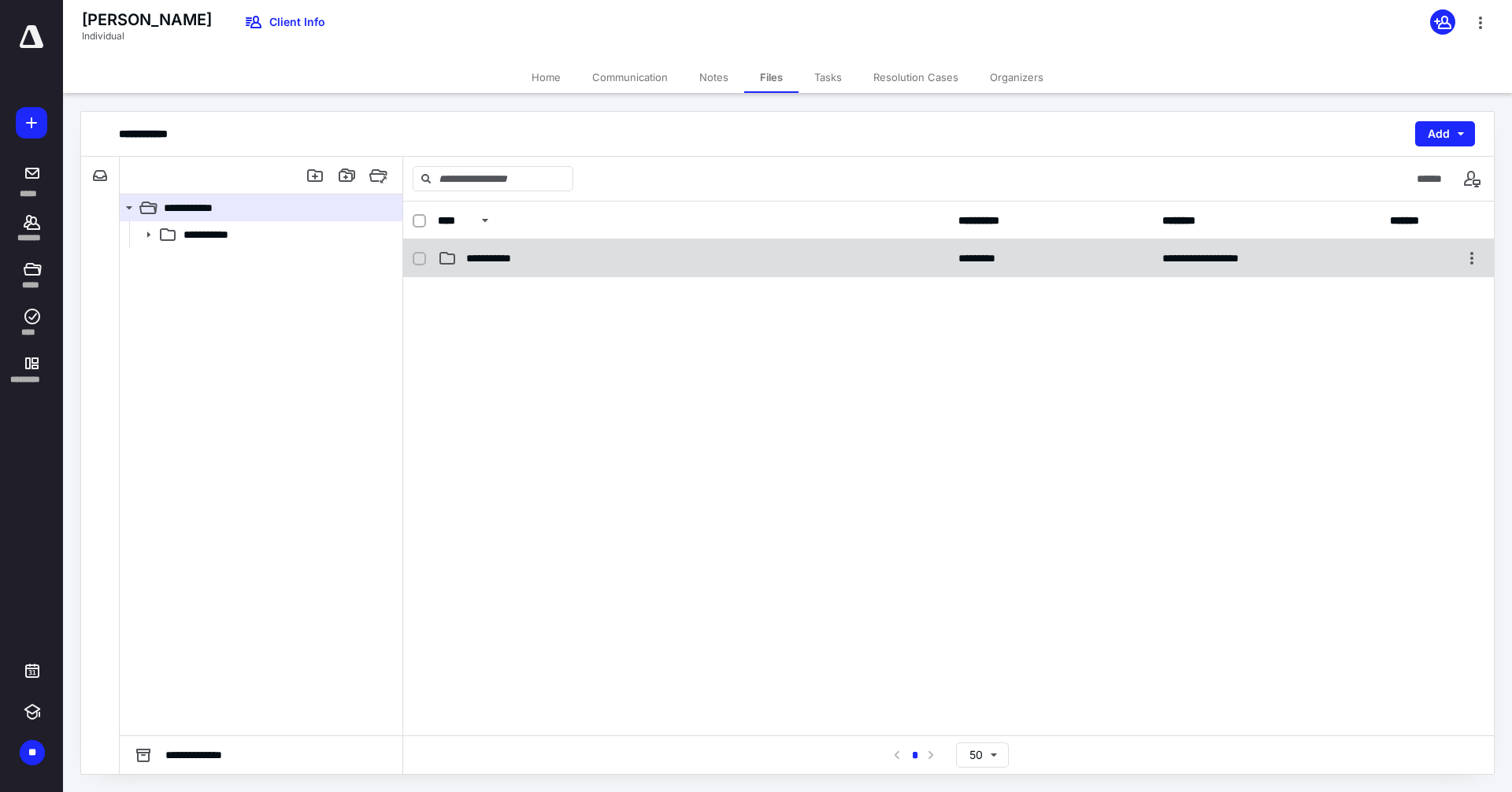 click on "**********" at bounding box center (693, 258) 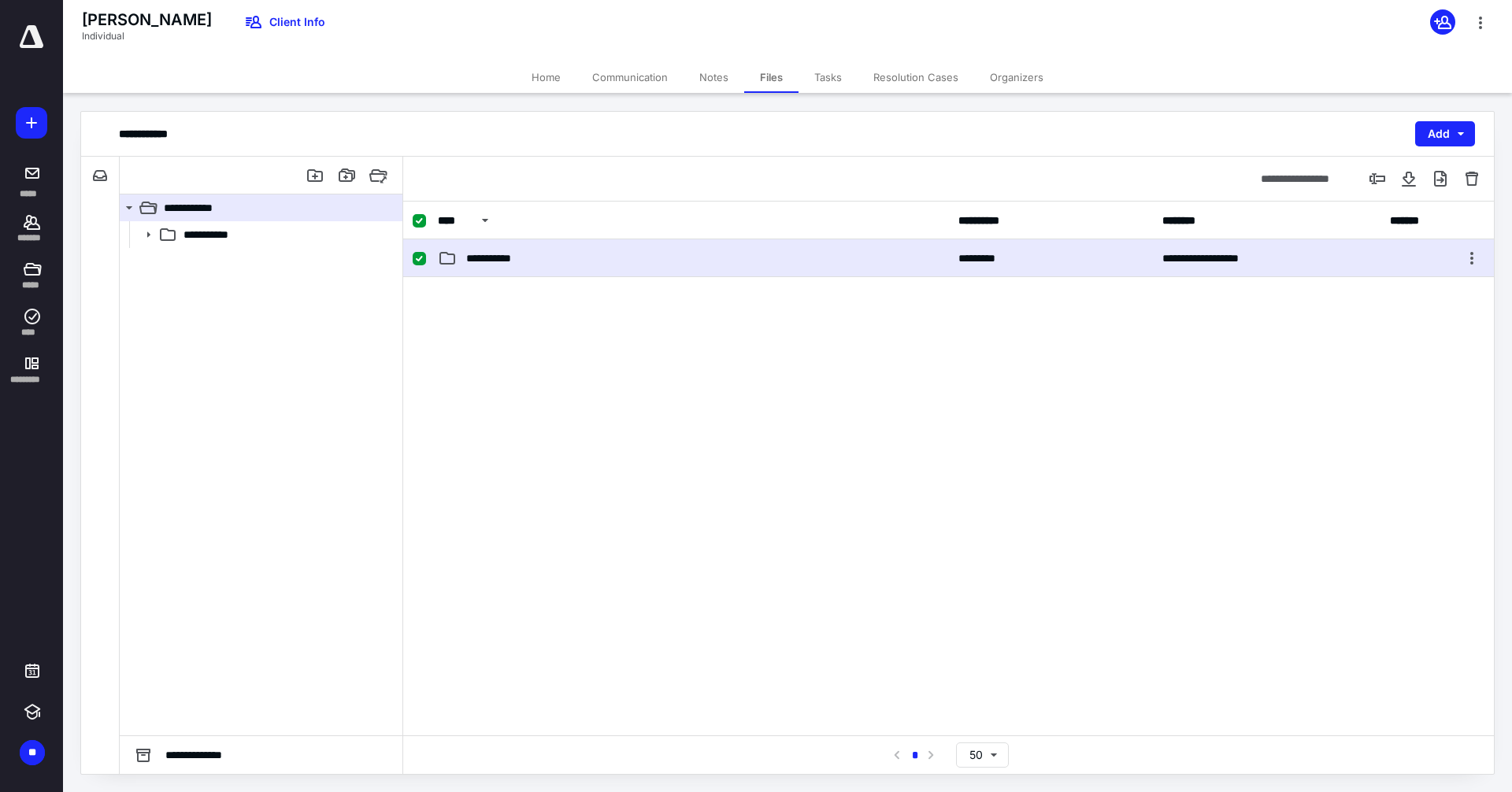 click on "**********" at bounding box center (693, 258) 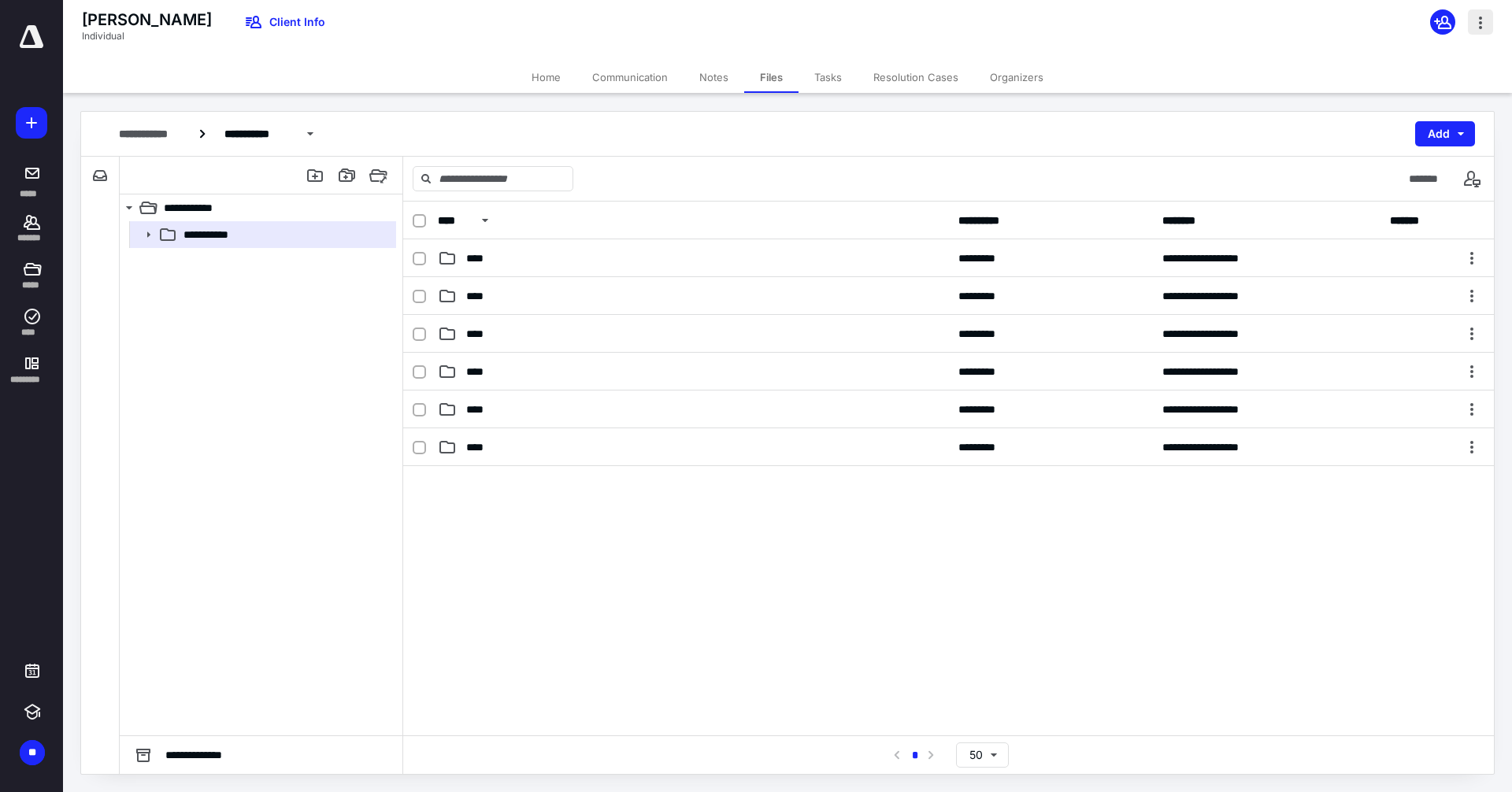 click at bounding box center (1480, 22) 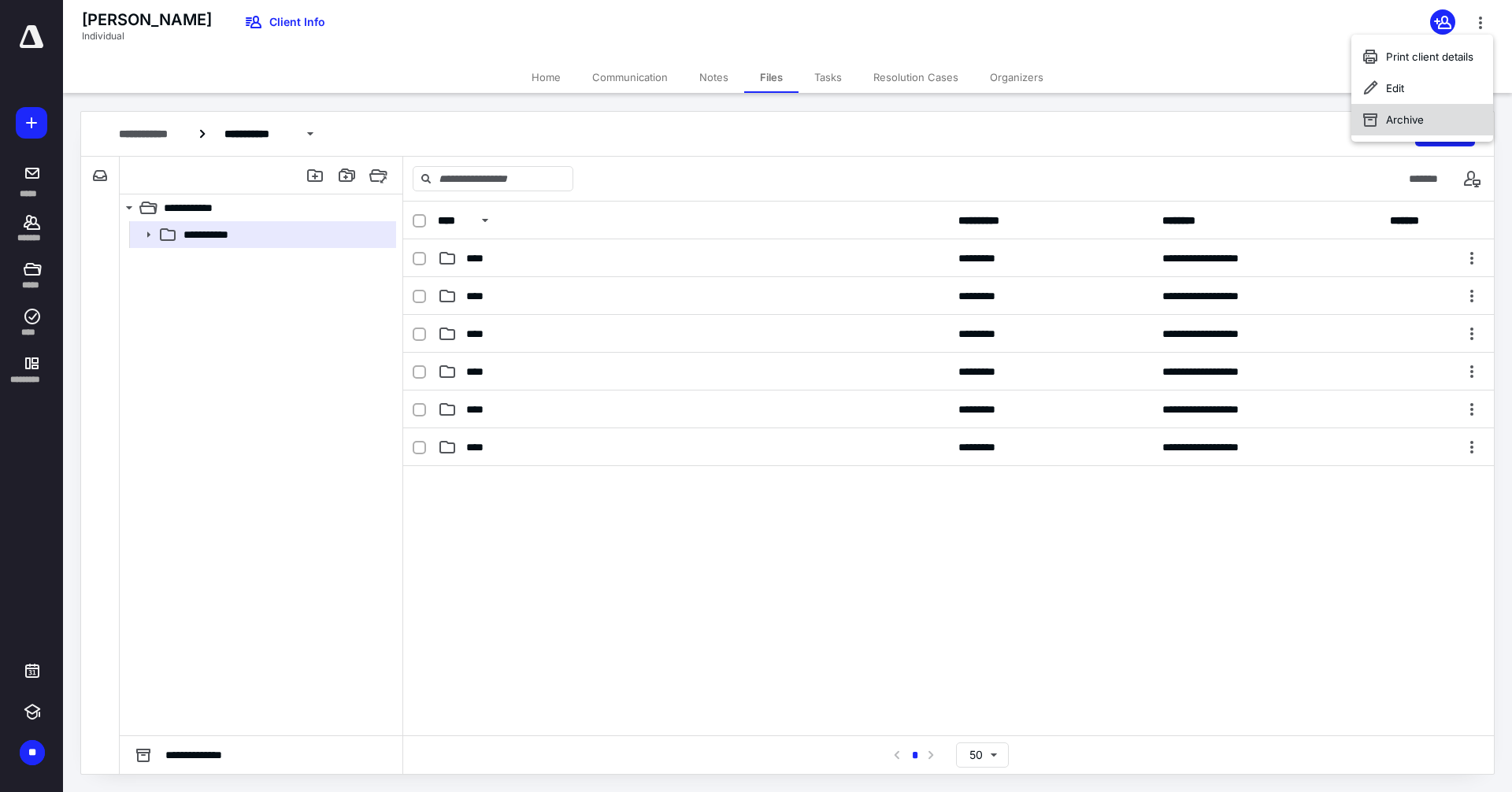 drag, startPoint x: 1410, startPoint y: 123, endPoint x: 1376, endPoint y: 135, distance: 36.055513 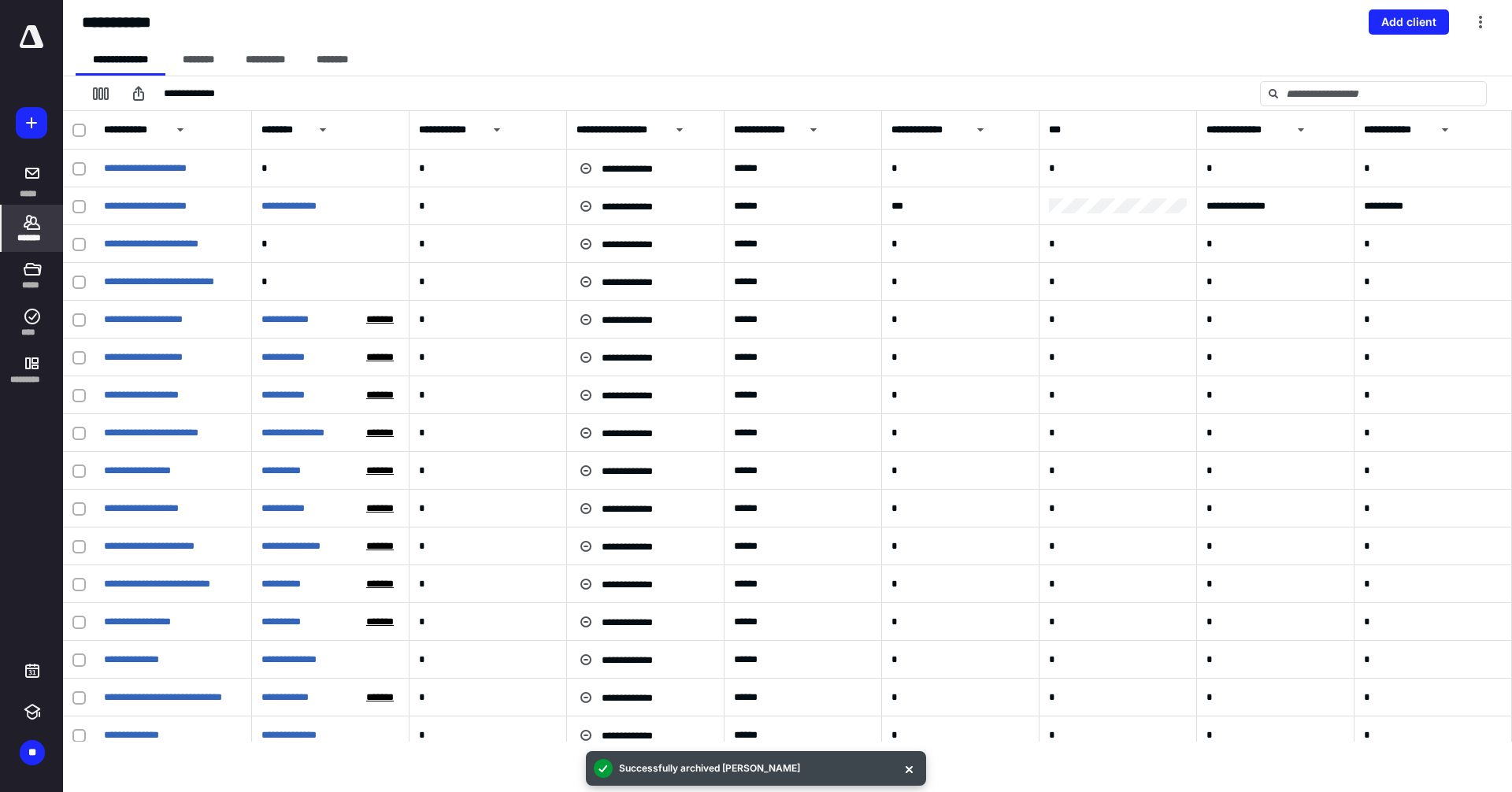 drag, startPoint x: 43, startPoint y: 233, endPoint x: 30, endPoint y: 234, distance: 13.038405 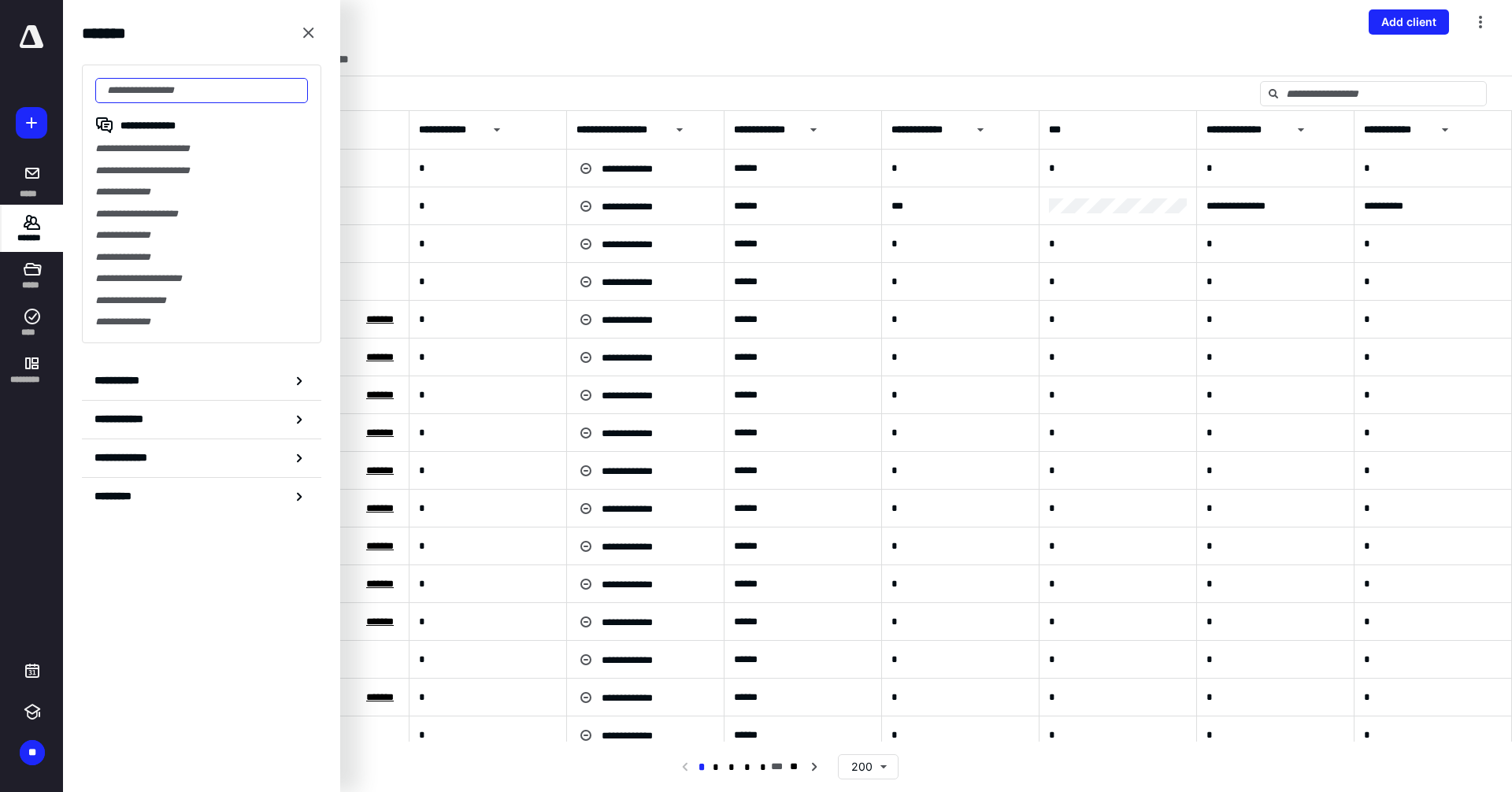 click at bounding box center [202, 91] 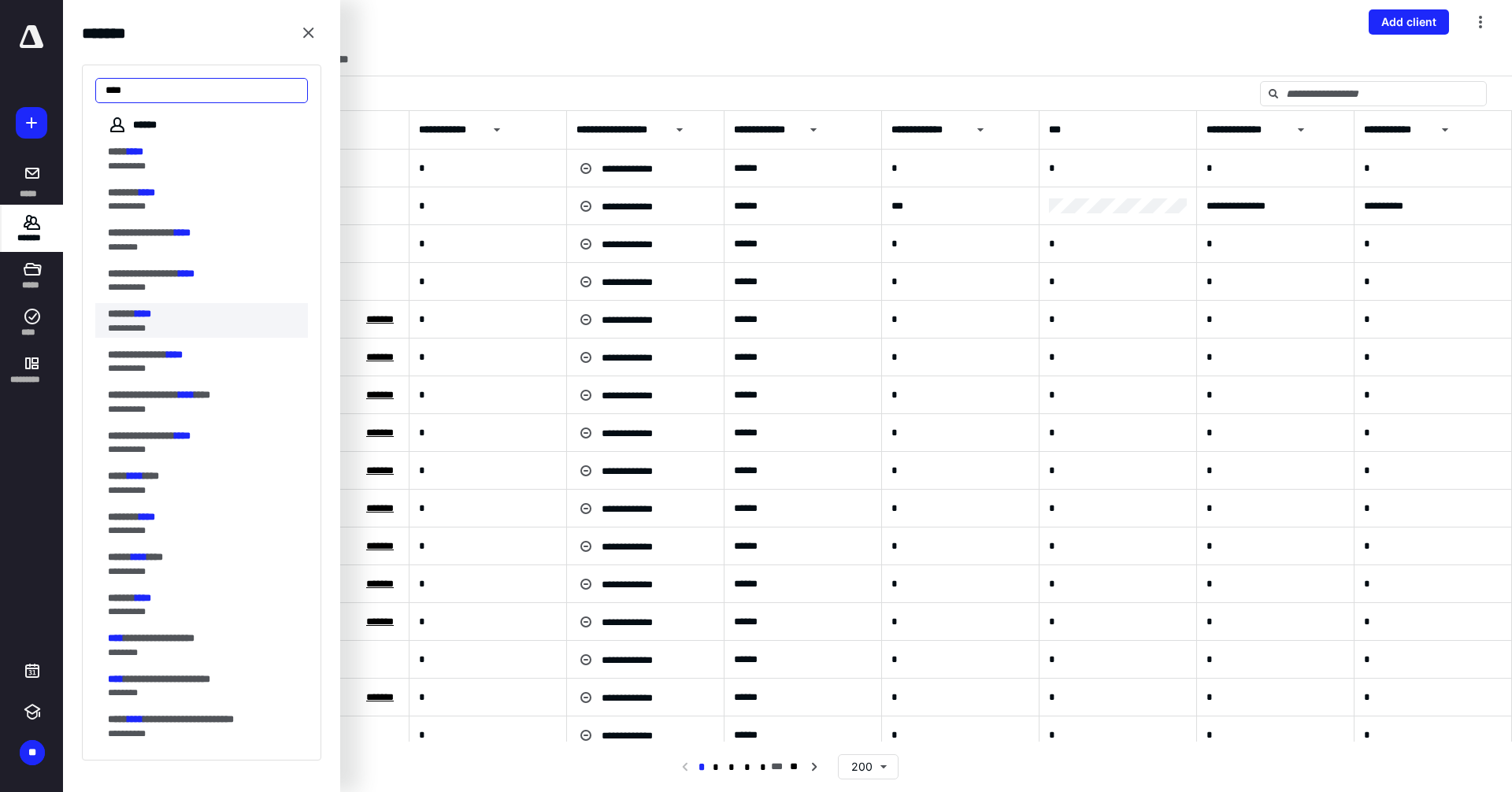 type on "****" 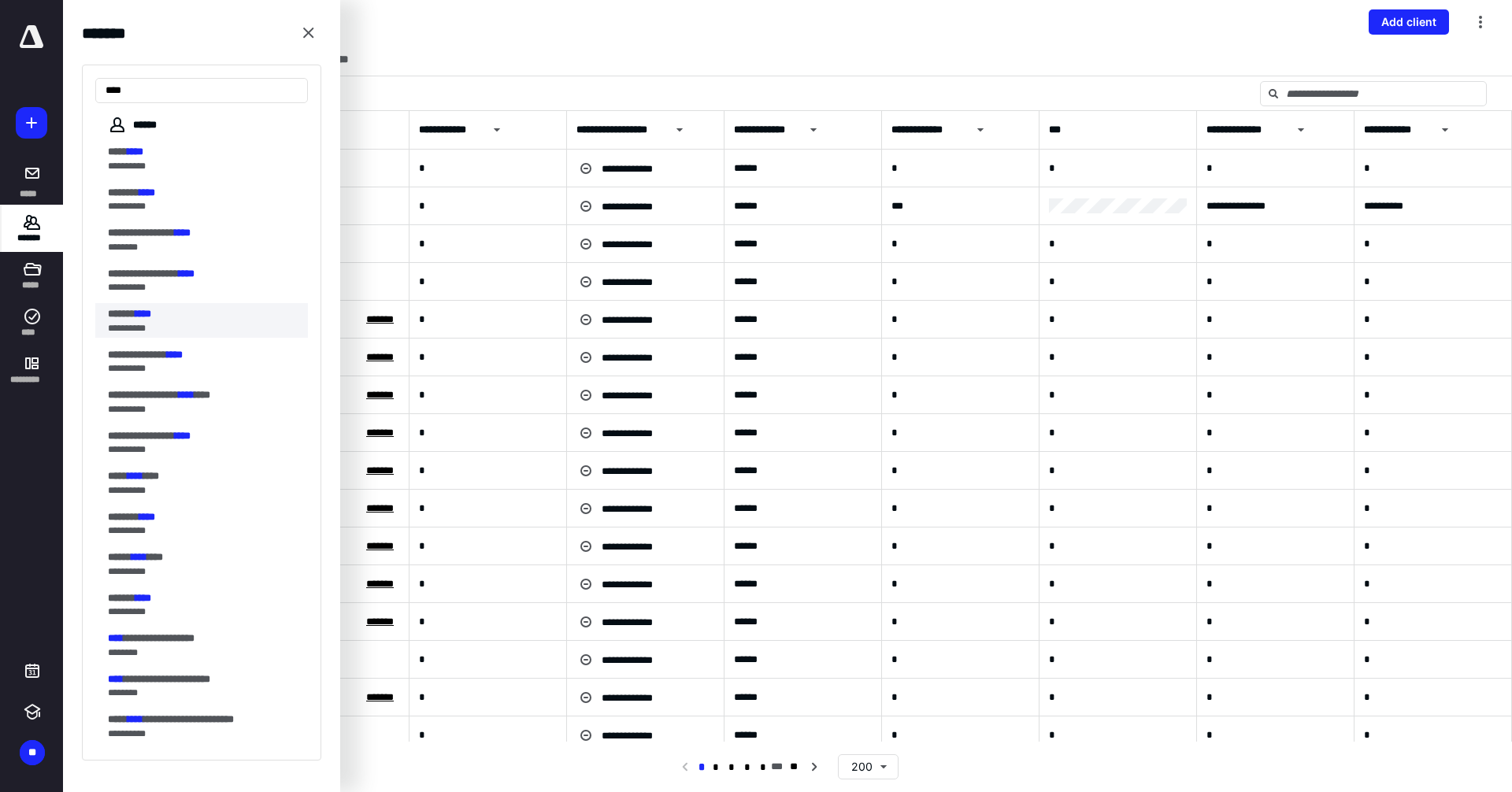 click on "**********" at bounding box center (197, 328) 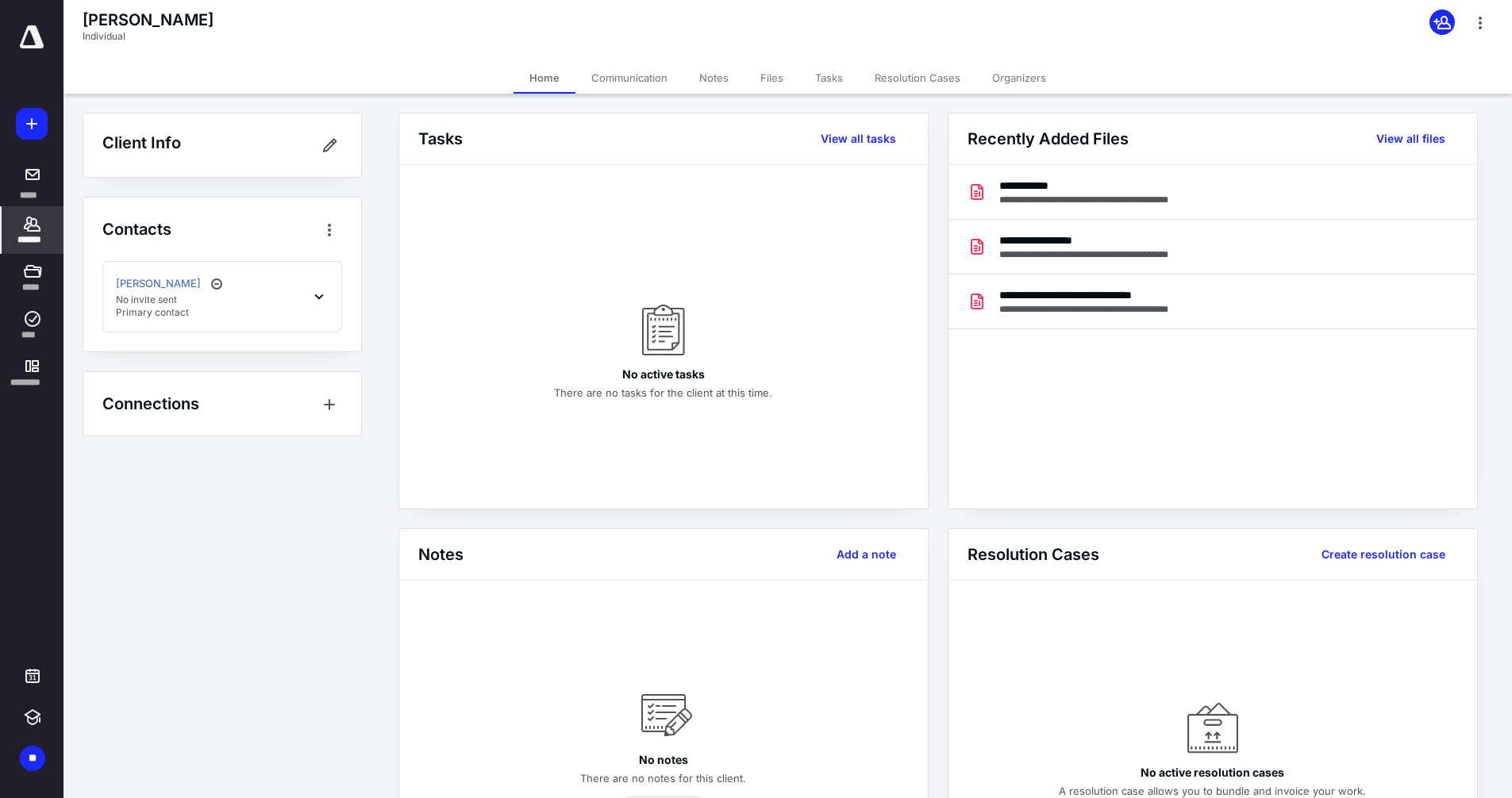 click on "Files" at bounding box center (771, 78) 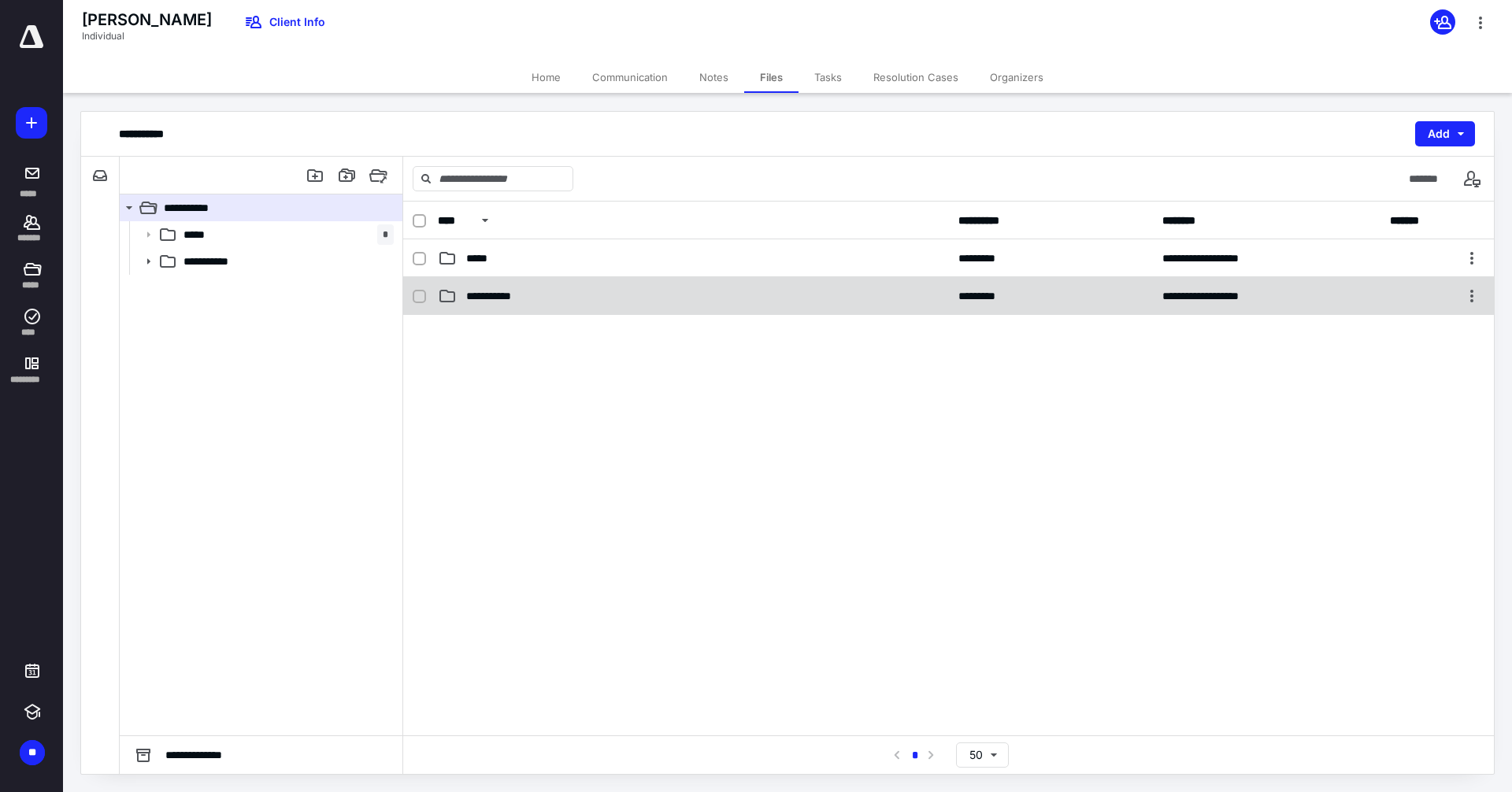 click on "**********" at bounding box center [693, 296] 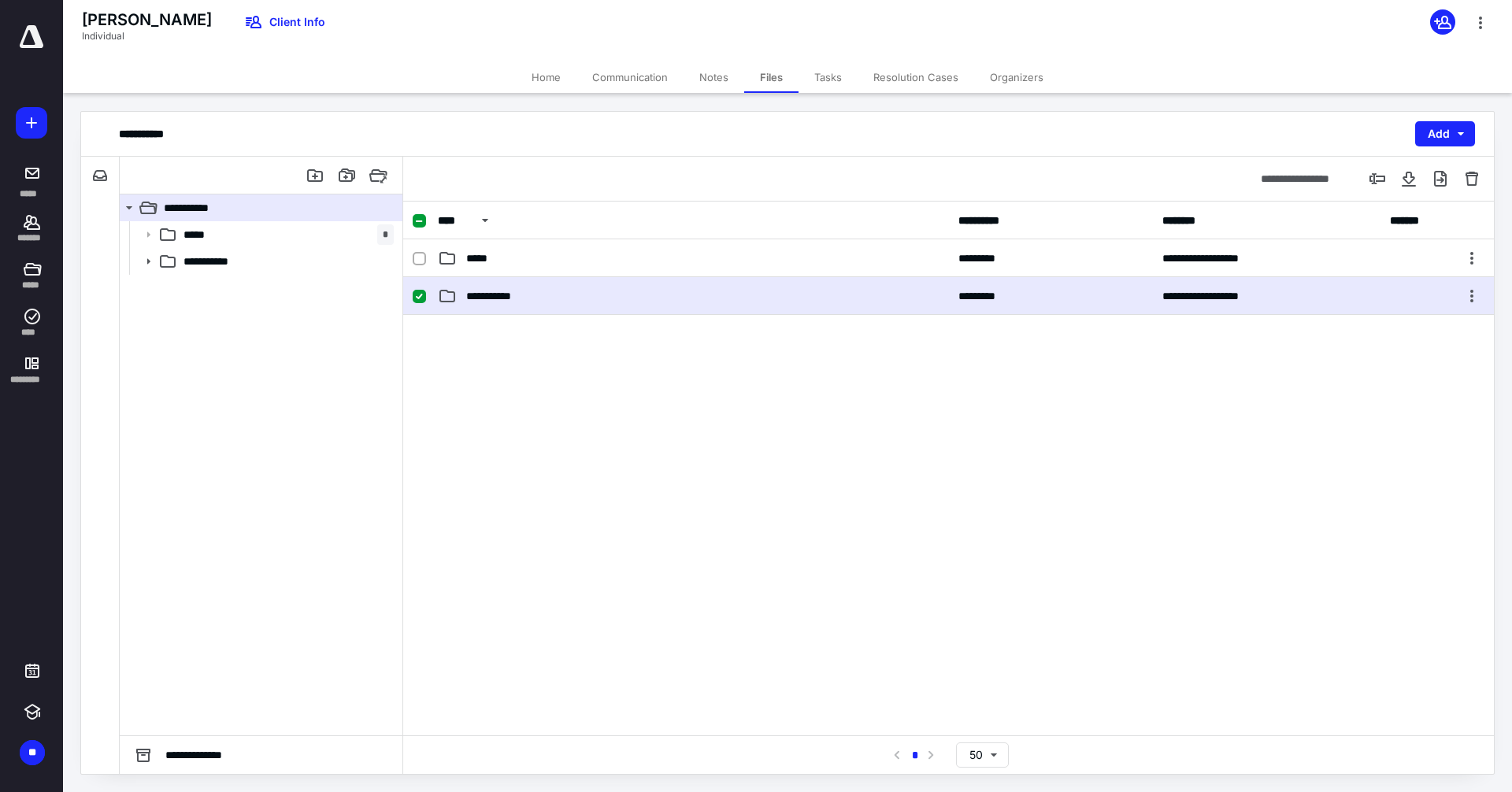 click on "**********" at bounding box center (693, 296) 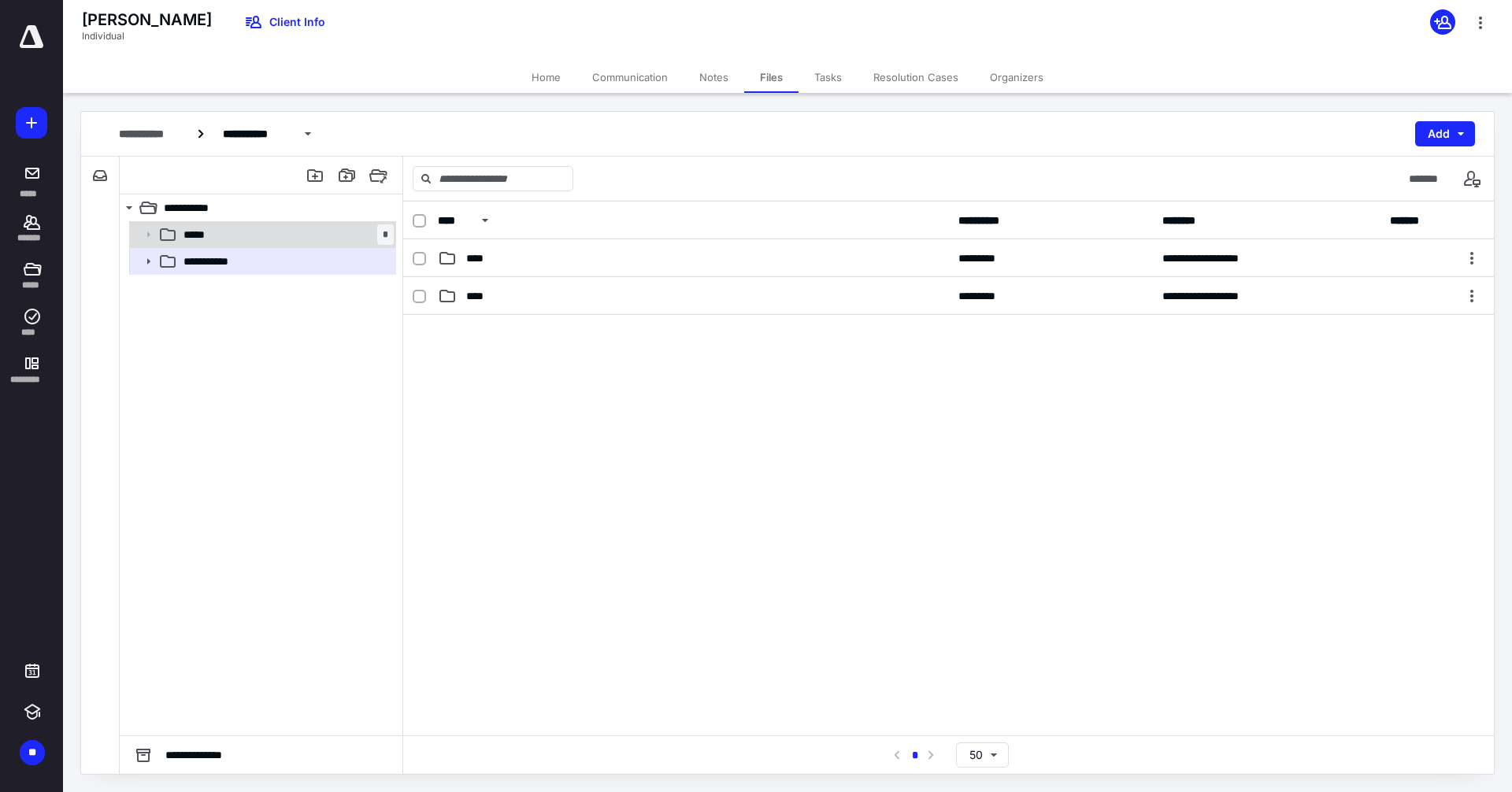 click on "***** *" at bounding box center (285, 235) 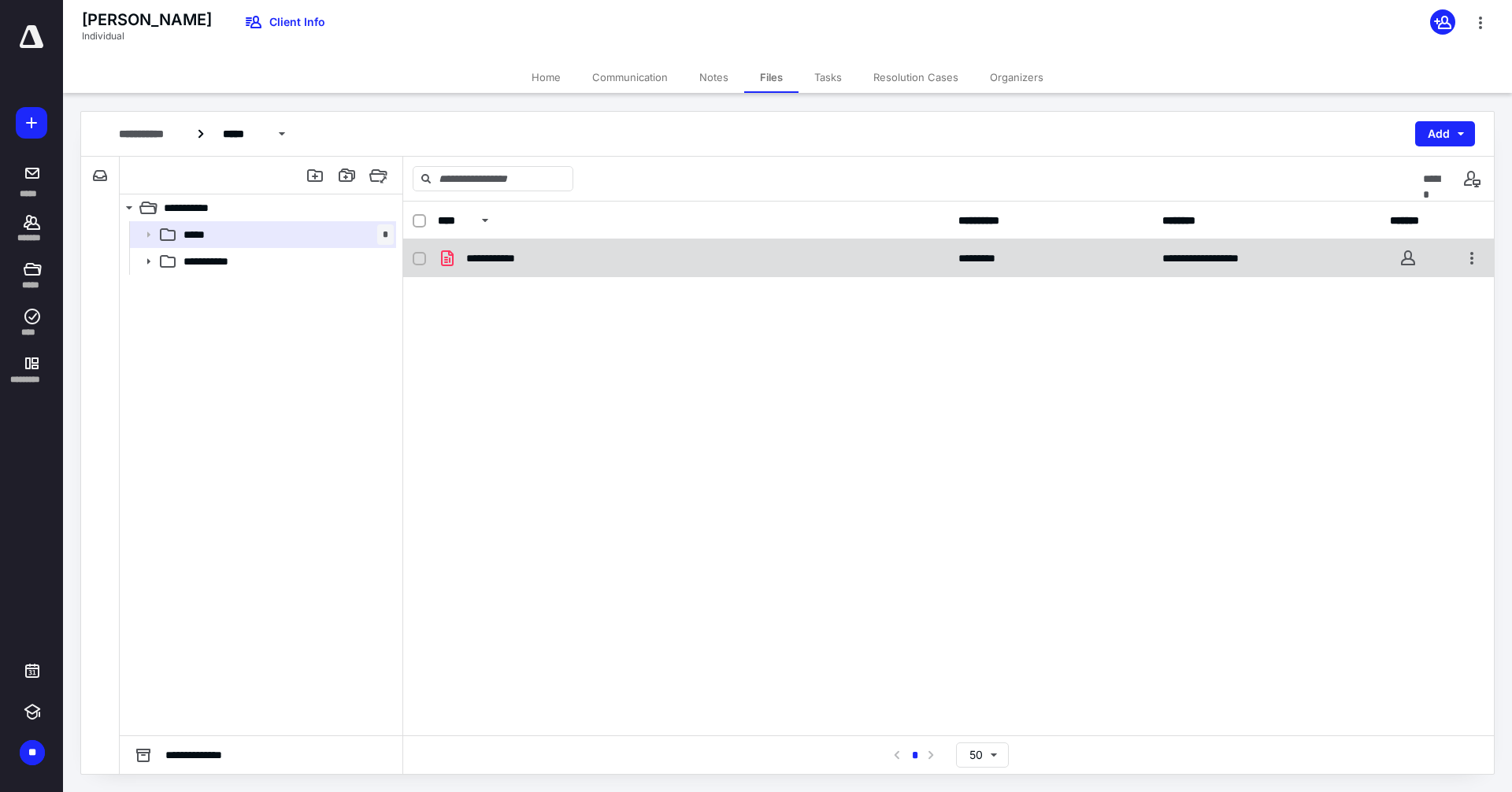 click on "**********" at bounding box center [948, 258] 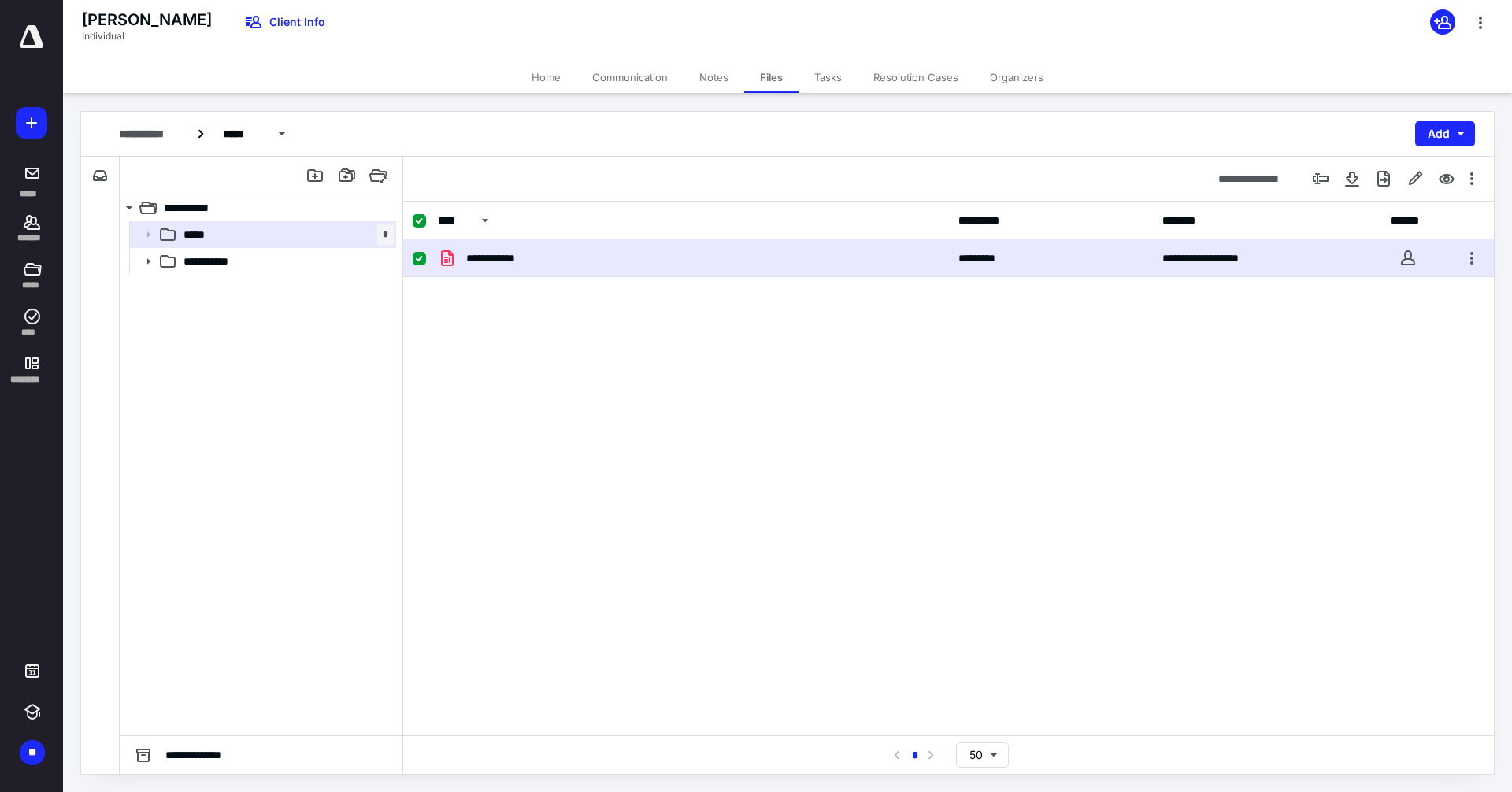 click on "**********" at bounding box center [948, 258] 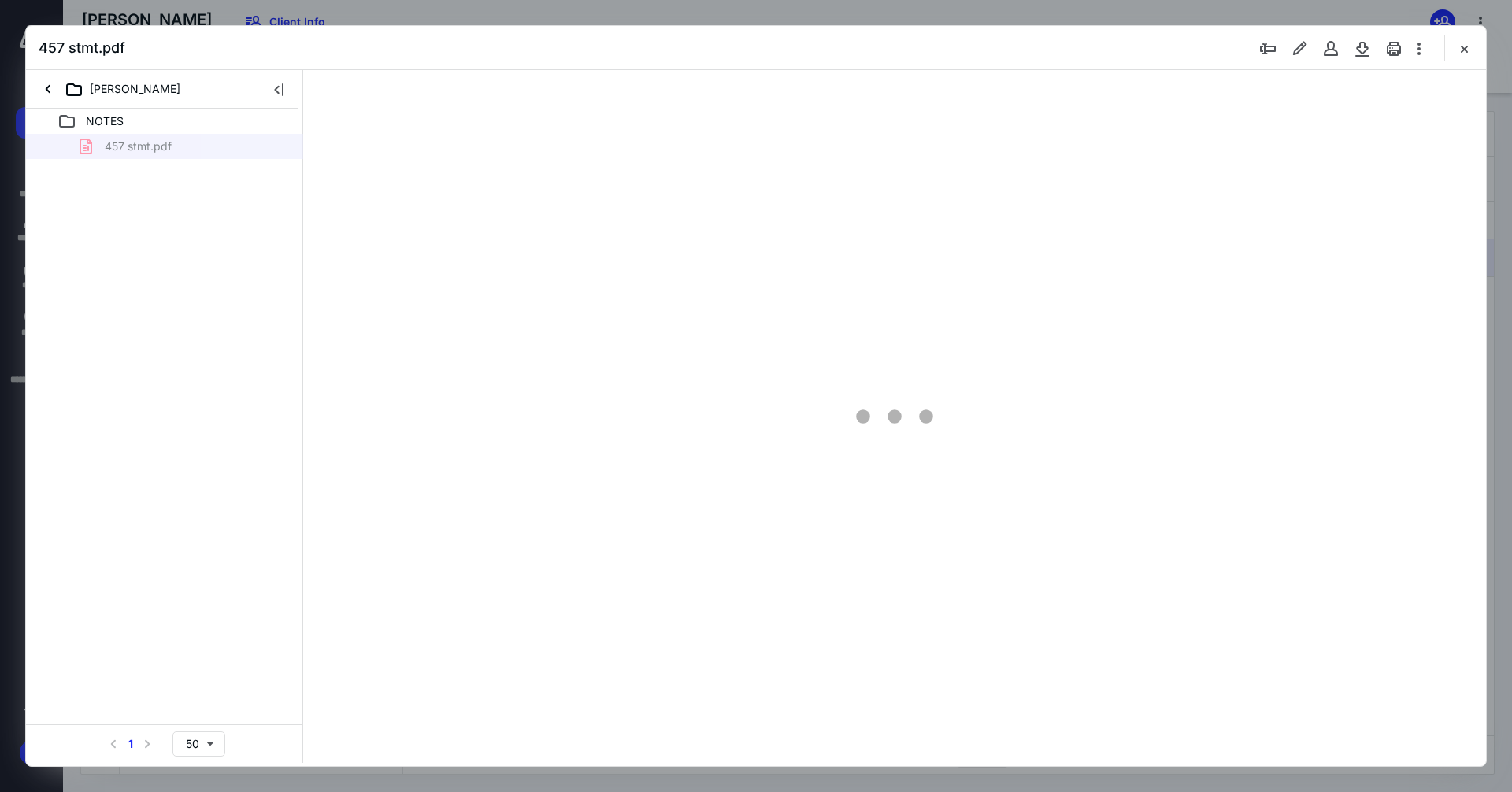 scroll, scrollTop: 0, scrollLeft: 0, axis: both 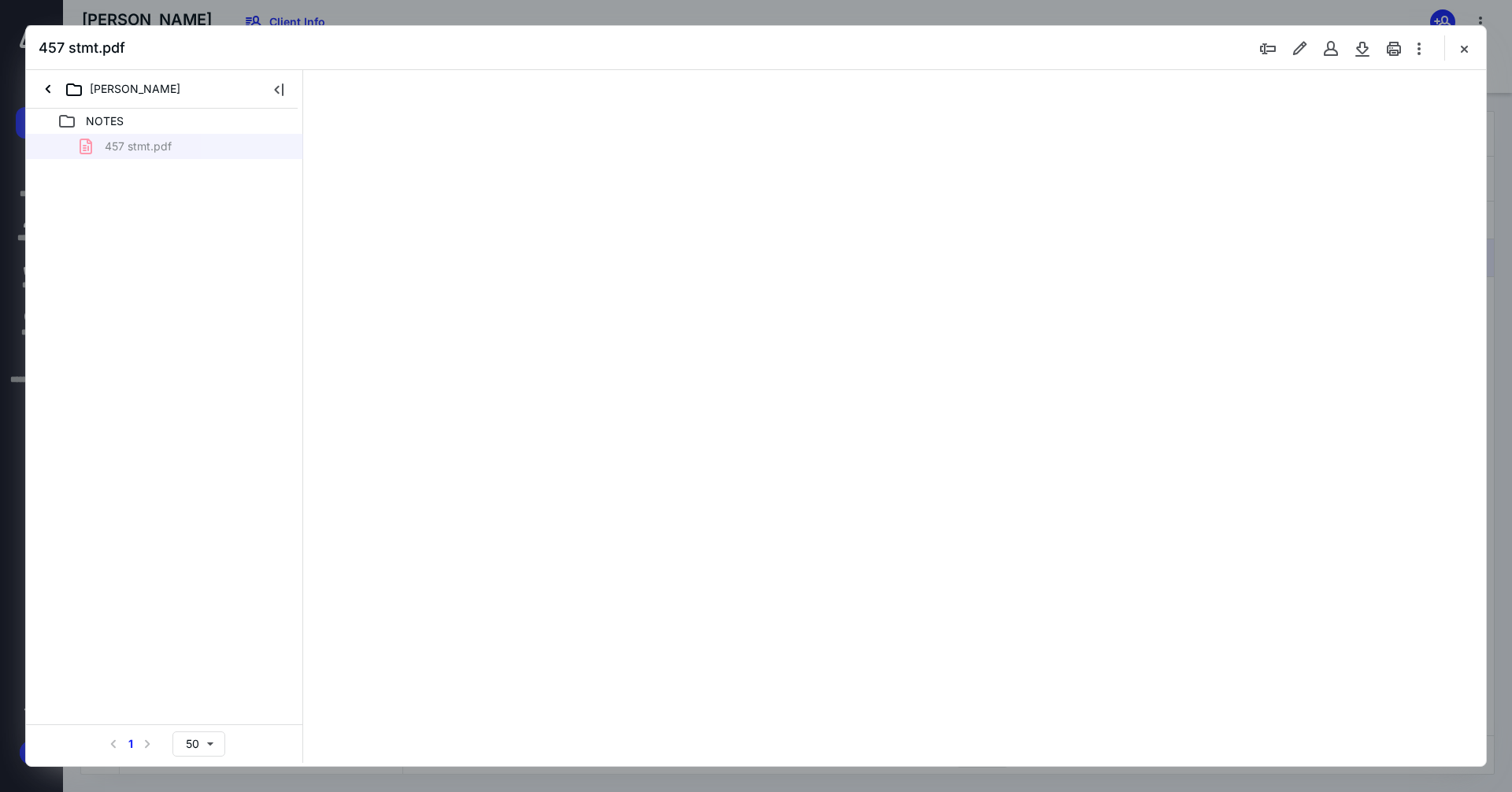 type on "102" 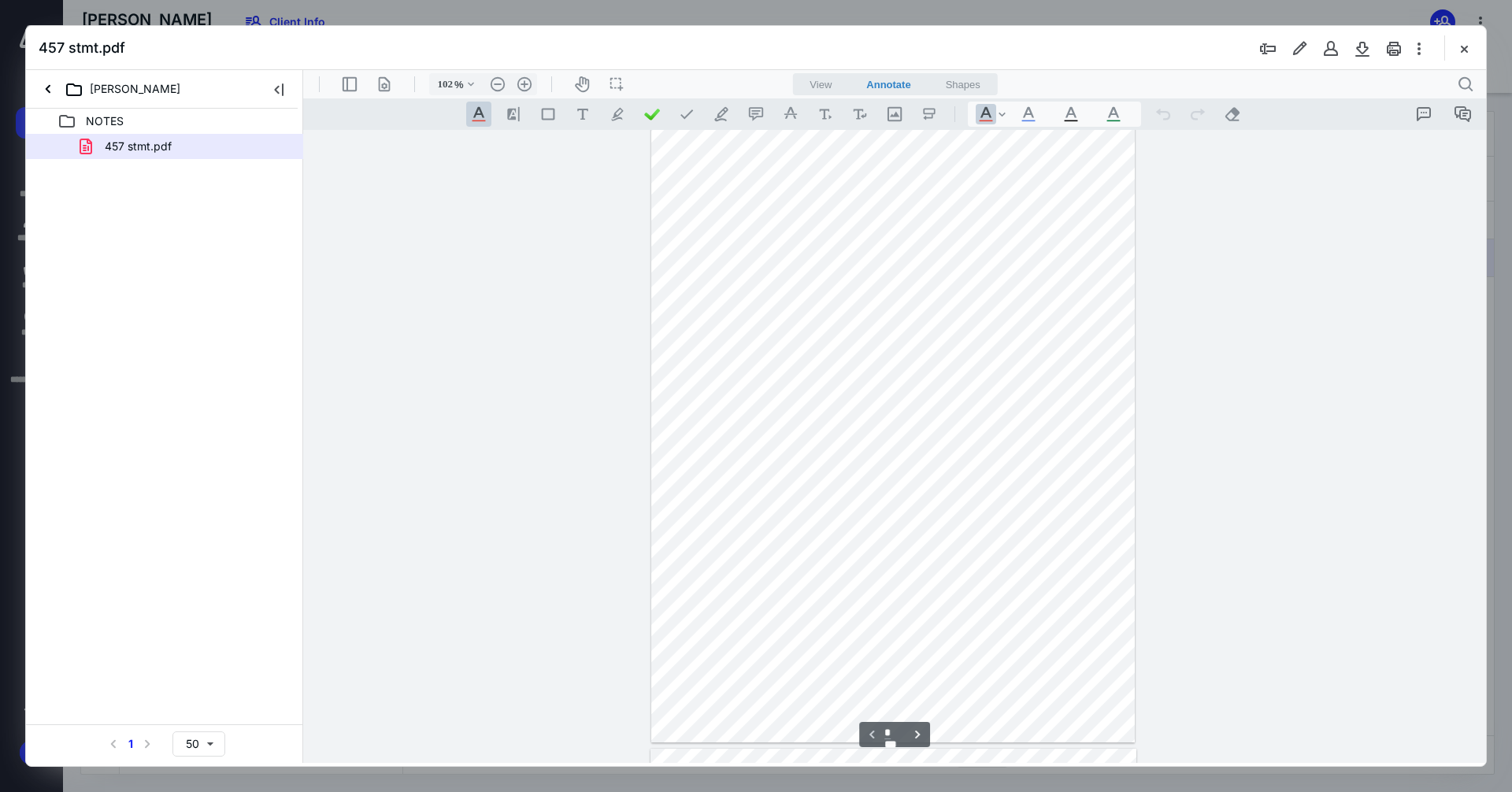 scroll, scrollTop: 0, scrollLeft: 0, axis: both 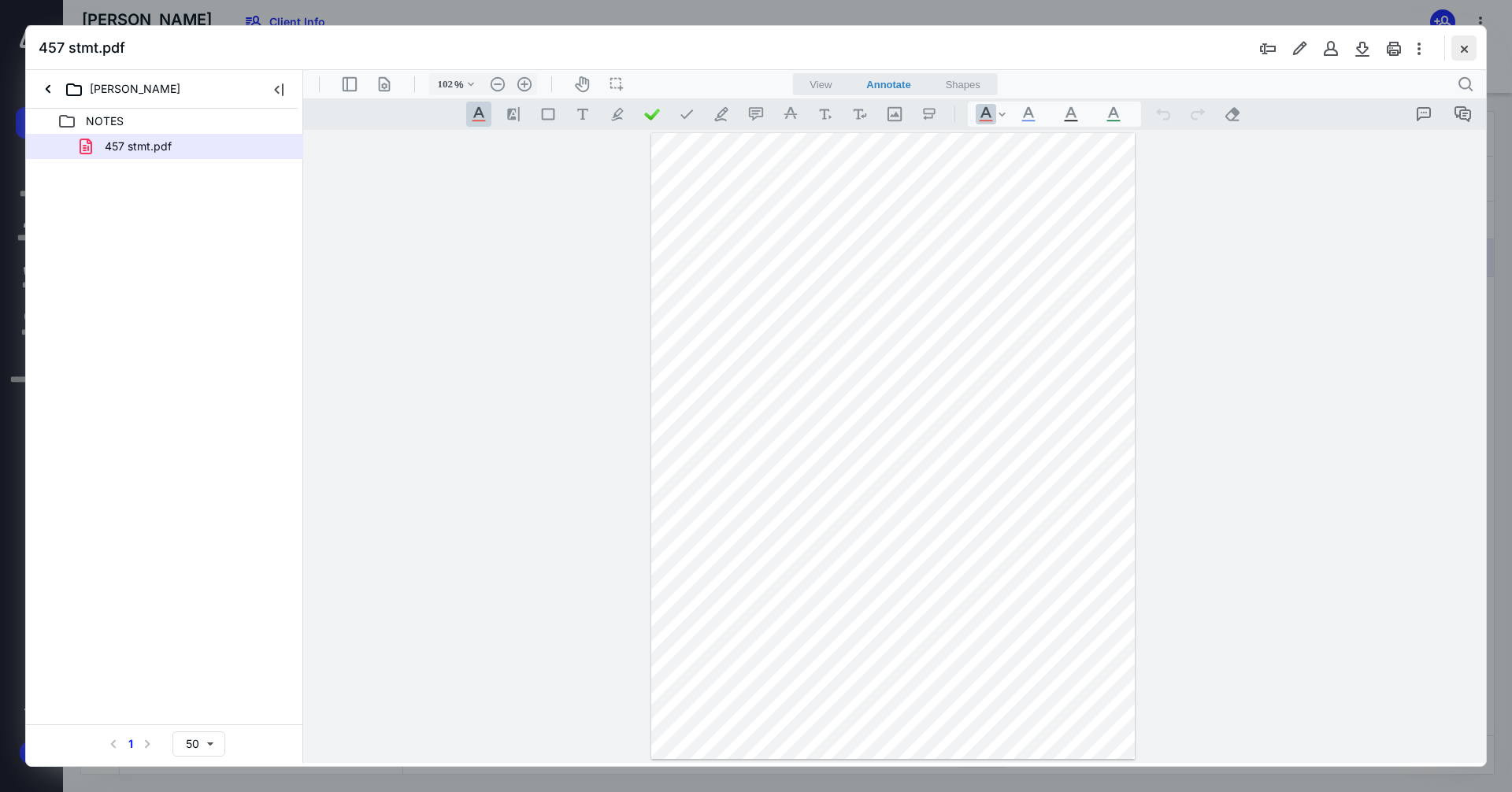 click at bounding box center [1464, 48] 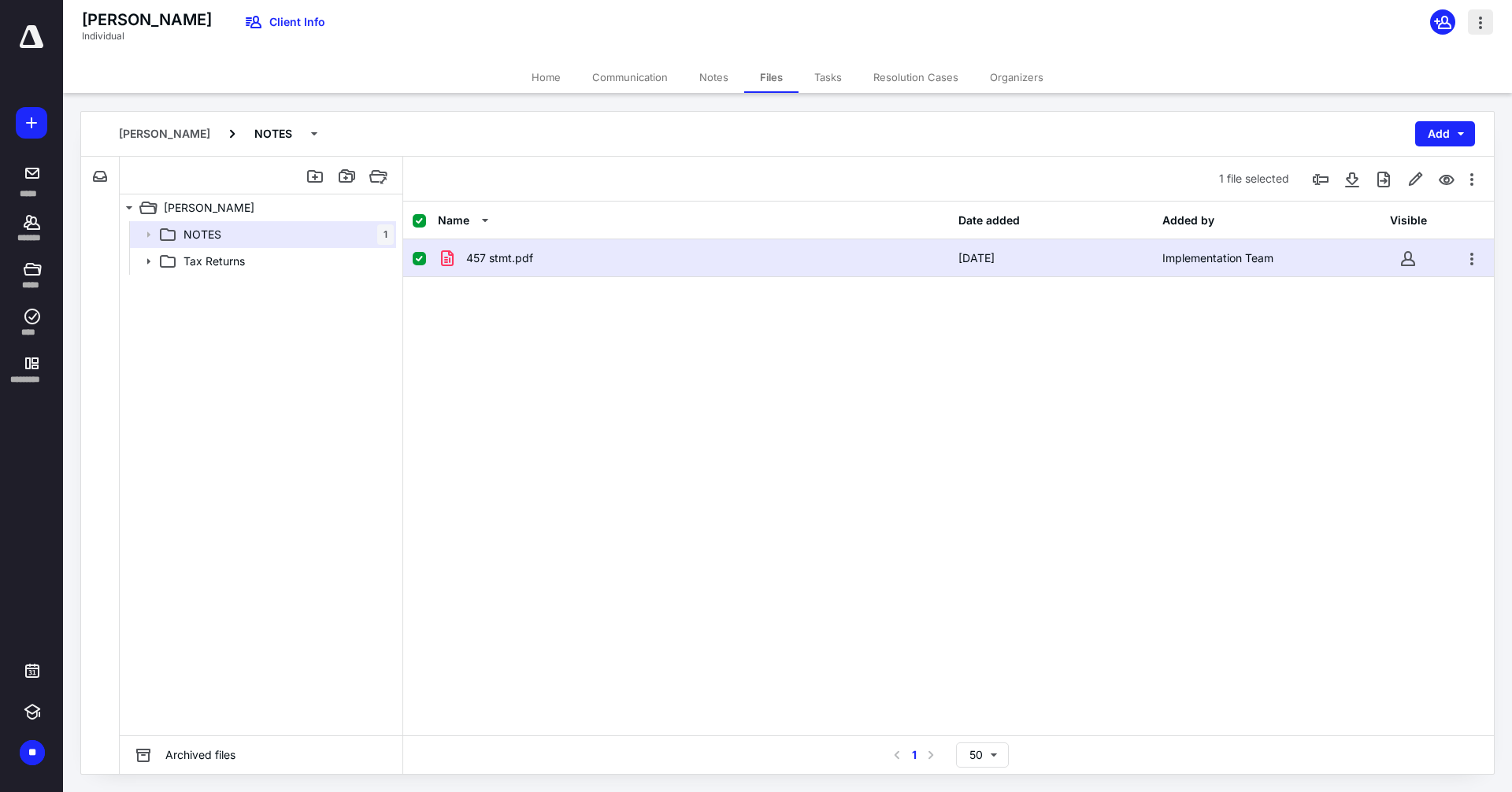 click at bounding box center (1480, 22) 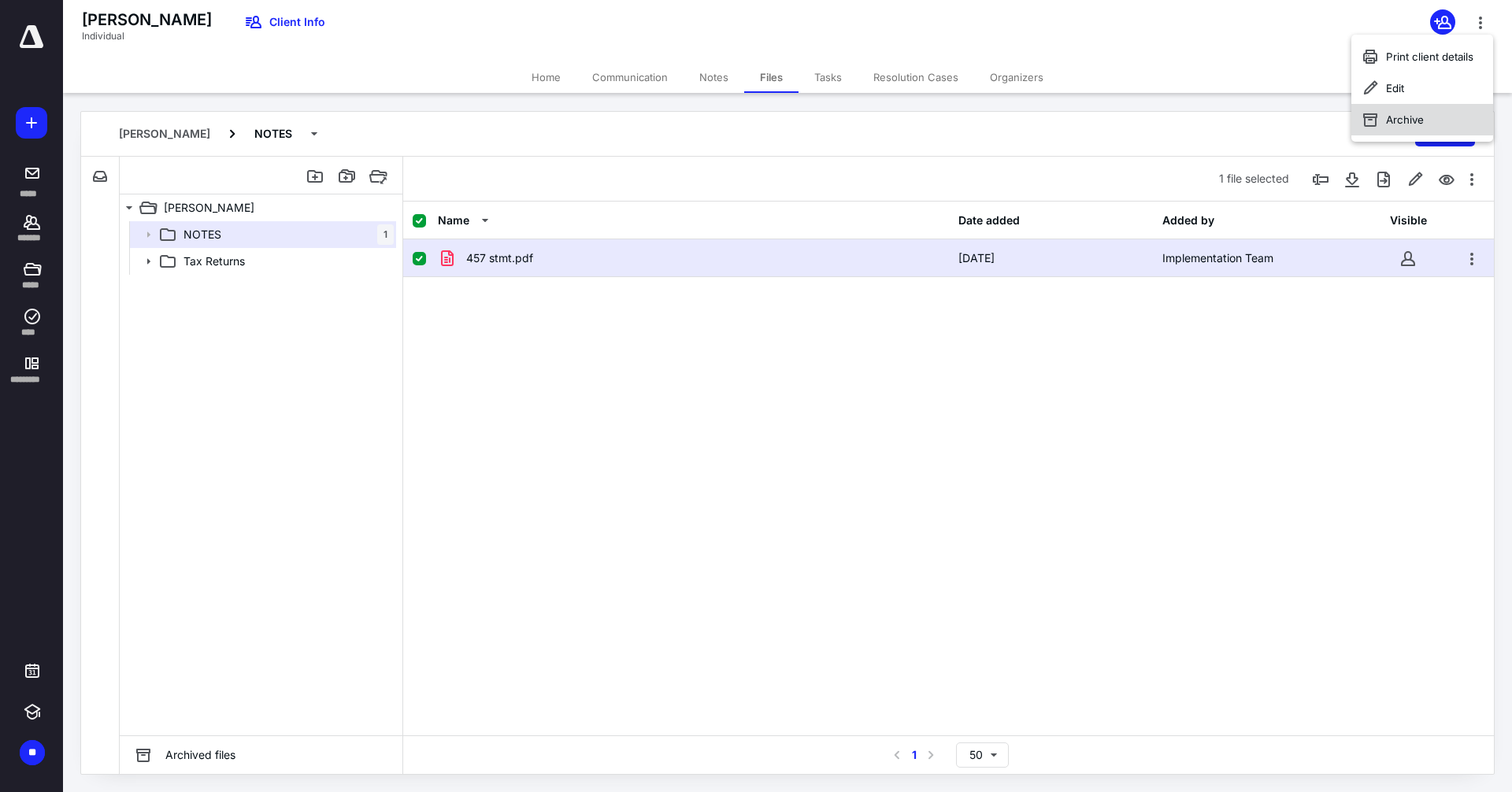 click on "Archive" at bounding box center [1422, 120] 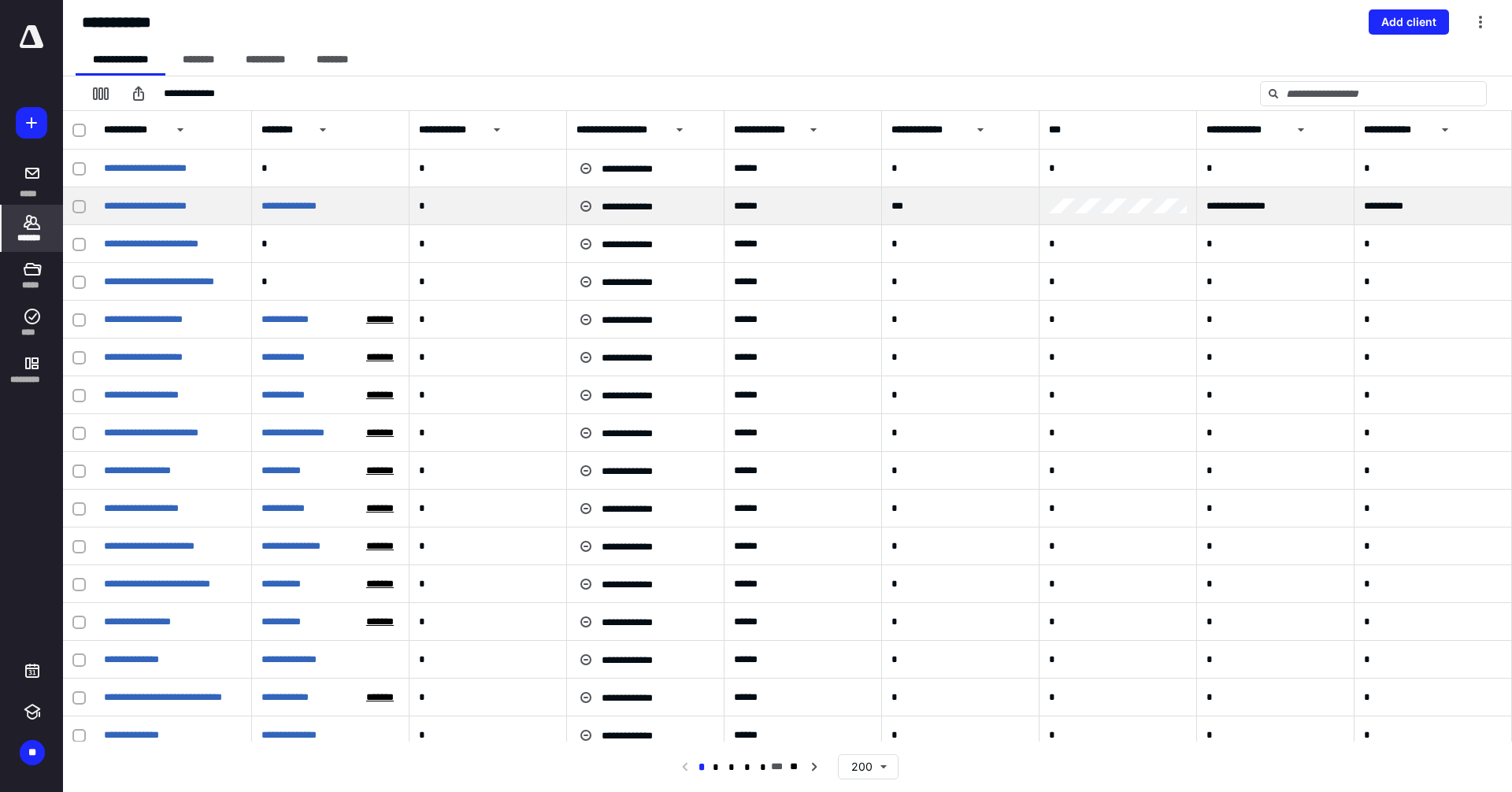 drag, startPoint x: 43, startPoint y: 223, endPoint x: 115, endPoint y: 198, distance: 76.216796 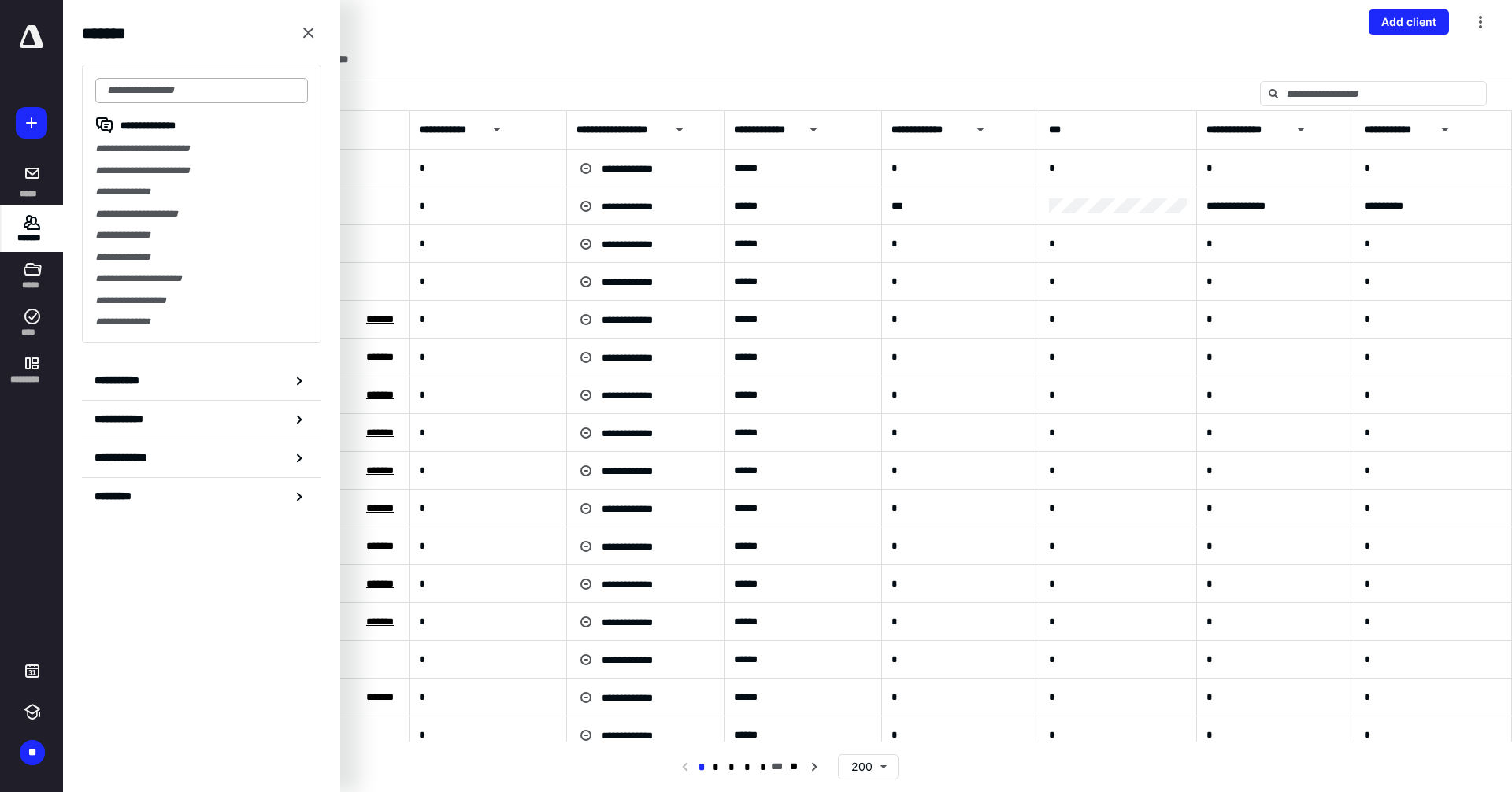 click at bounding box center [202, 91] 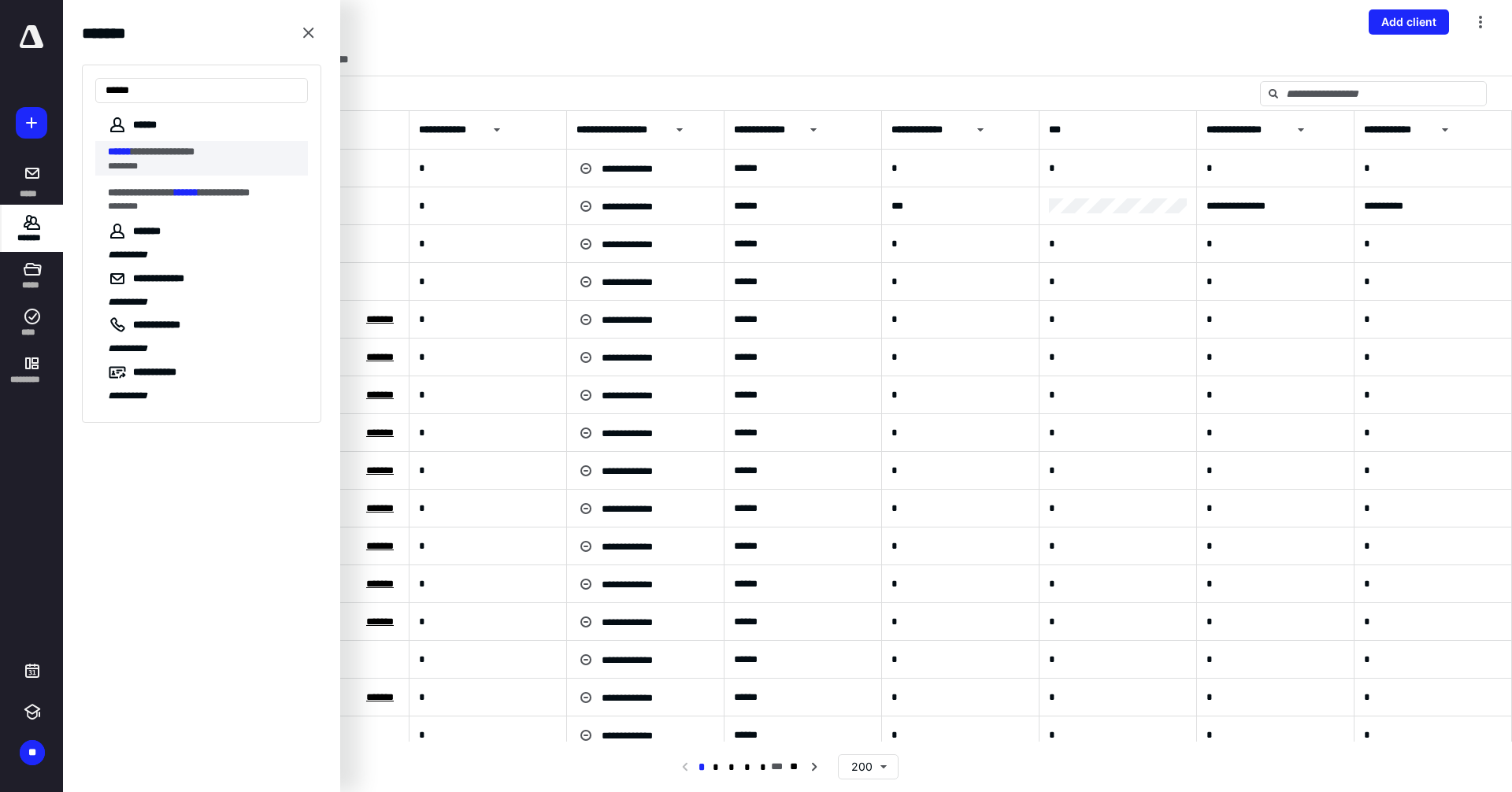 type on "******" 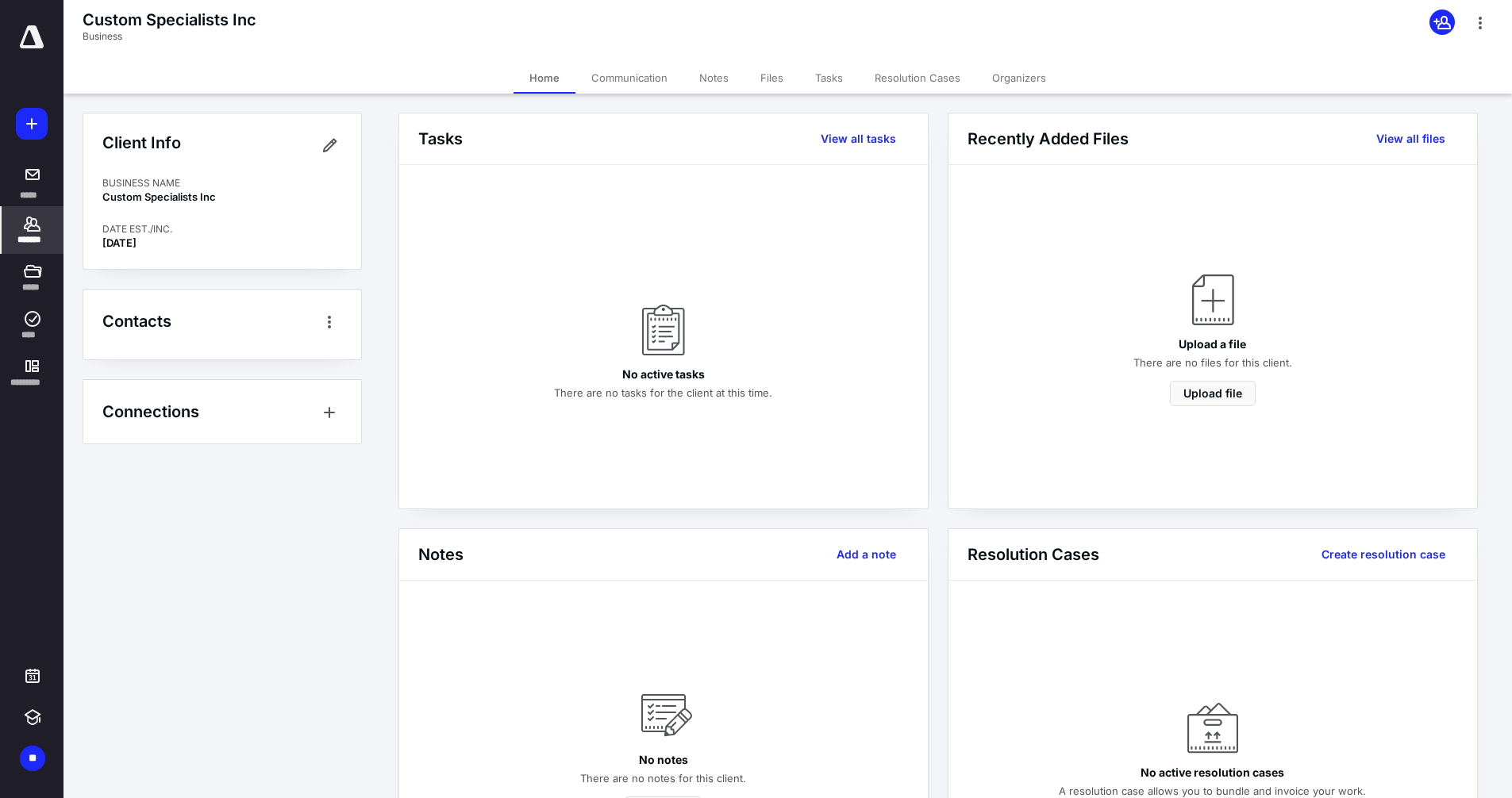 click on "Files" at bounding box center [771, 78] 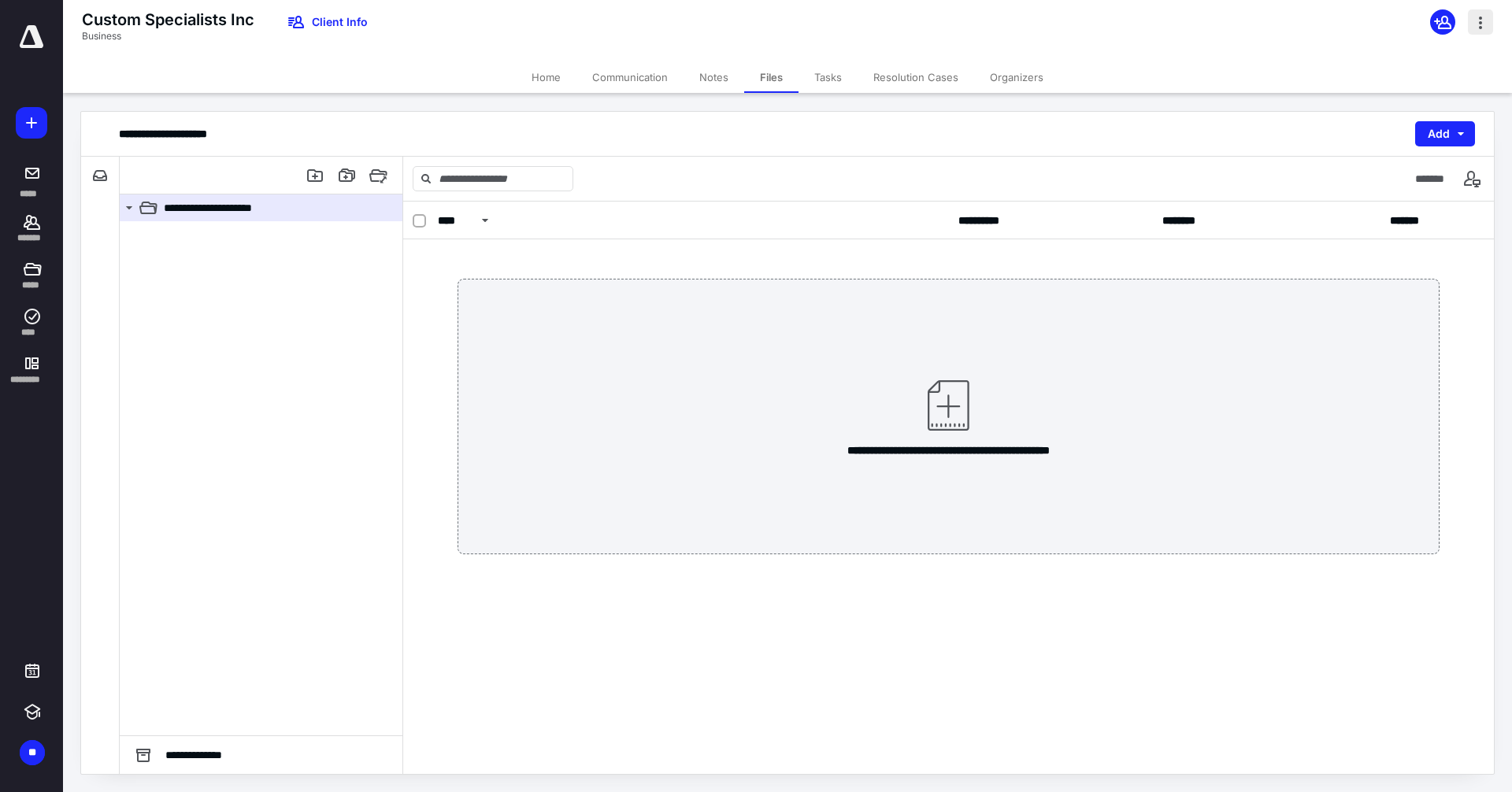 click at bounding box center (1480, 22) 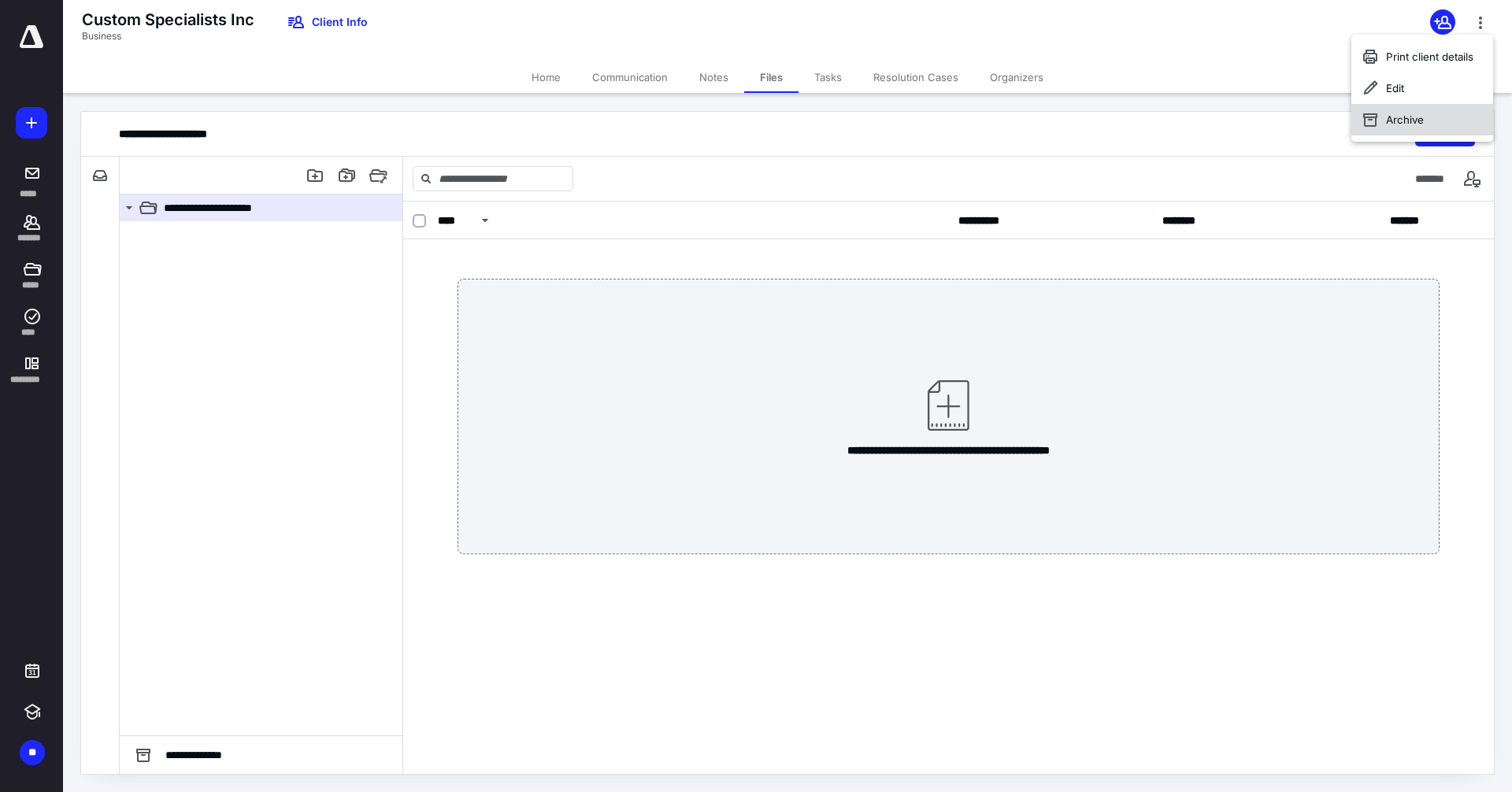 click on "Archive" at bounding box center [1422, 120] 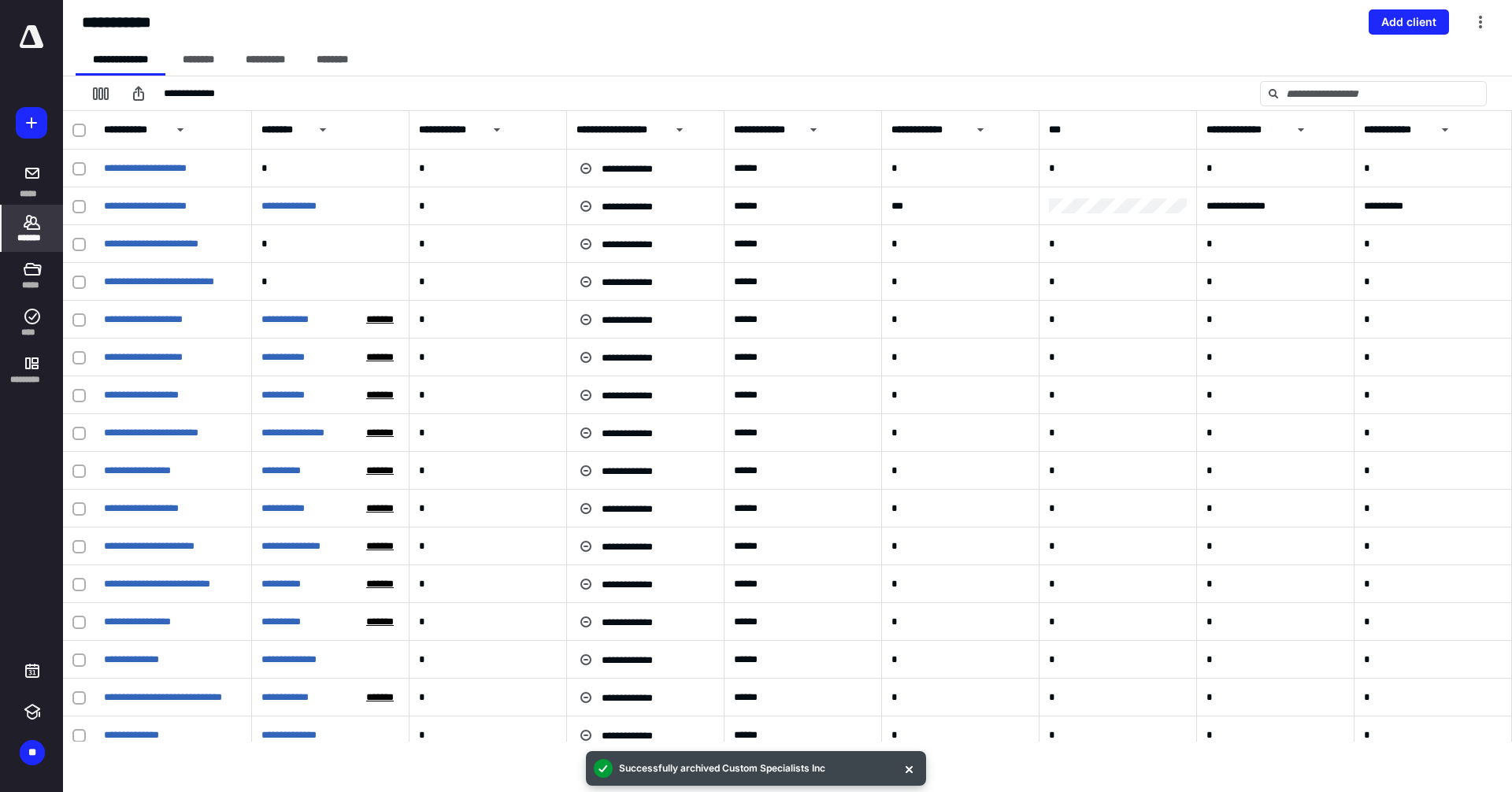 click on "*******" at bounding box center [32, 238] 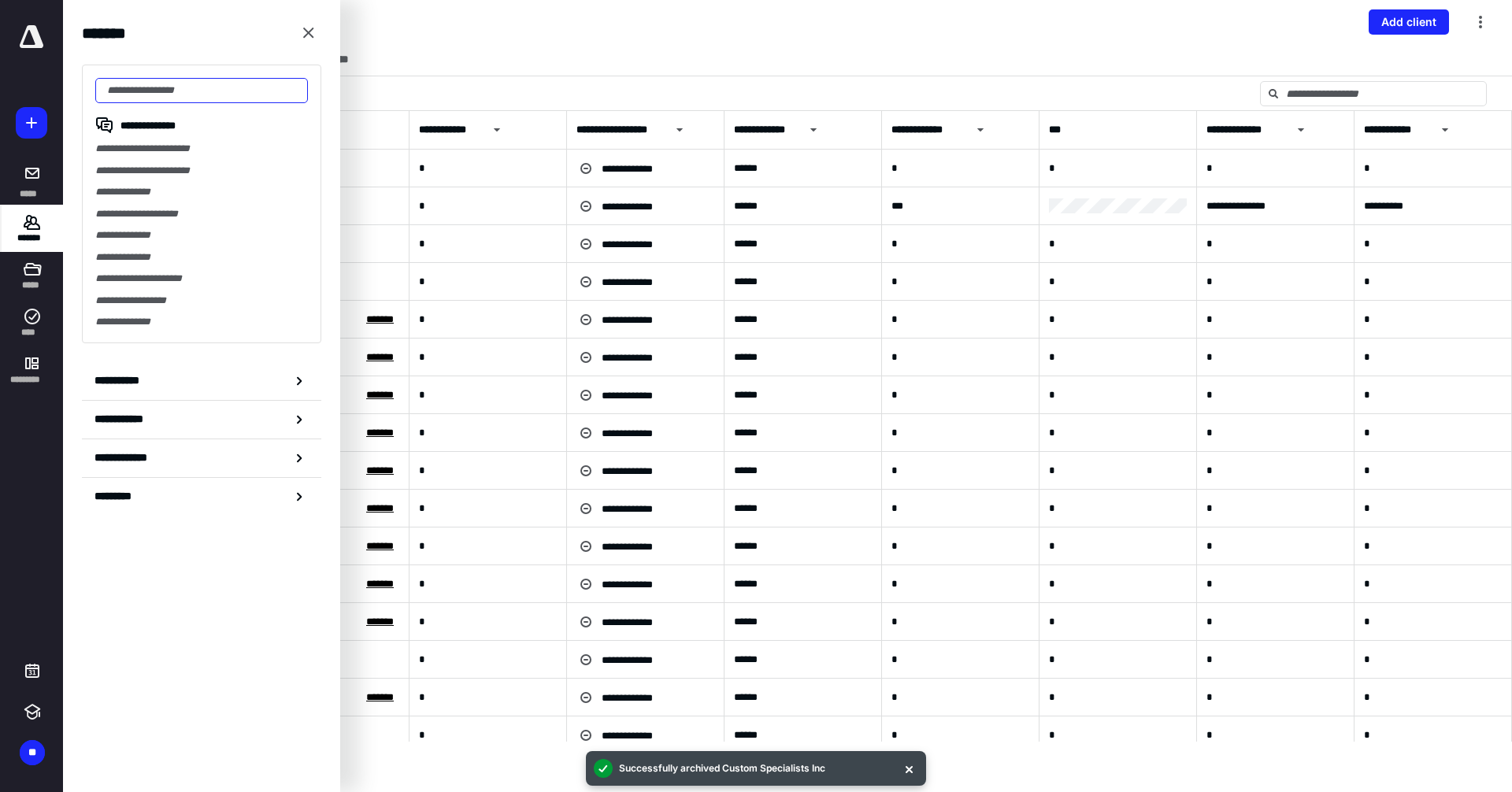 click at bounding box center (202, 91) 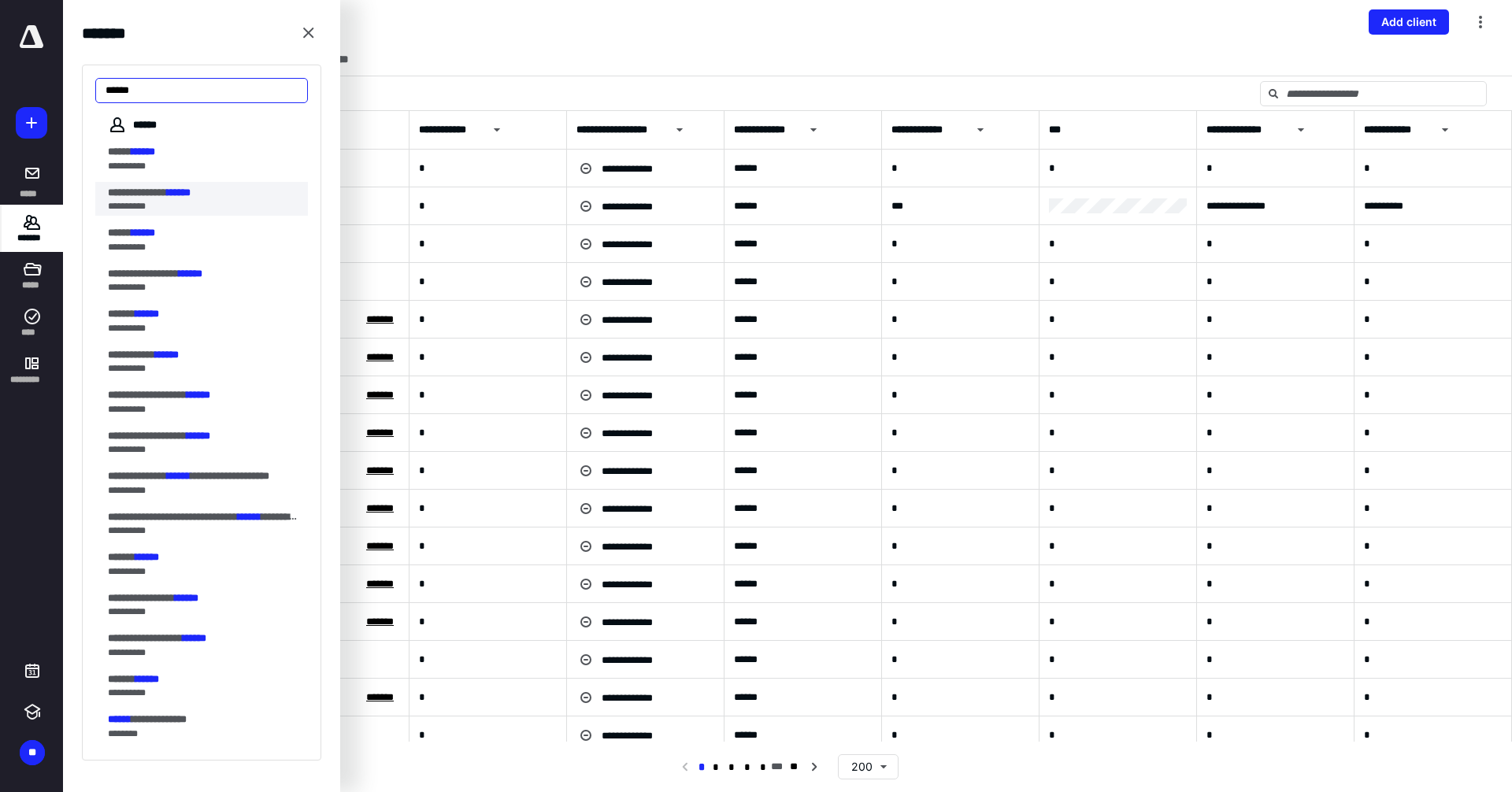 type on "******" 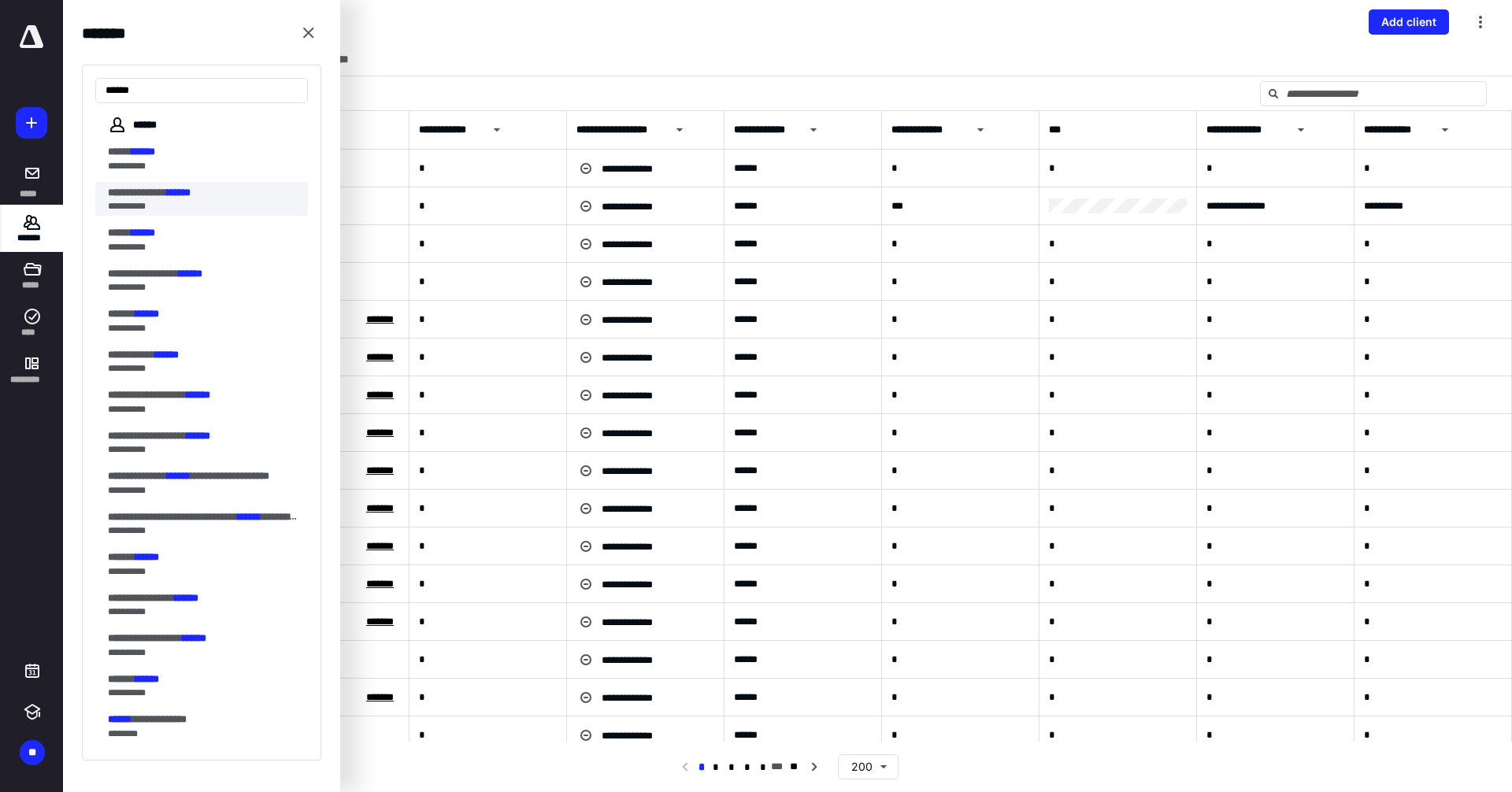 click on "**********" at bounding box center (197, 206) 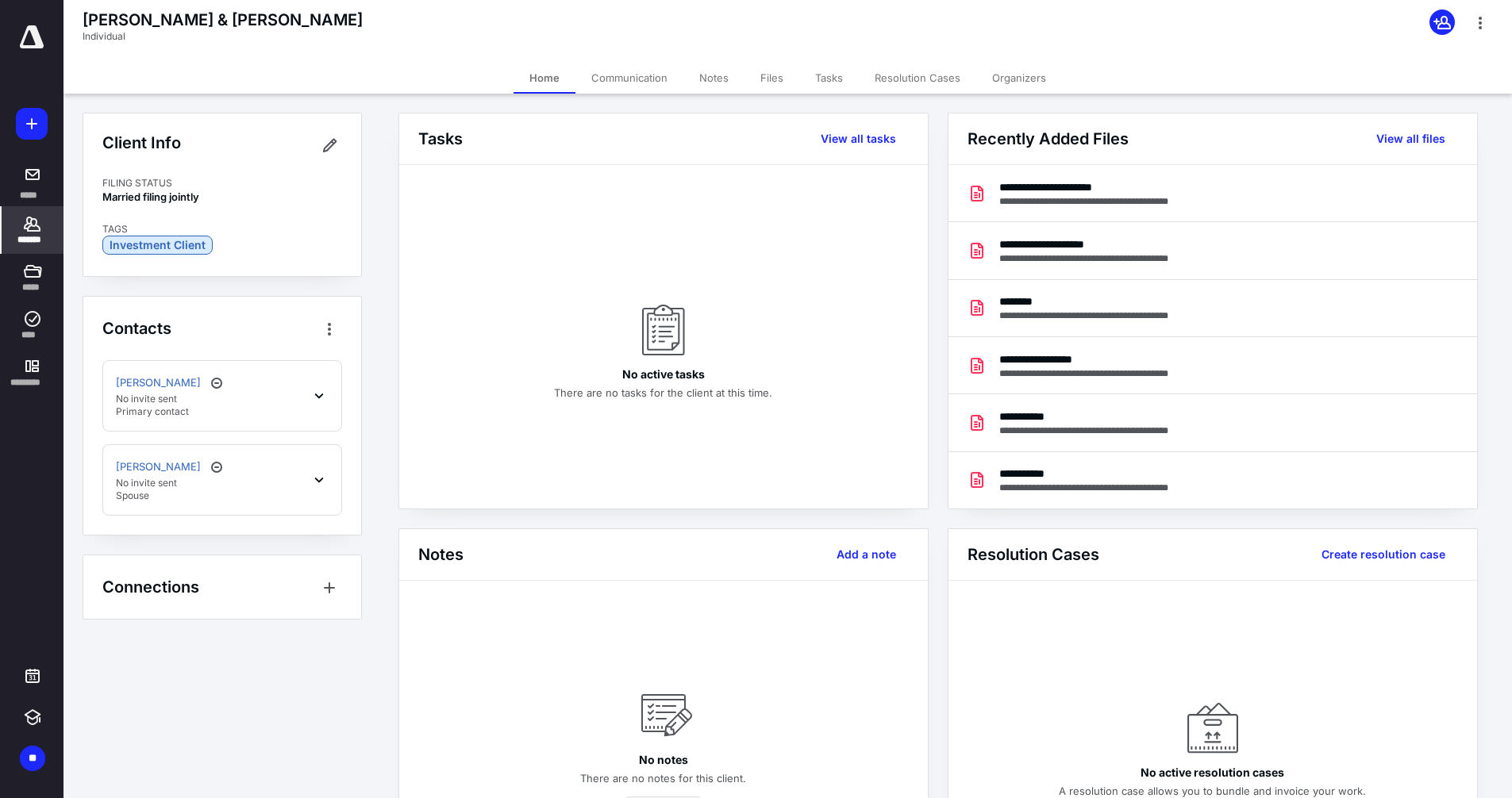 click on "Files" at bounding box center (771, 78) 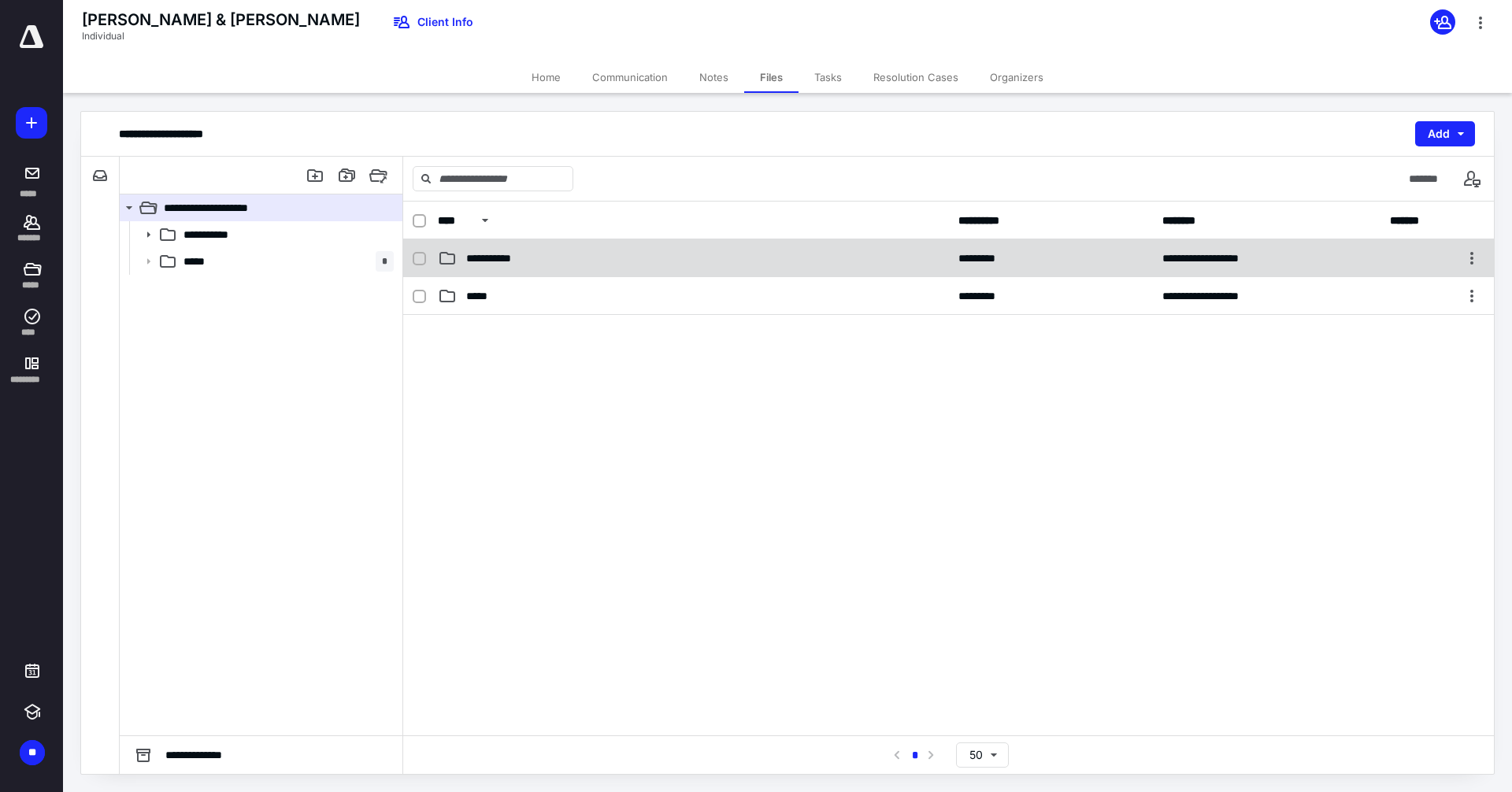 click on "**********" at bounding box center (693, 258) 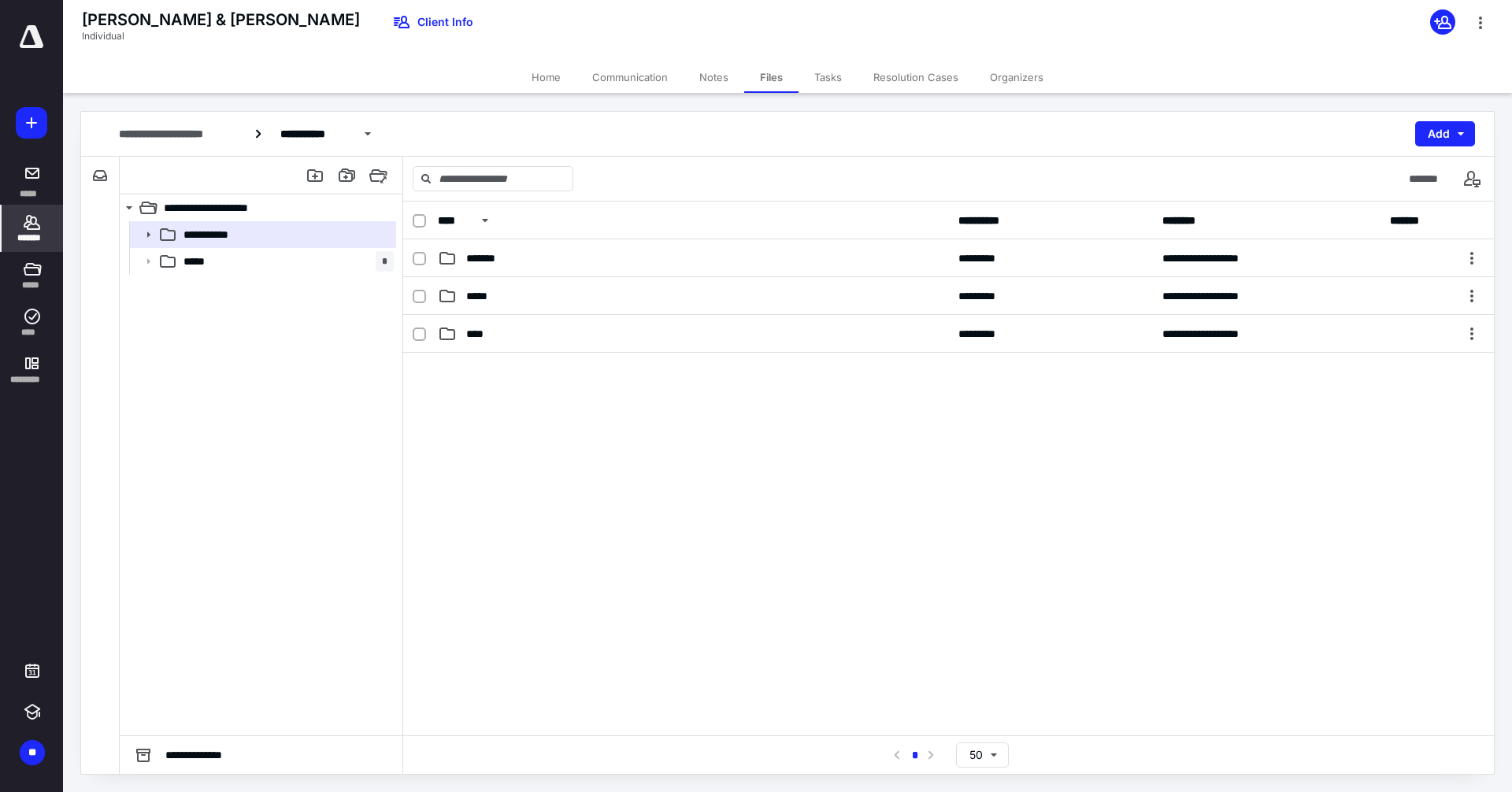 click 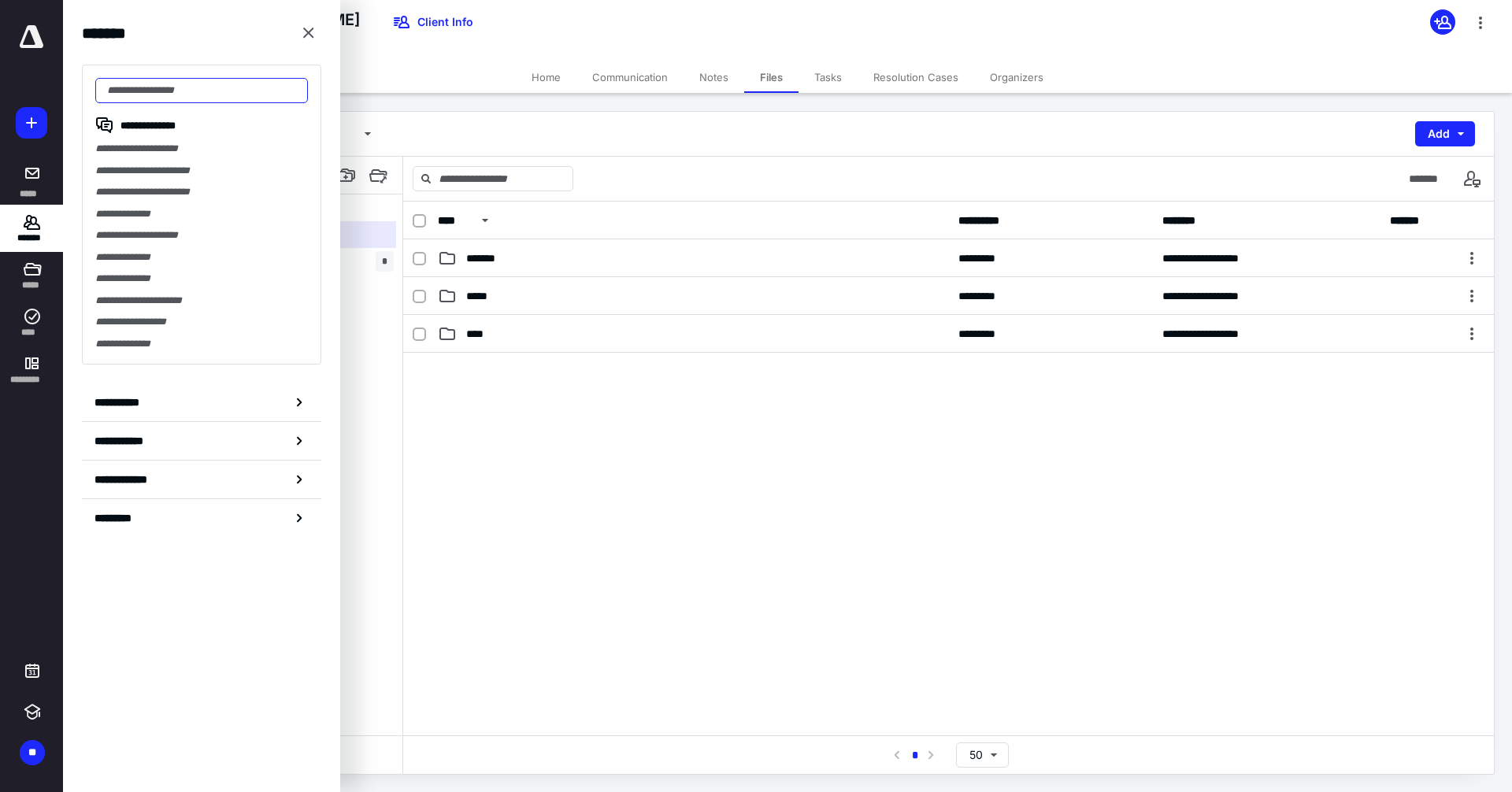 click at bounding box center [202, 91] 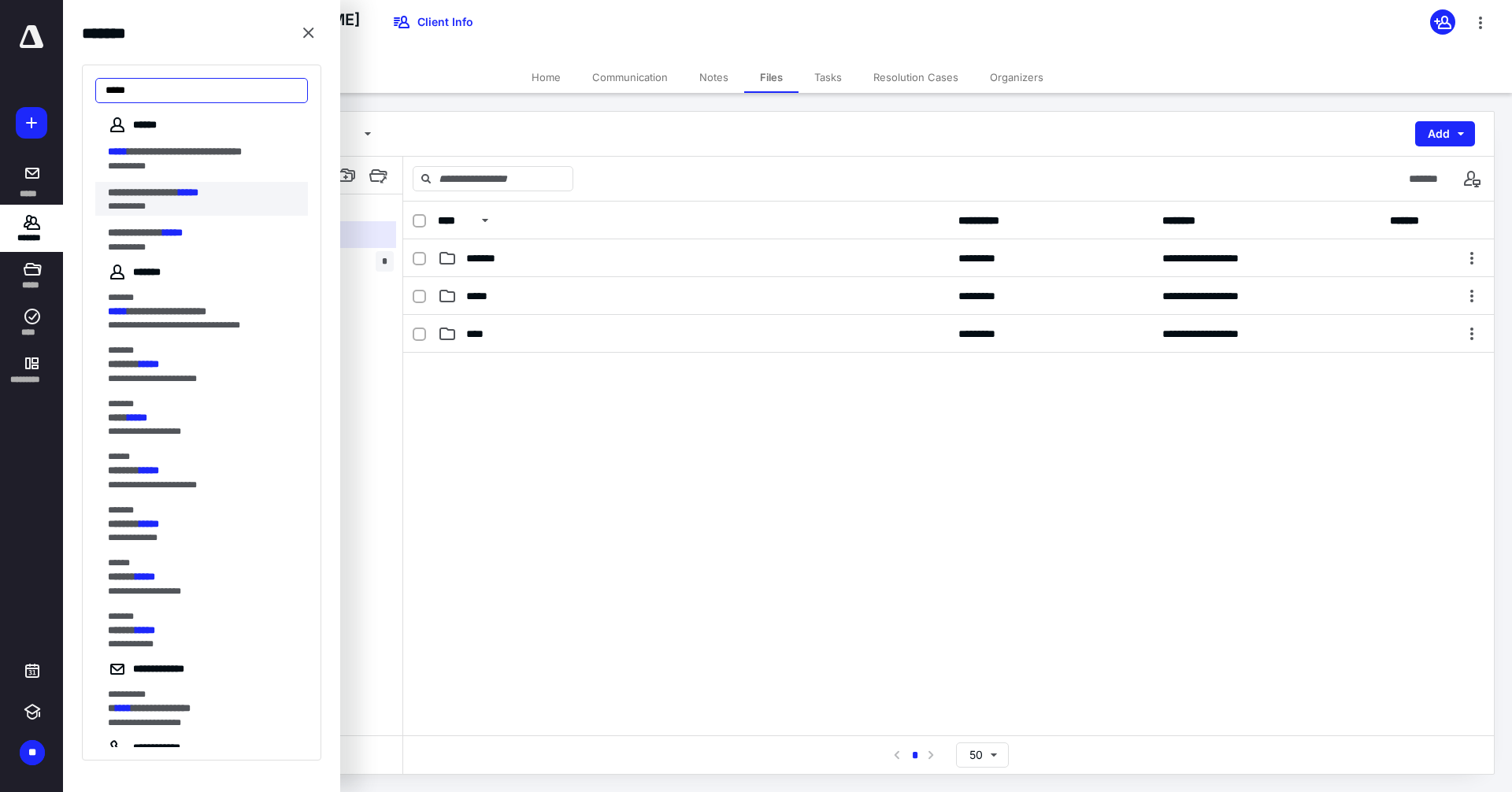 type on "*****" 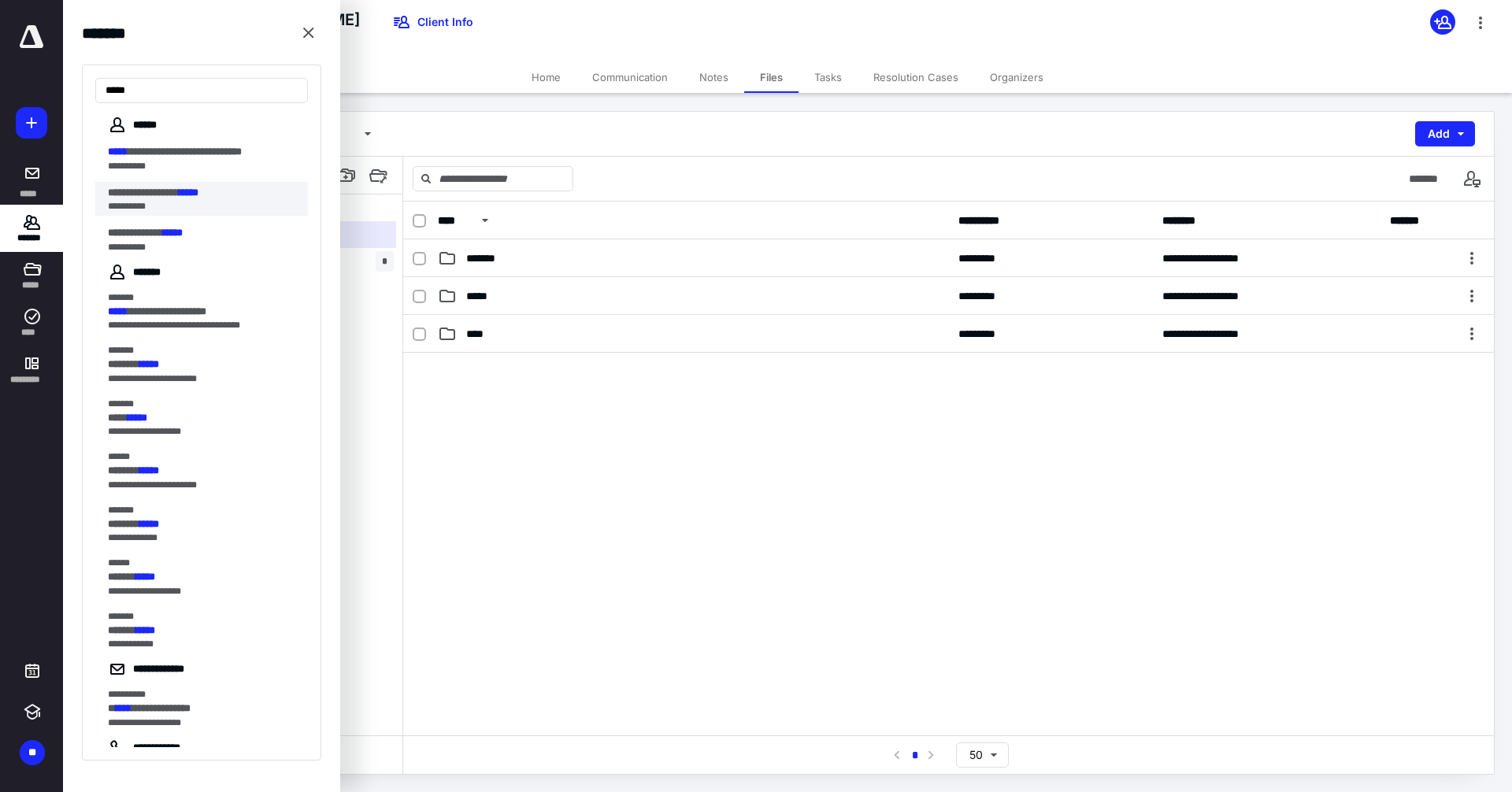 click on "**********" at bounding box center (197, 206) 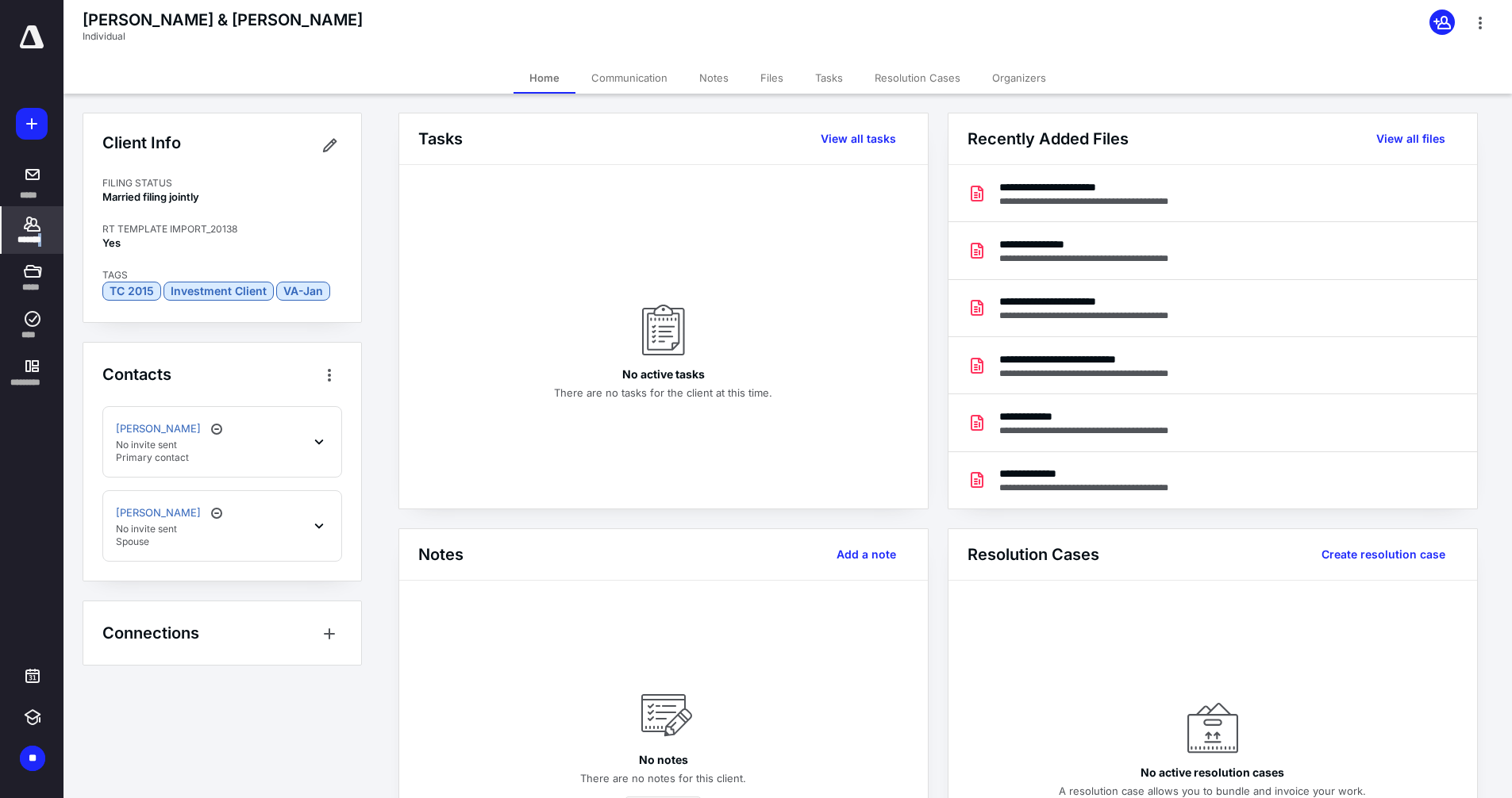 click on "*******" at bounding box center (33, 240) 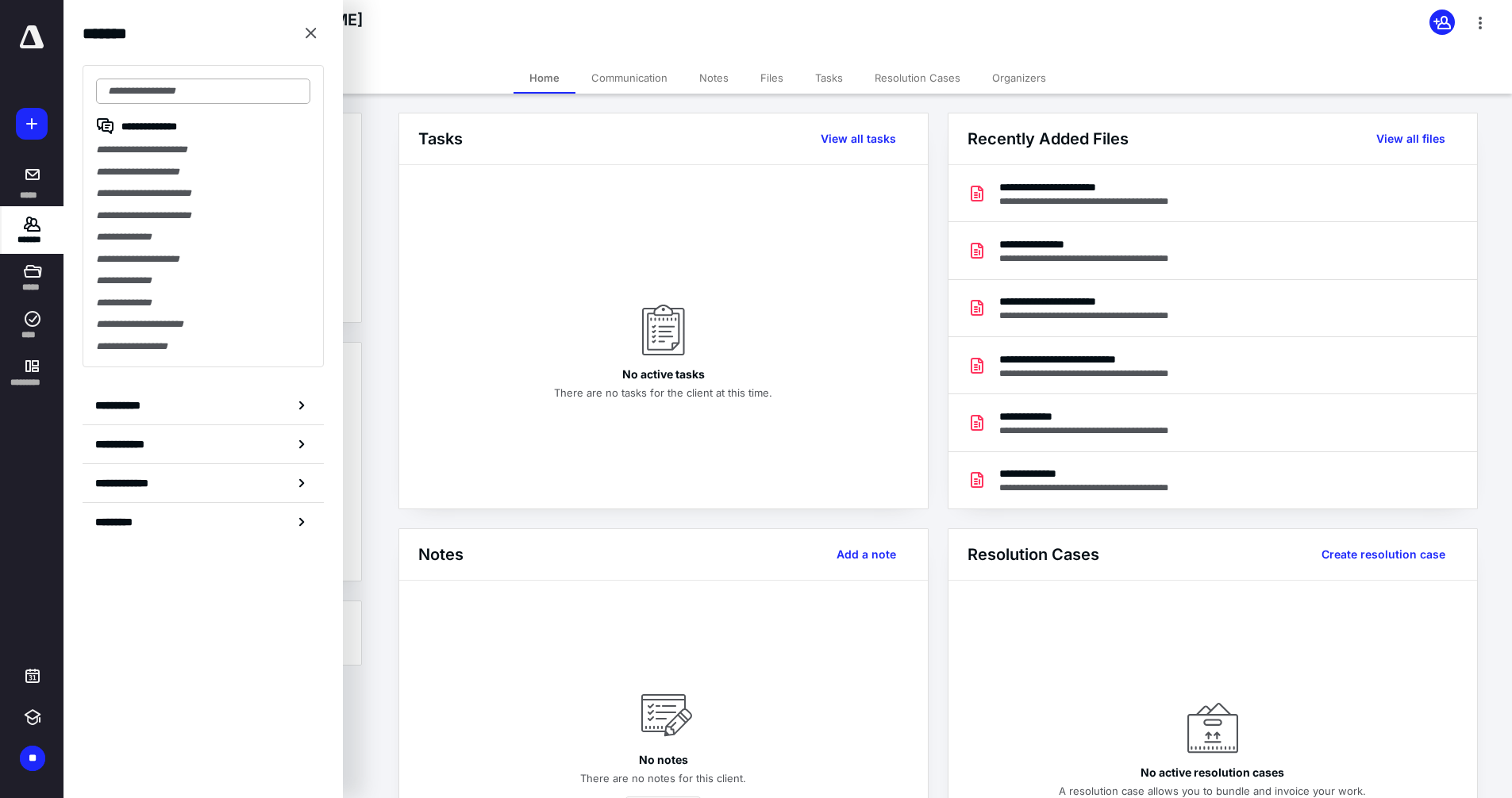 click at bounding box center [203, 91] 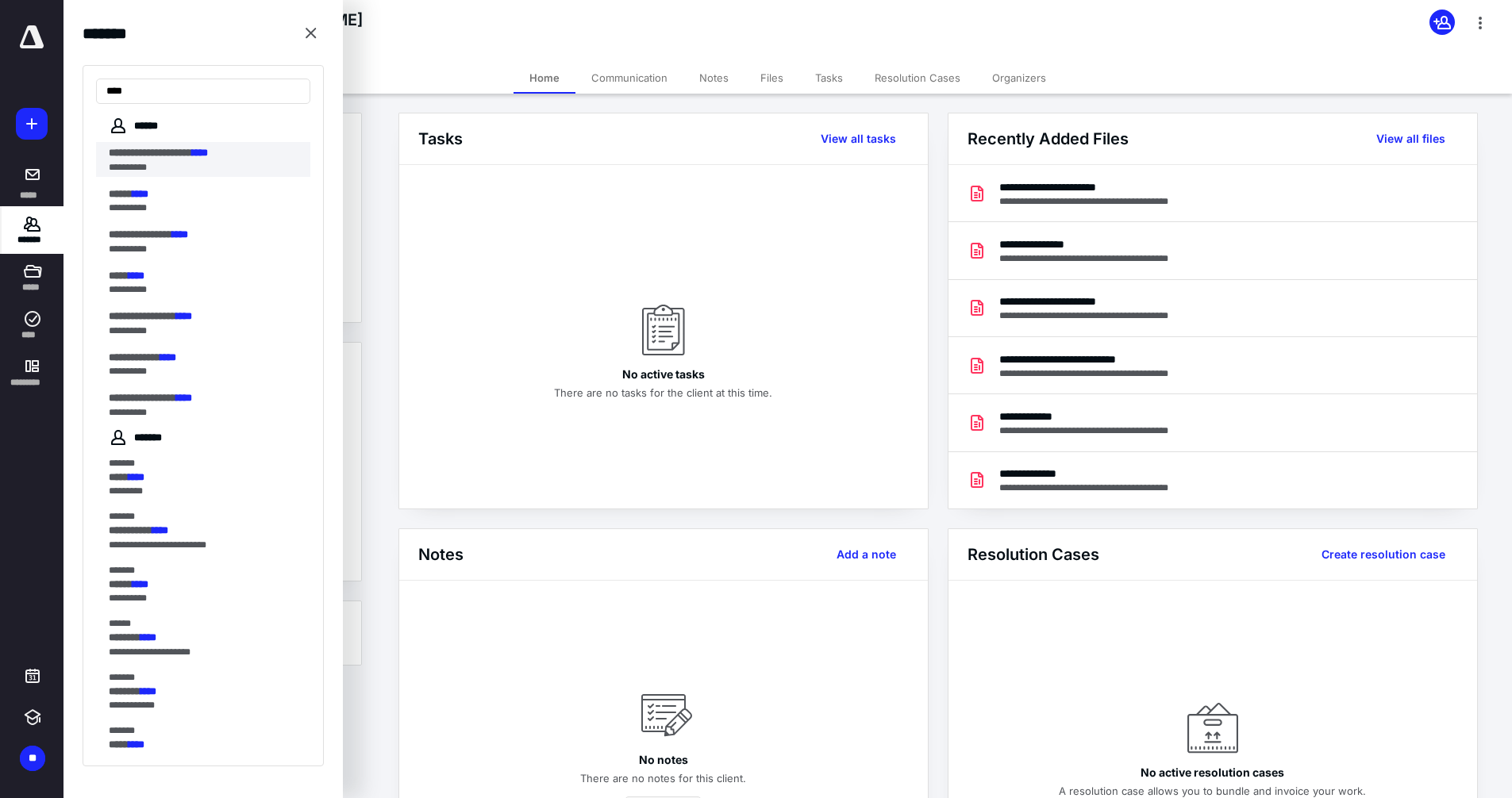 type on "****" 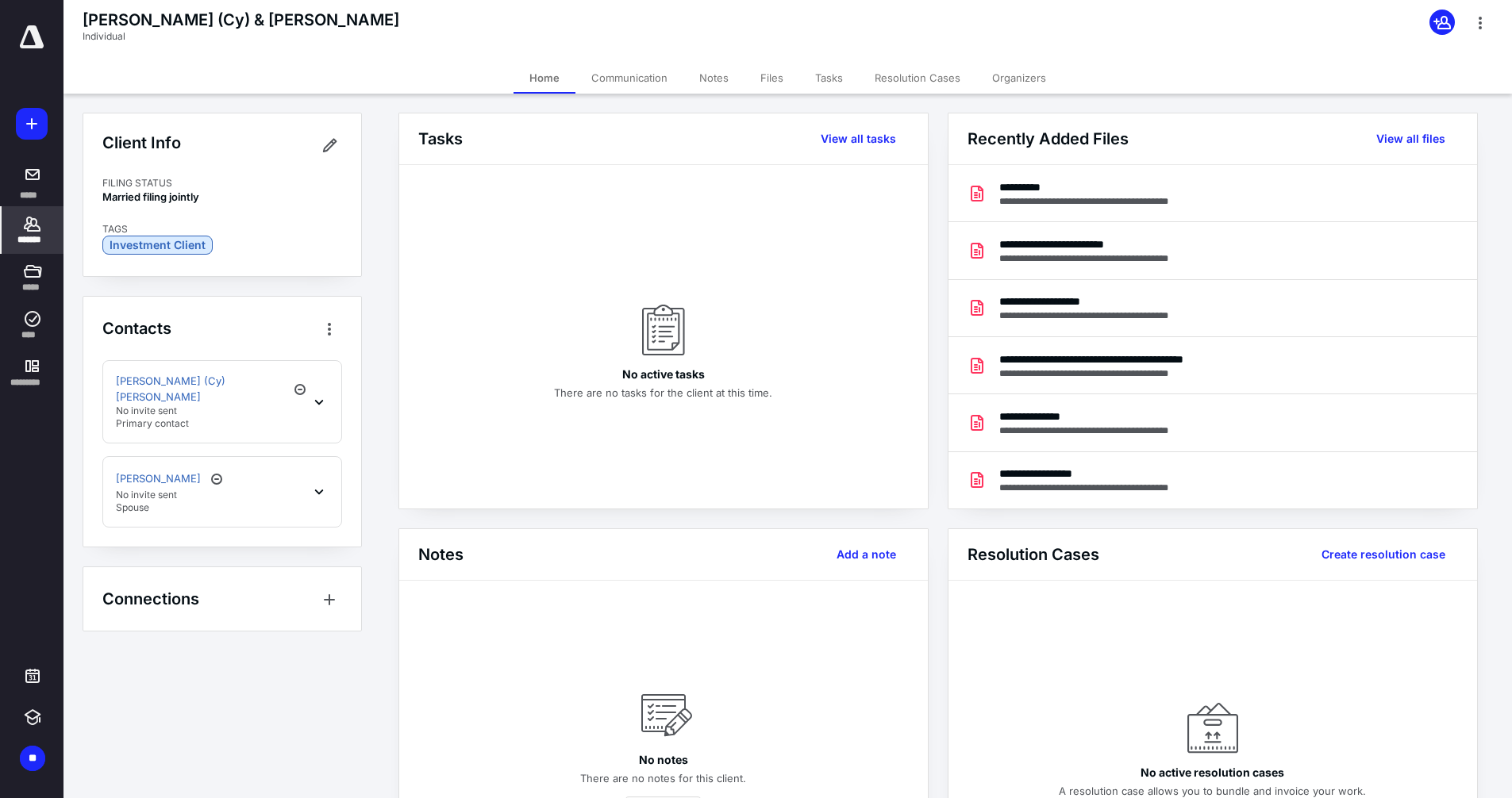 click on "*******" at bounding box center (33, 240) 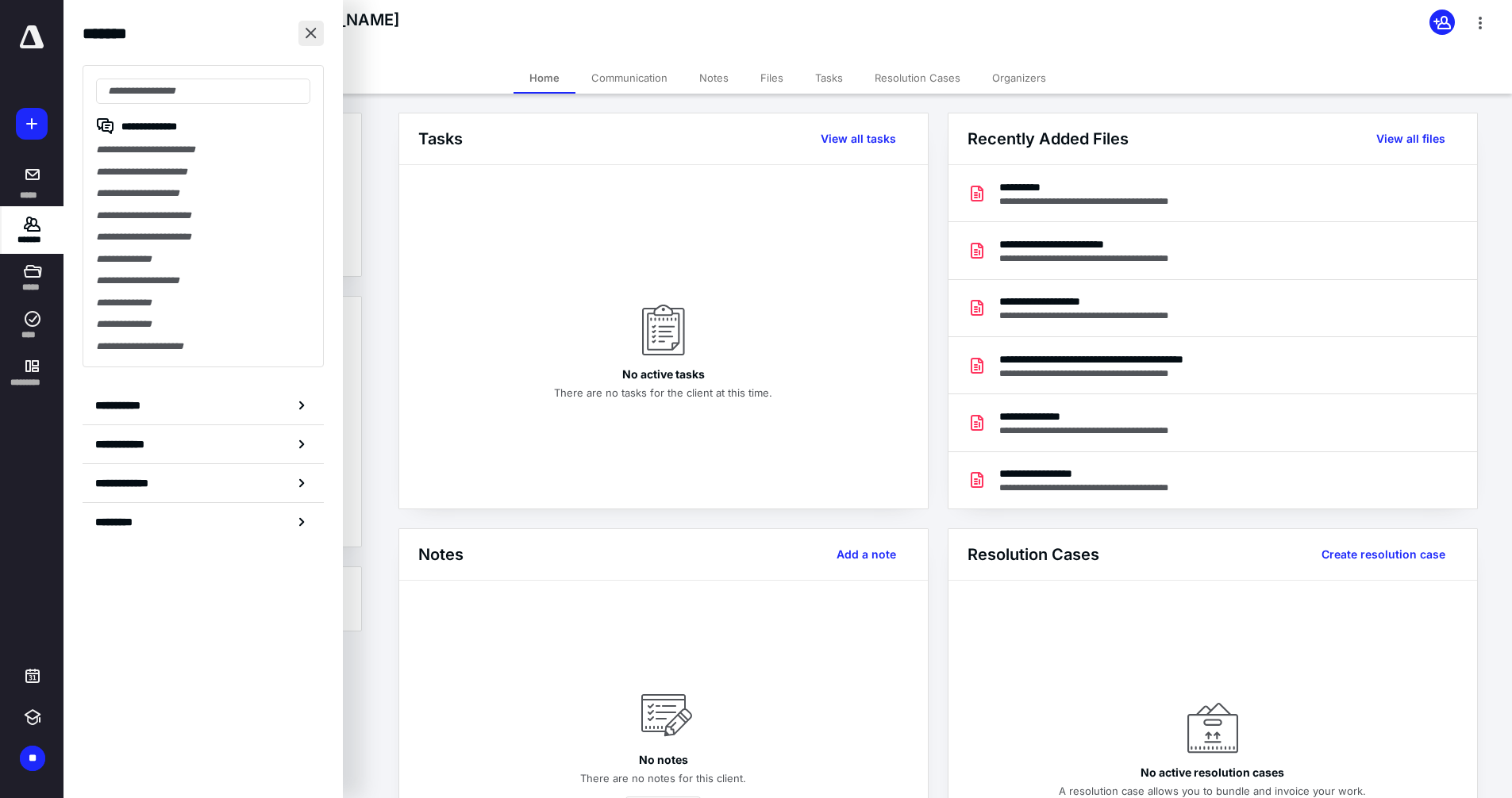 click at bounding box center (311, 33) 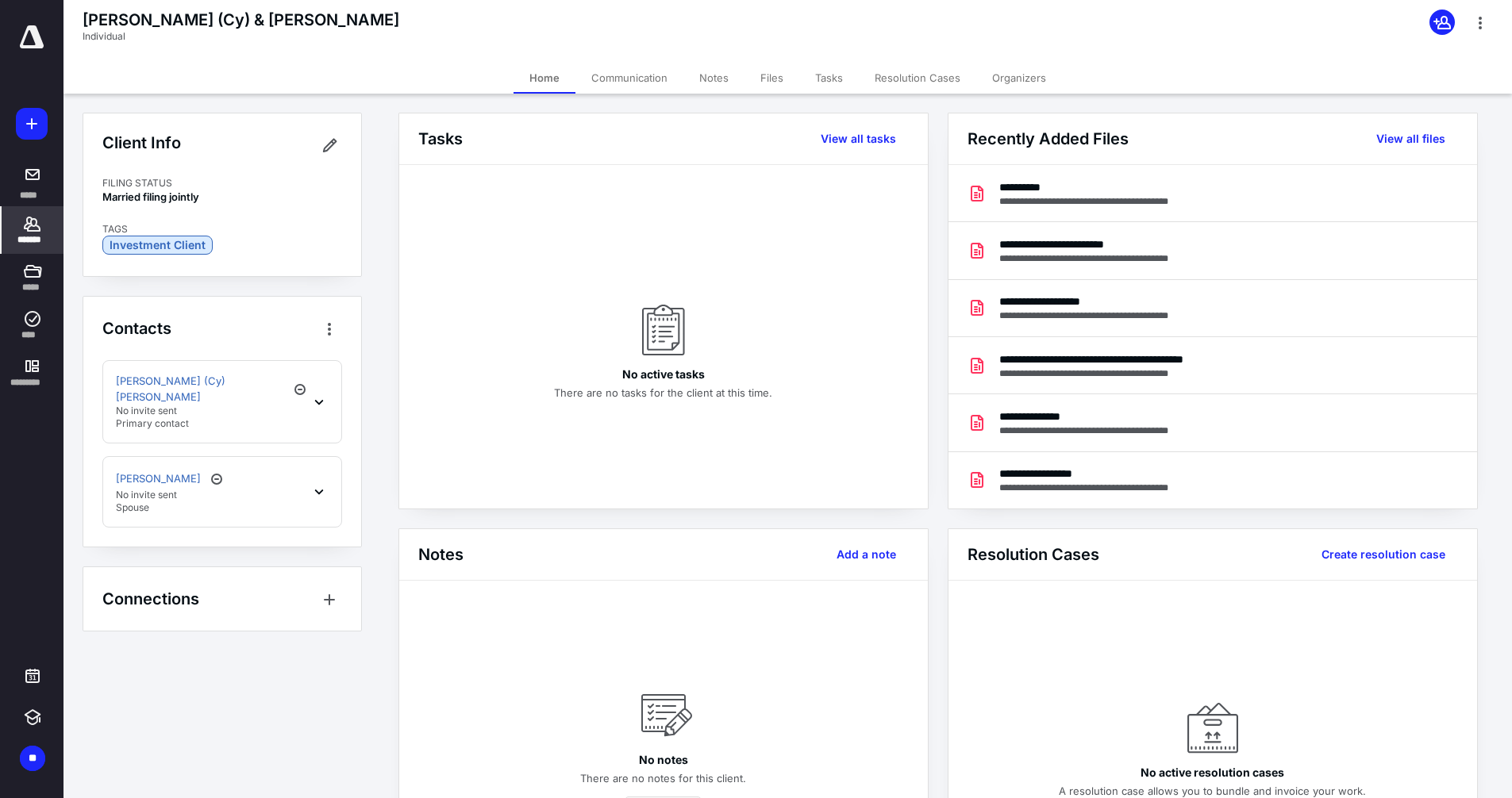 click on "*******" at bounding box center [33, 230] 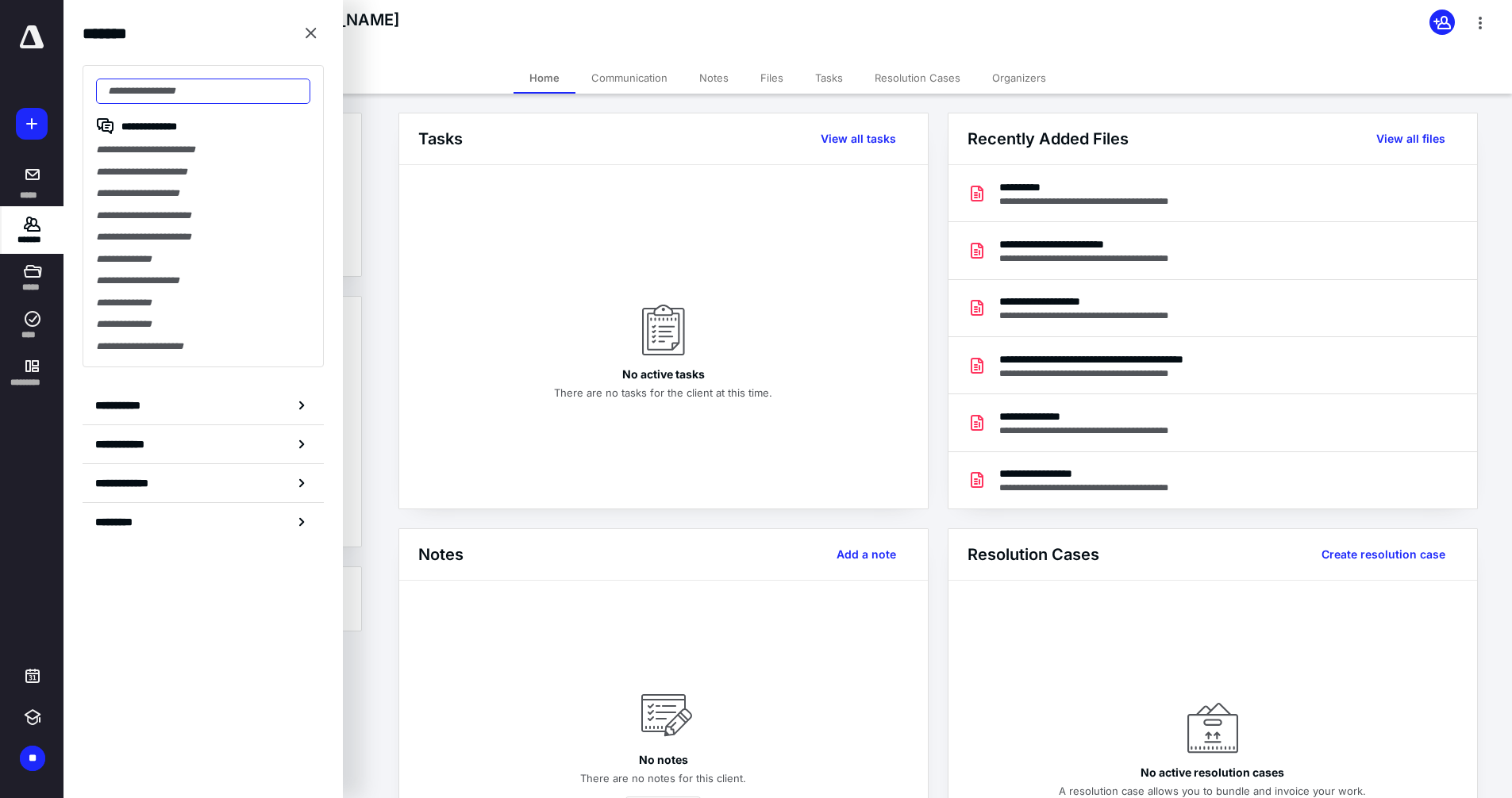 click at bounding box center [203, 91] 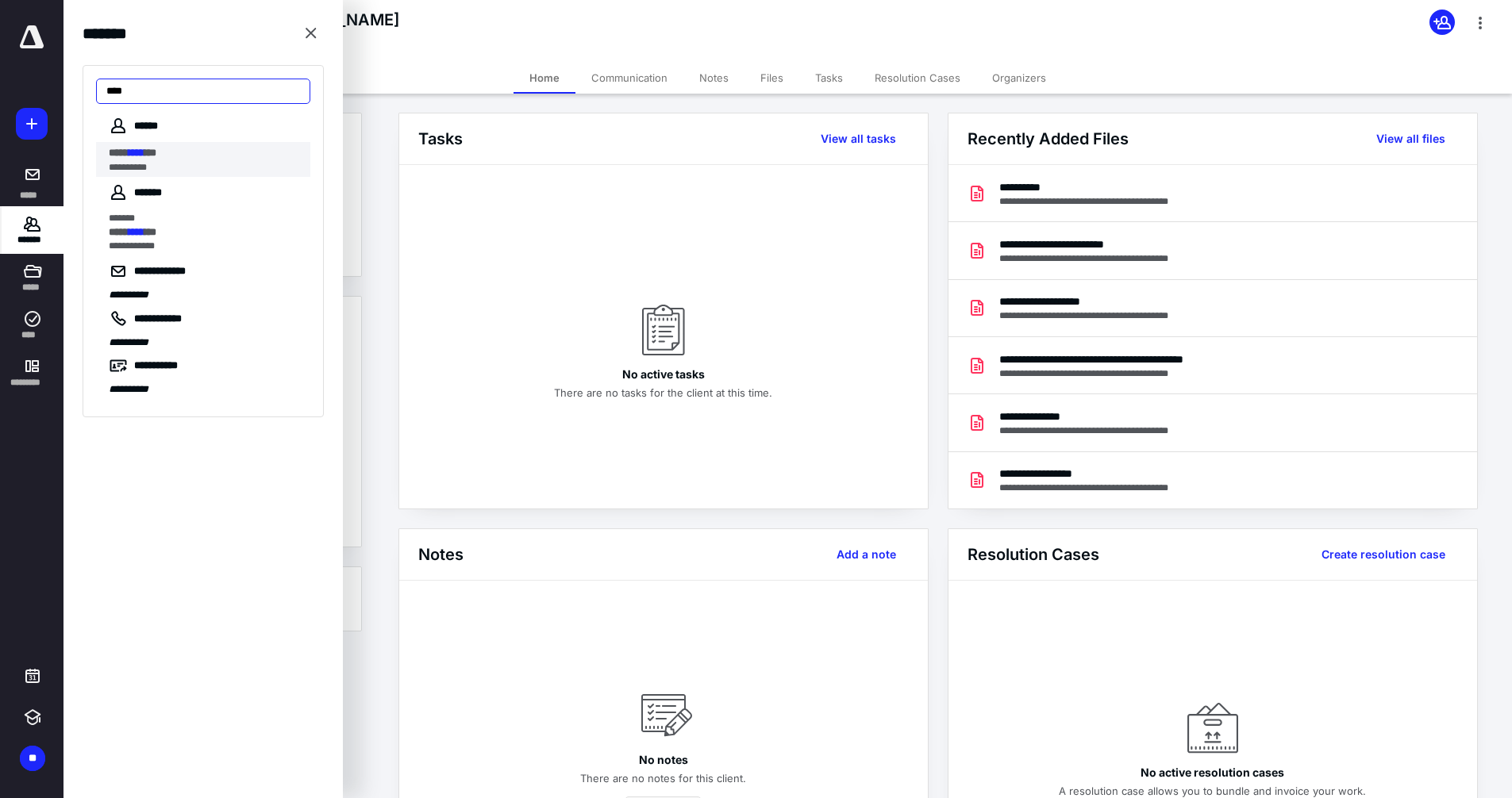 type on "****" 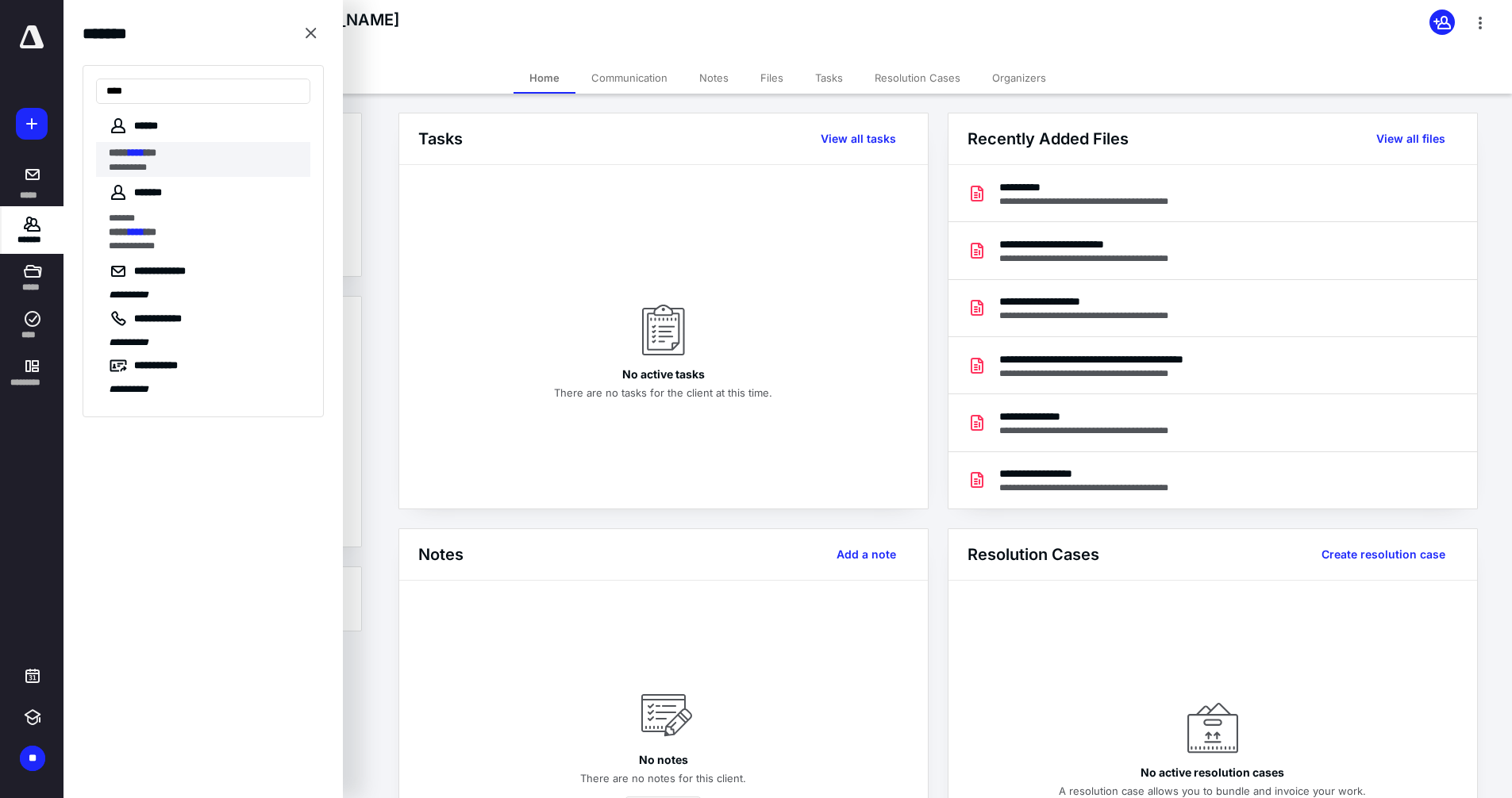 click on "**********" at bounding box center (205, 167) 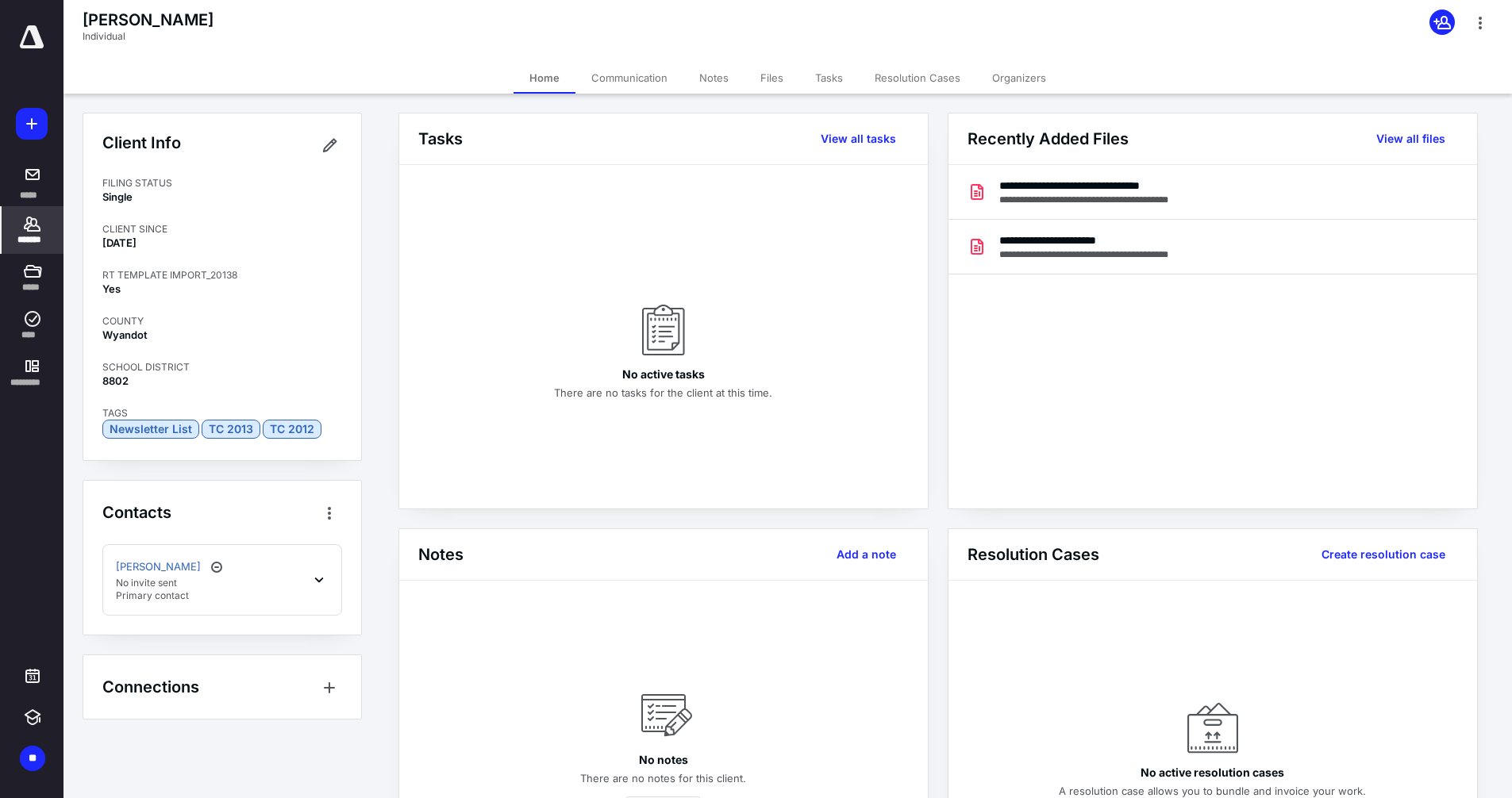 click on "Files" at bounding box center (771, 78) 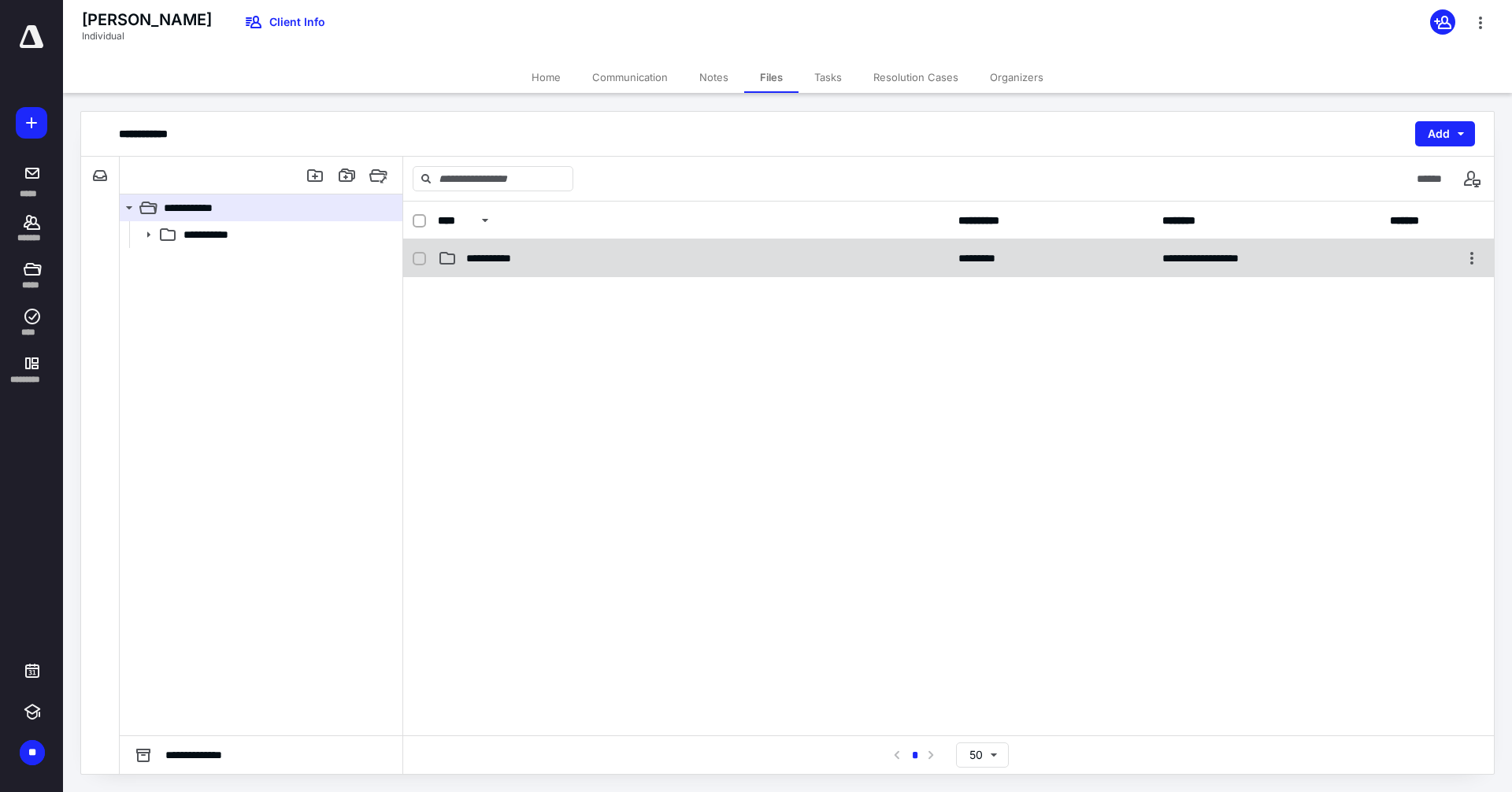 click on "**********" at bounding box center [693, 258] 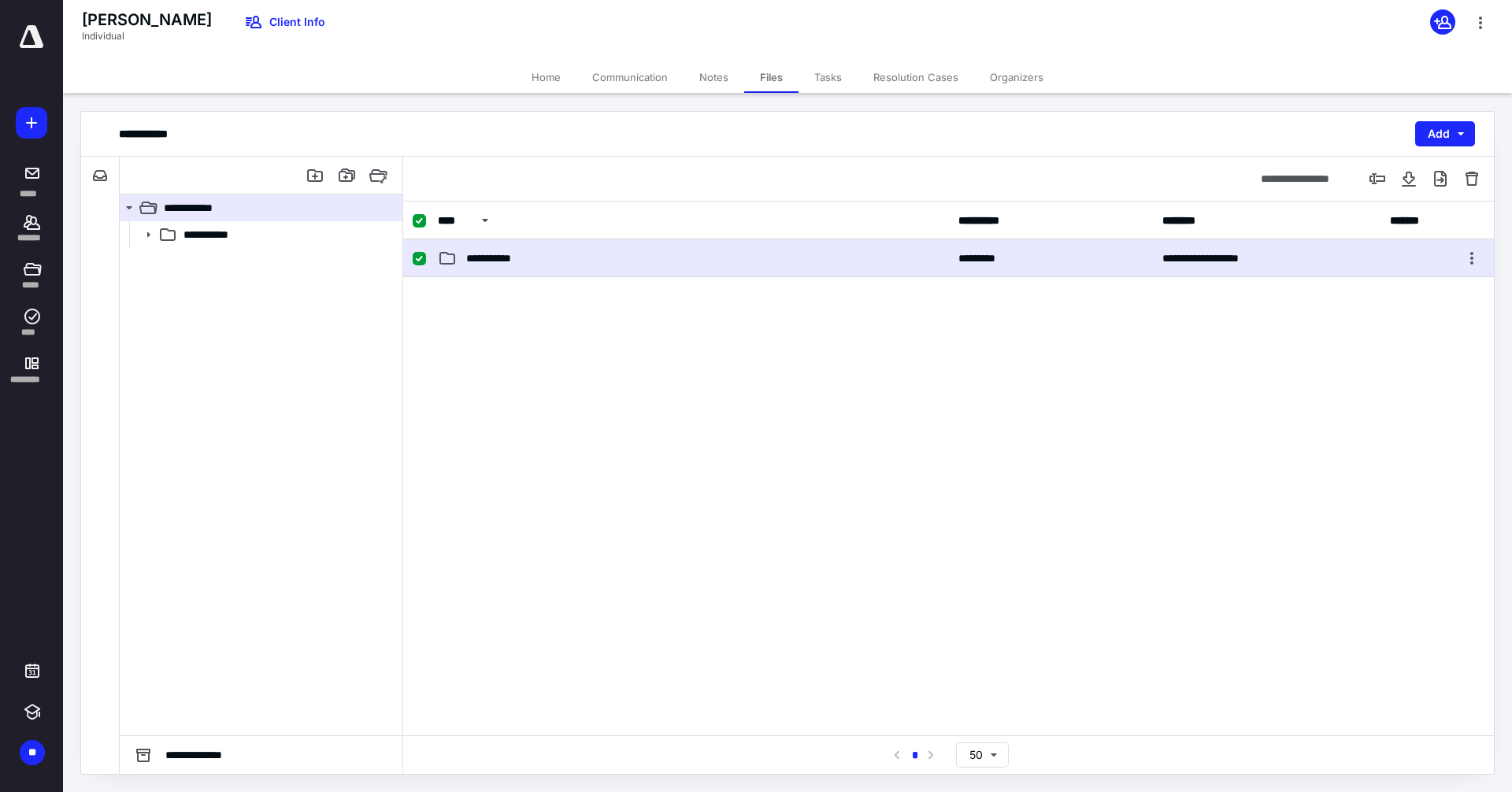 click on "**********" at bounding box center (693, 258) 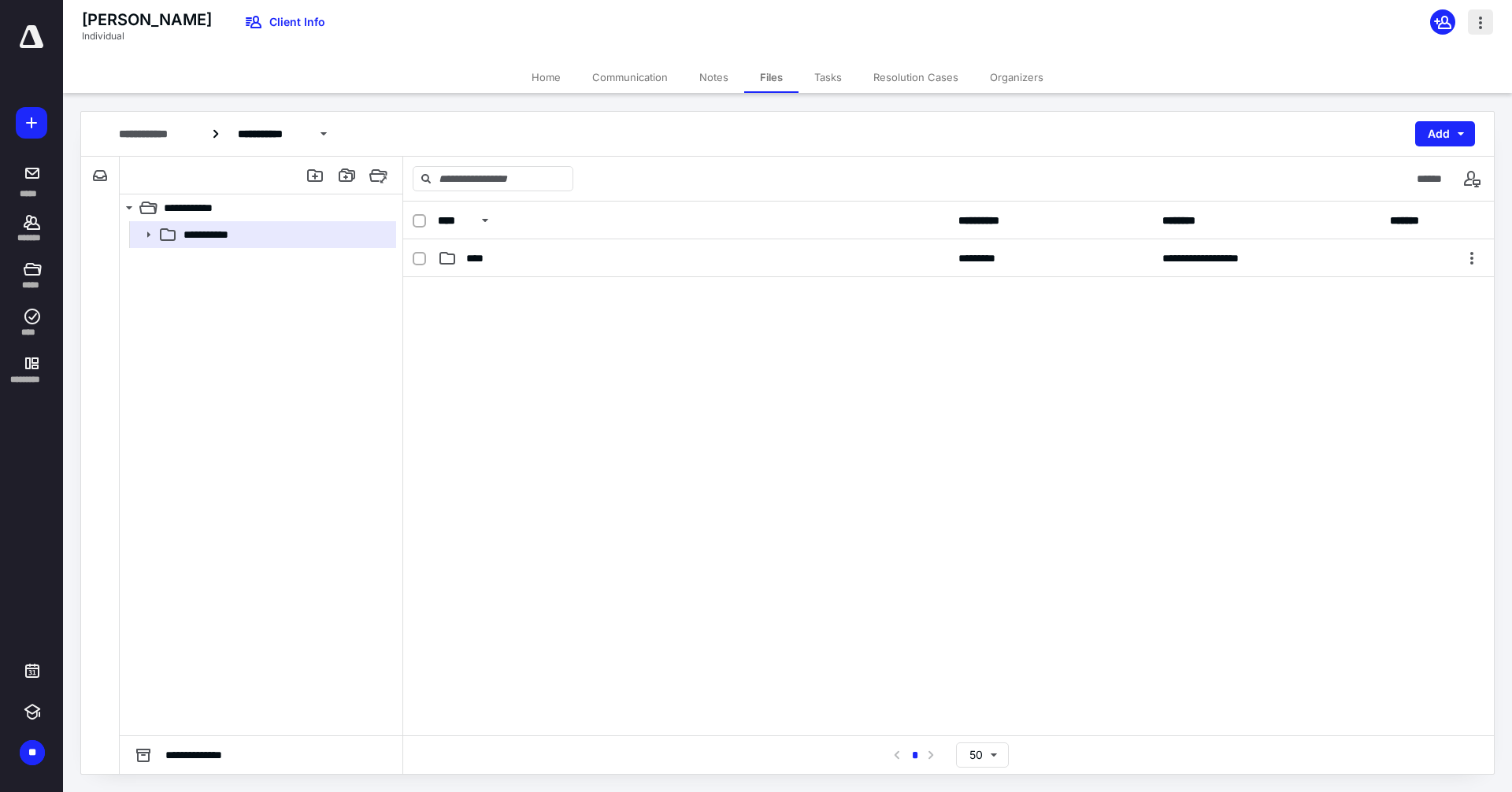click at bounding box center (1480, 22) 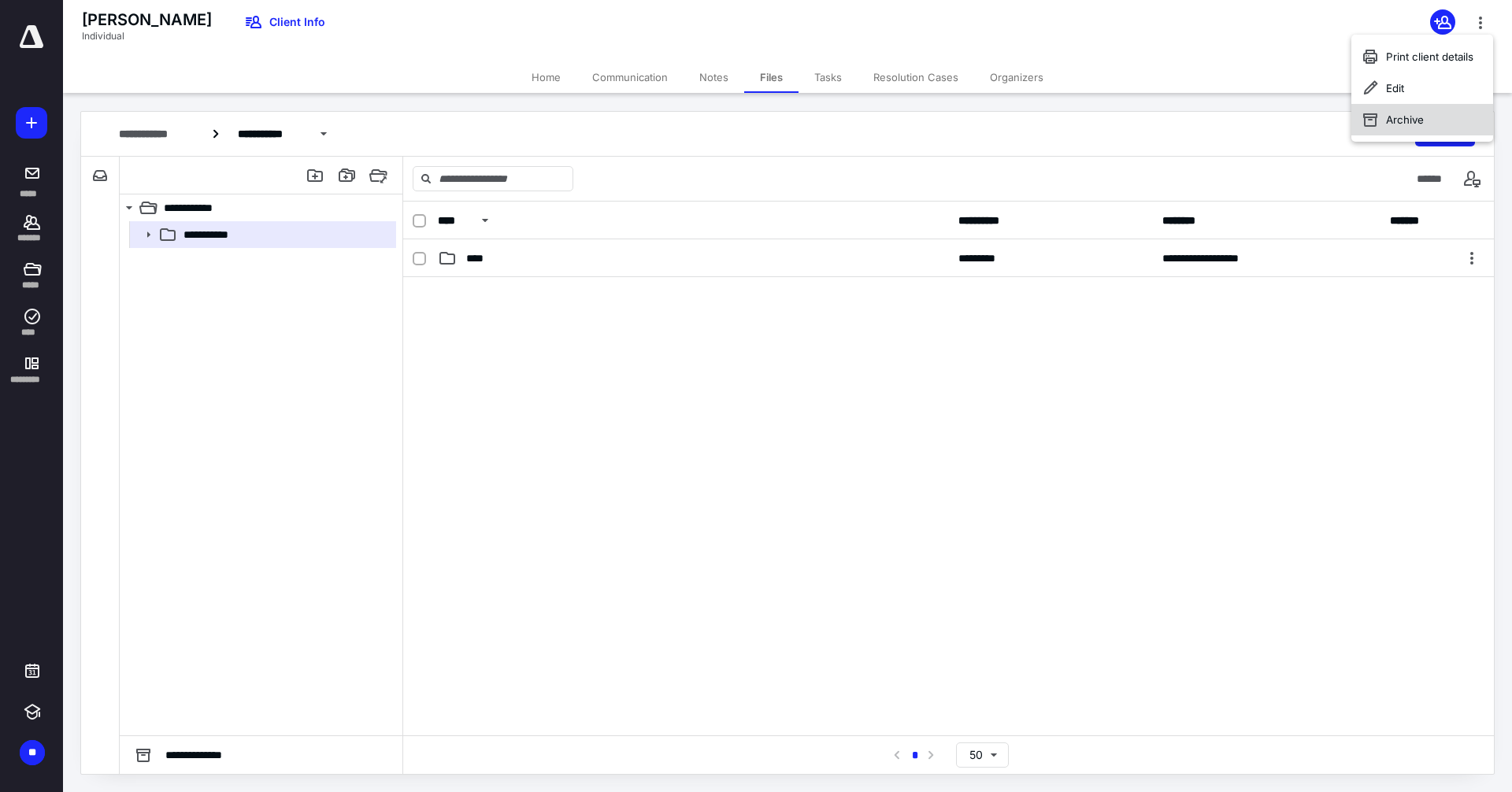 click on "Archive" at bounding box center [1422, 120] 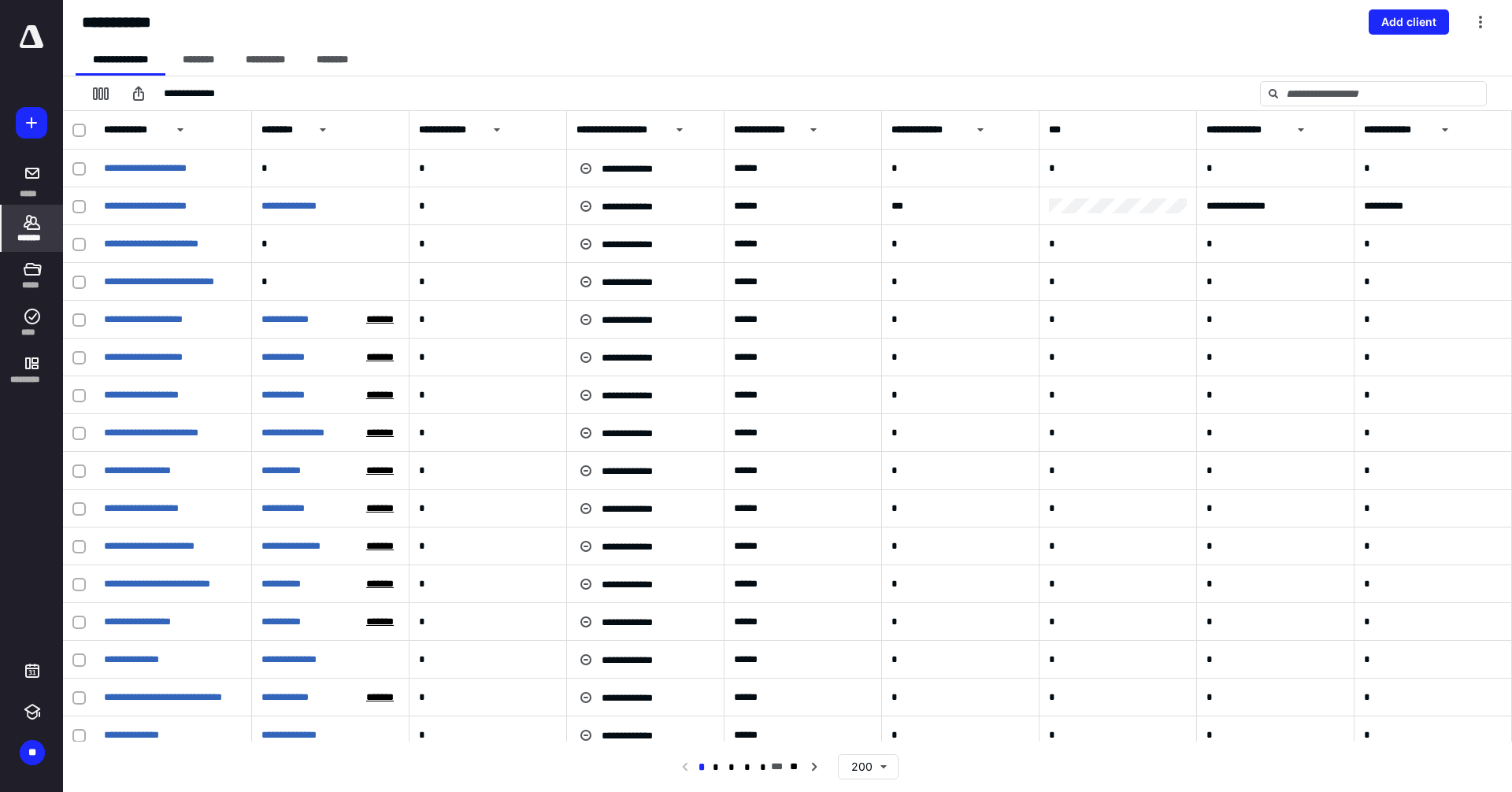 click on "**********" at bounding box center (794, 60) 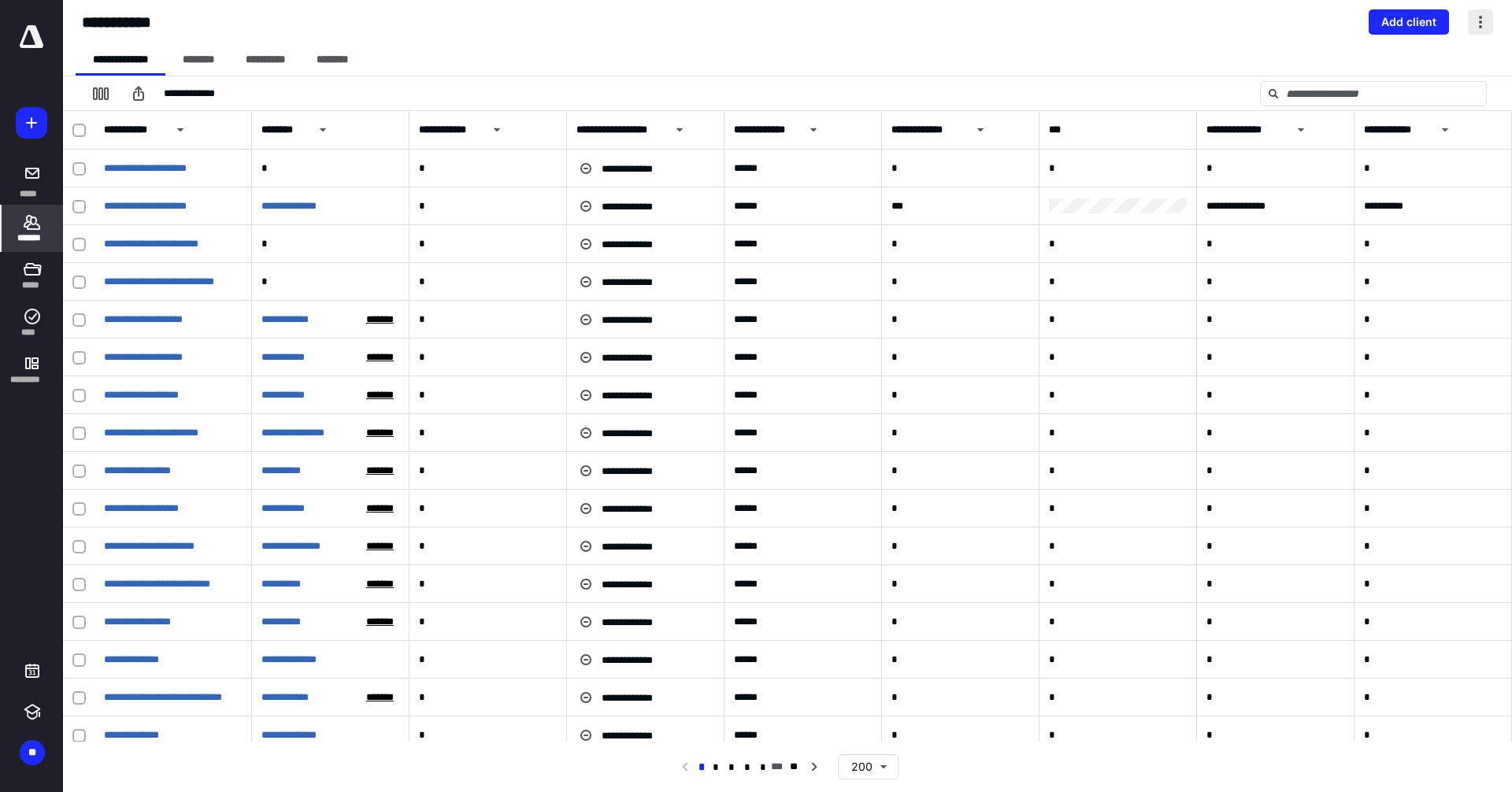 click at bounding box center (1480, 22) 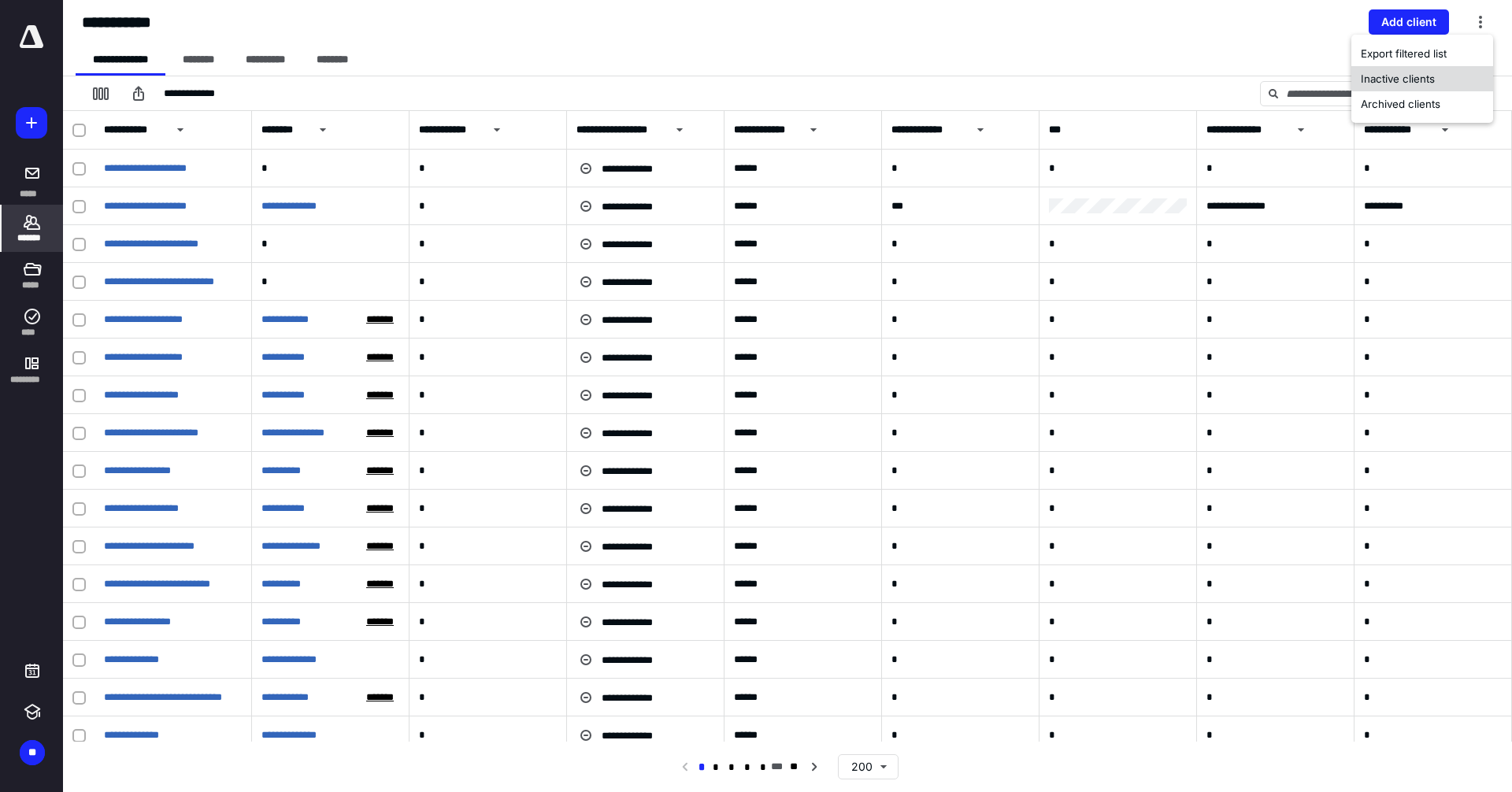 click on "Inactive clients" at bounding box center (1422, 79) 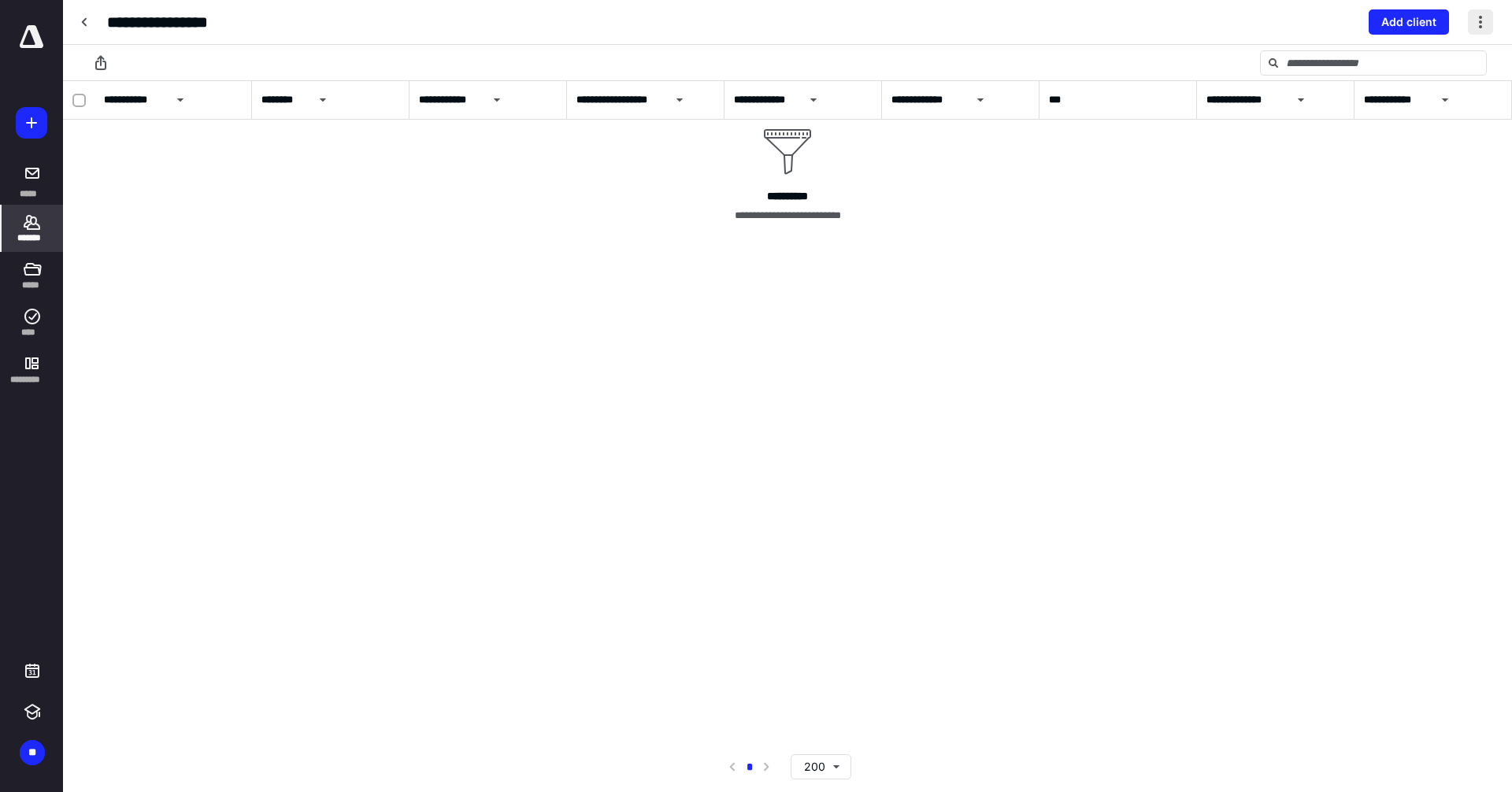 click at bounding box center [1480, 22] 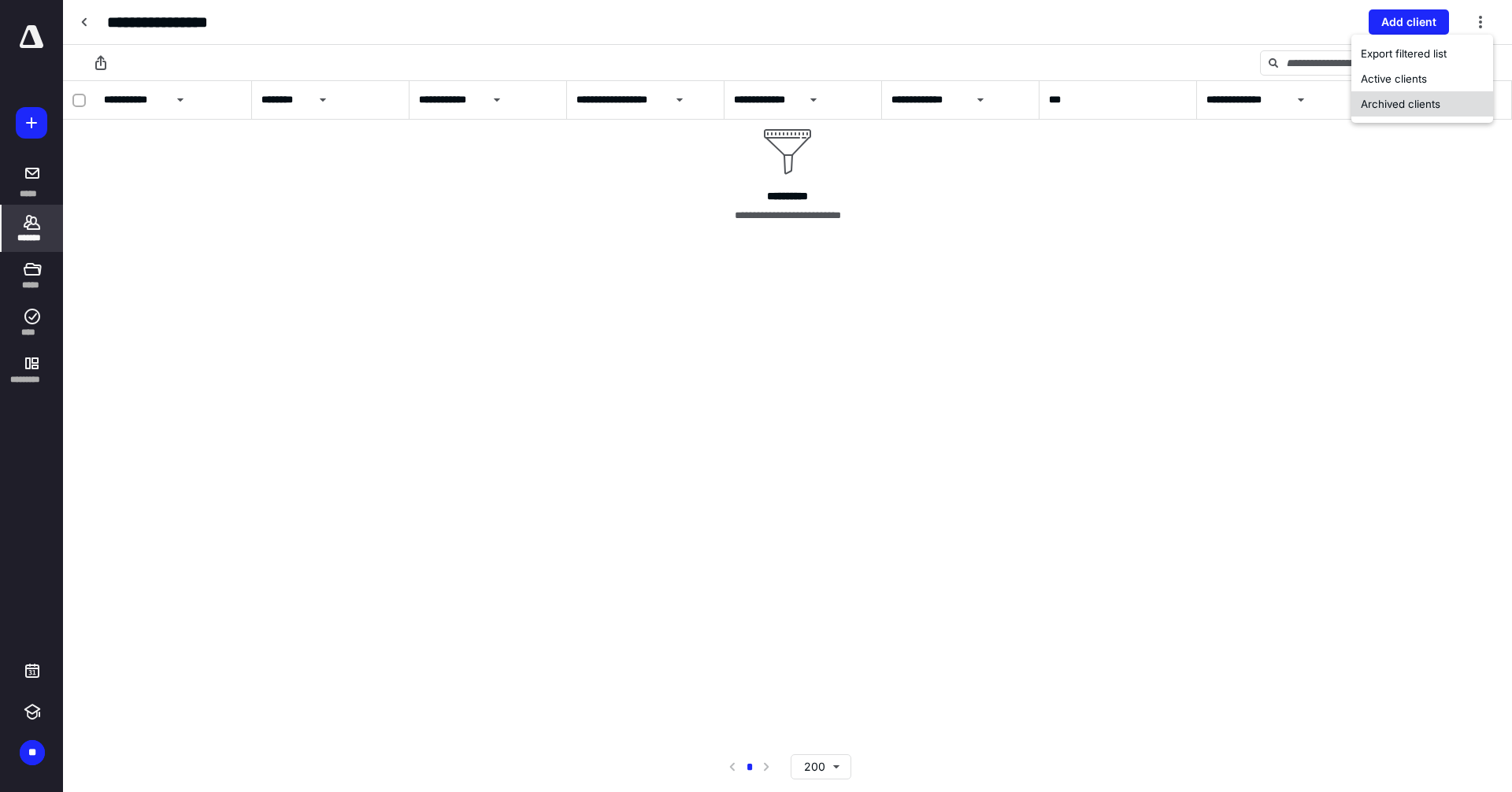 click on "Archived clients" at bounding box center (1422, 104) 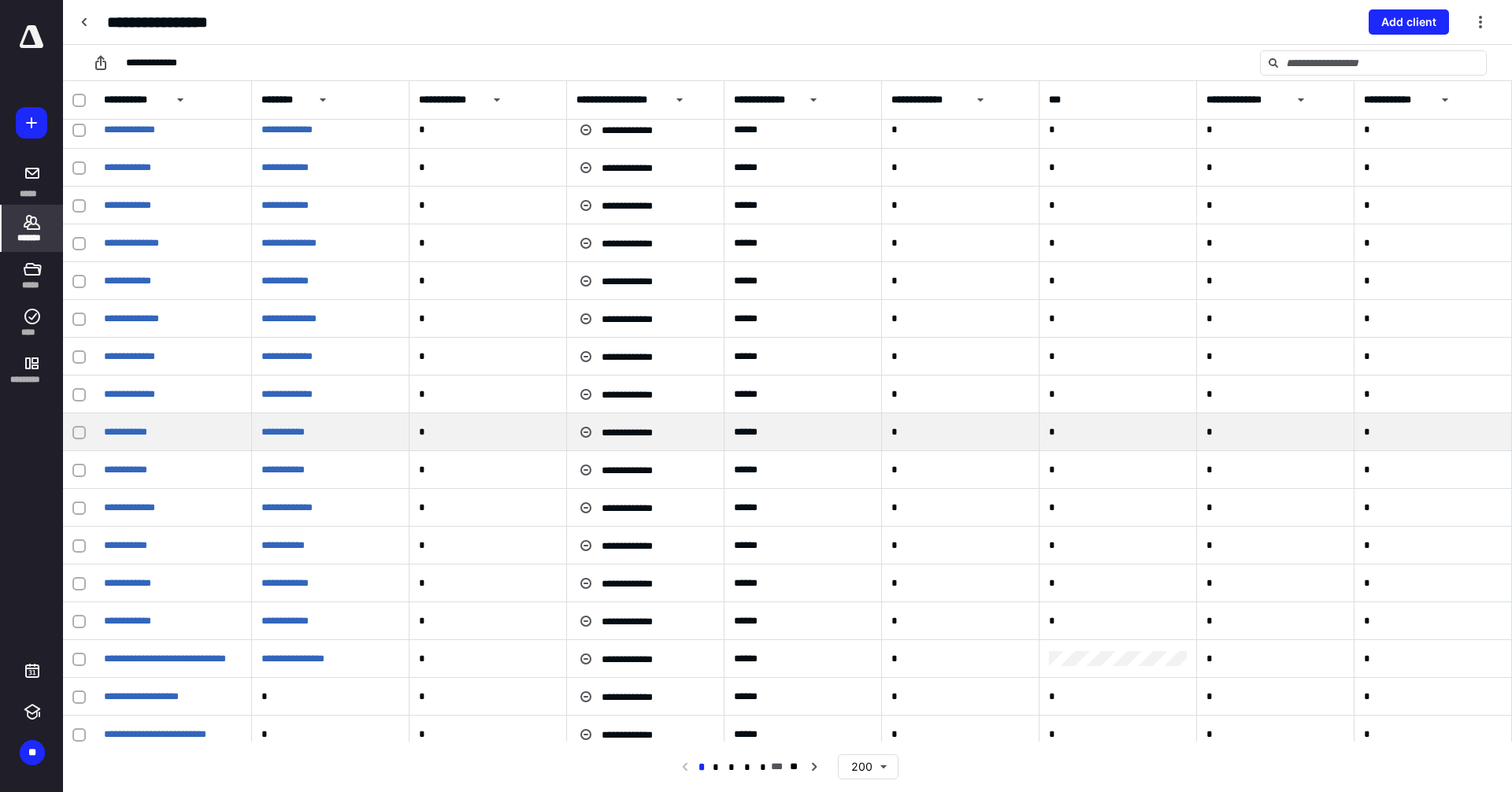 scroll, scrollTop: 5609, scrollLeft: 0, axis: vertical 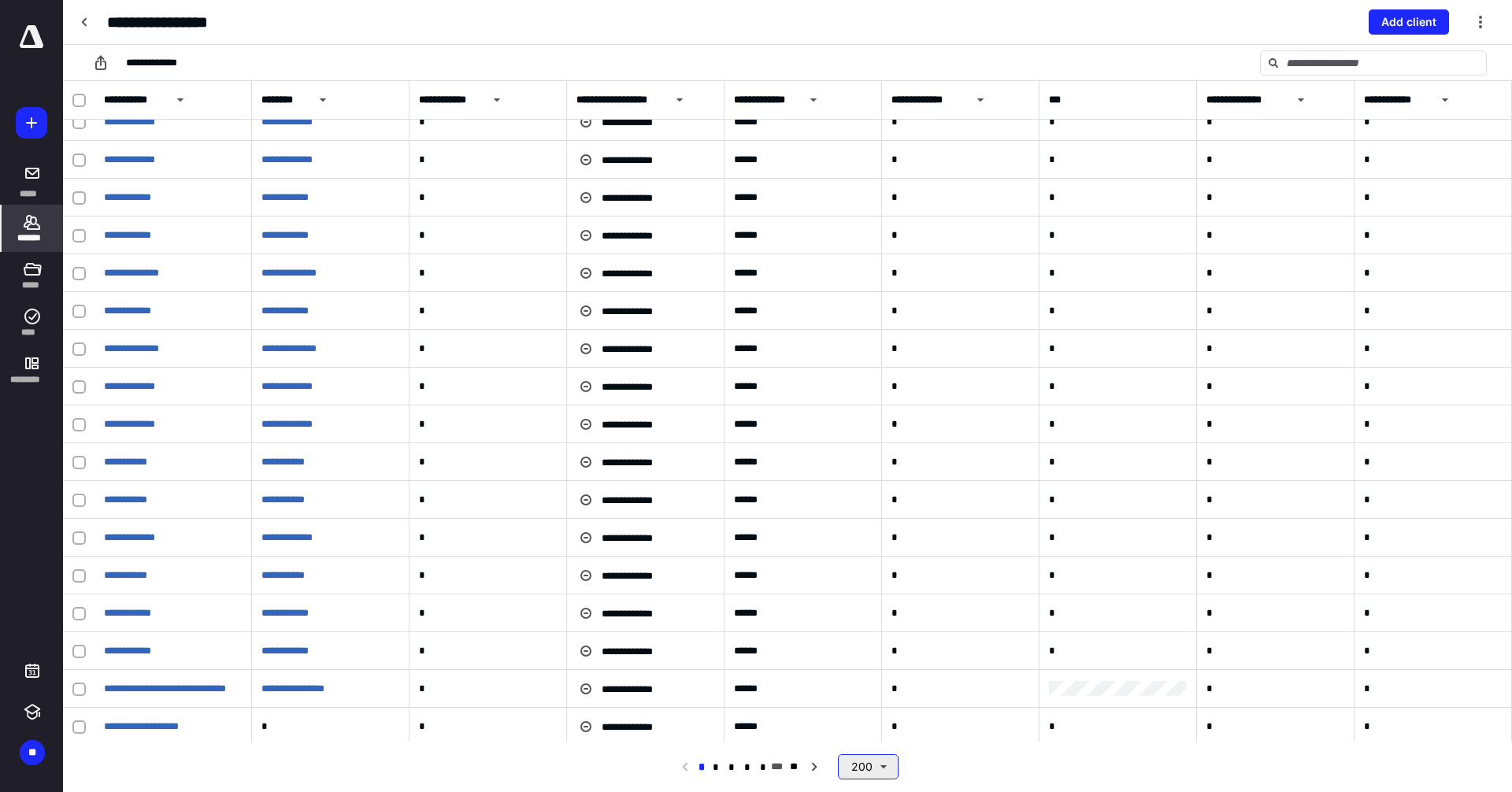 click on "200" at bounding box center (868, 767) 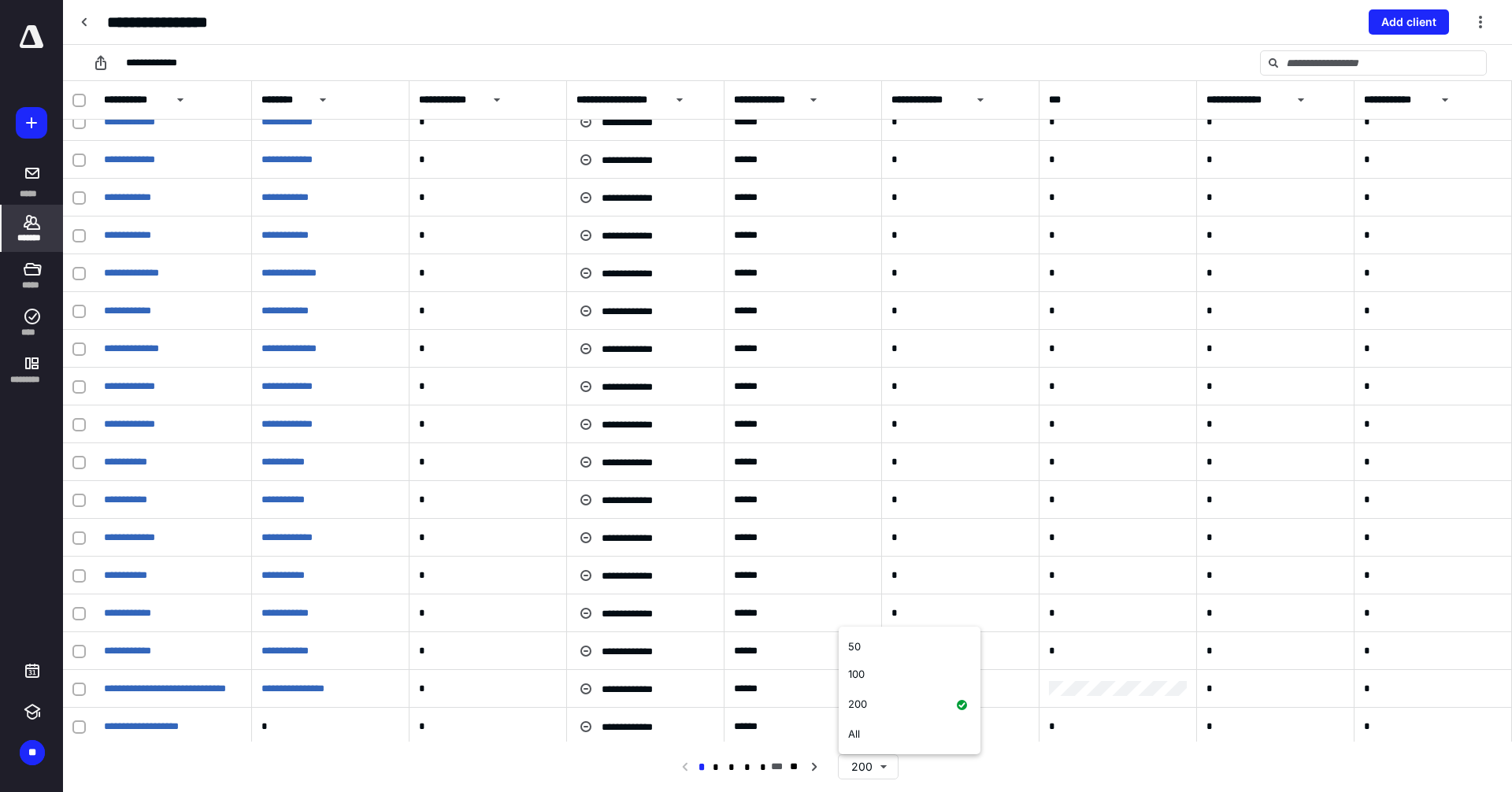 click on "**********" at bounding box center (788, 767) 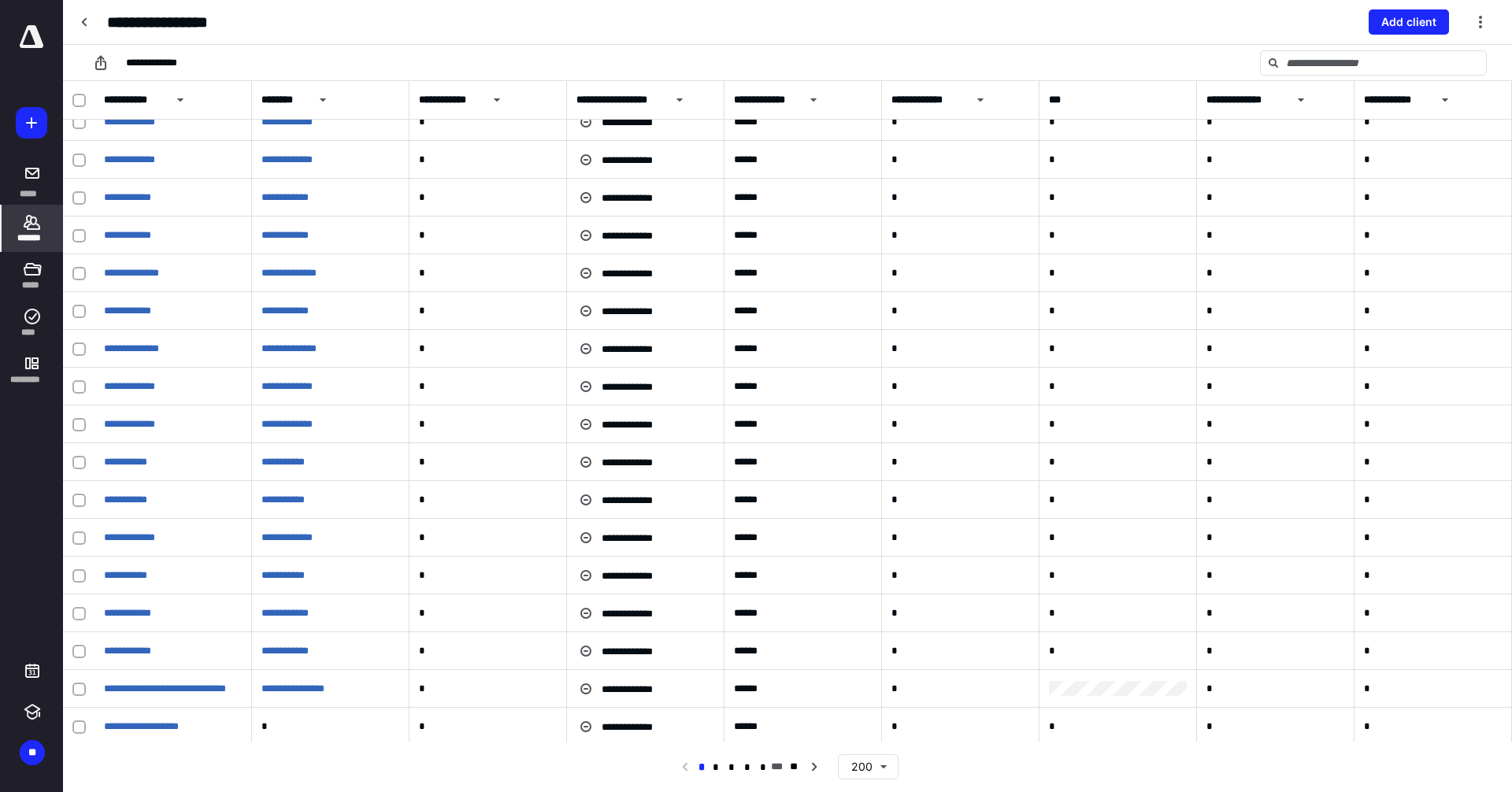 click 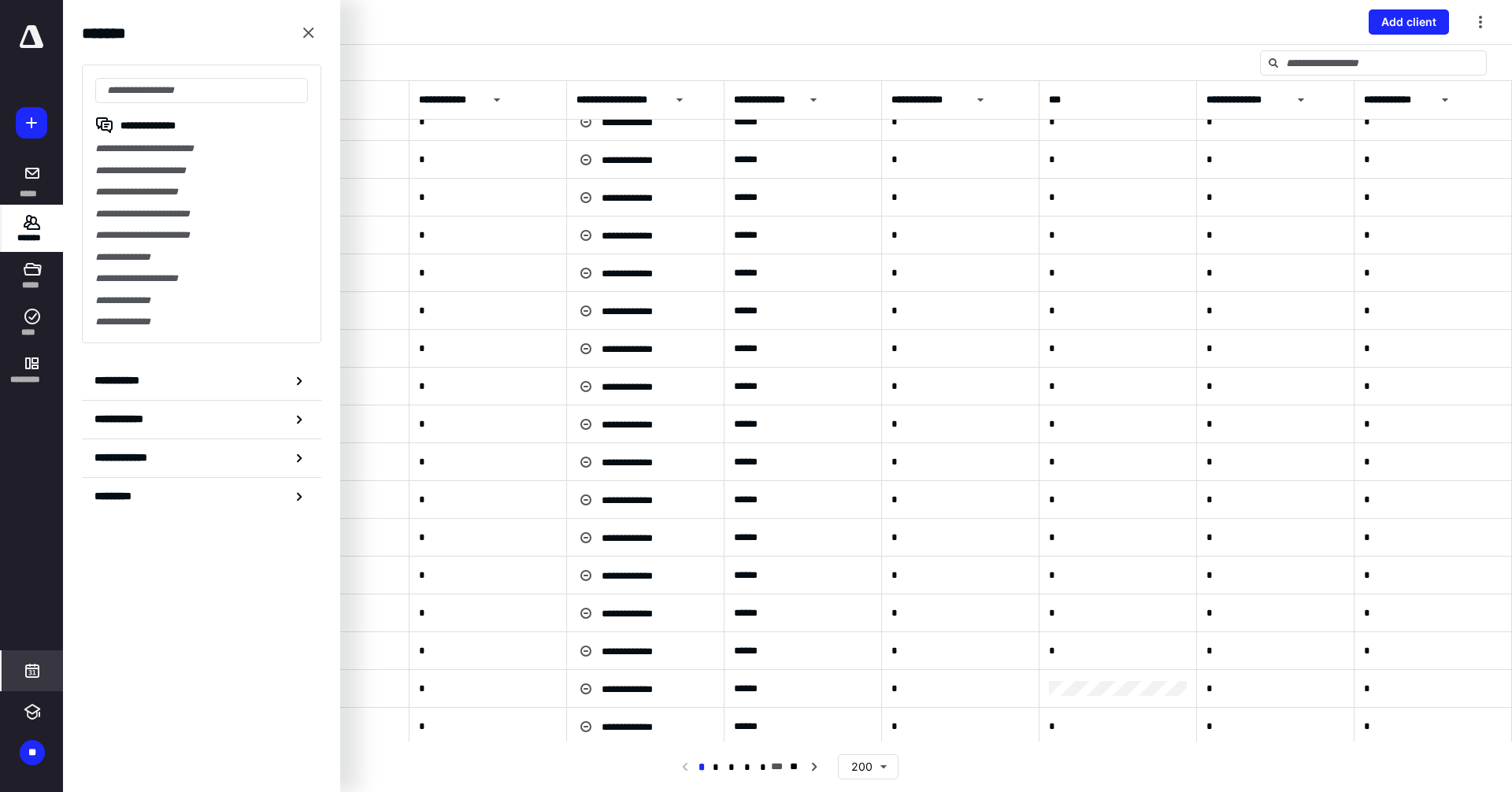 click 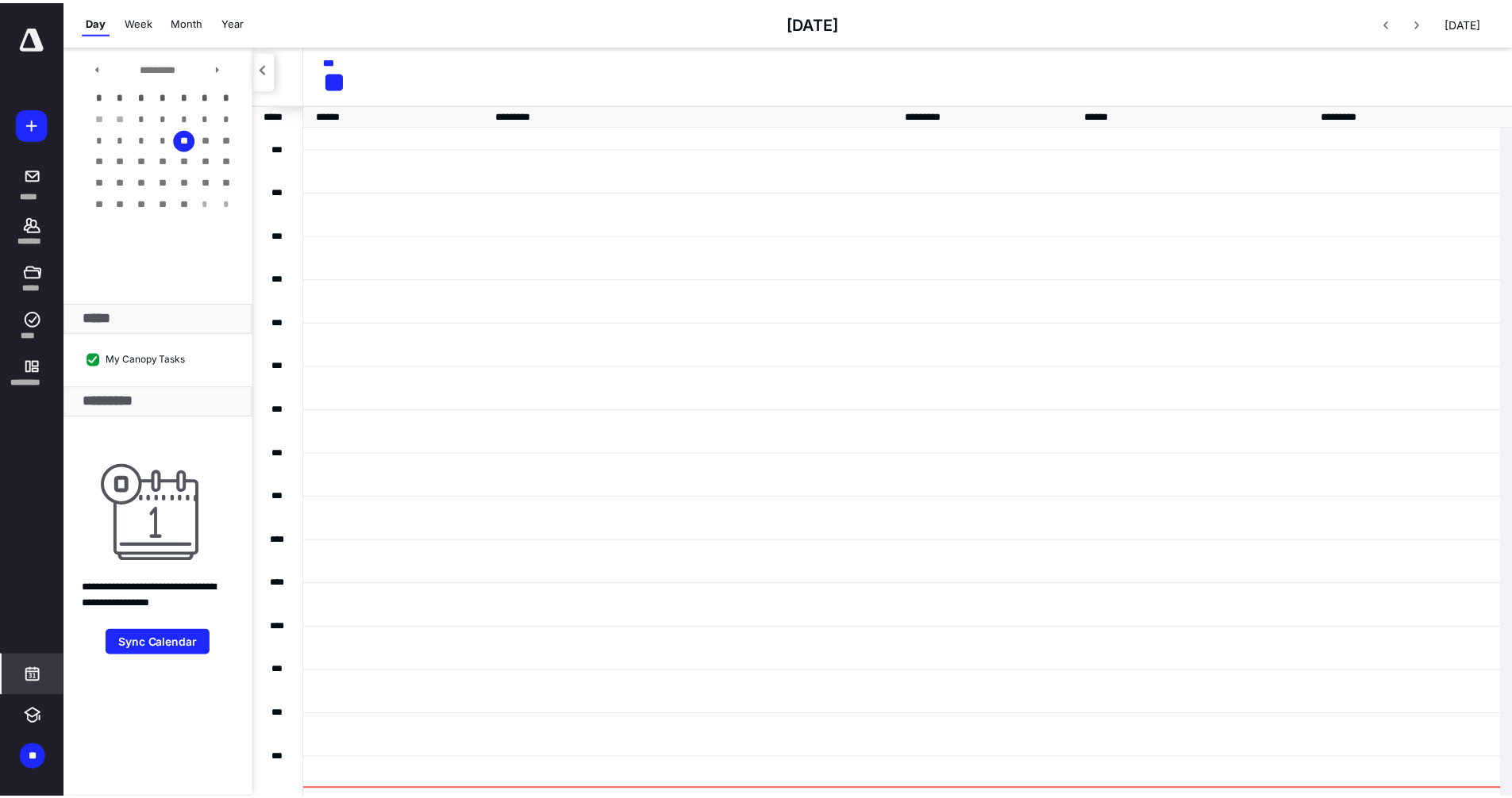 scroll, scrollTop: 305, scrollLeft: 0, axis: vertical 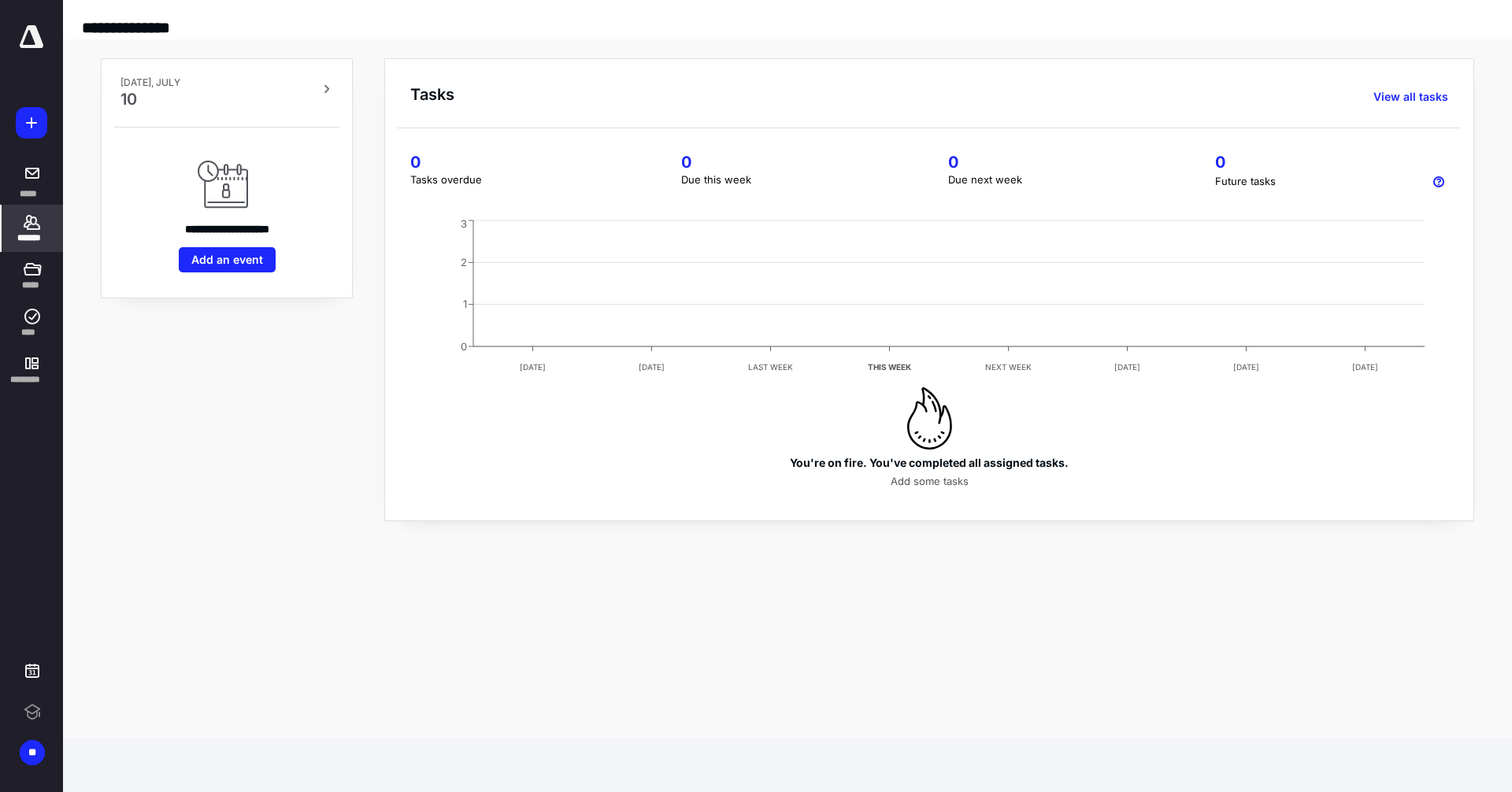 click 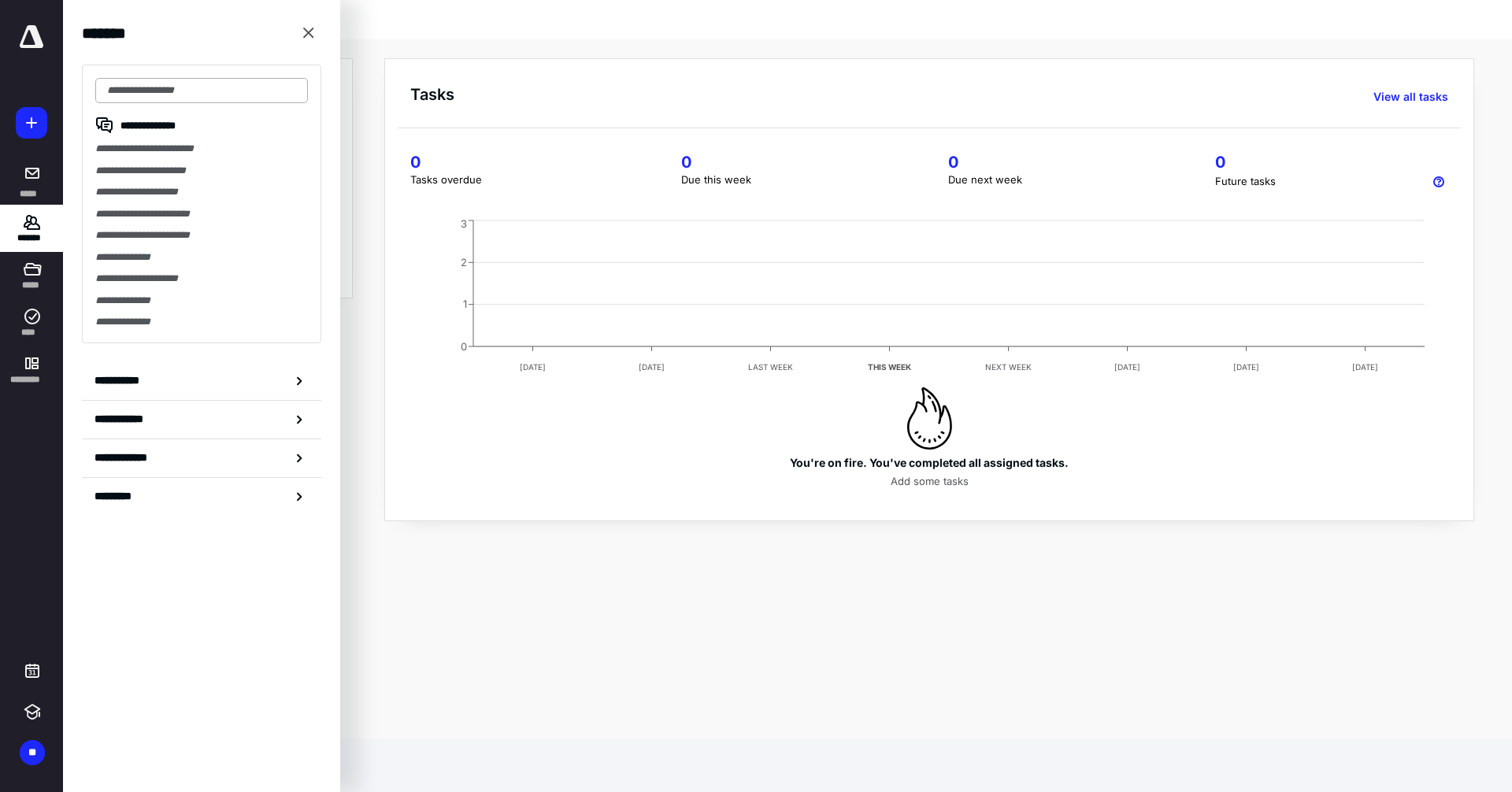 click at bounding box center (202, 91) 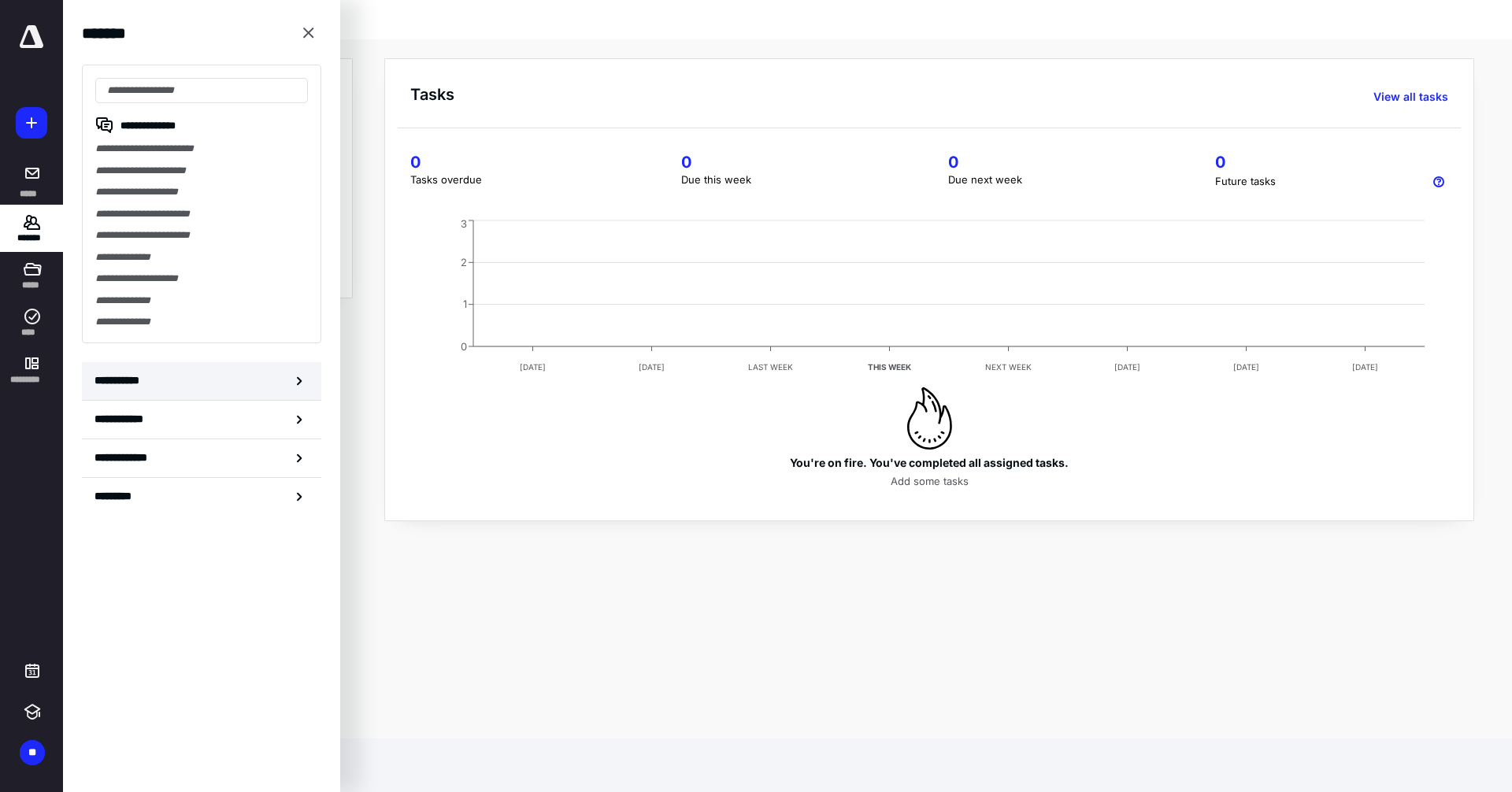 click on "**********" at bounding box center [120, 380] 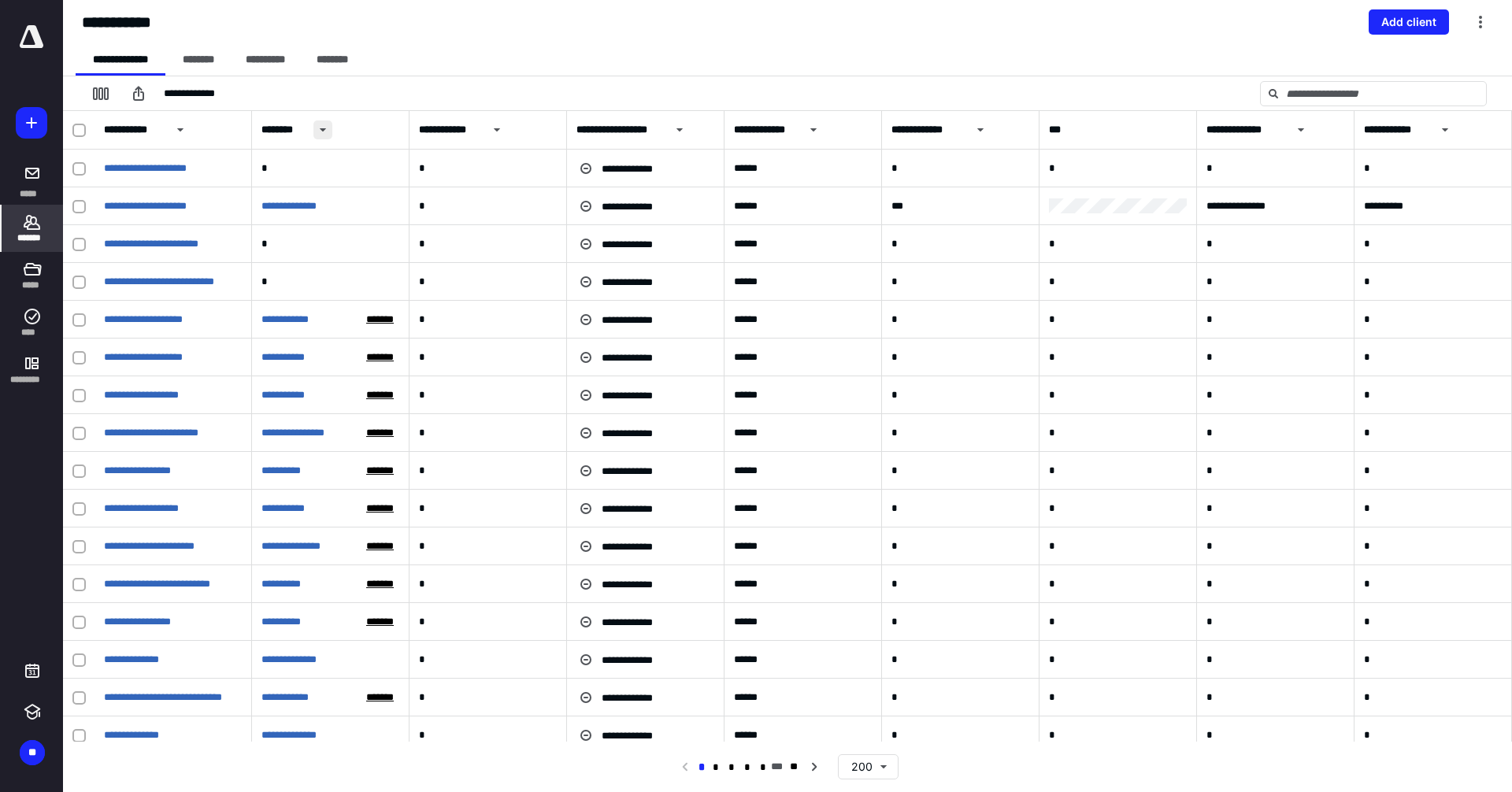 click at bounding box center [323, 130] 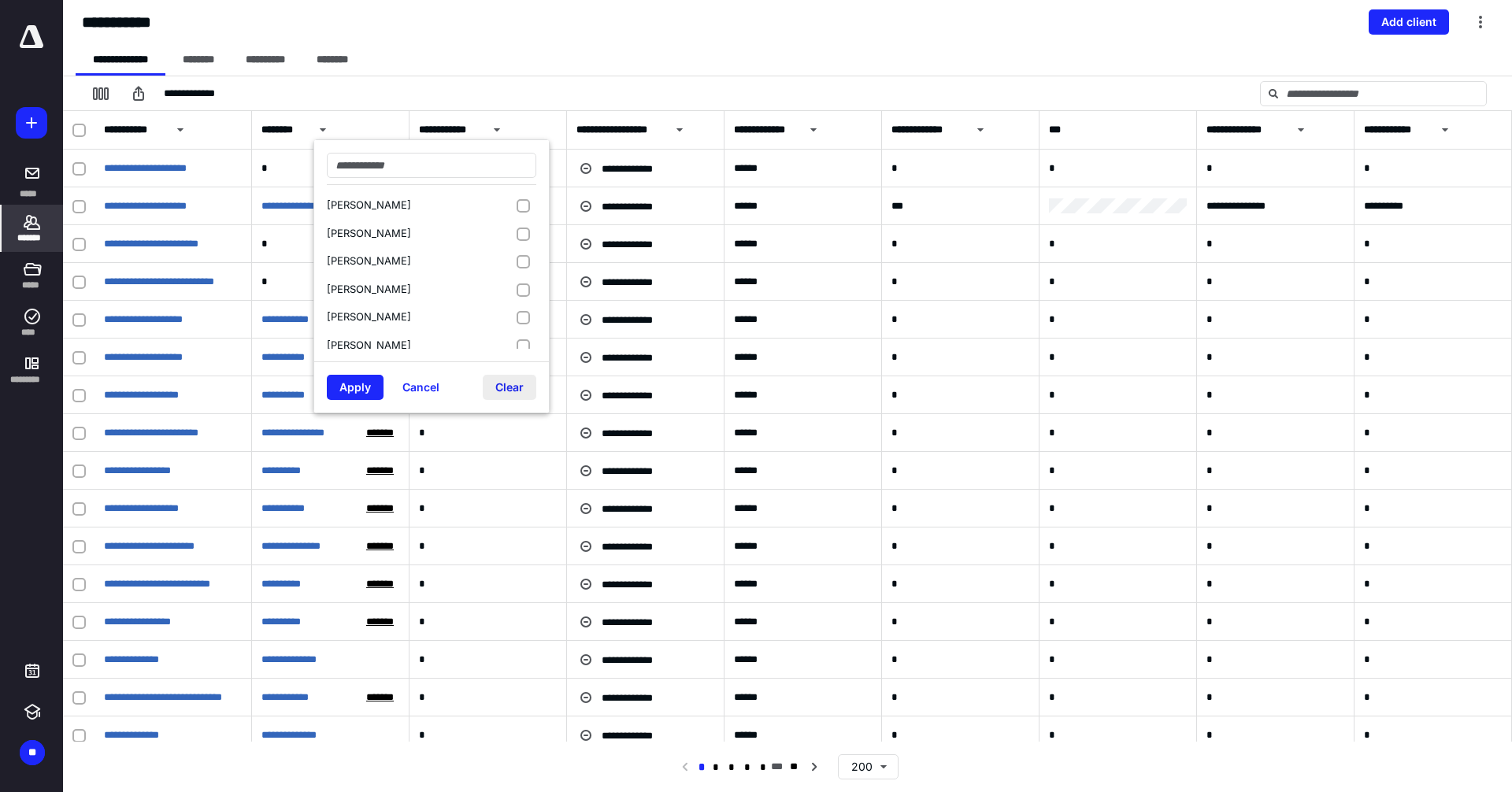 click on "Clear" at bounding box center [510, 387] 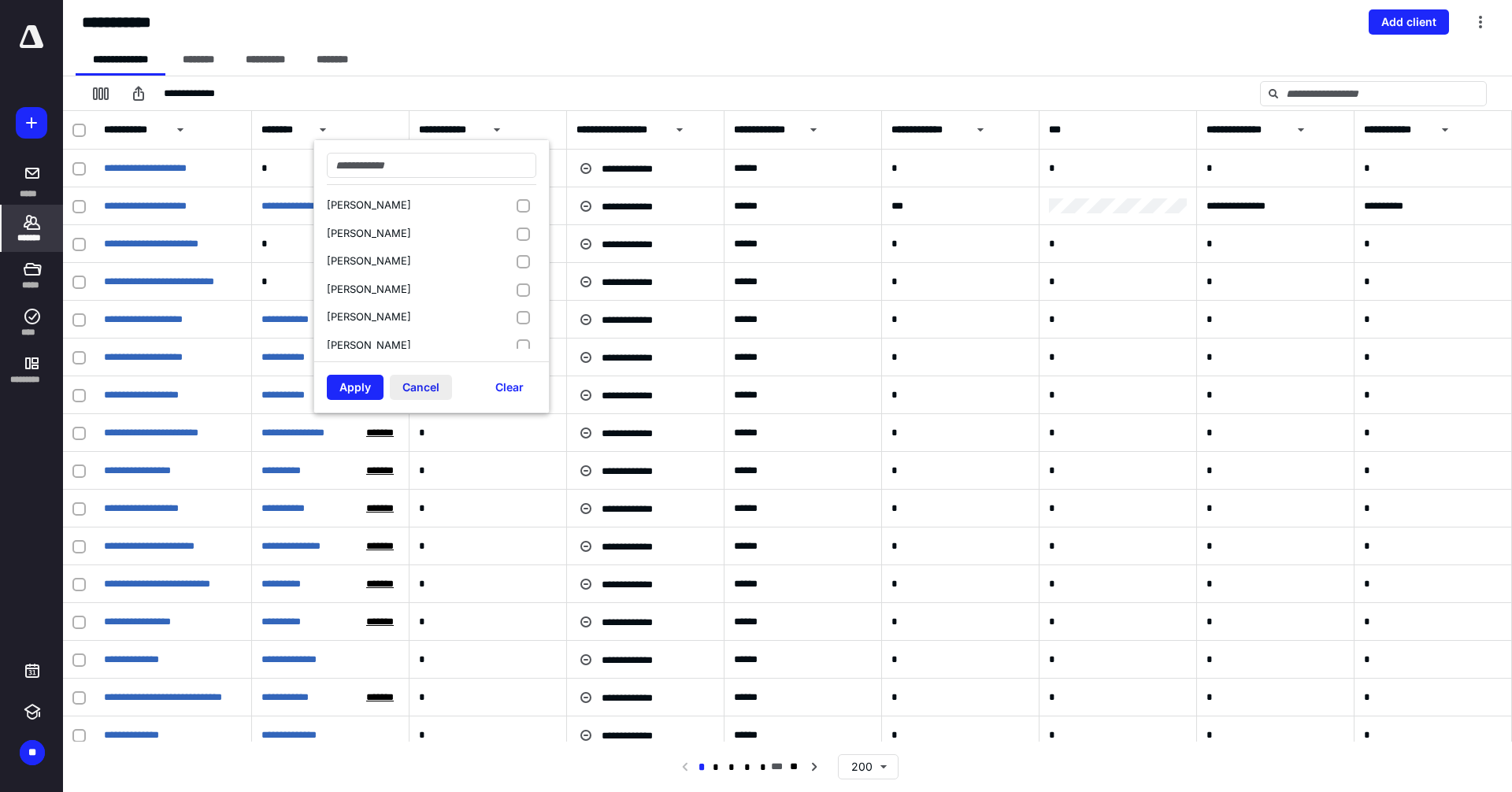 click on "Cancel" at bounding box center (421, 387) 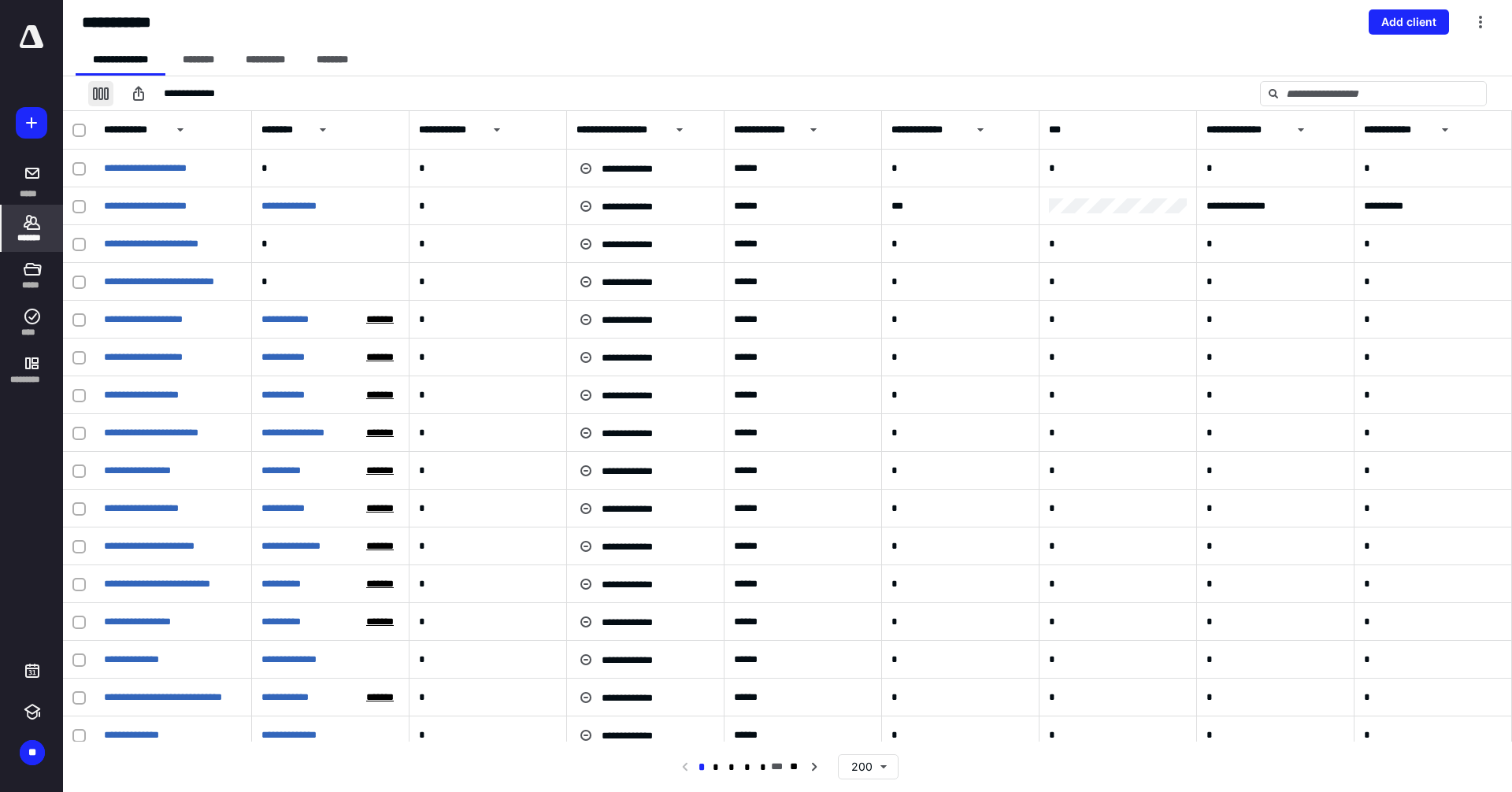 click at bounding box center [101, 94] 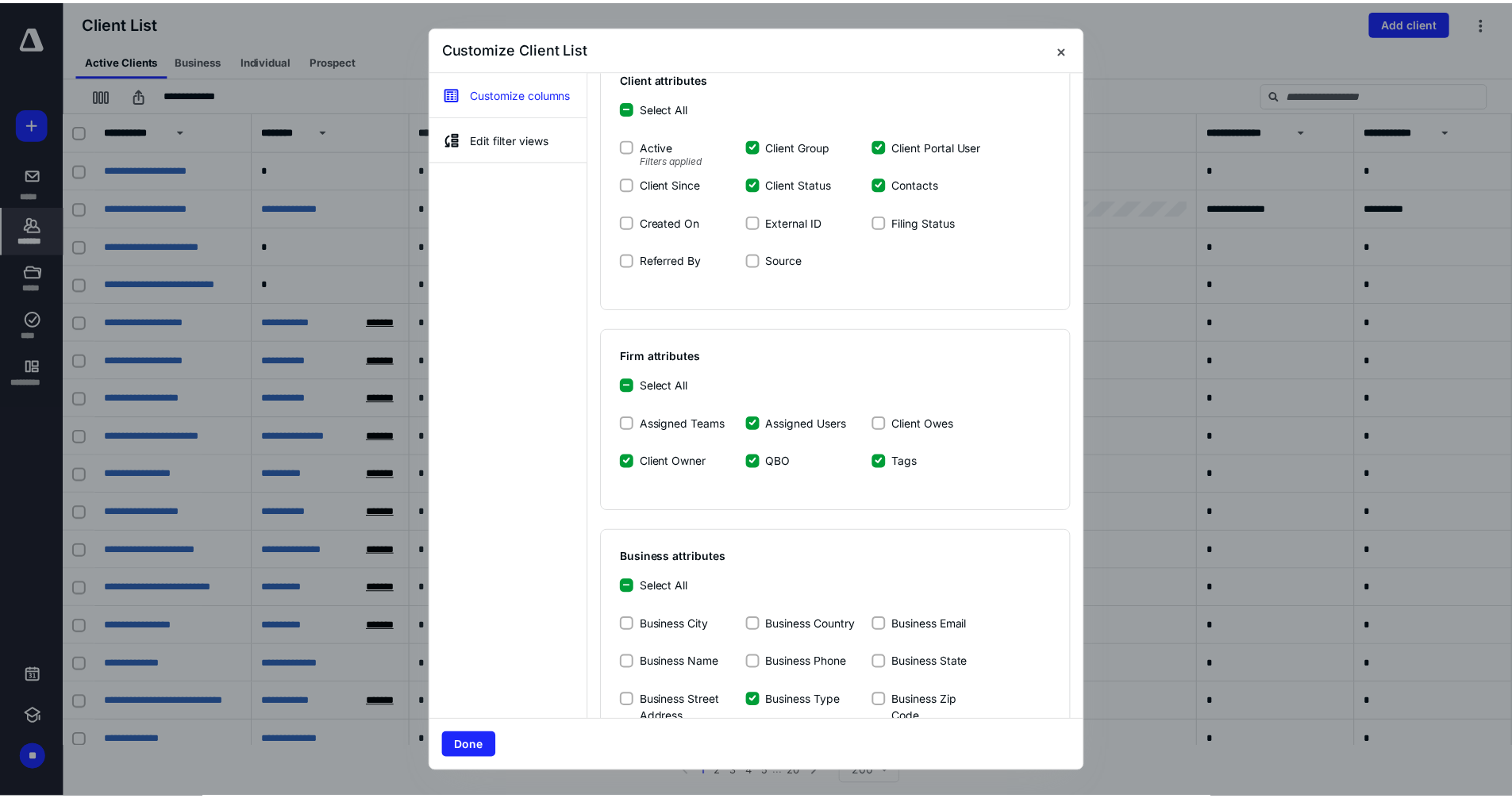 scroll, scrollTop: 0, scrollLeft: 0, axis: both 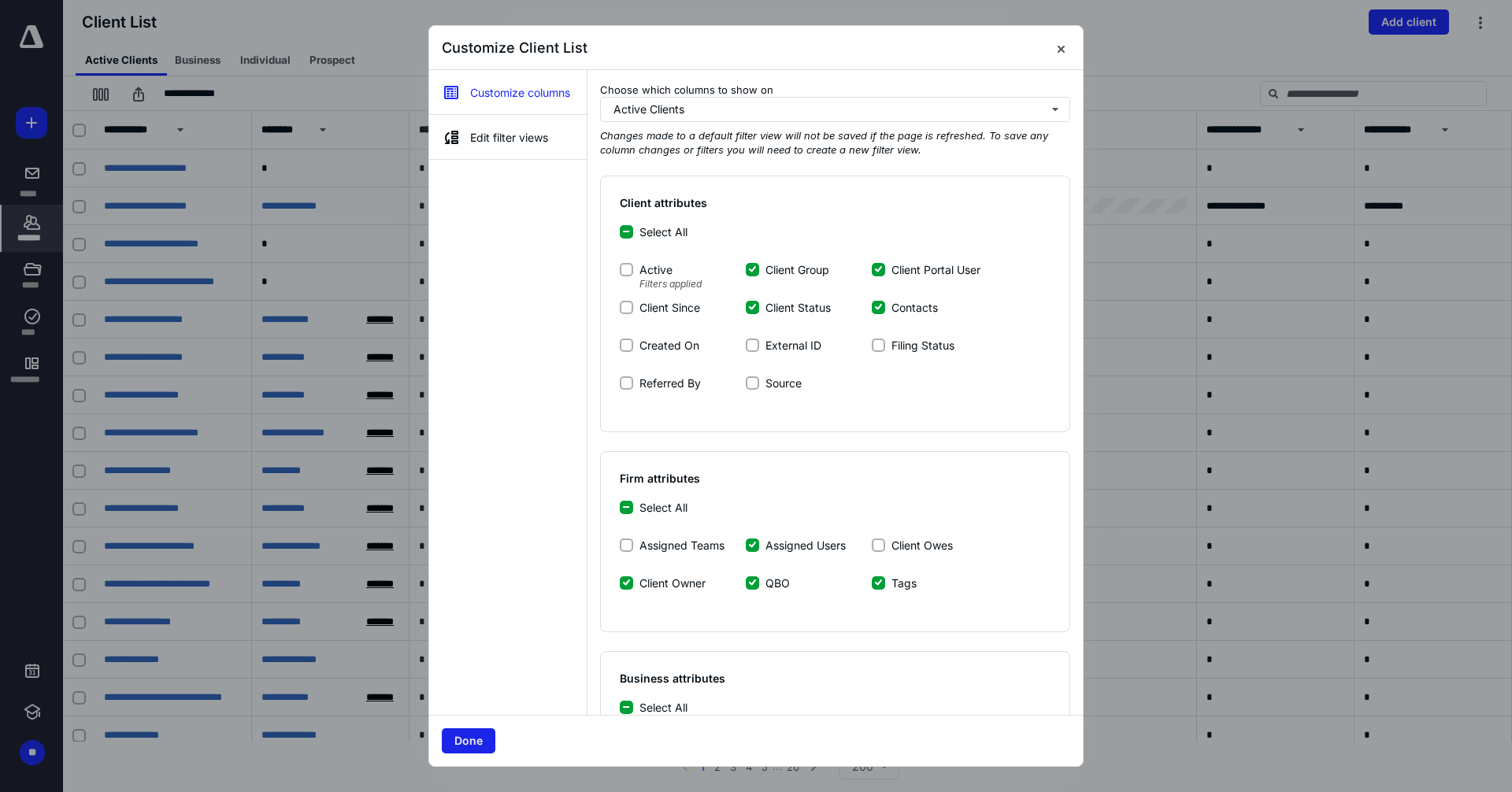 click on "Done" at bounding box center [469, 741] 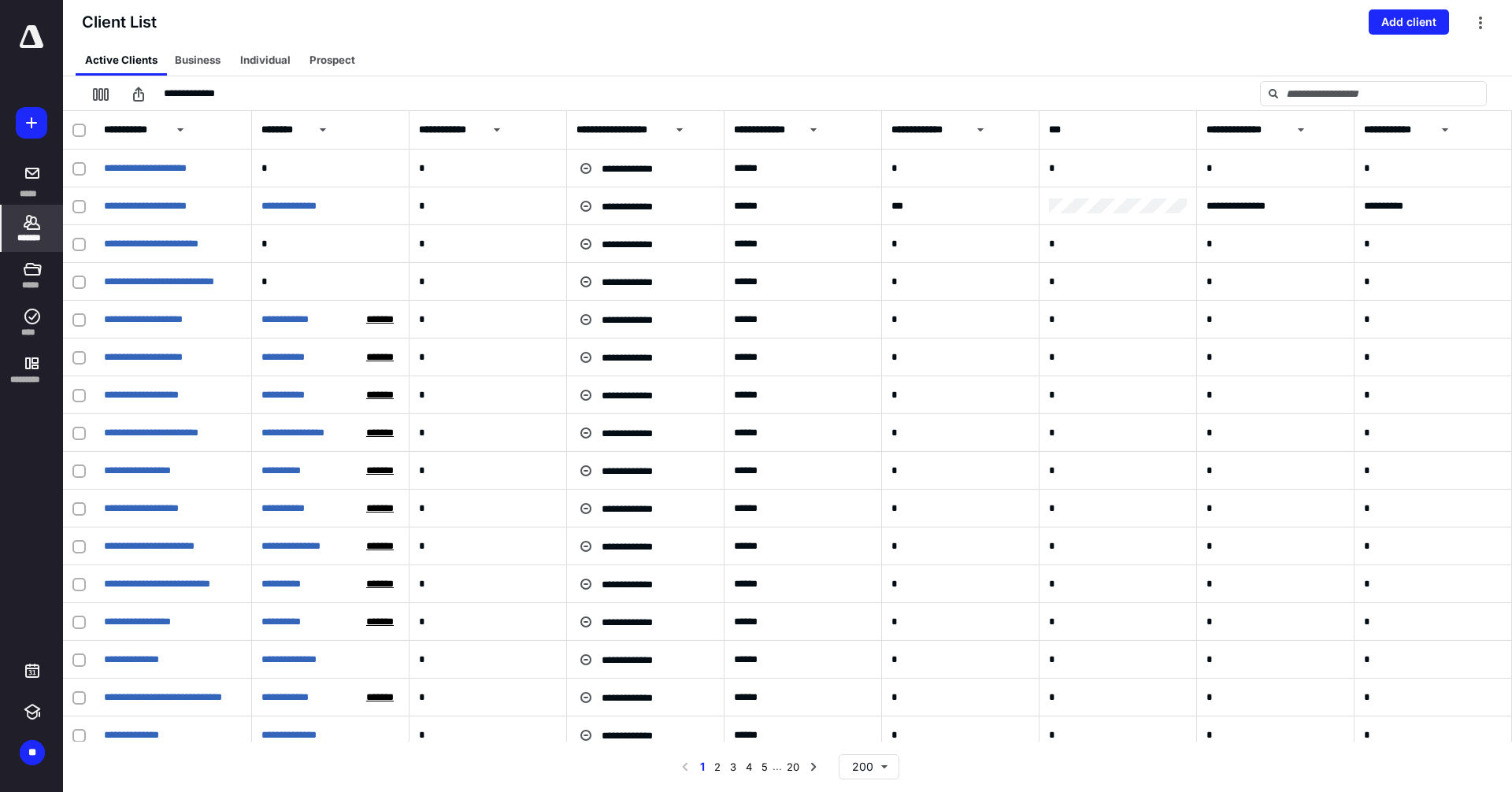 click 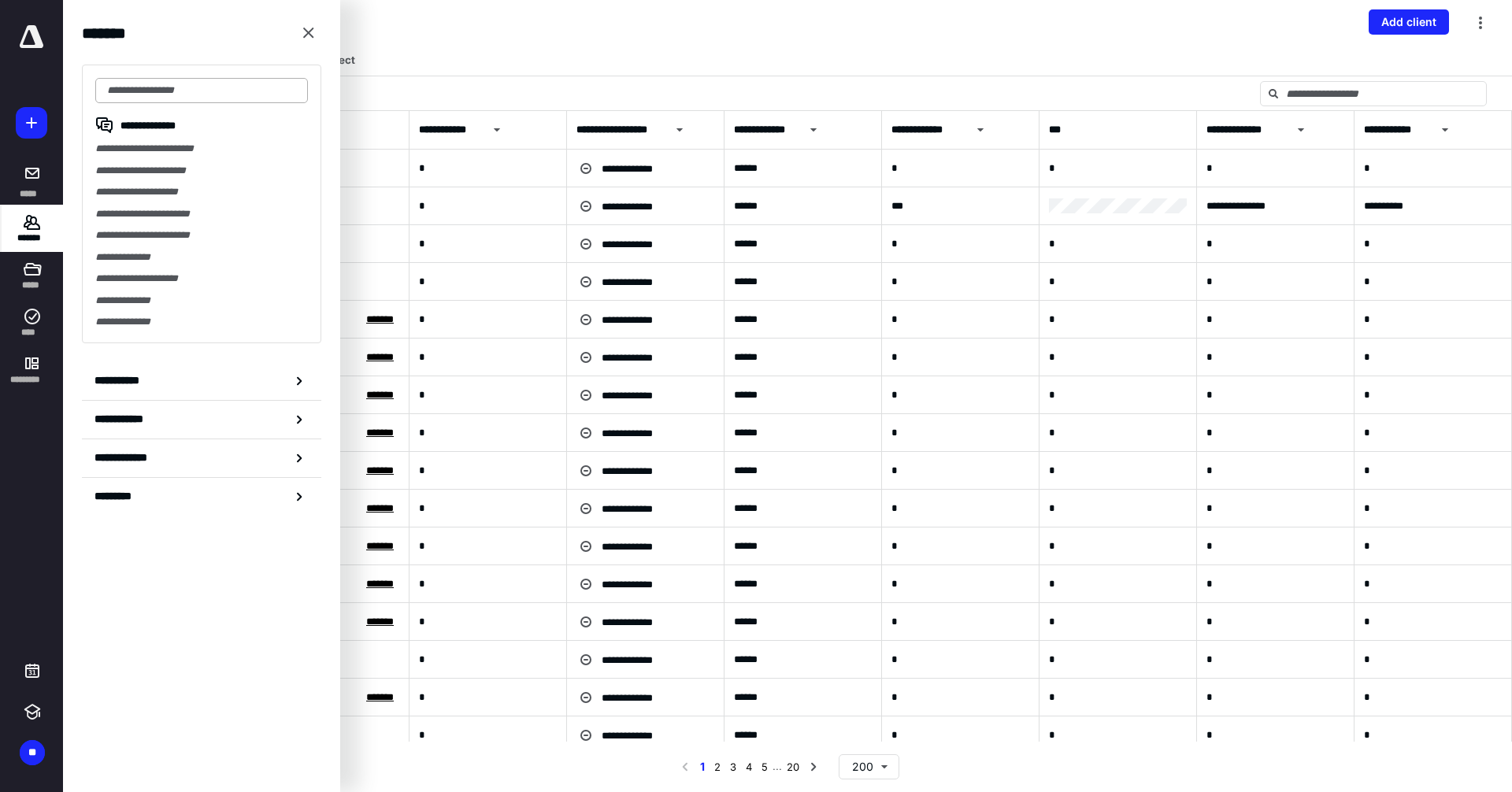 click at bounding box center (202, 91) 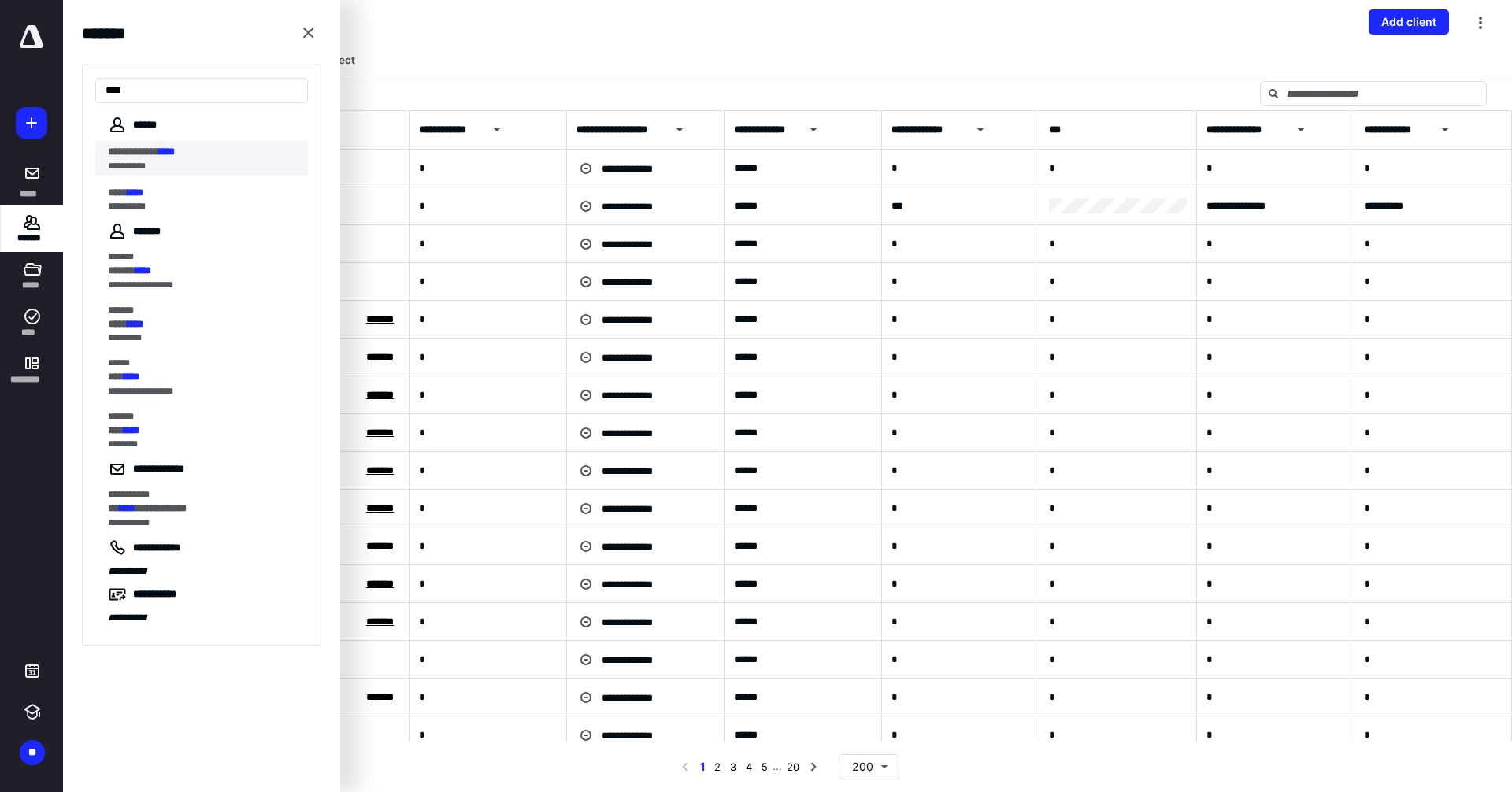 type on "****" 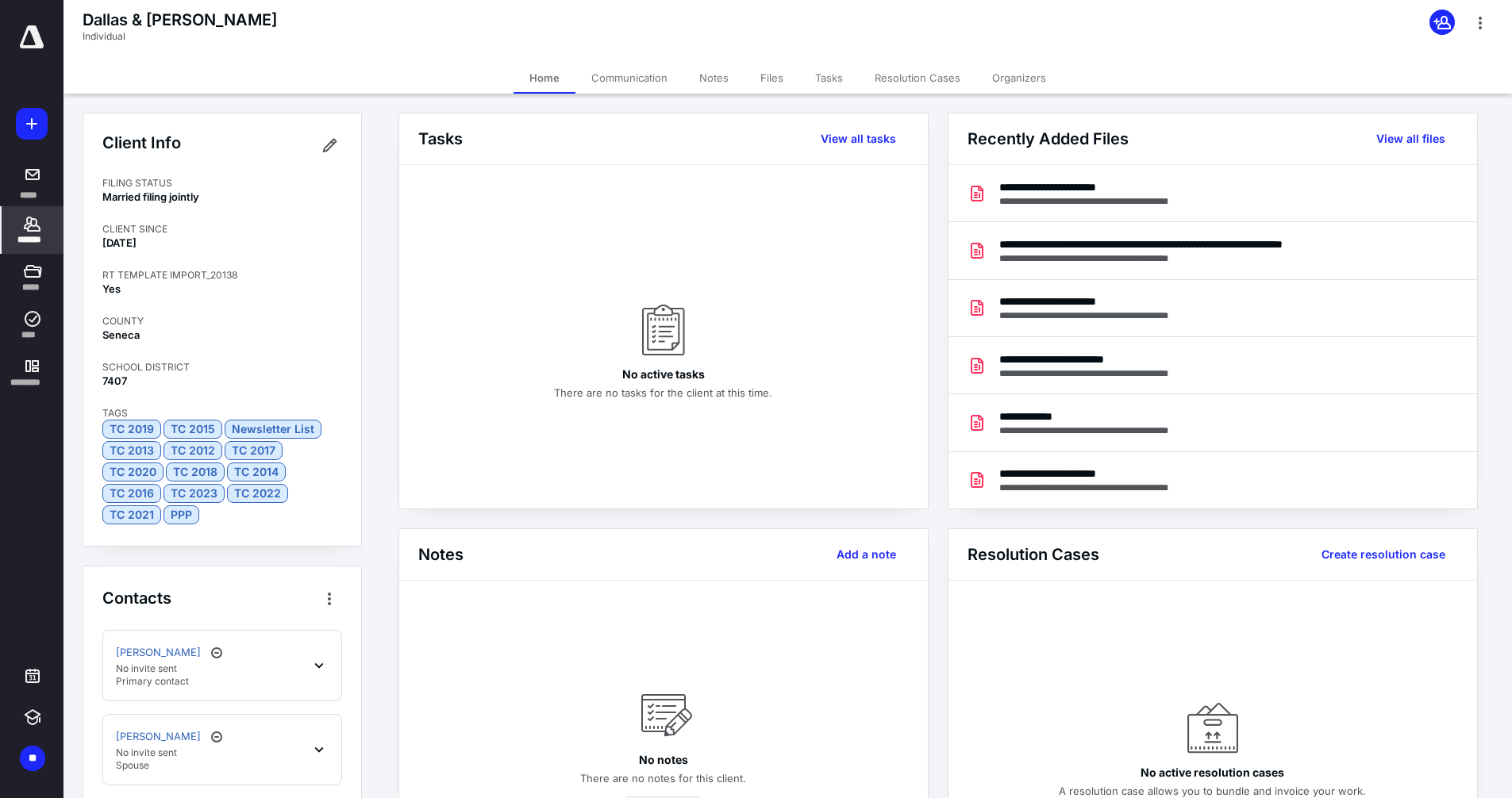 click on "*******" at bounding box center [33, 240] 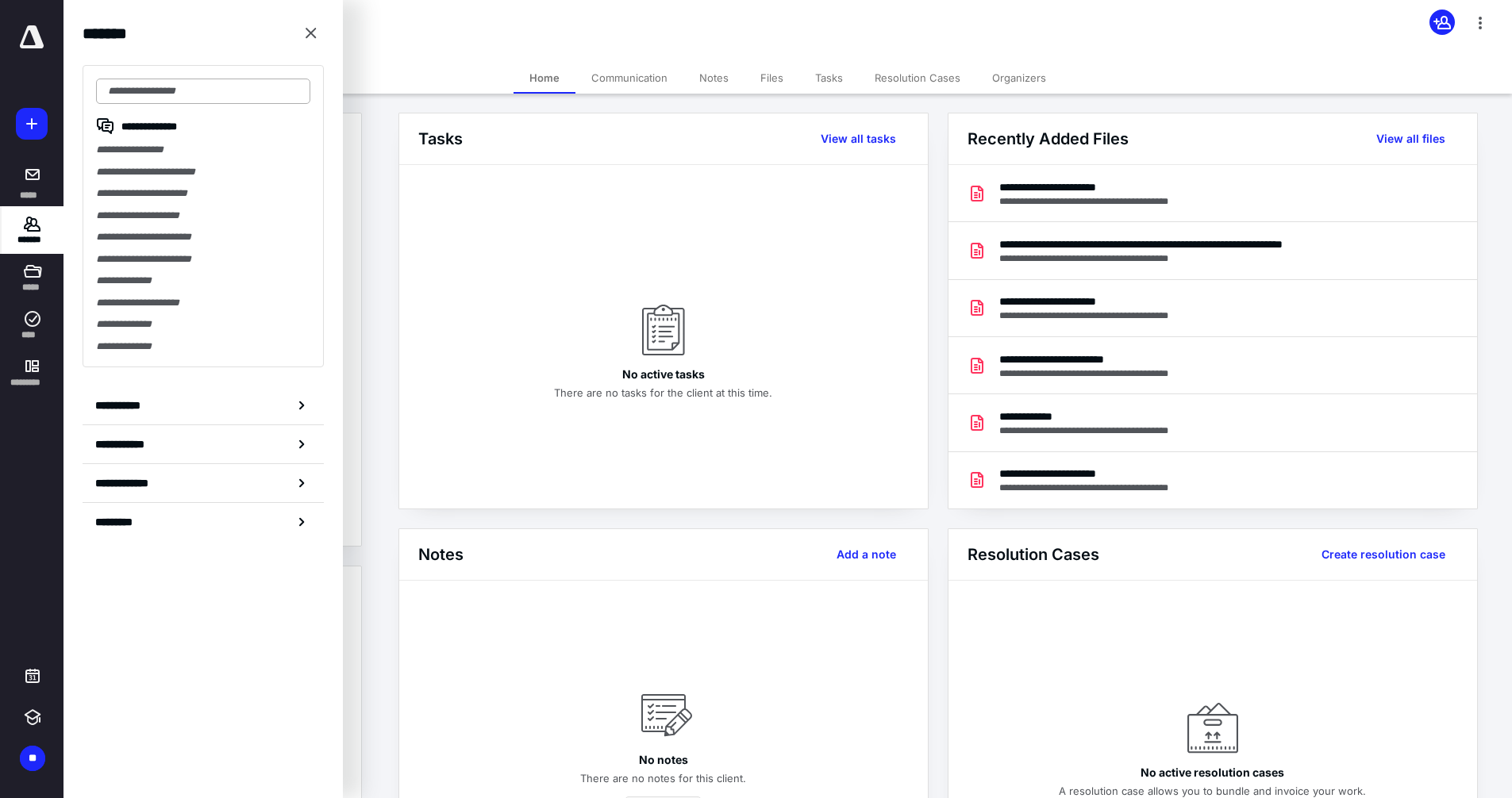 click at bounding box center (203, 91) 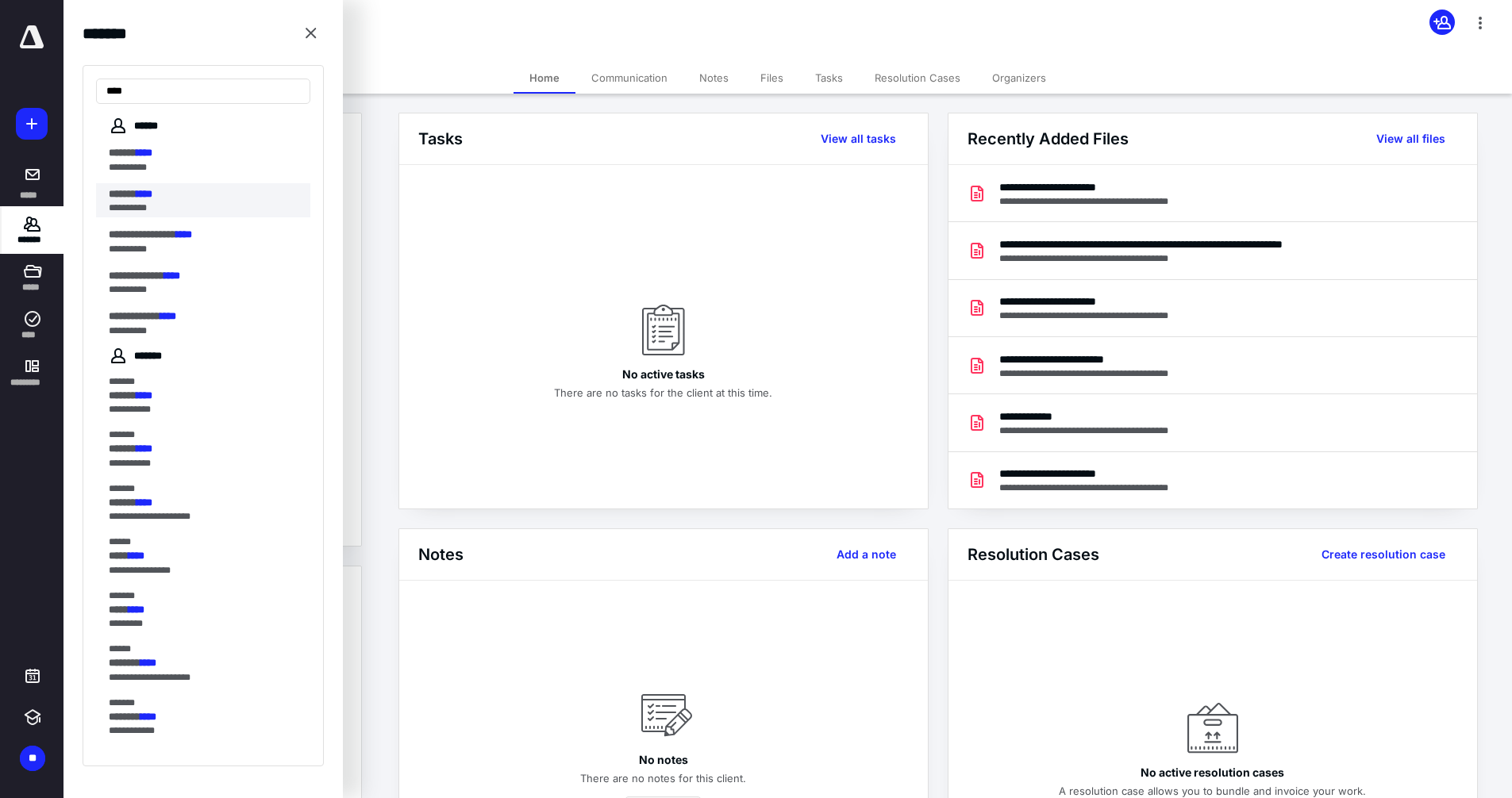 type on "****" 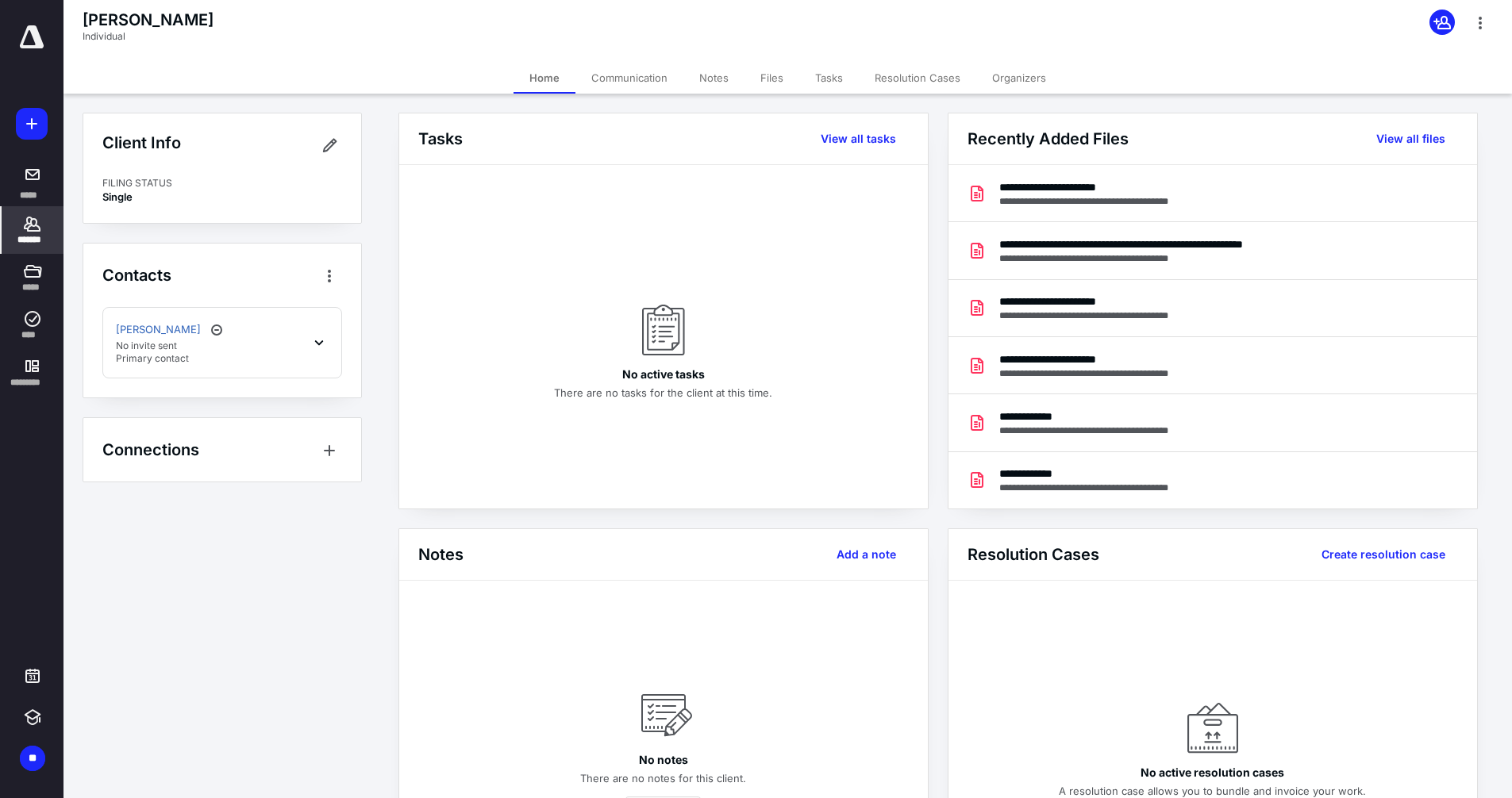 click on "*******" at bounding box center [33, 240] 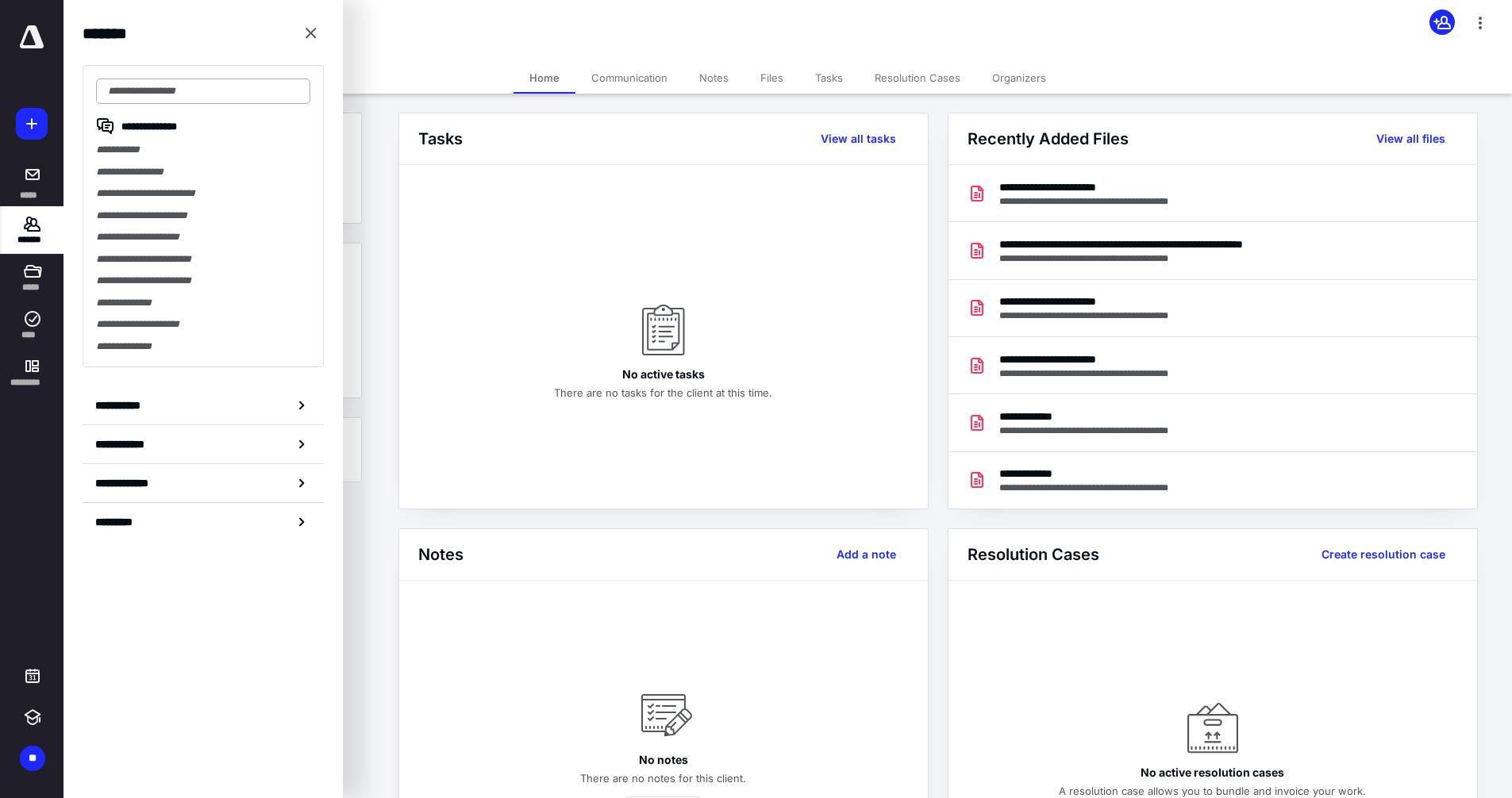 click at bounding box center (203, 91) 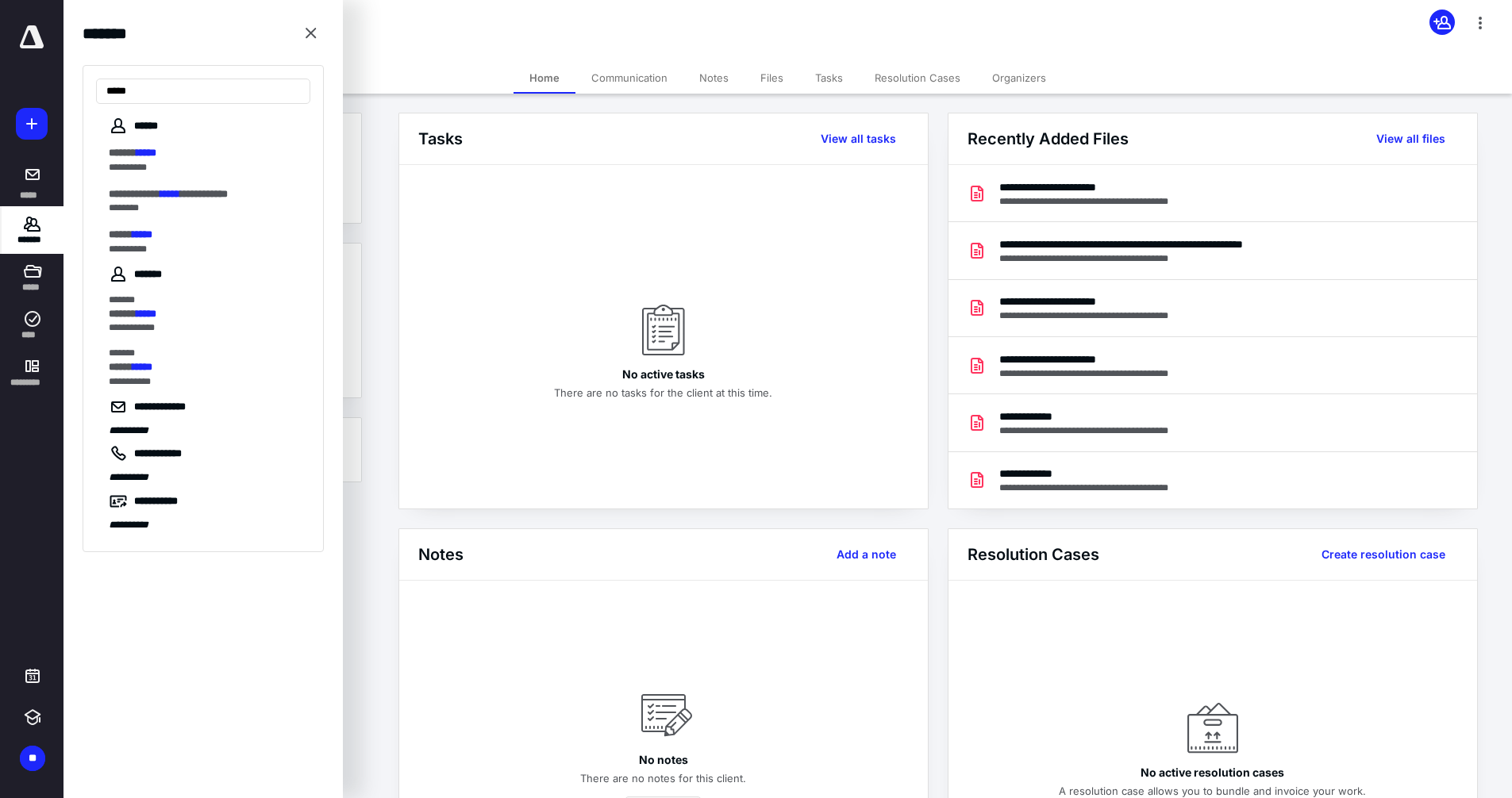 type on "*****" 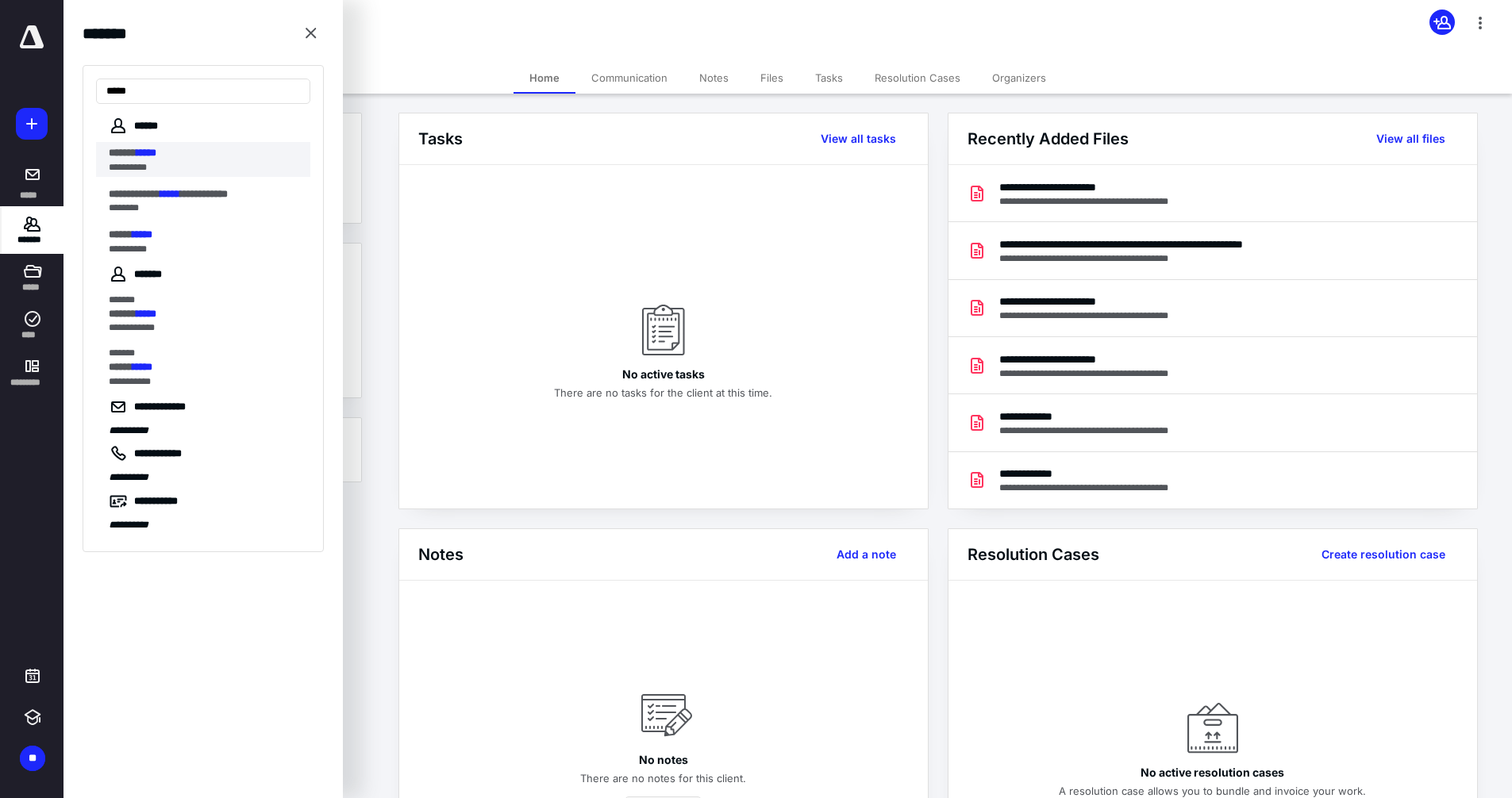 click on "******" at bounding box center (122, 152) 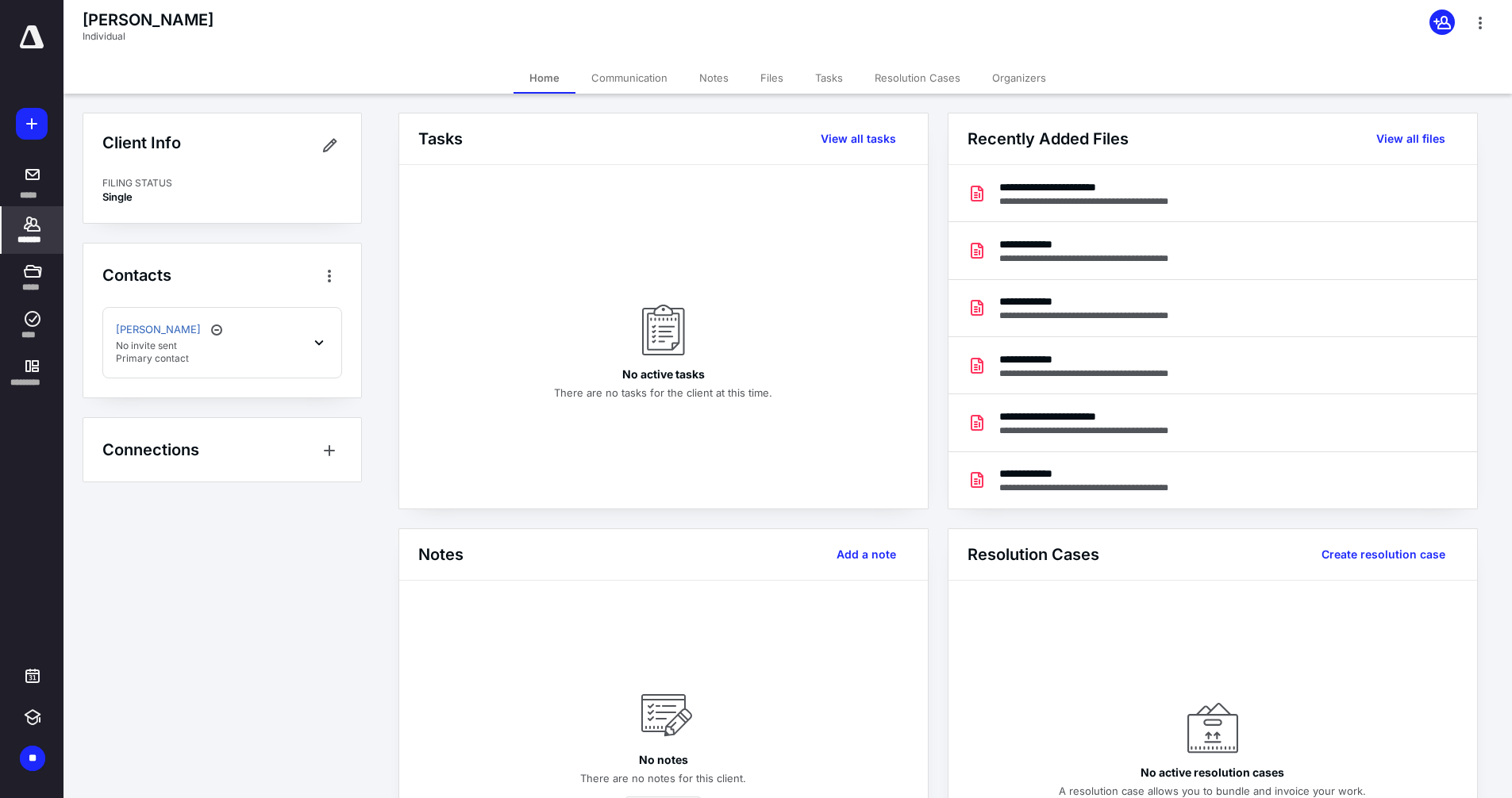click on "Files" at bounding box center [771, 78] 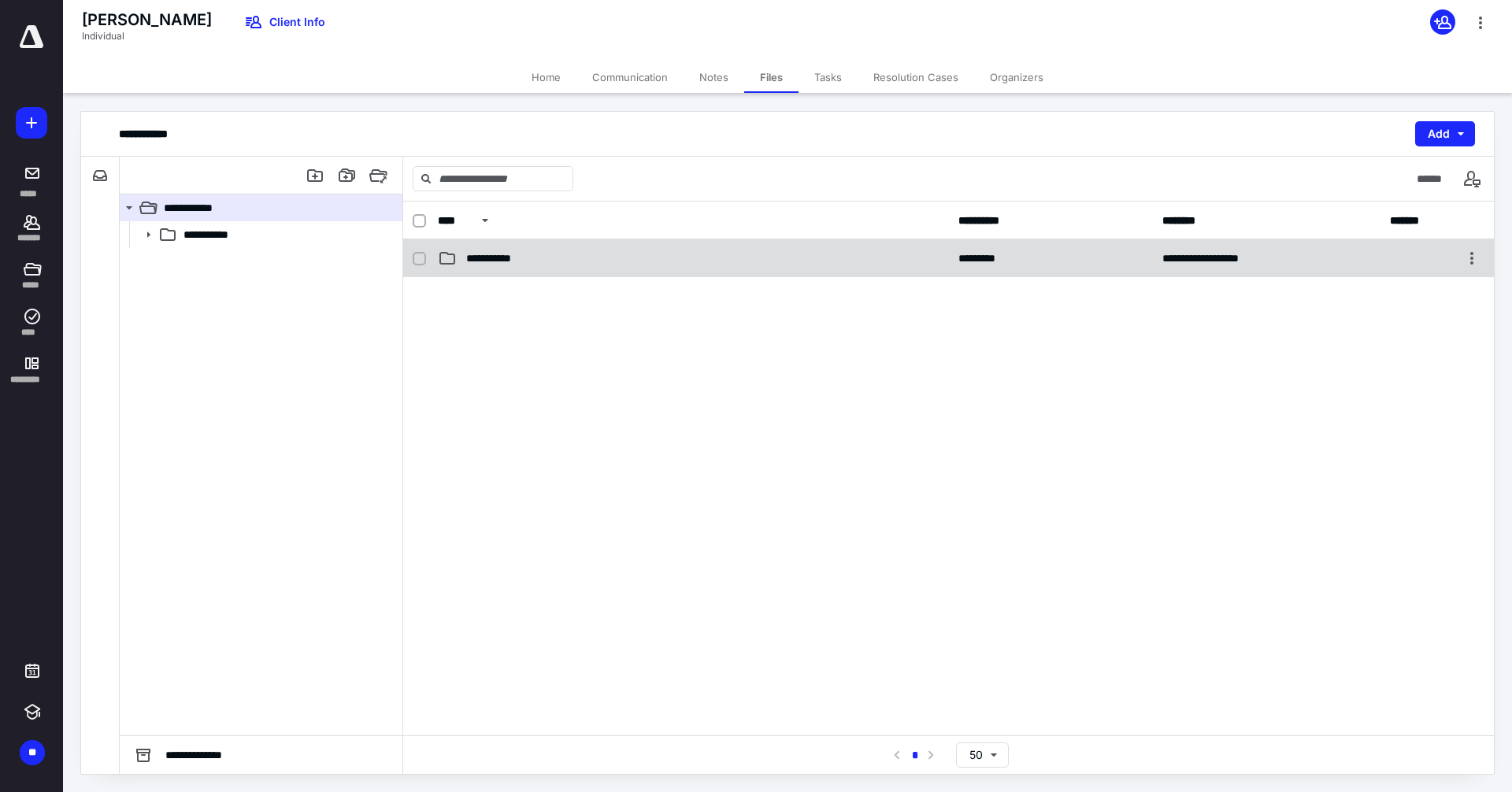 click on "**********" at bounding box center [693, 258] 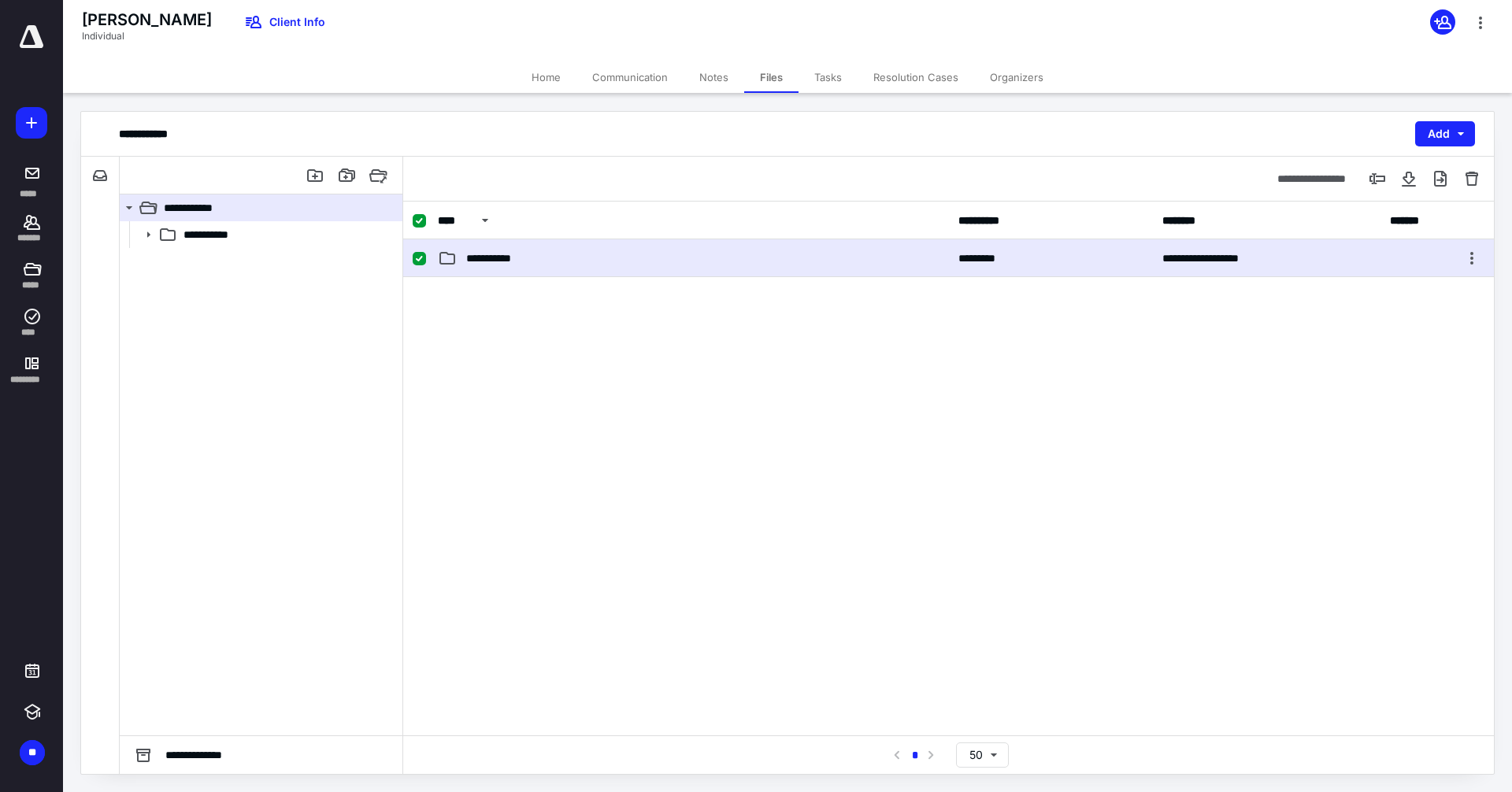 click on "**********" at bounding box center [693, 258] 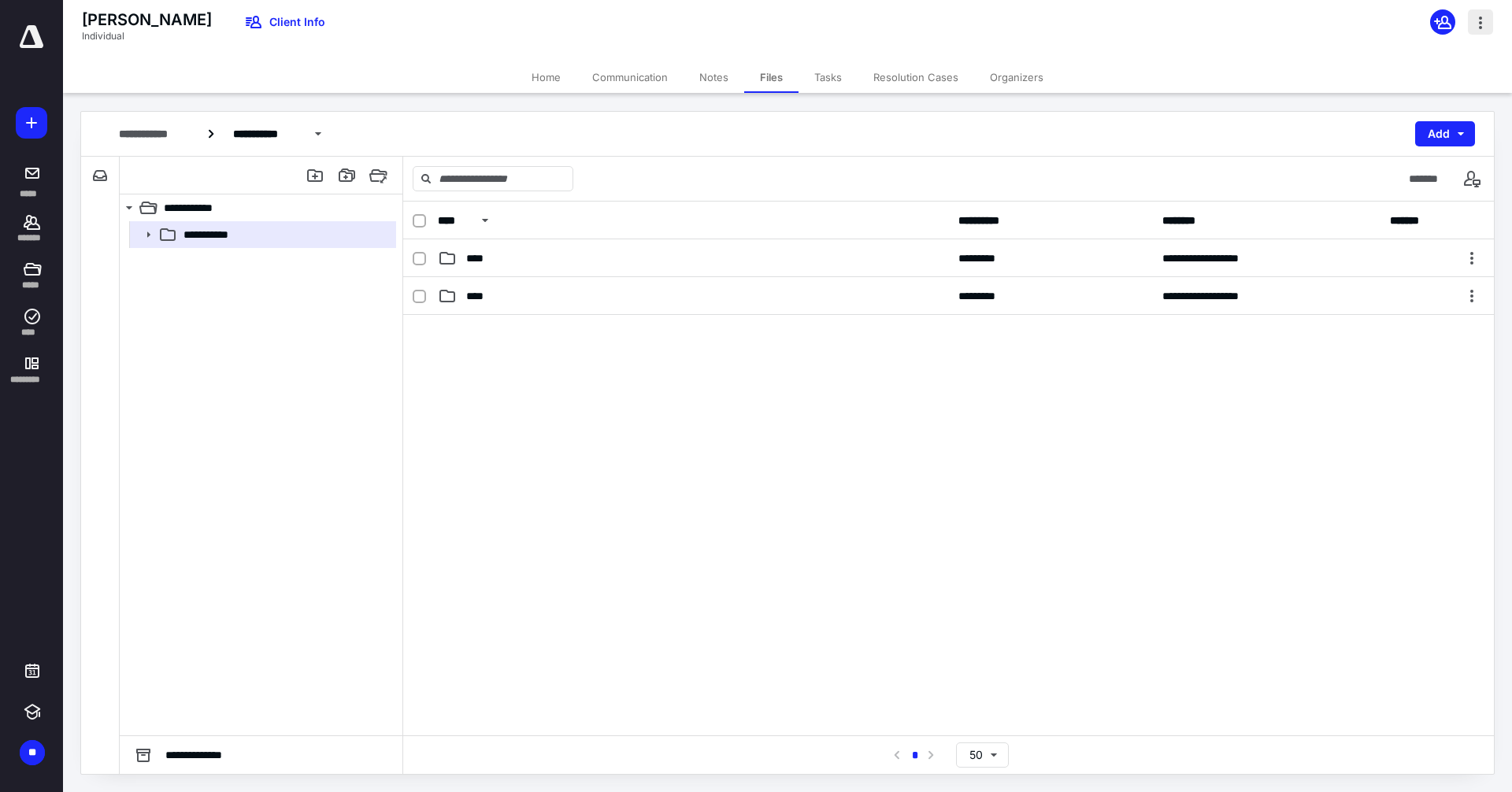 click at bounding box center [1480, 22] 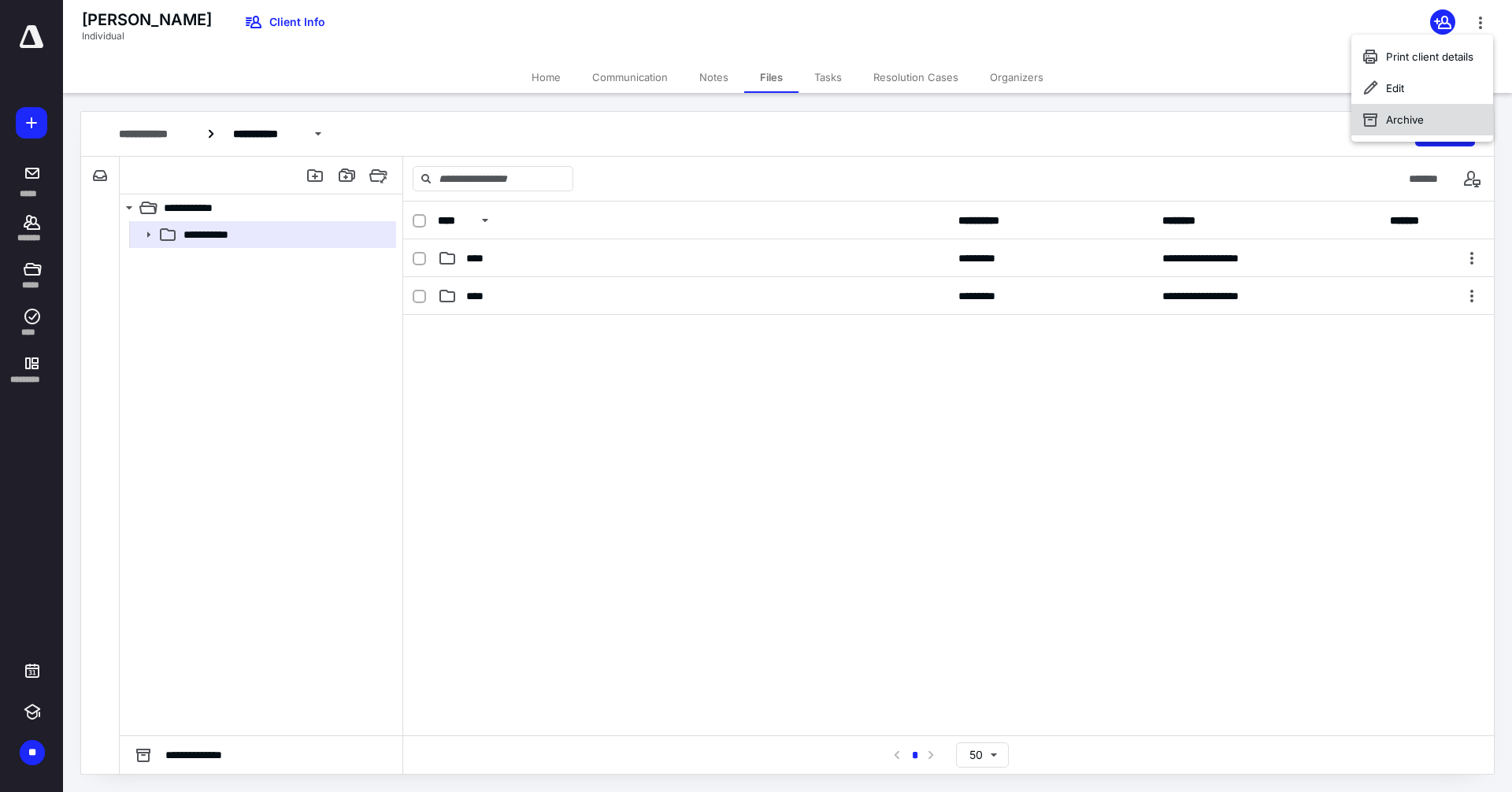 click on "Archive" at bounding box center [1422, 120] 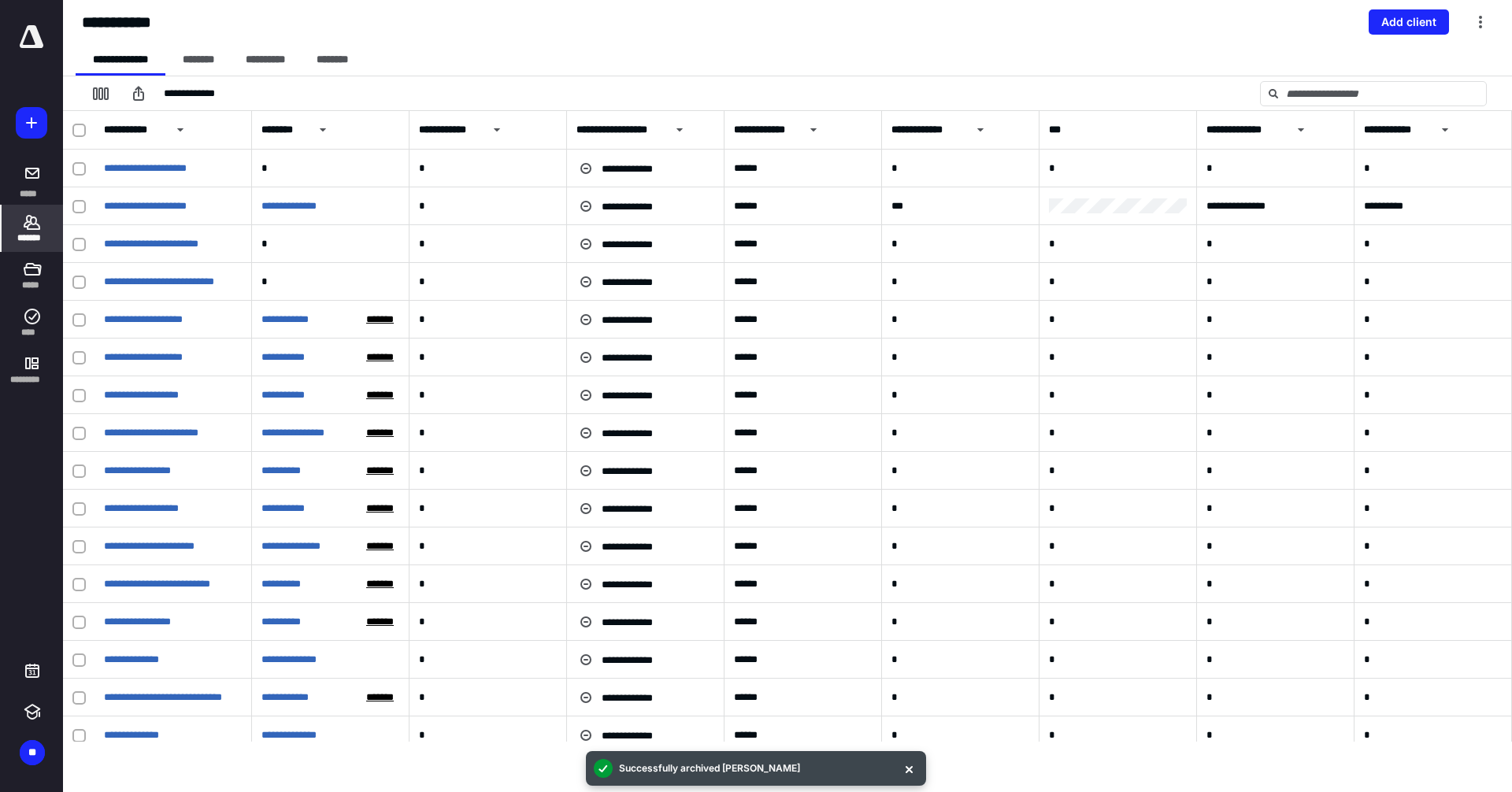click on "*******" at bounding box center [32, 238] 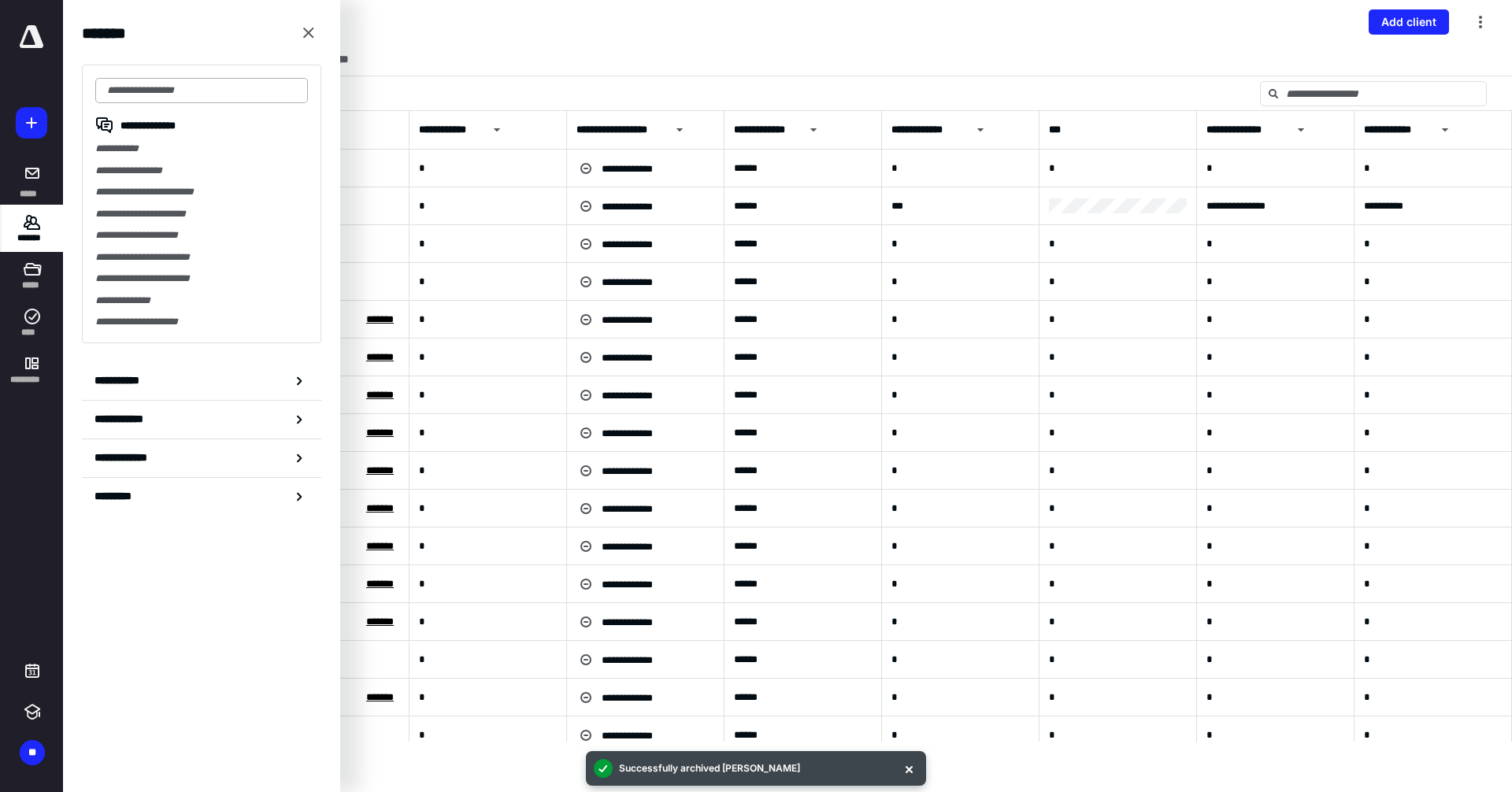click at bounding box center (202, 91) 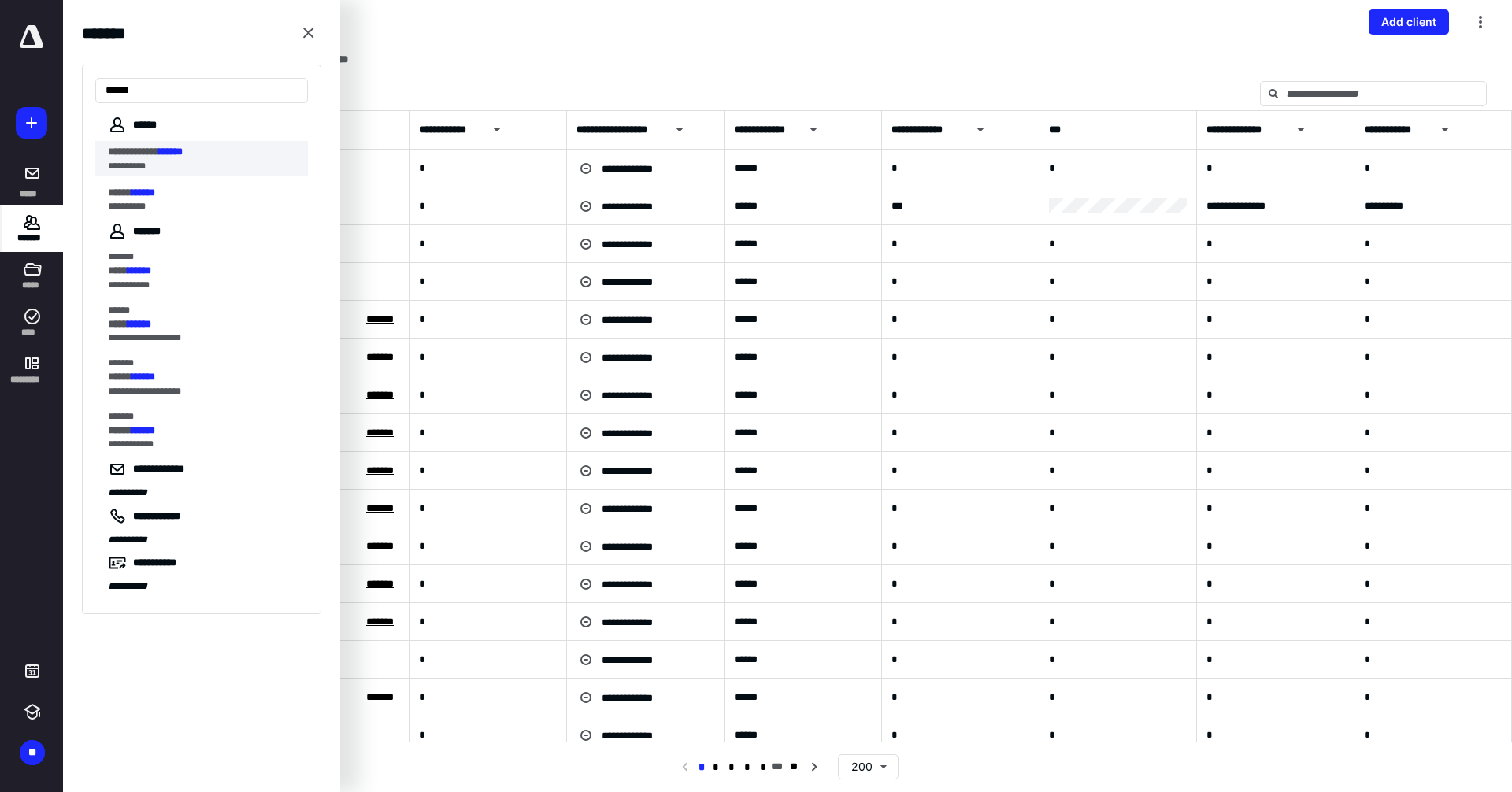type on "******" 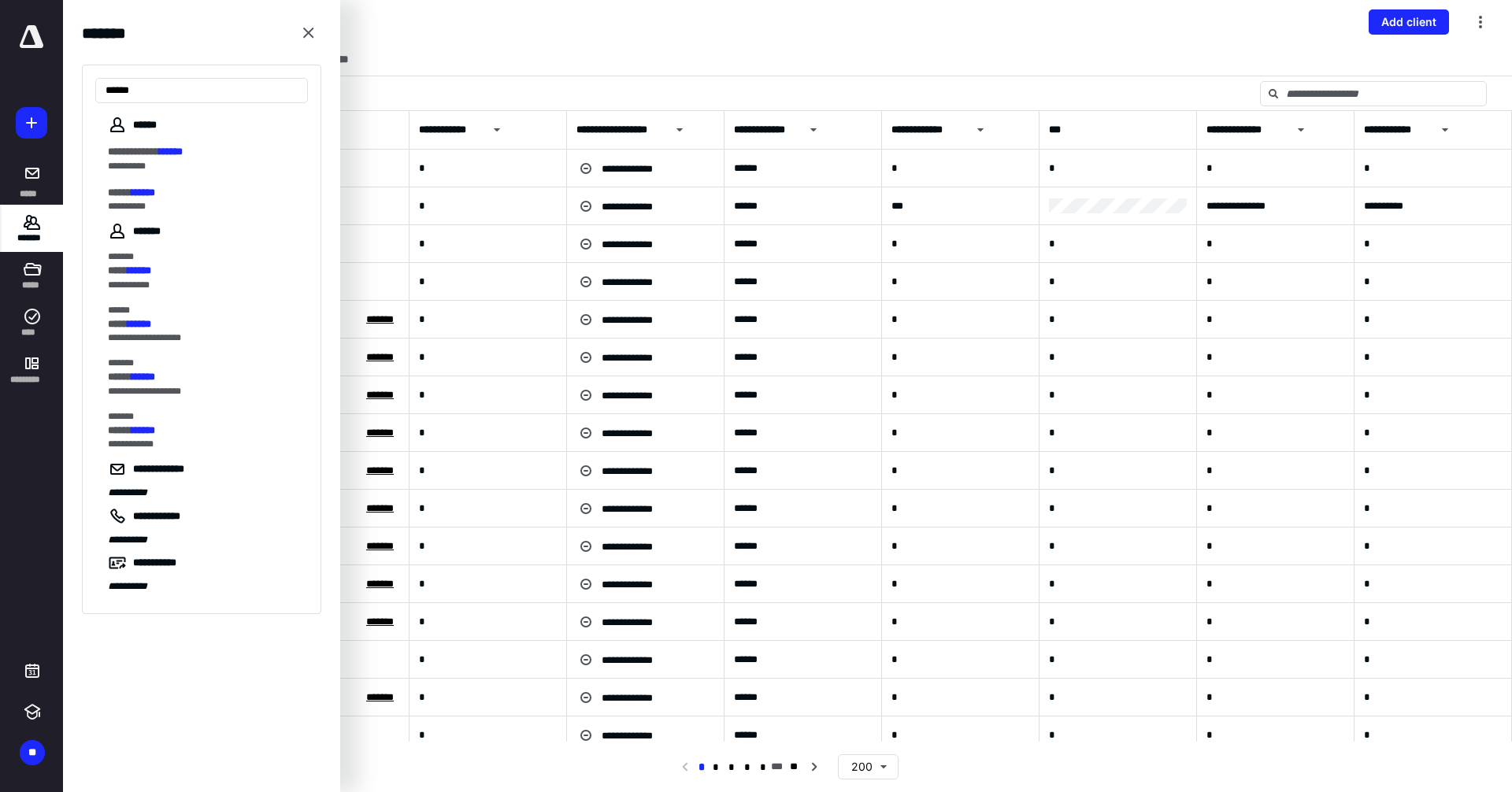 click on "**********" at bounding box center [203, 152] 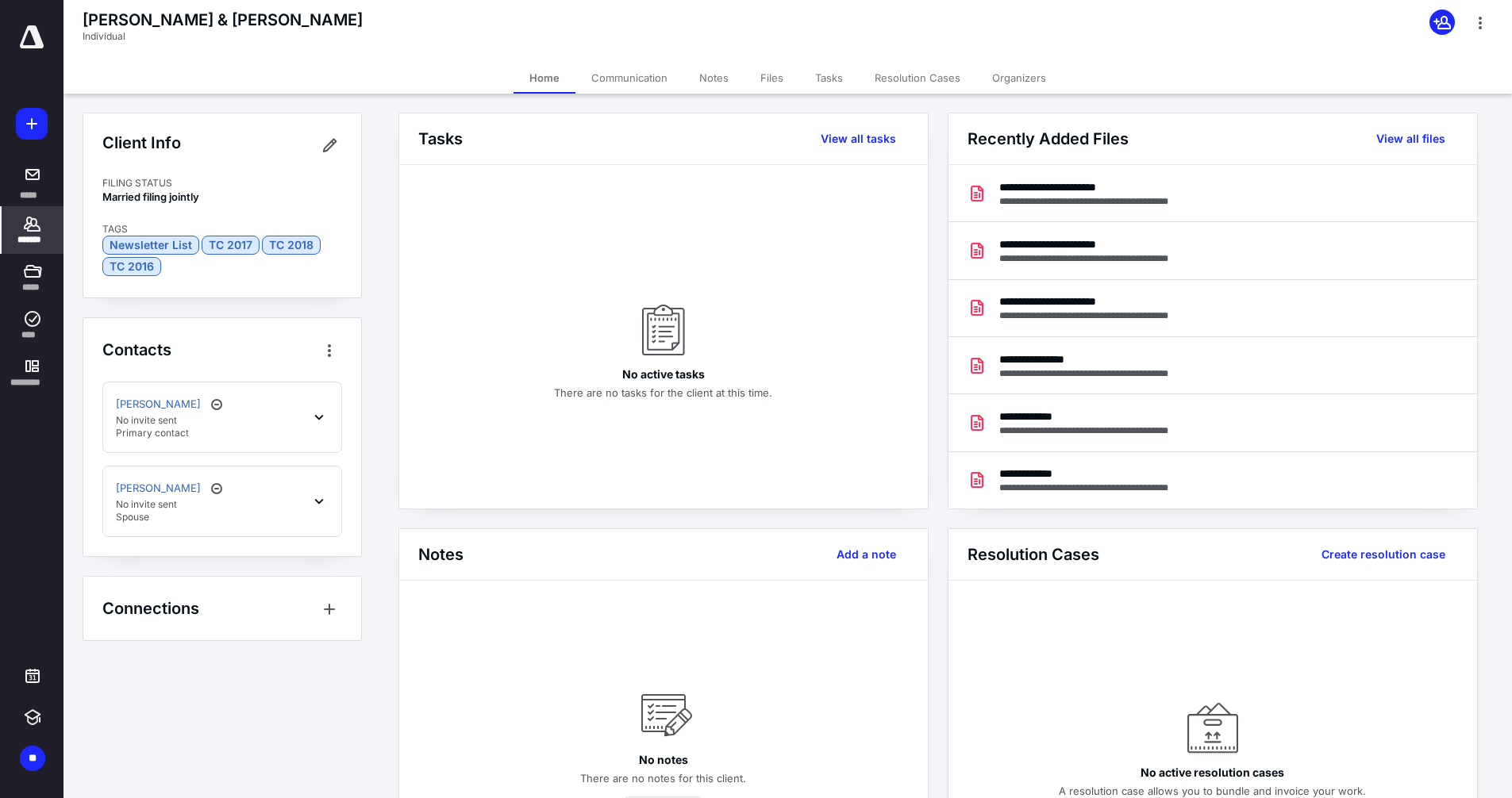click on "Files" at bounding box center (771, 78) 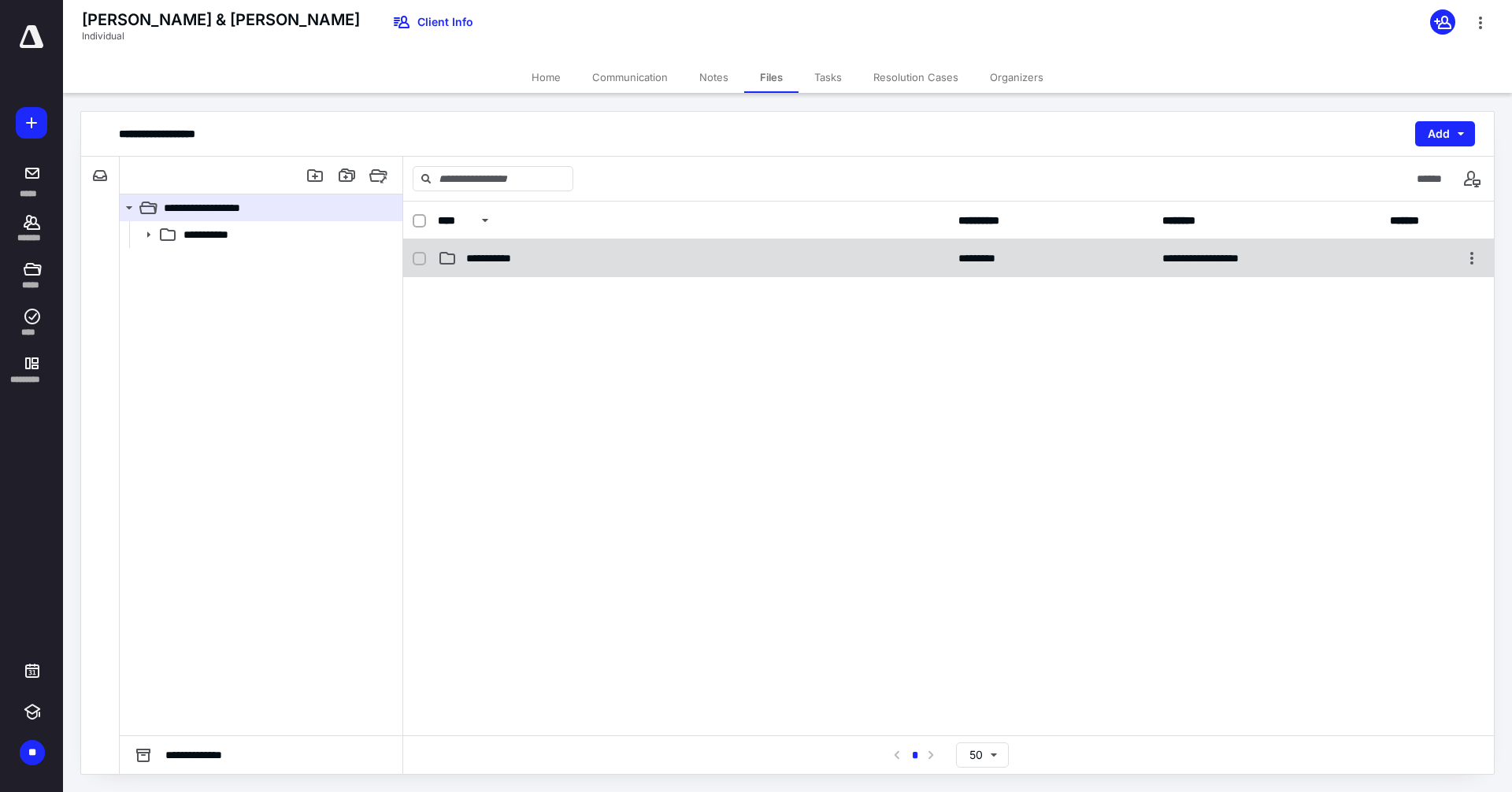 click on "**********" at bounding box center (693, 258) 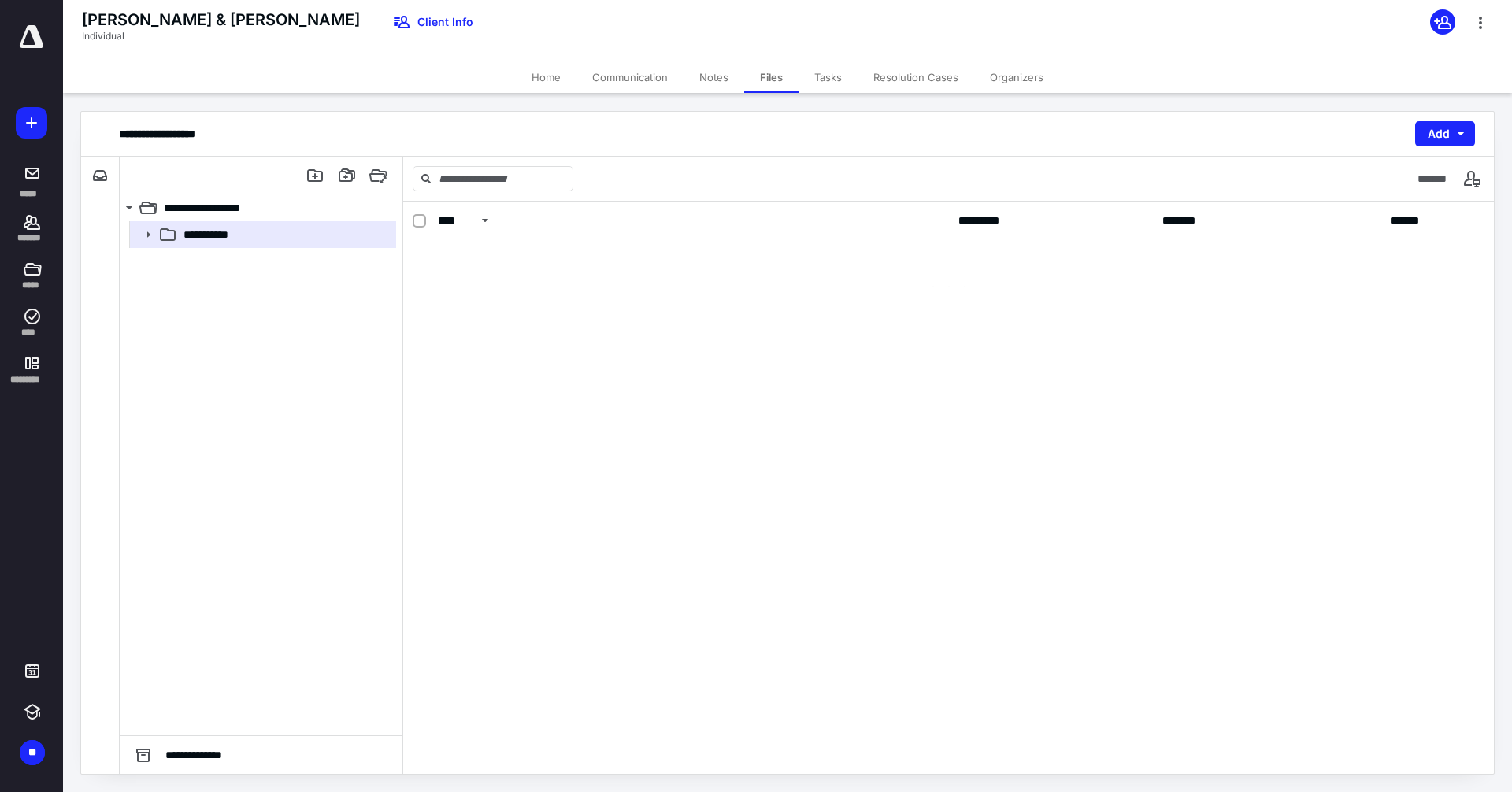 checkbox on "false" 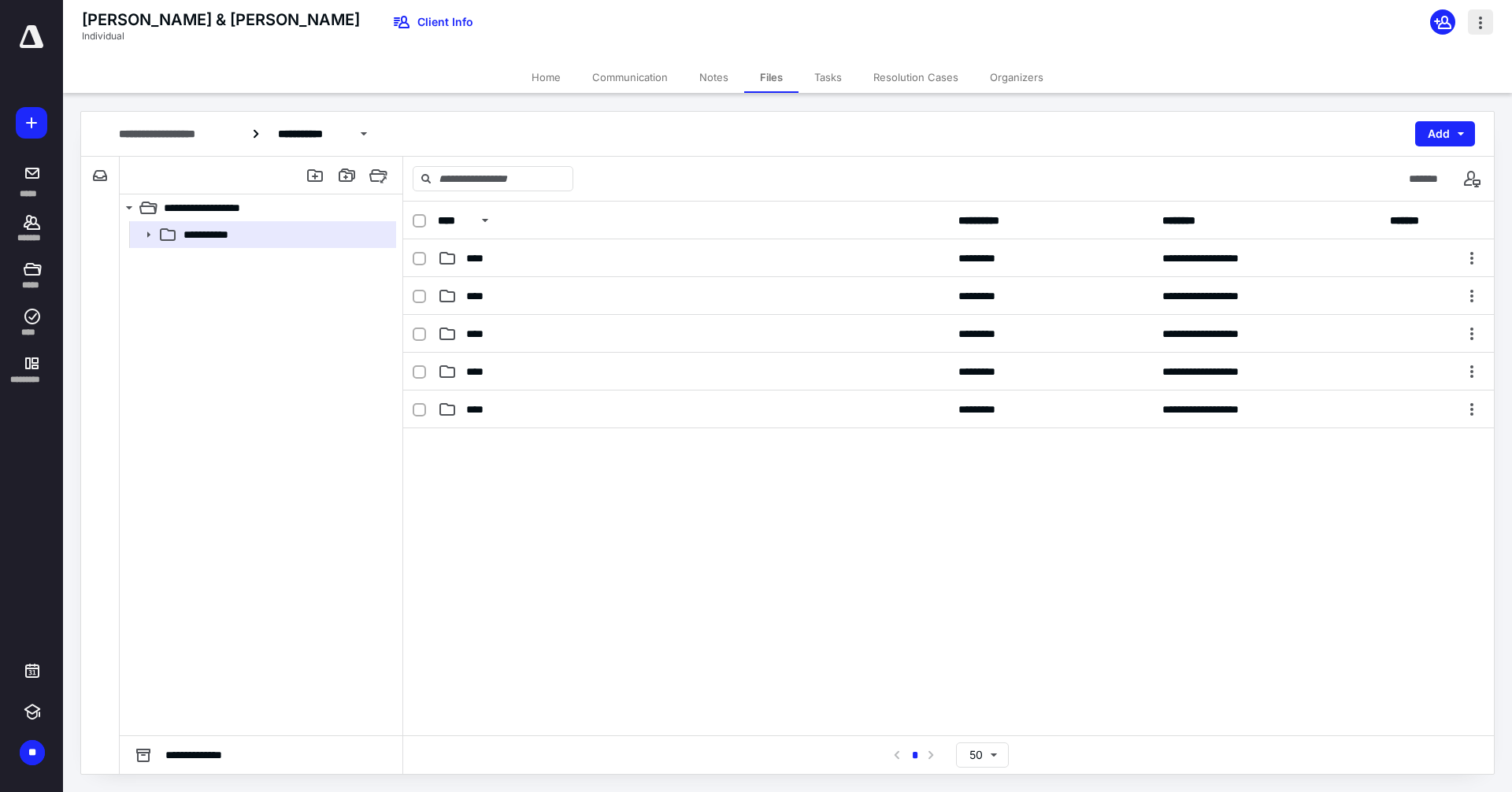 click at bounding box center [1480, 22] 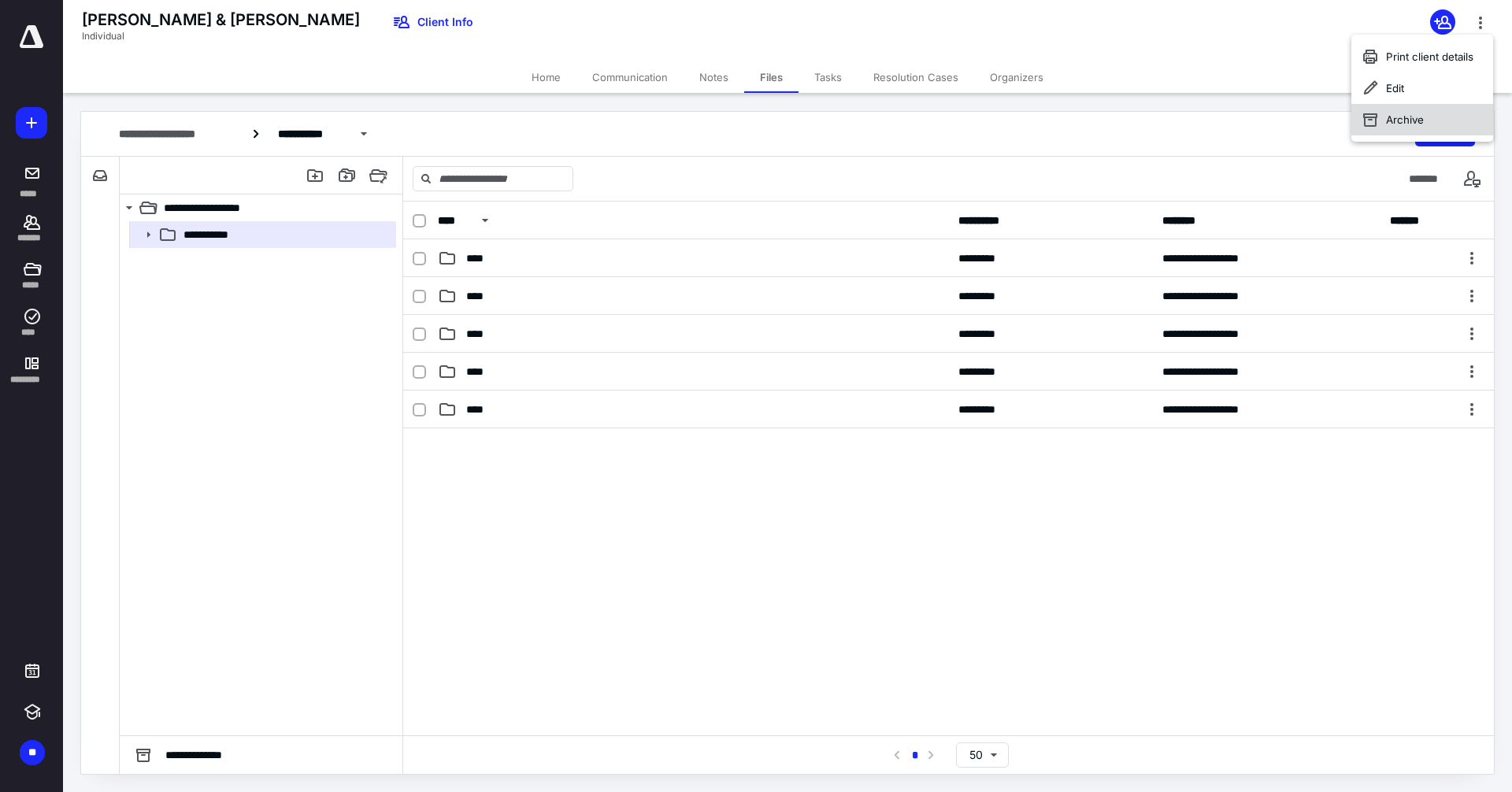 click on "Archive" at bounding box center (1422, 120) 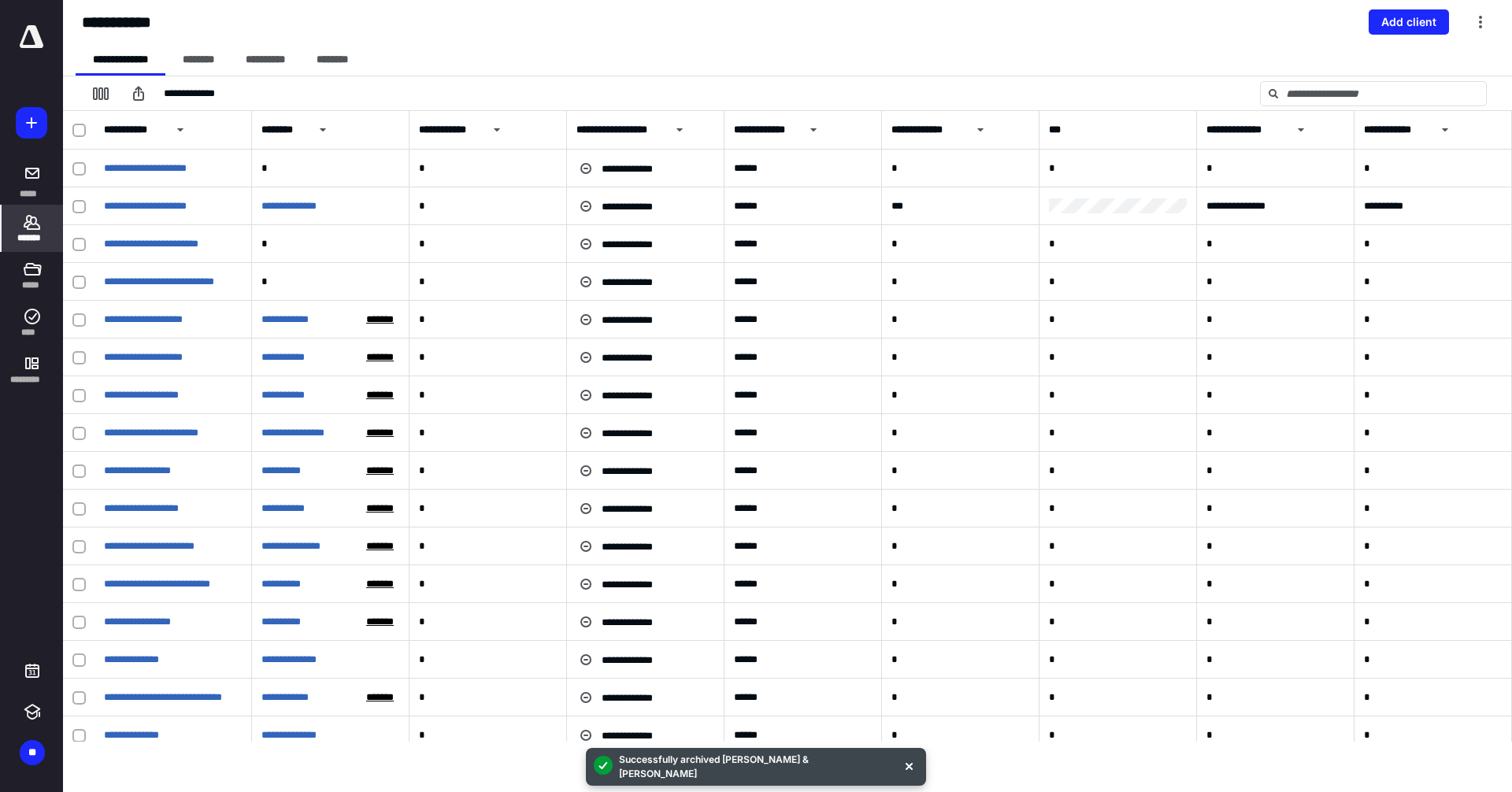click 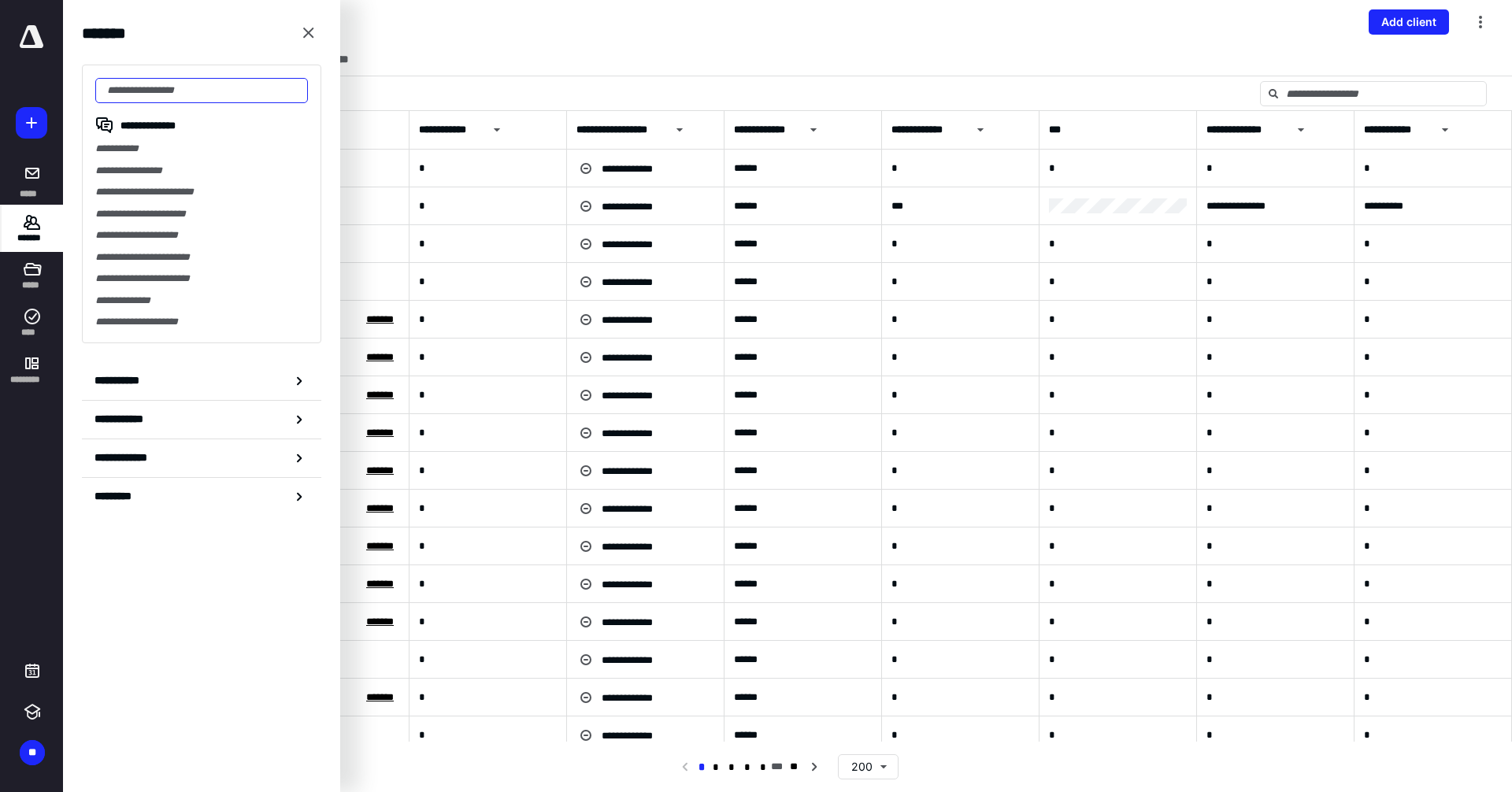 click at bounding box center [202, 91] 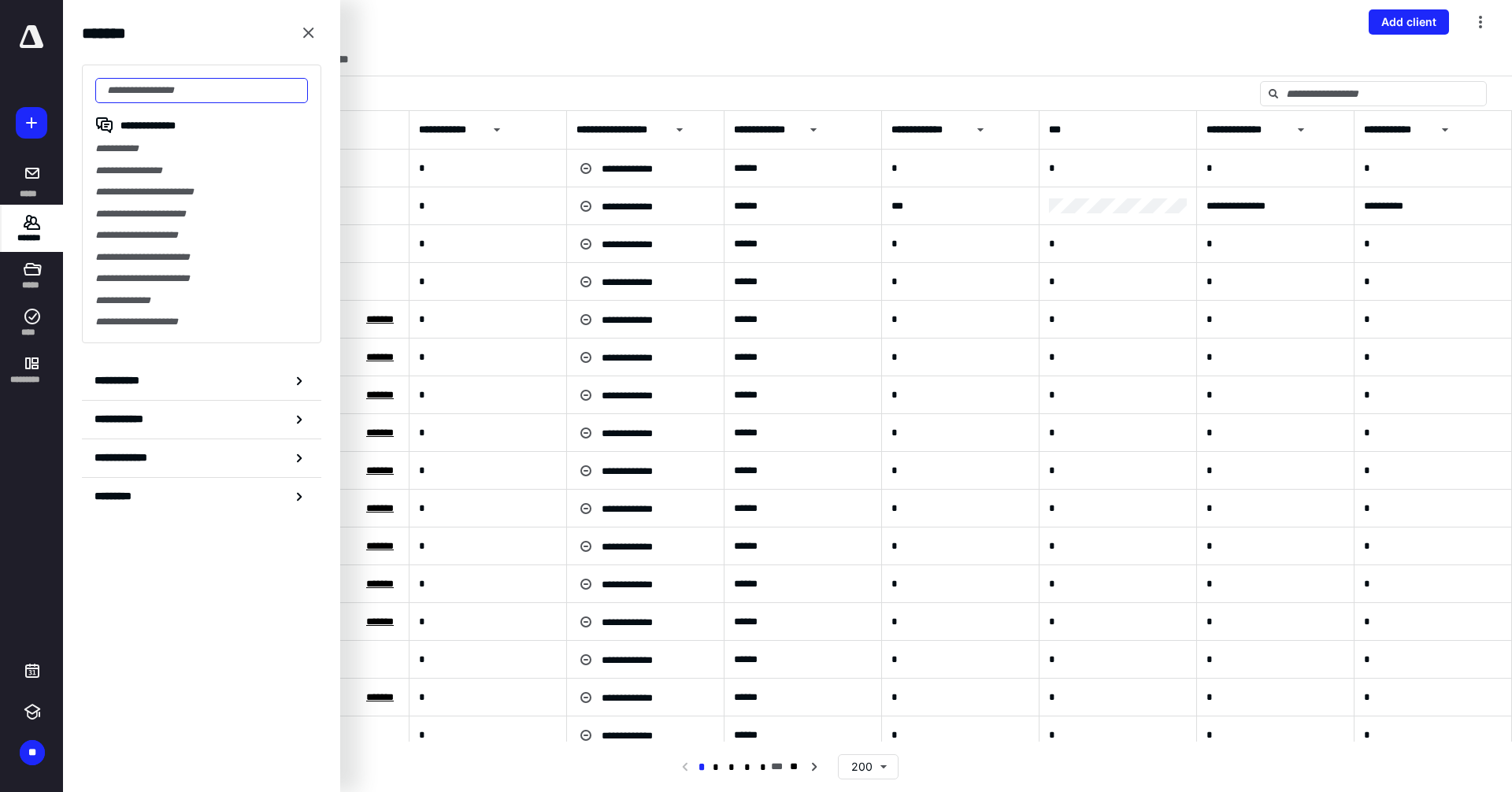 click at bounding box center (202, 91) 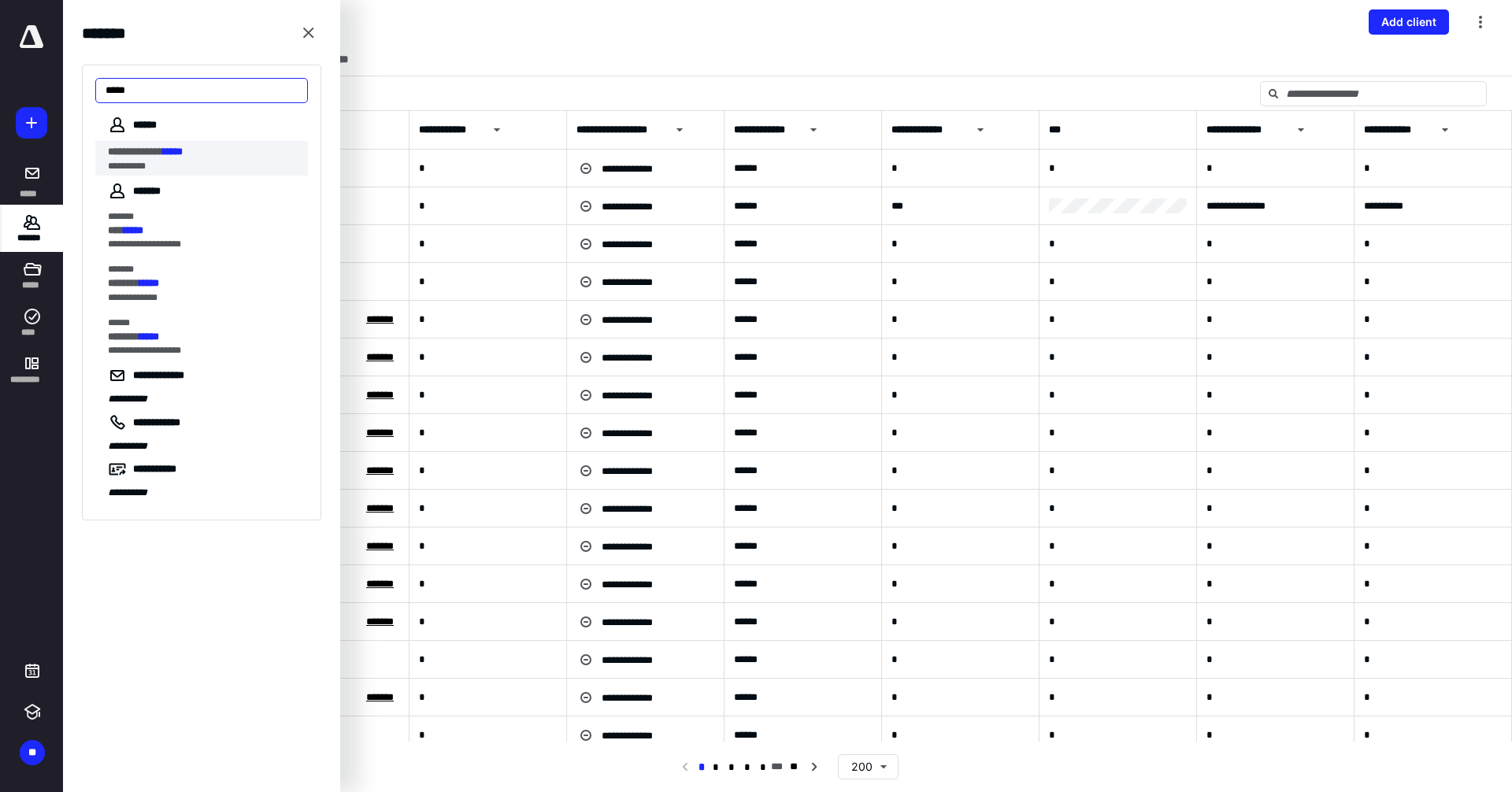 type on "*****" 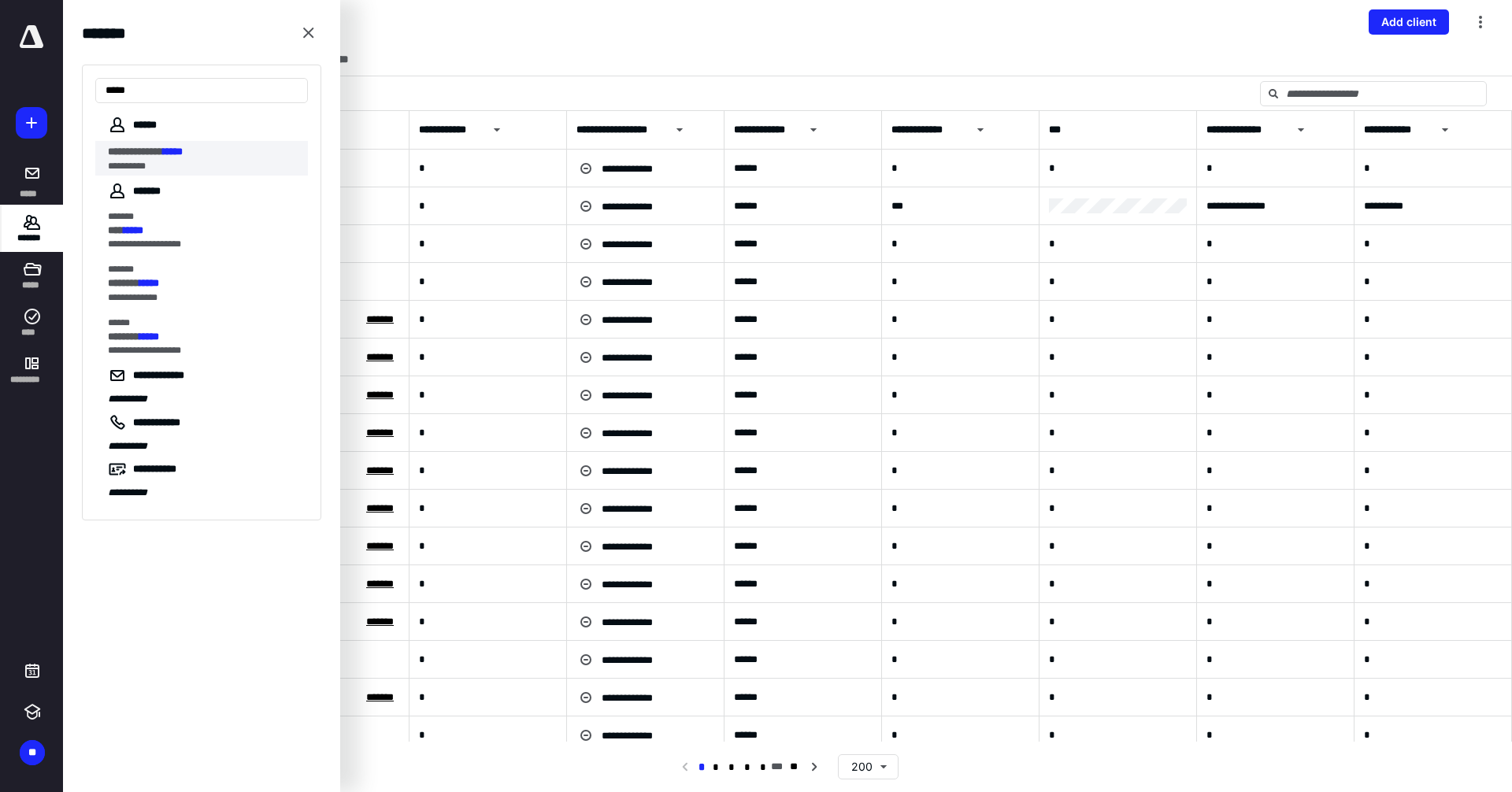 click on "**********" at bounding box center (203, 166) 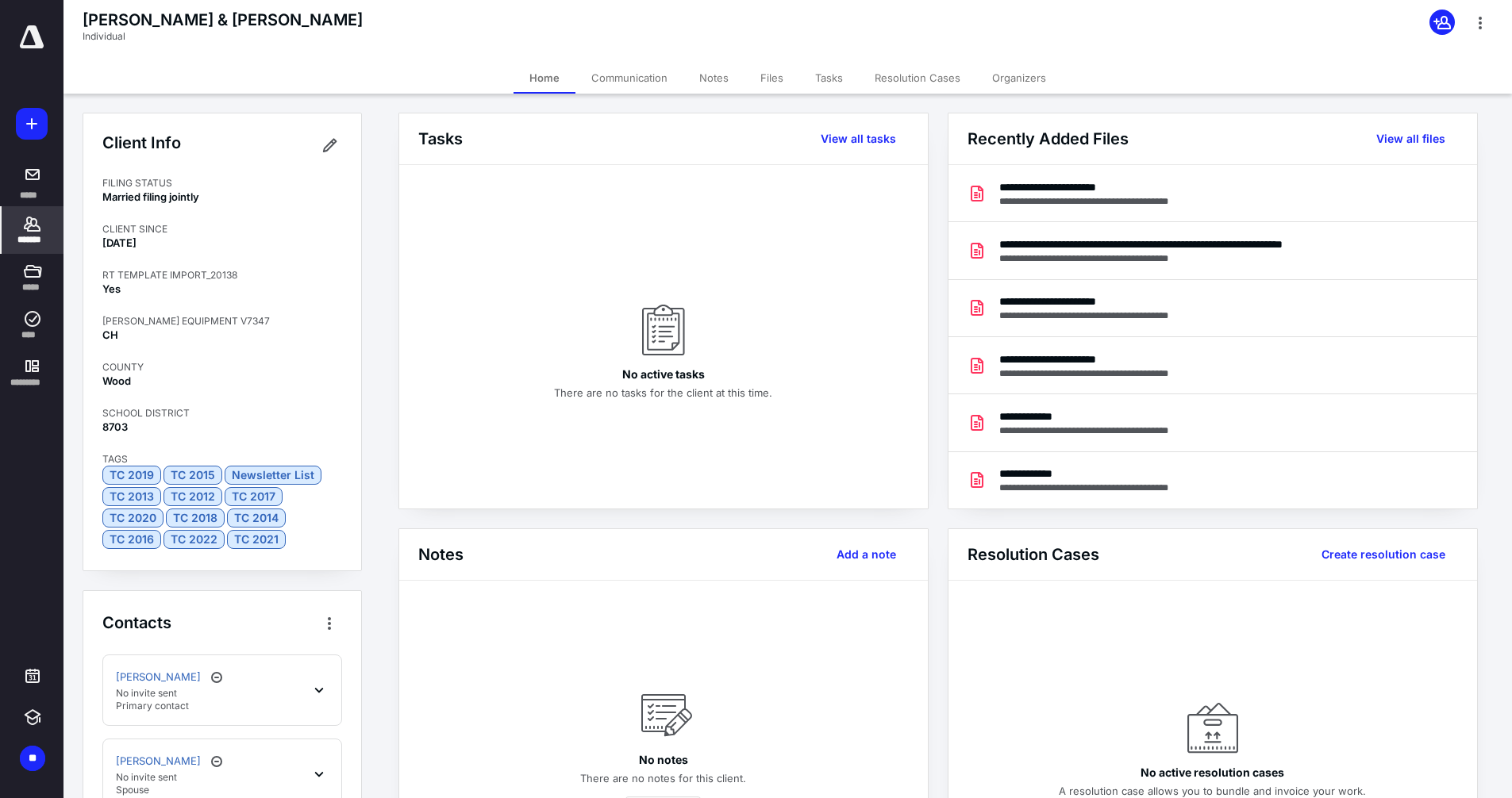 click on "*******" at bounding box center (33, 230) 